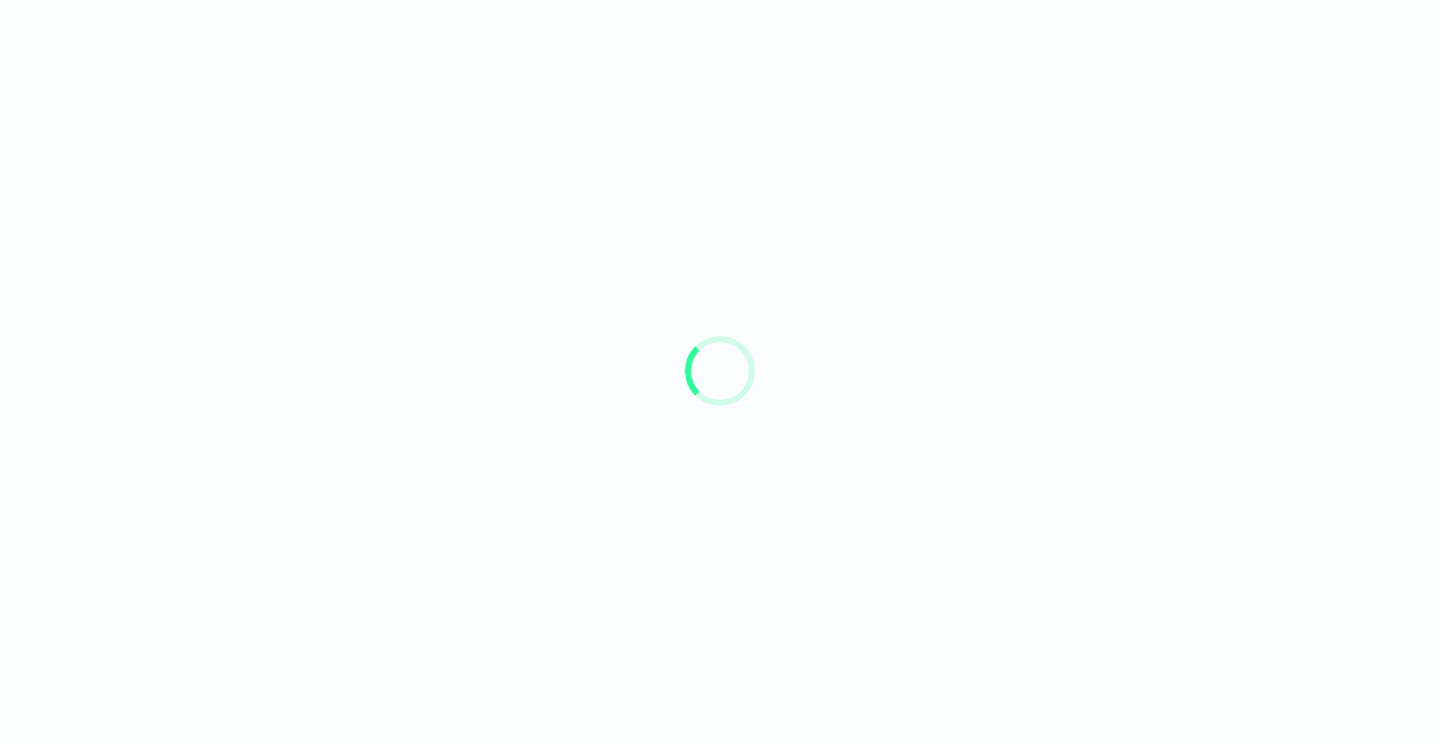 scroll, scrollTop: 0, scrollLeft: 0, axis: both 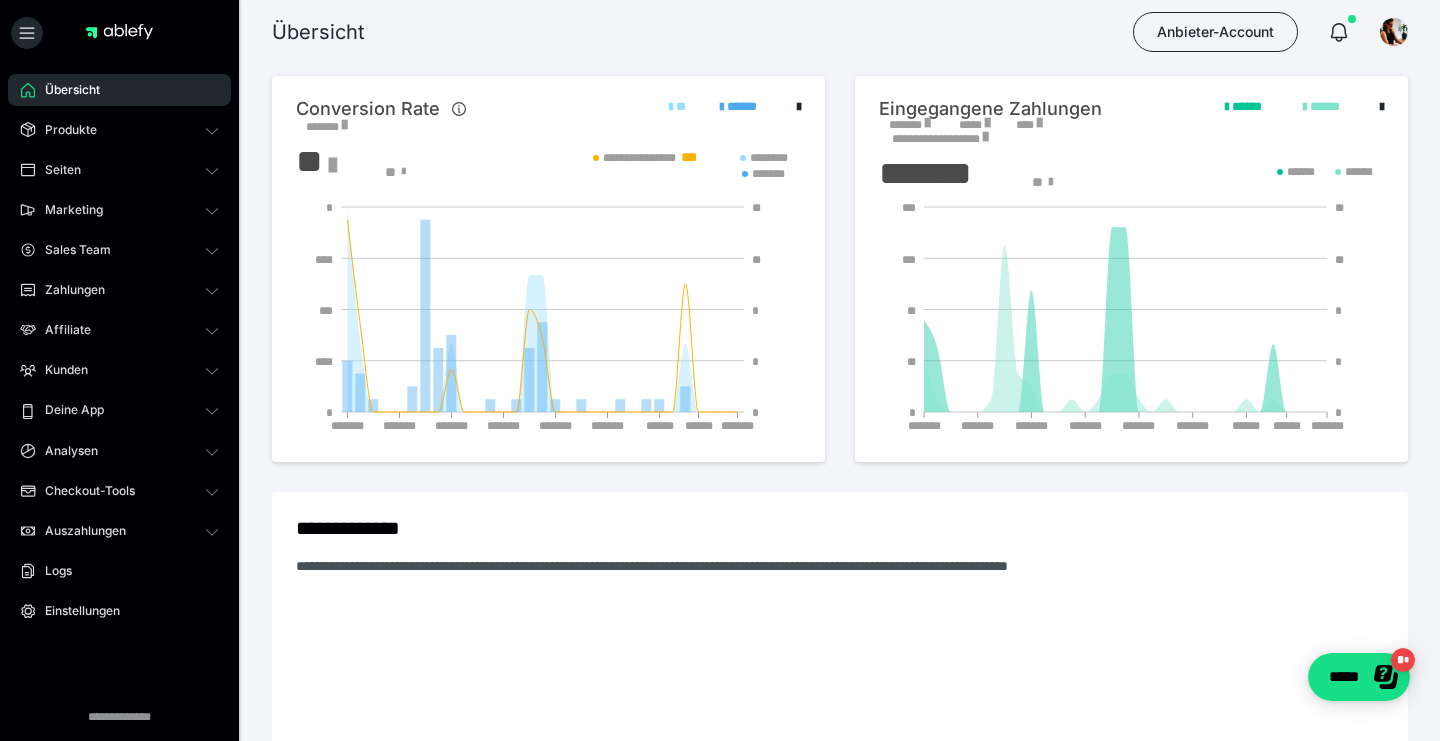 drag, startPoint x: 144, startPoint y: 124, endPoint x: 124, endPoint y: 161, distance: 42.059483 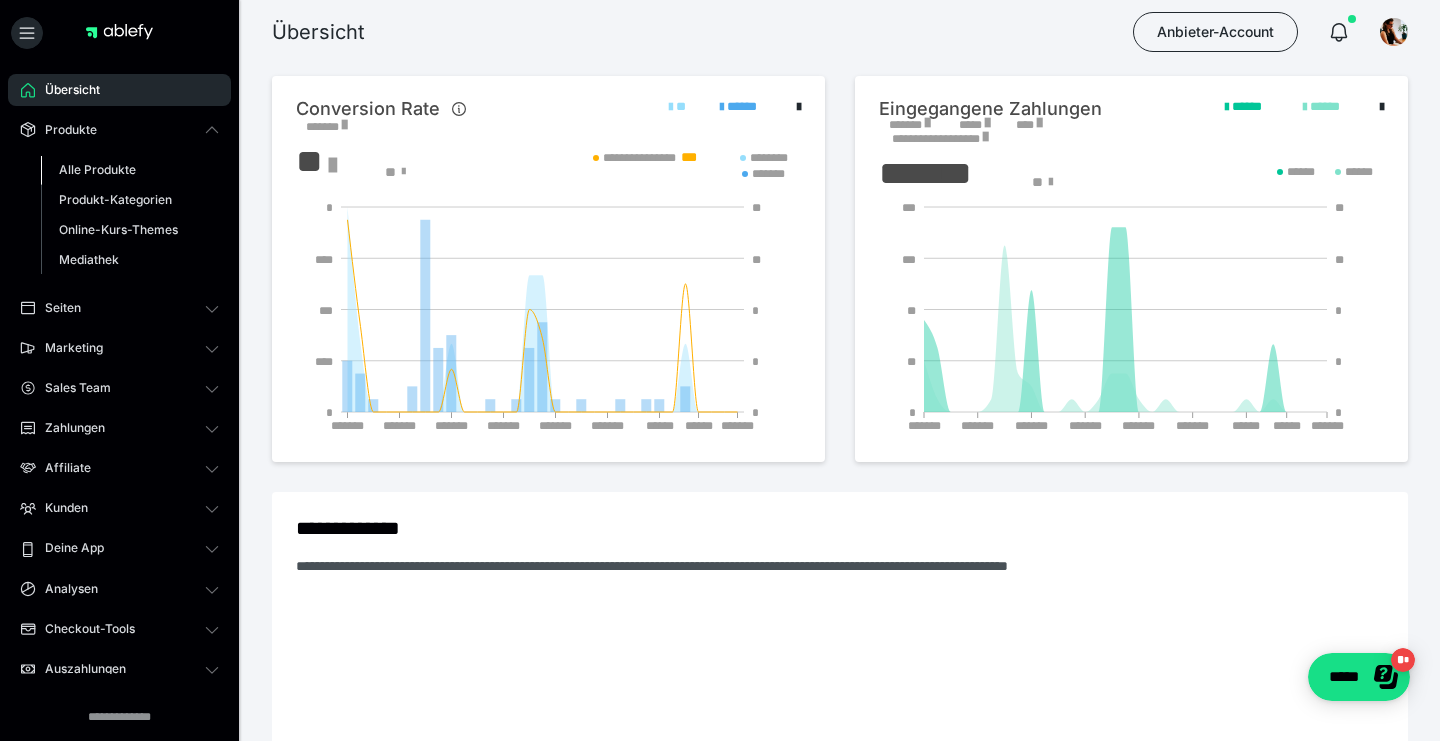 click on "Alle Produkte" at bounding box center [97, 169] 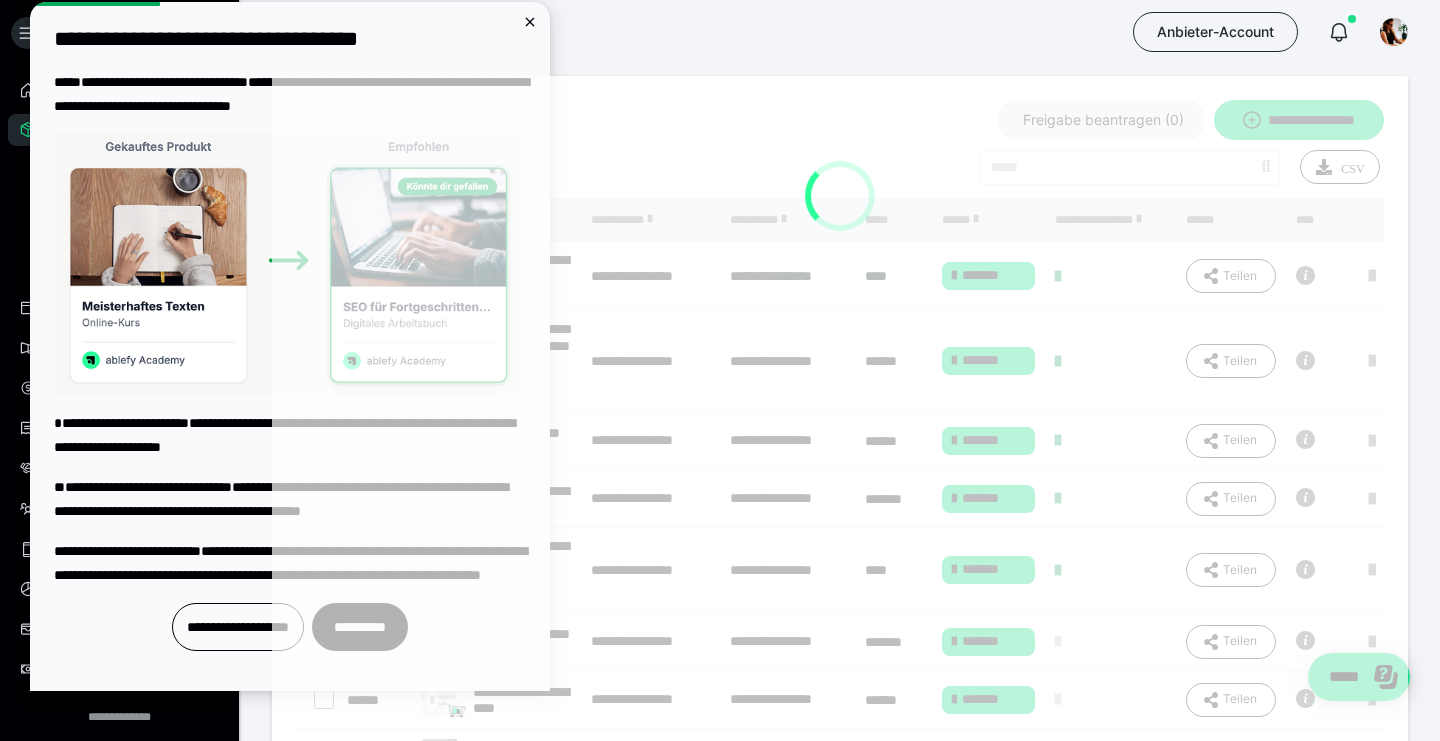 scroll, scrollTop: 0, scrollLeft: 0, axis: both 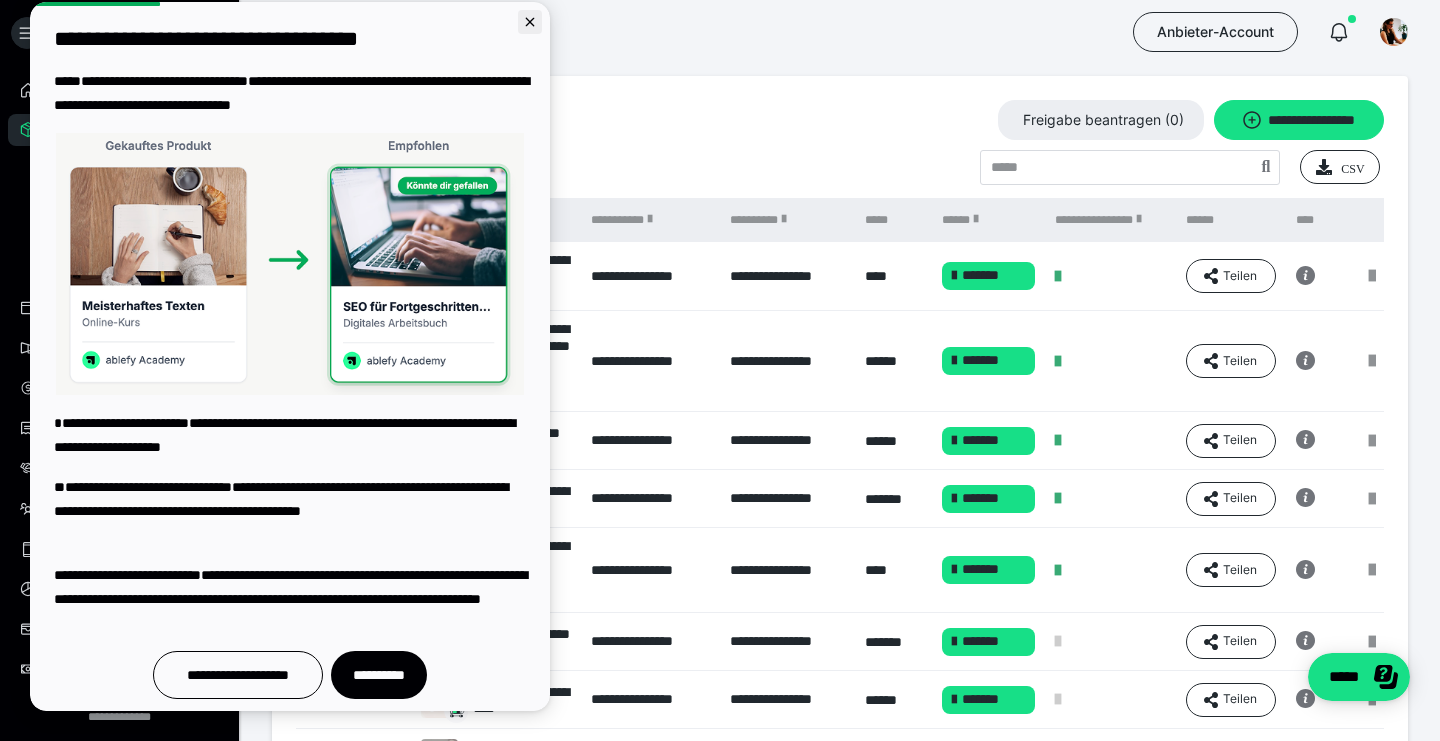 click 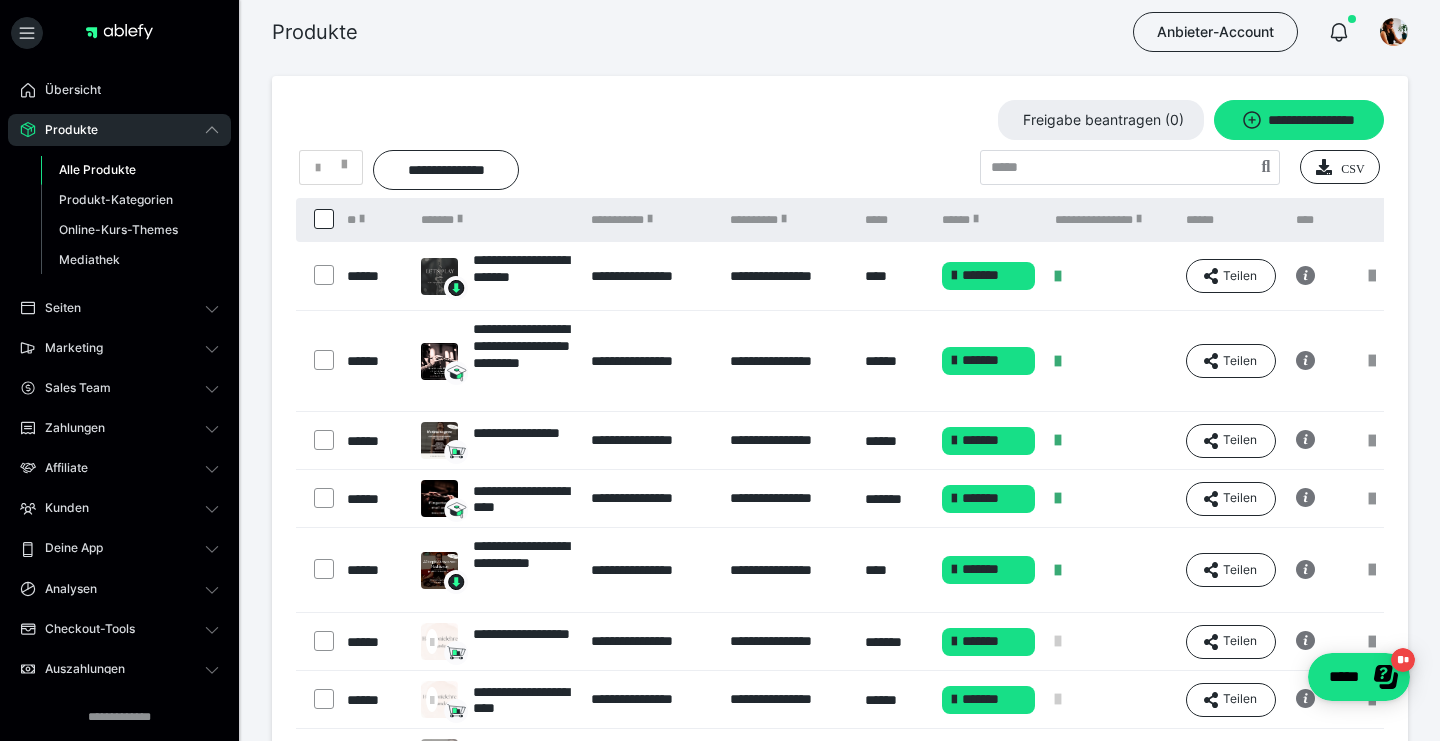 scroll, scrollTop: 0, scrollLeft: 0, axis: both 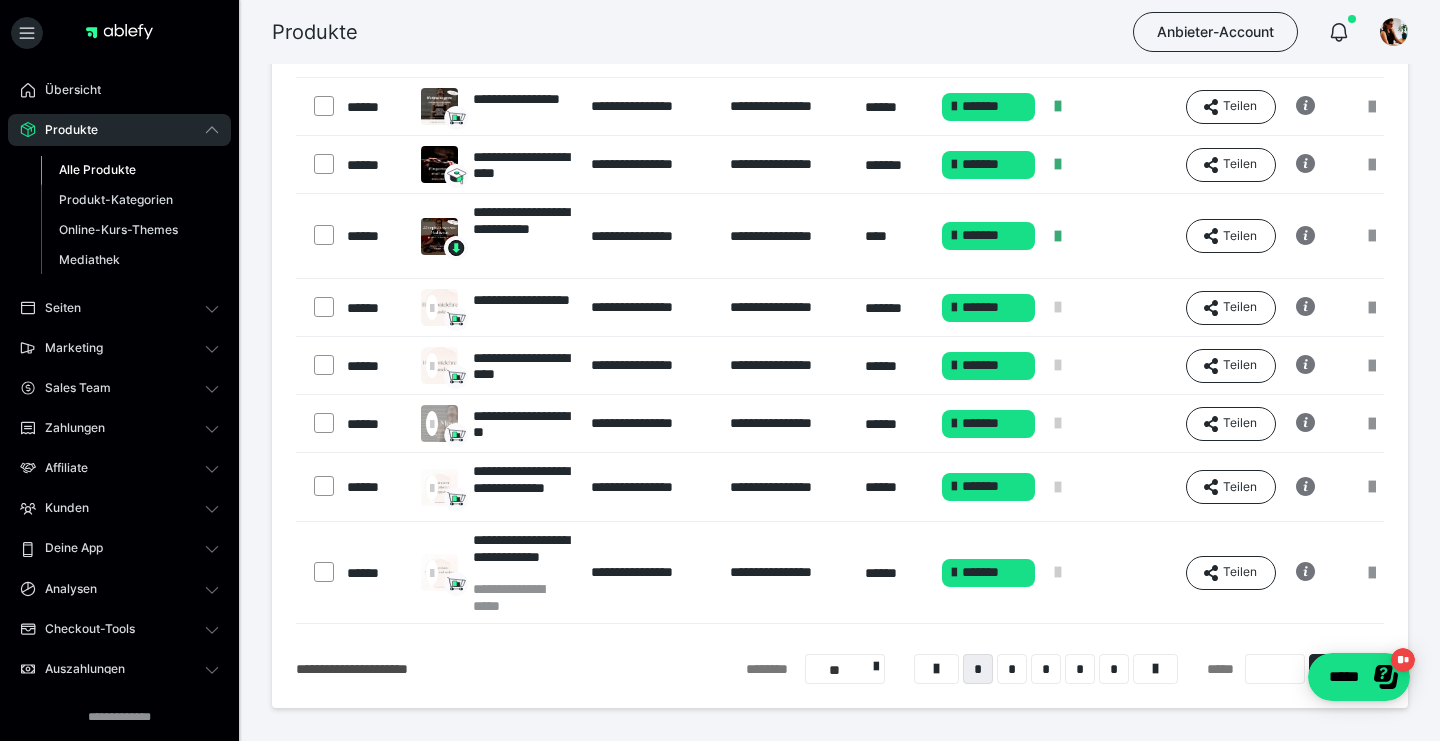 click at bounding box center [316, 487] 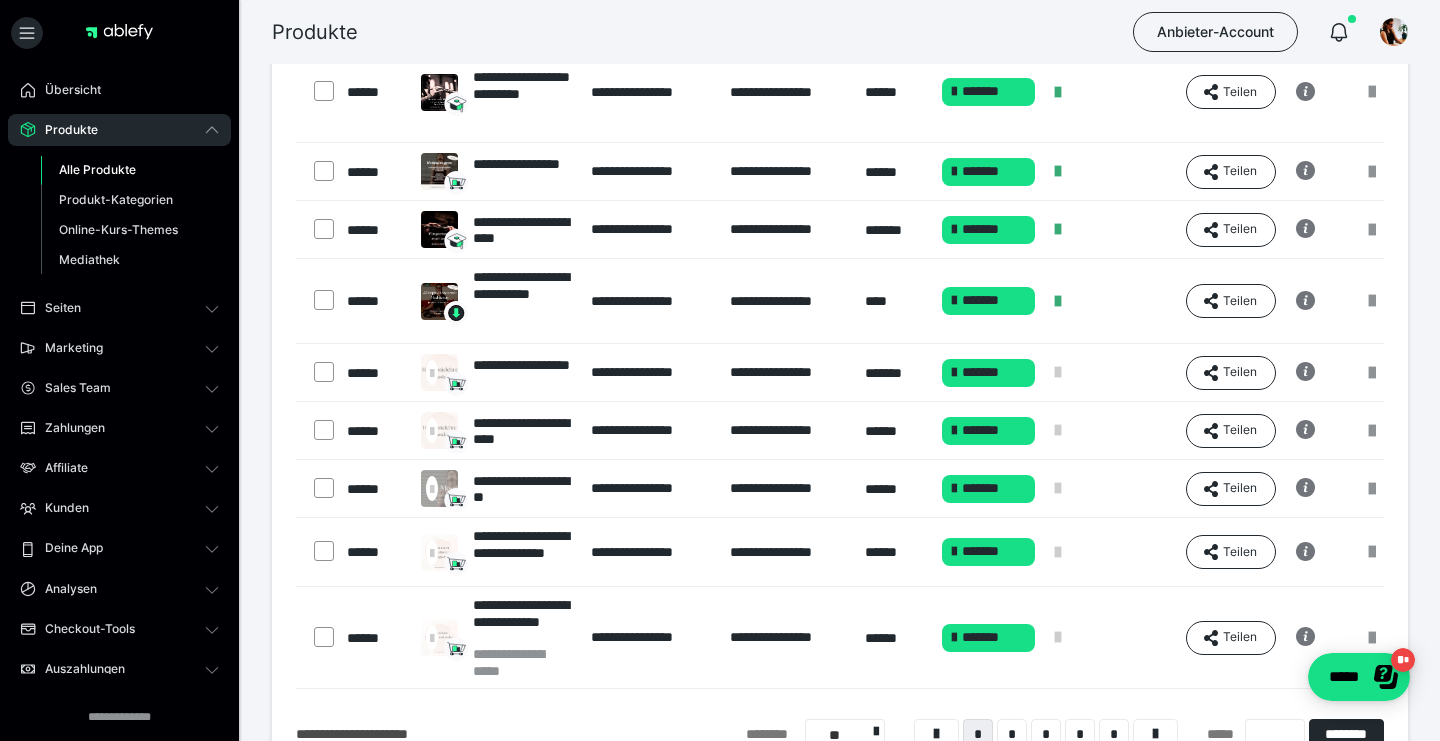 scroll, scrollTop: 269, scrollLeft: 0, axis: vertical 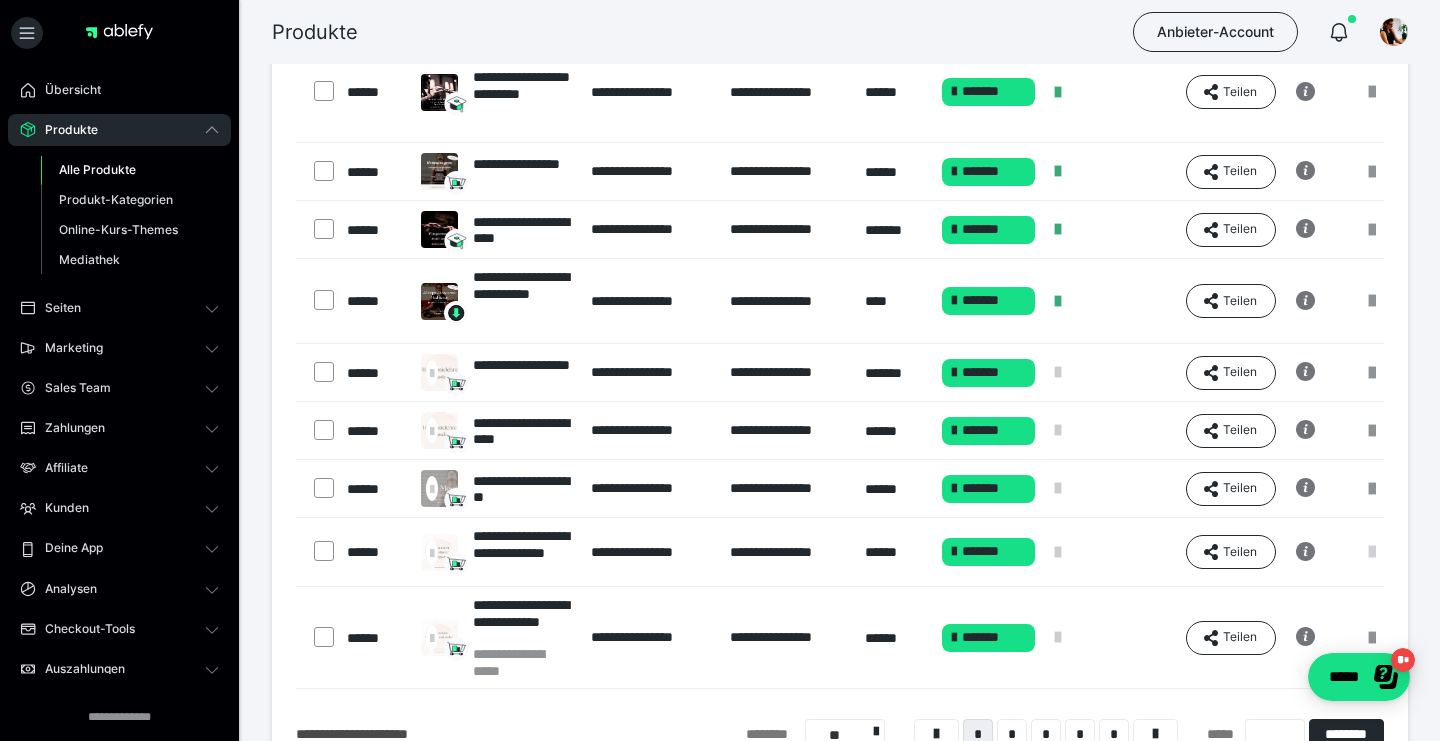 click at bounding box center (1372, 552) 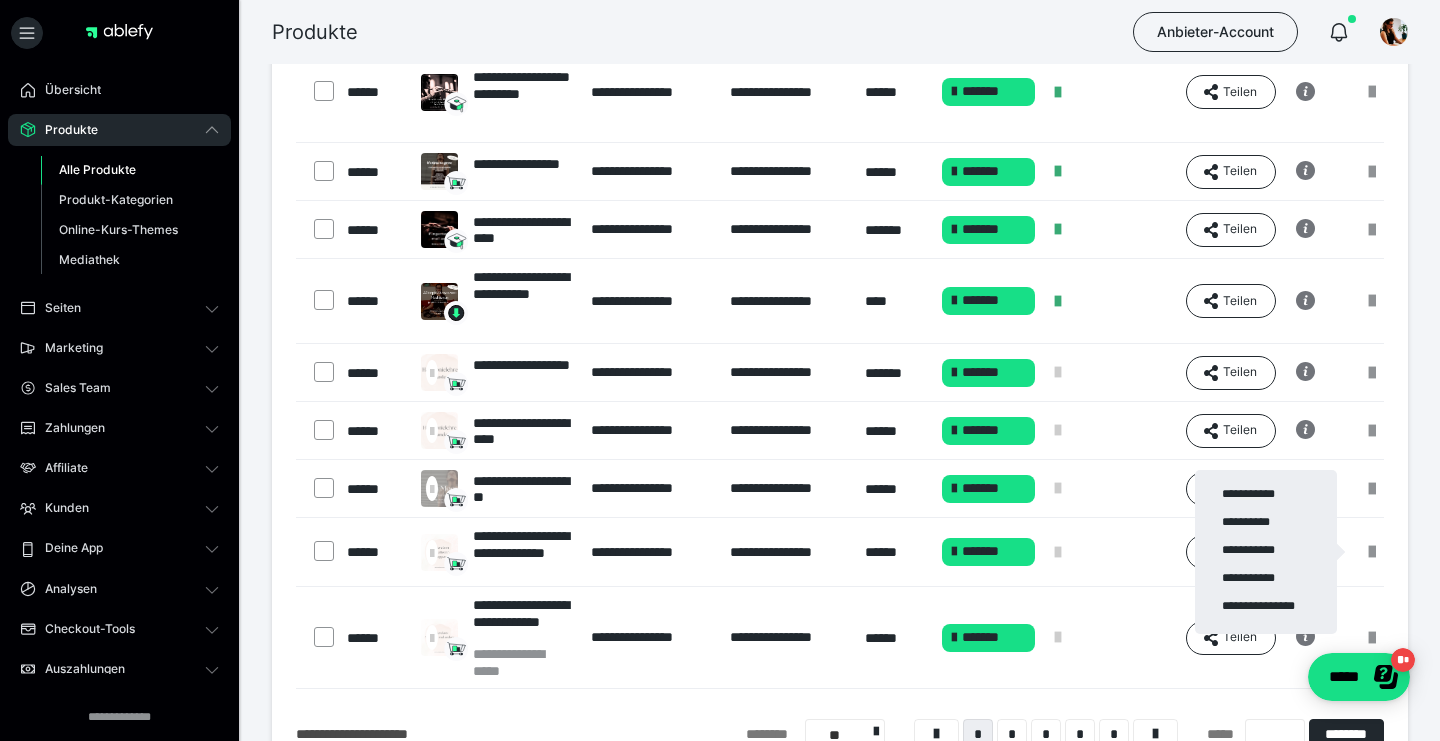 click at bounding box center [720, 370] 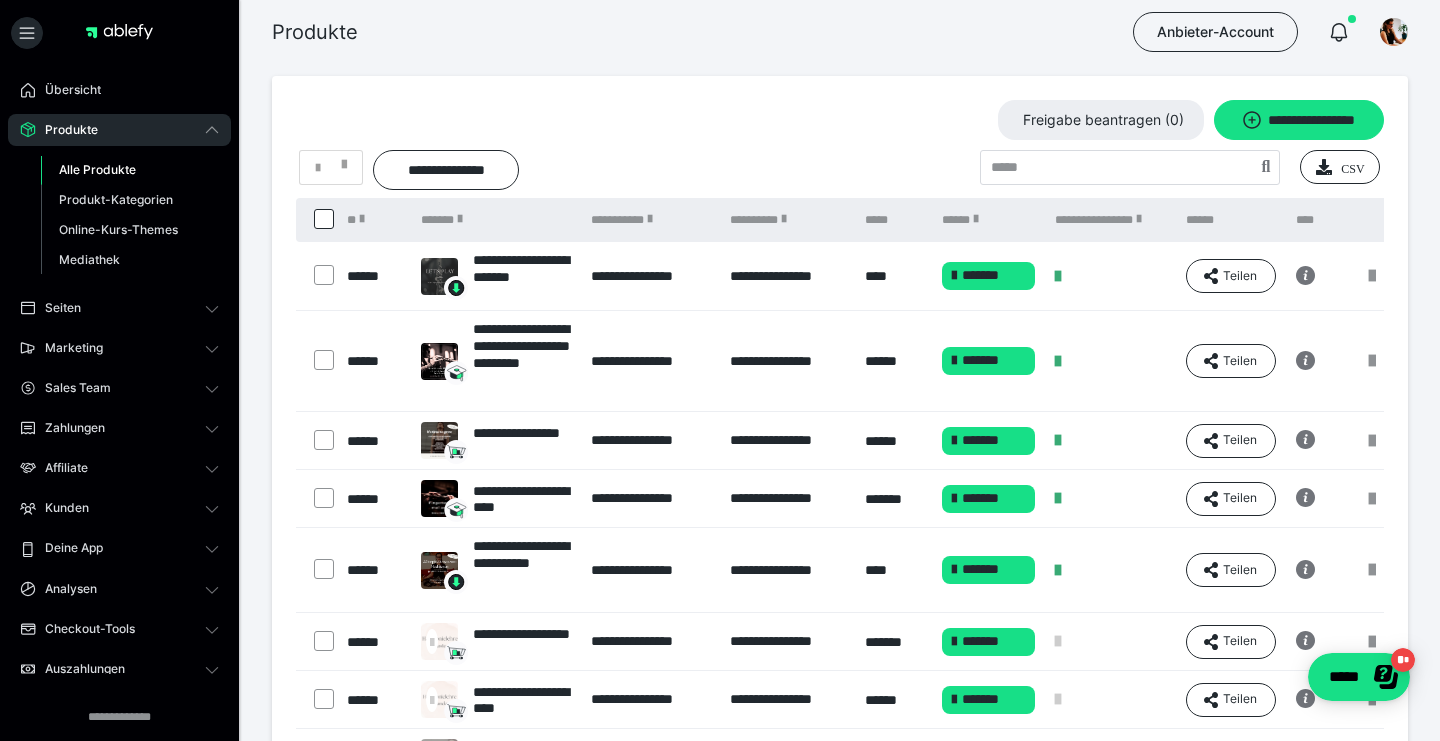scroll, scrollTop: 417, scrollLeft: 0, axis: vertical 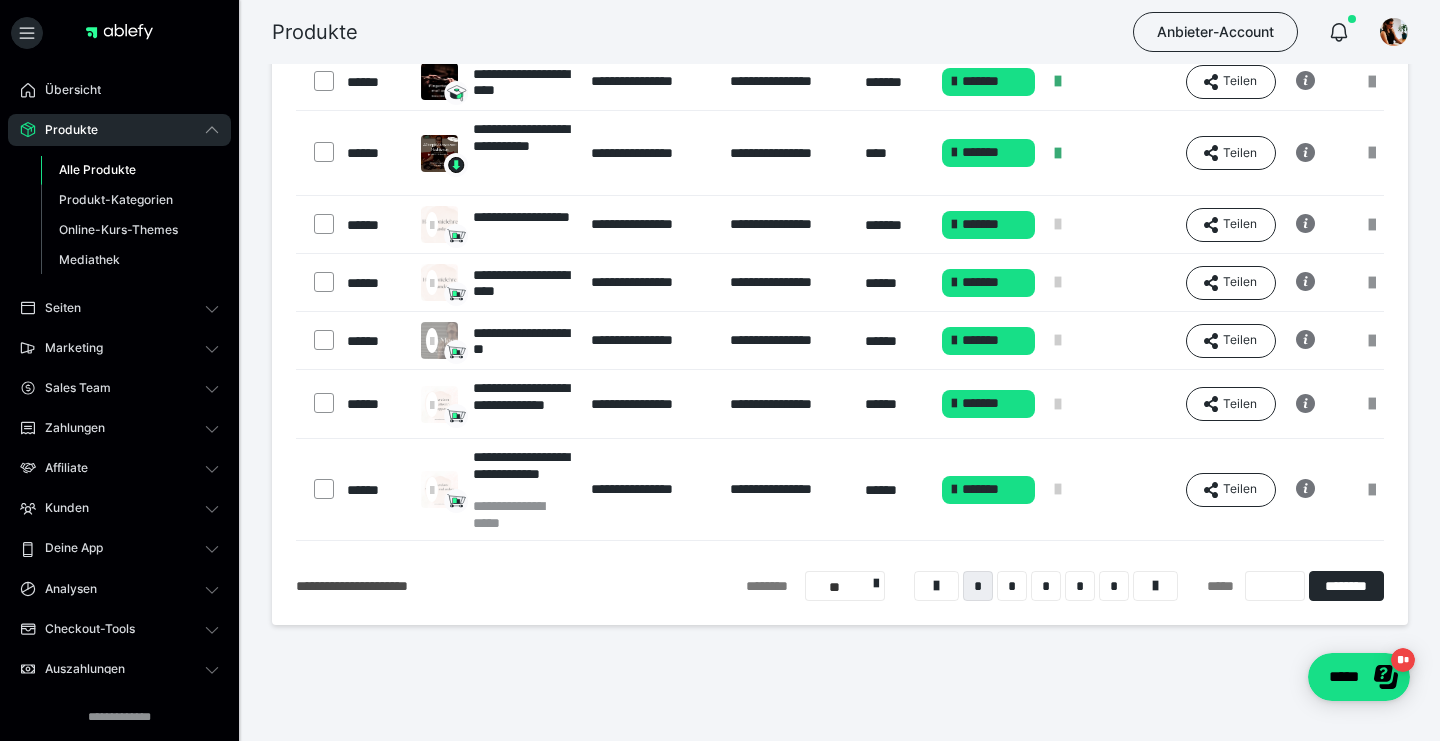 click at bounding box center (316, 404) 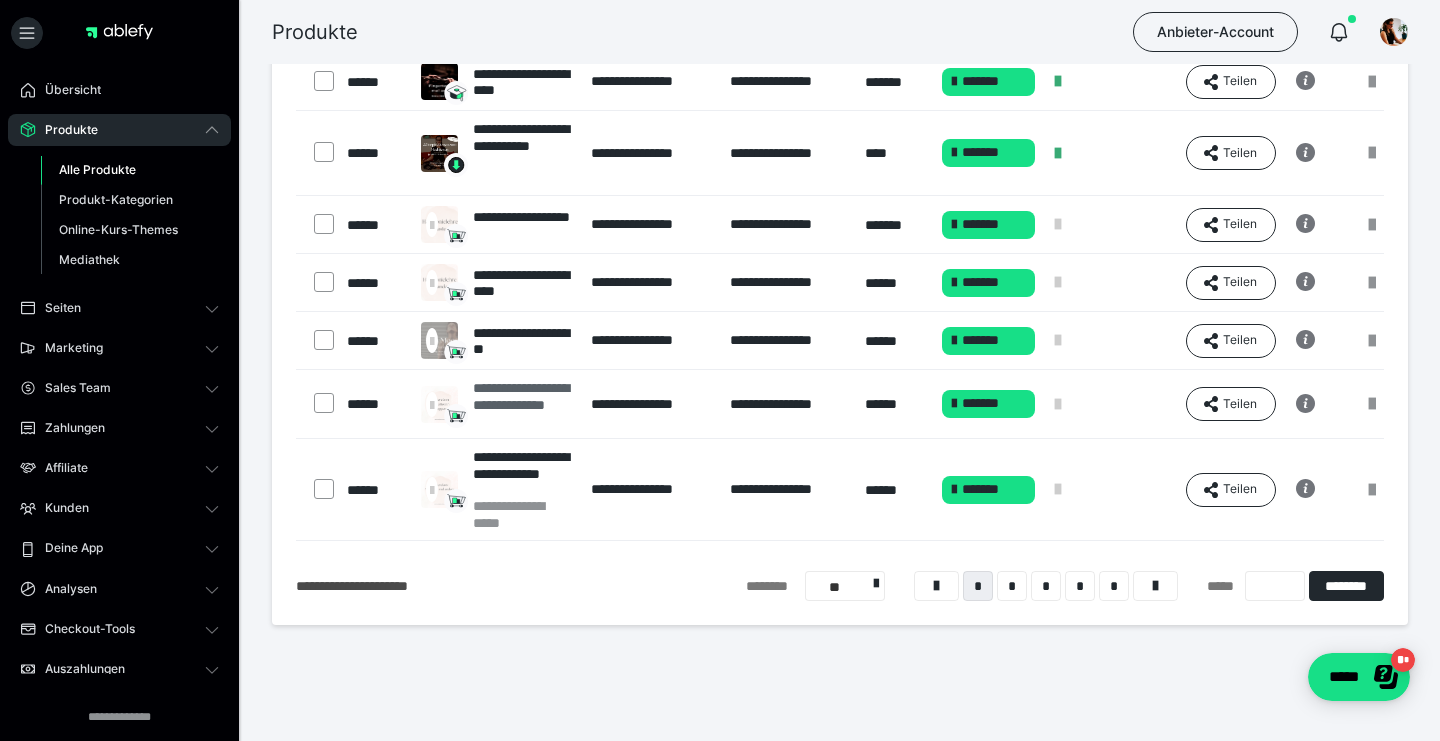 click on "**********" at bounding box center [522, 404] 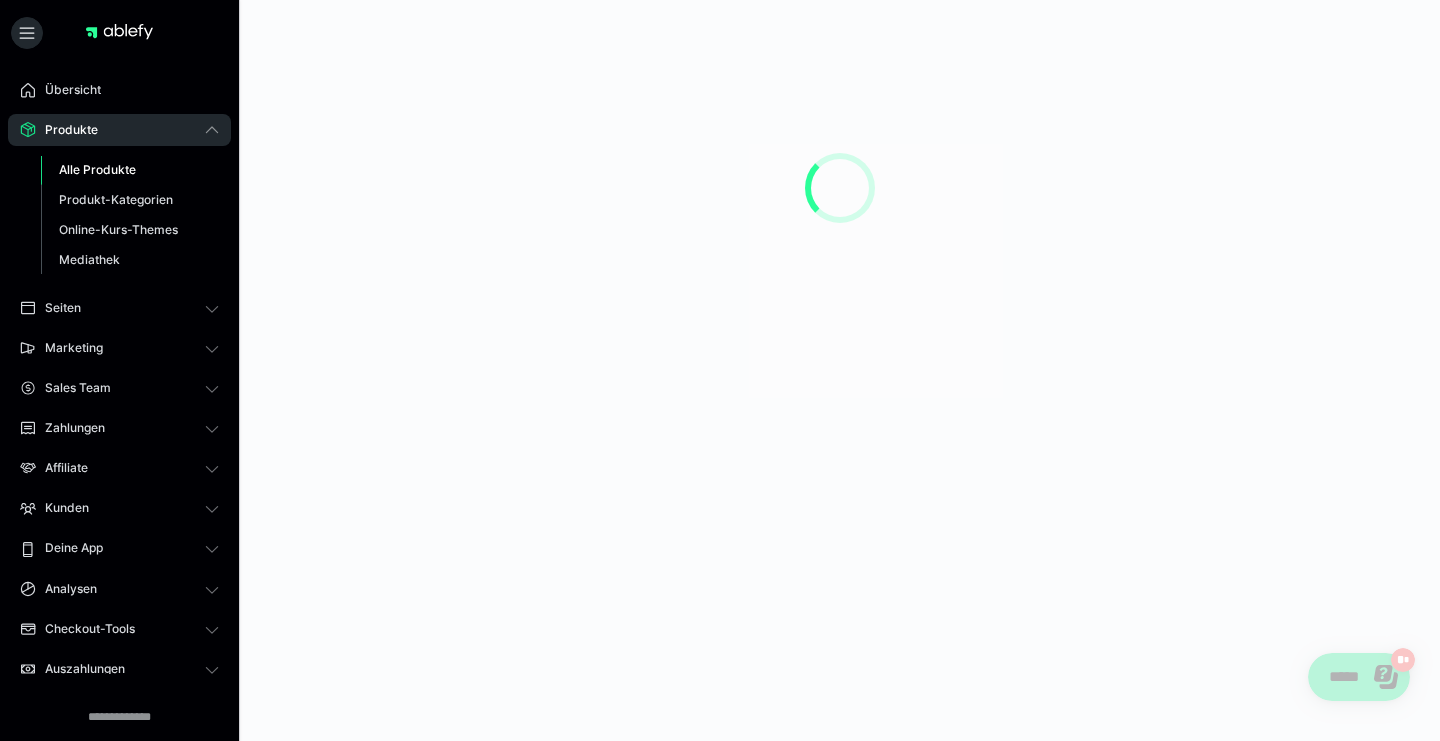 scroll, scrollTop: 0, scrollLeft: 0, axis: both 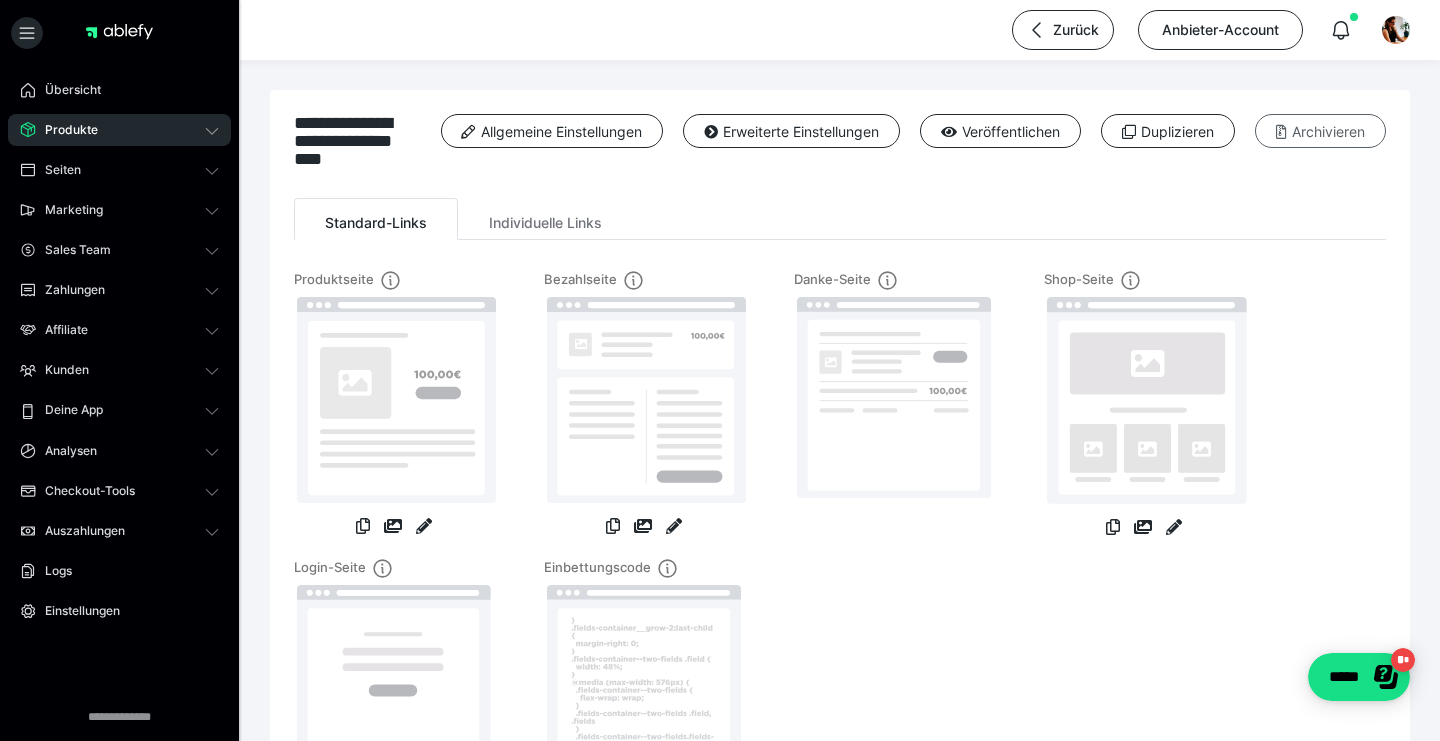 click on "Archivieren" at bounding box center (1320, 131) 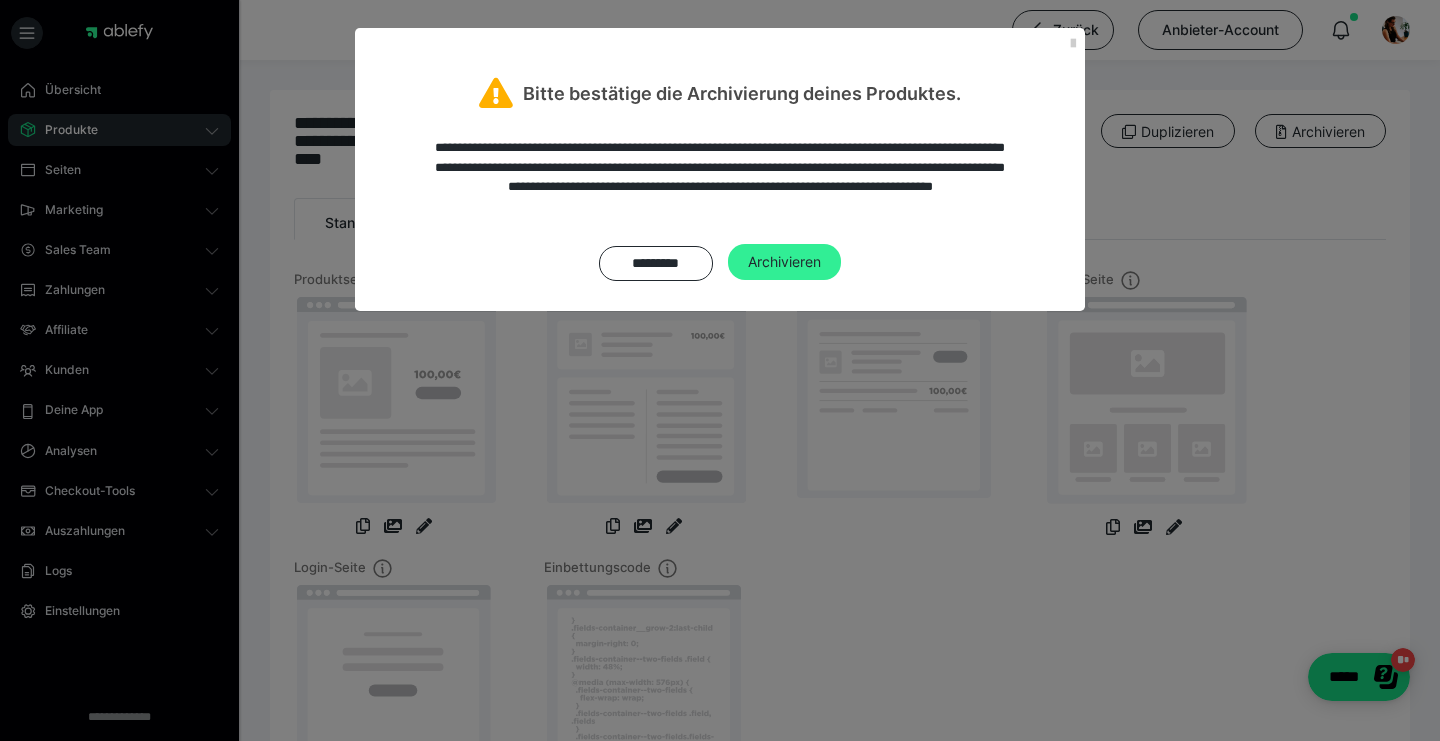 click on "Archivieren" at bounding box center (784, 262) 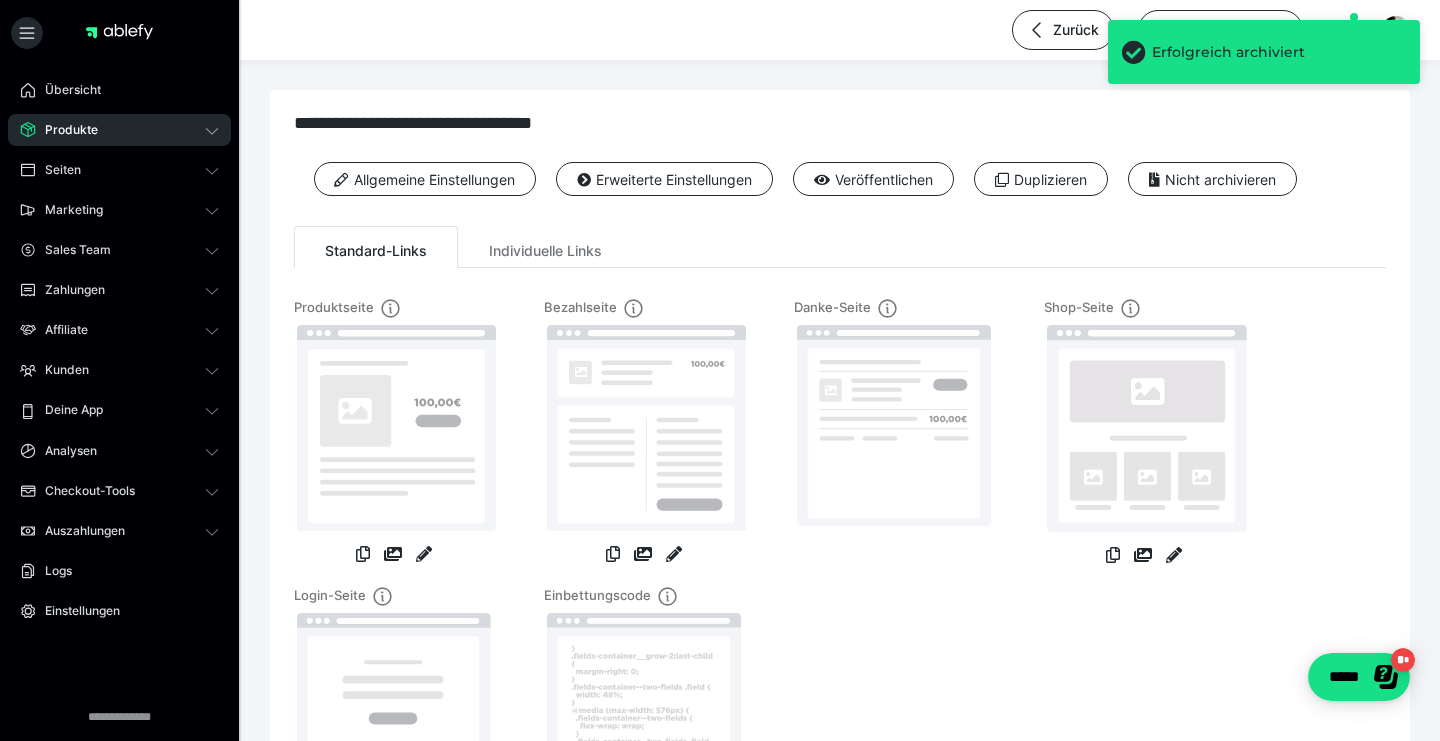 click on "Produkte" at bounding box center [64, 130] 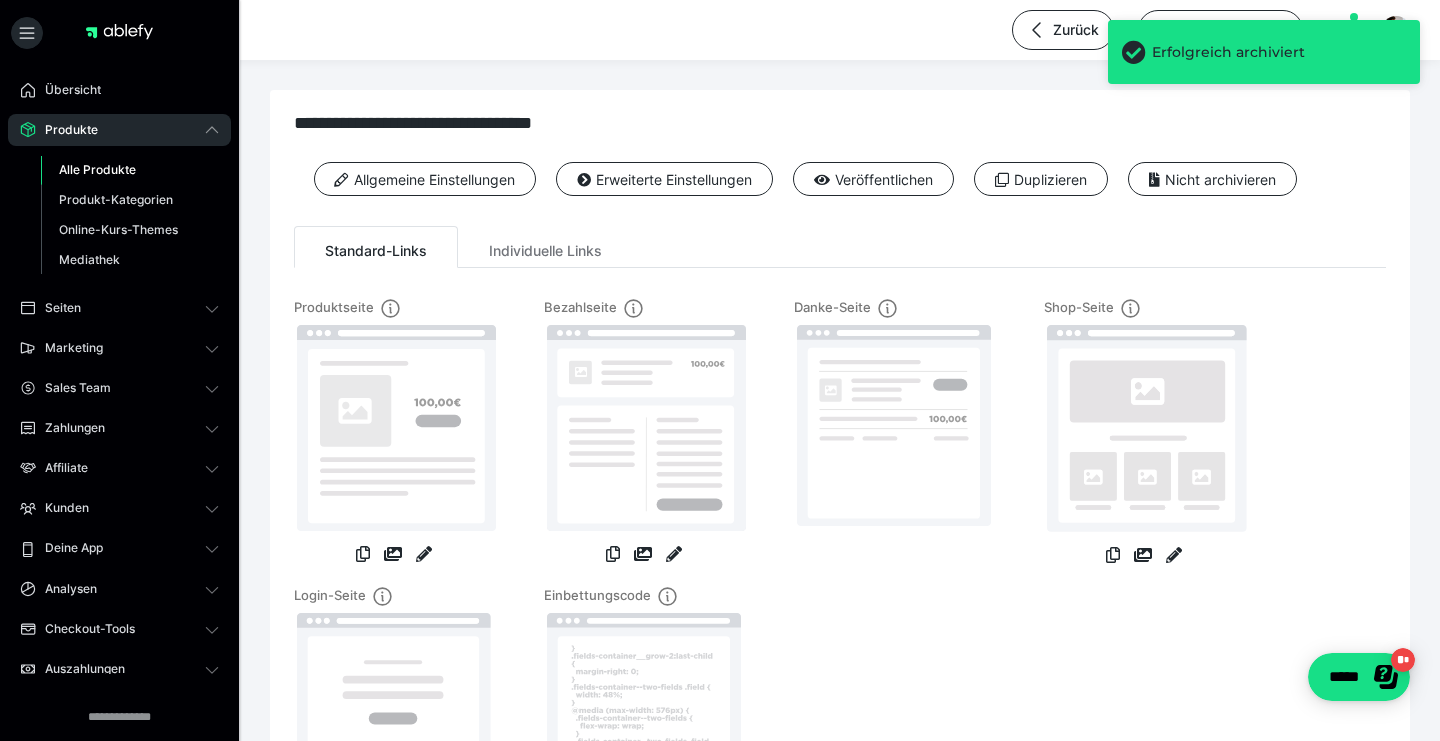 click on "Alle Produkte" at bounding box center (97, 169) 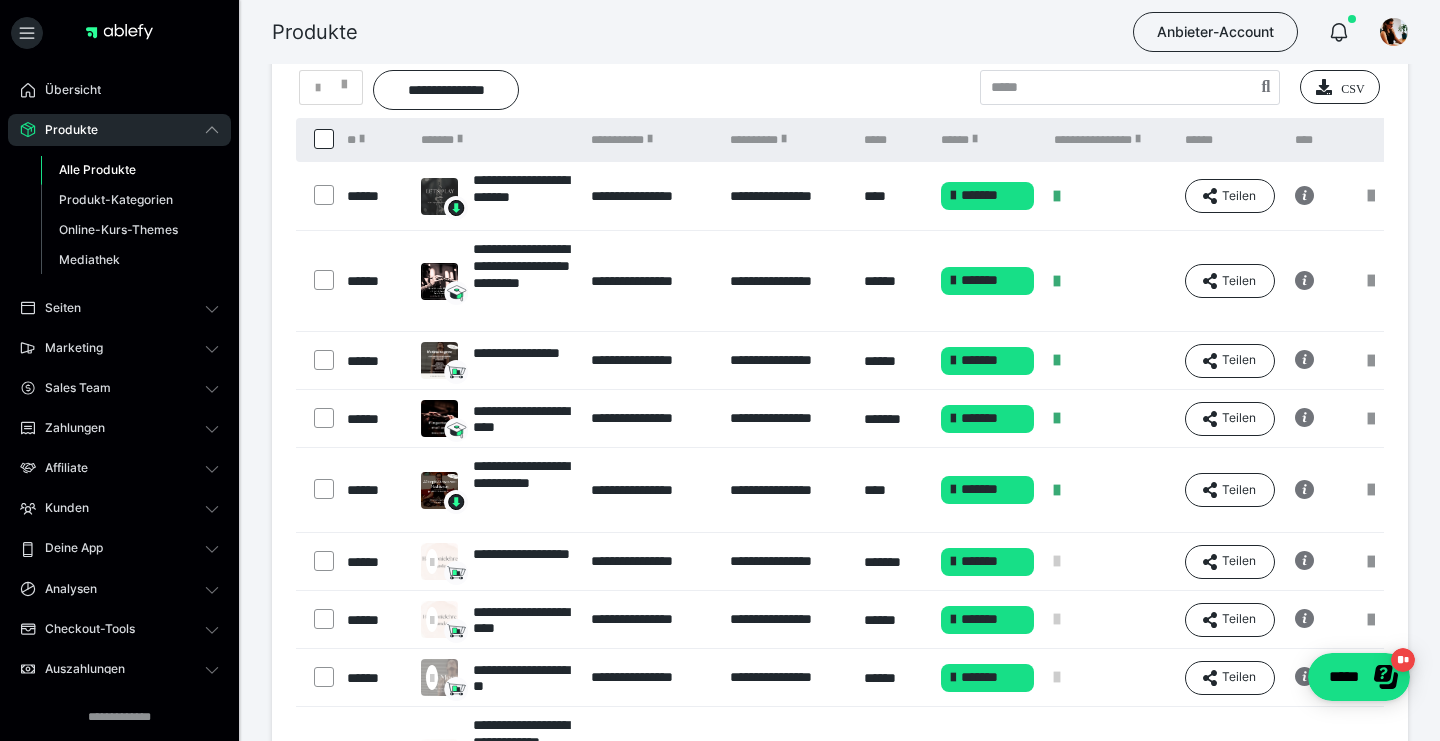 scroll, scrollTop: 46, scrollLeft: 0, axis: vertical 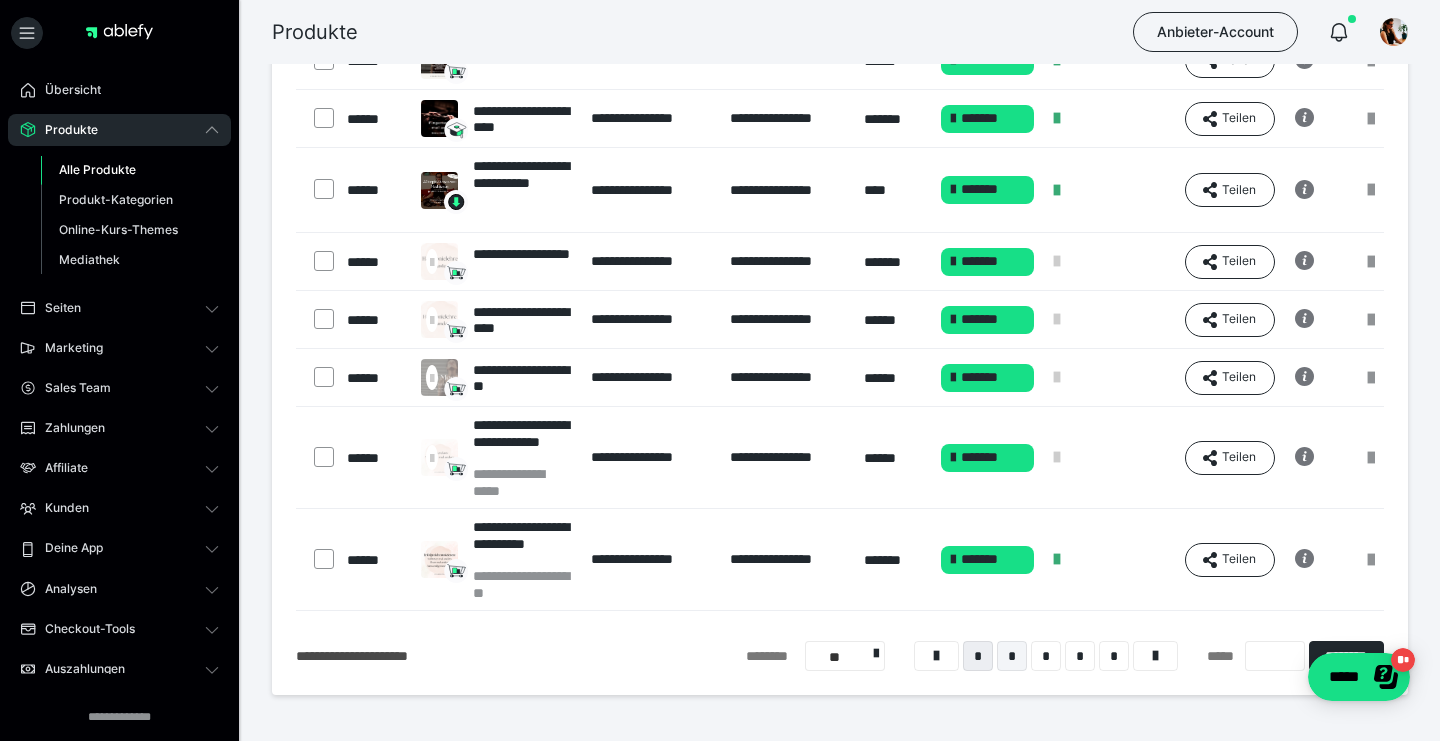 click on "*" at bounding box center [1012, 656] 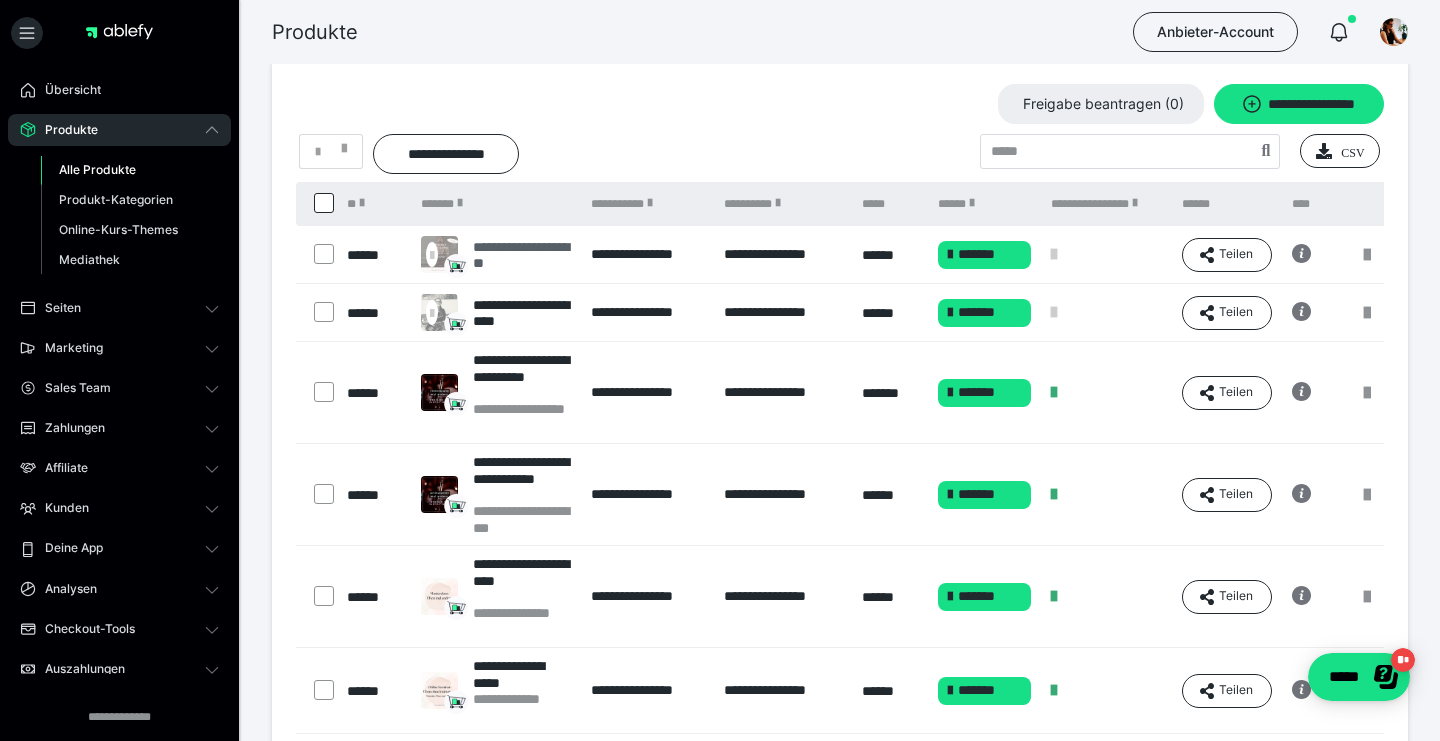 click on "**********" at bounding box center (522, 255) 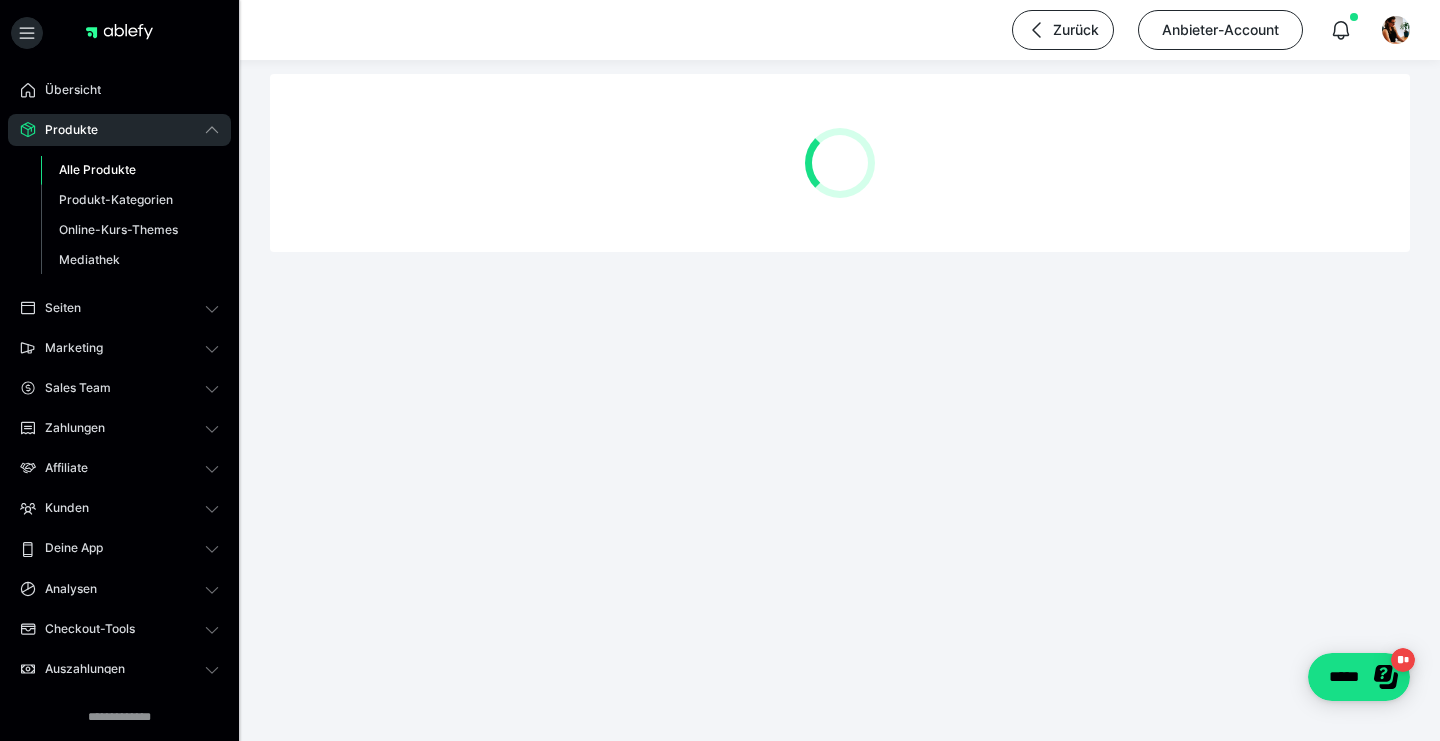 scroll, scrollTop: 0, scrollLeft: 0, axis: both 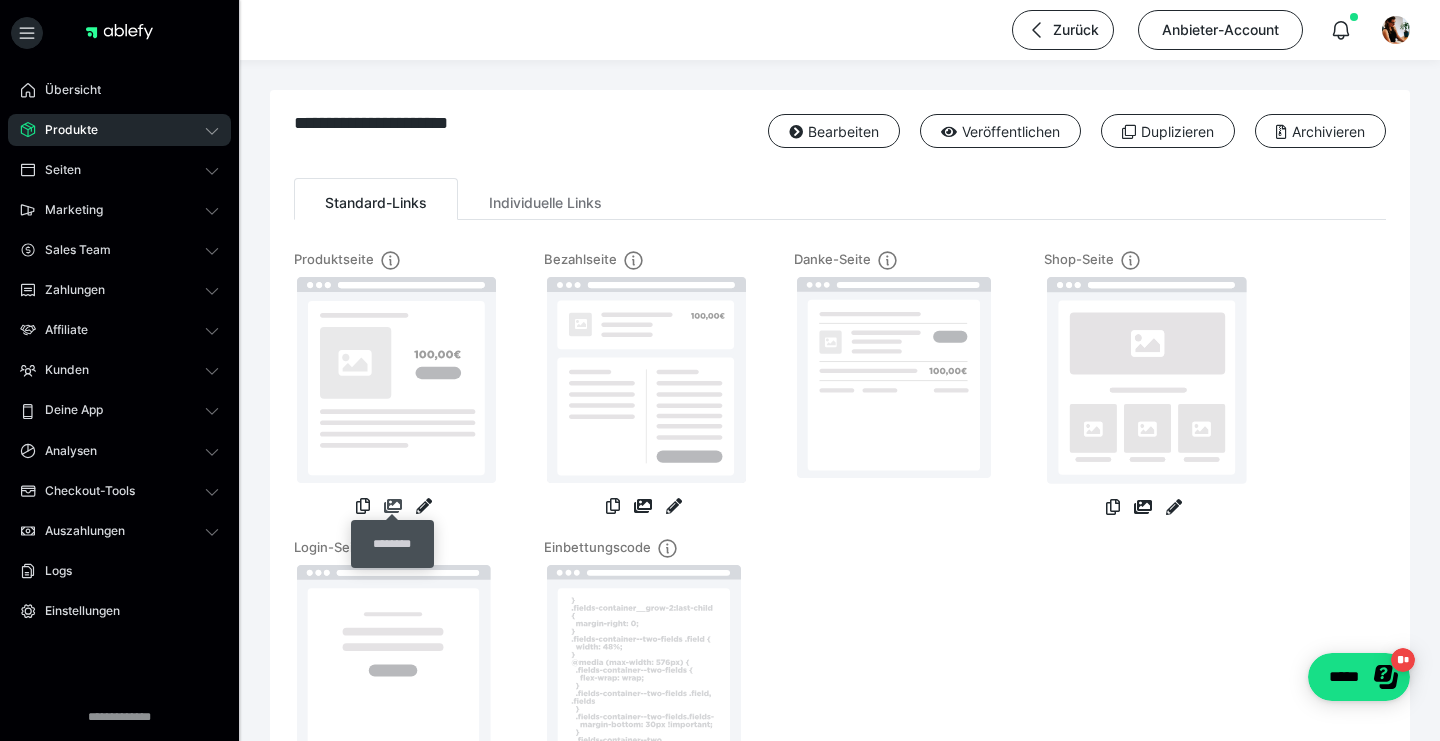 click at bounding box center [393, 506] 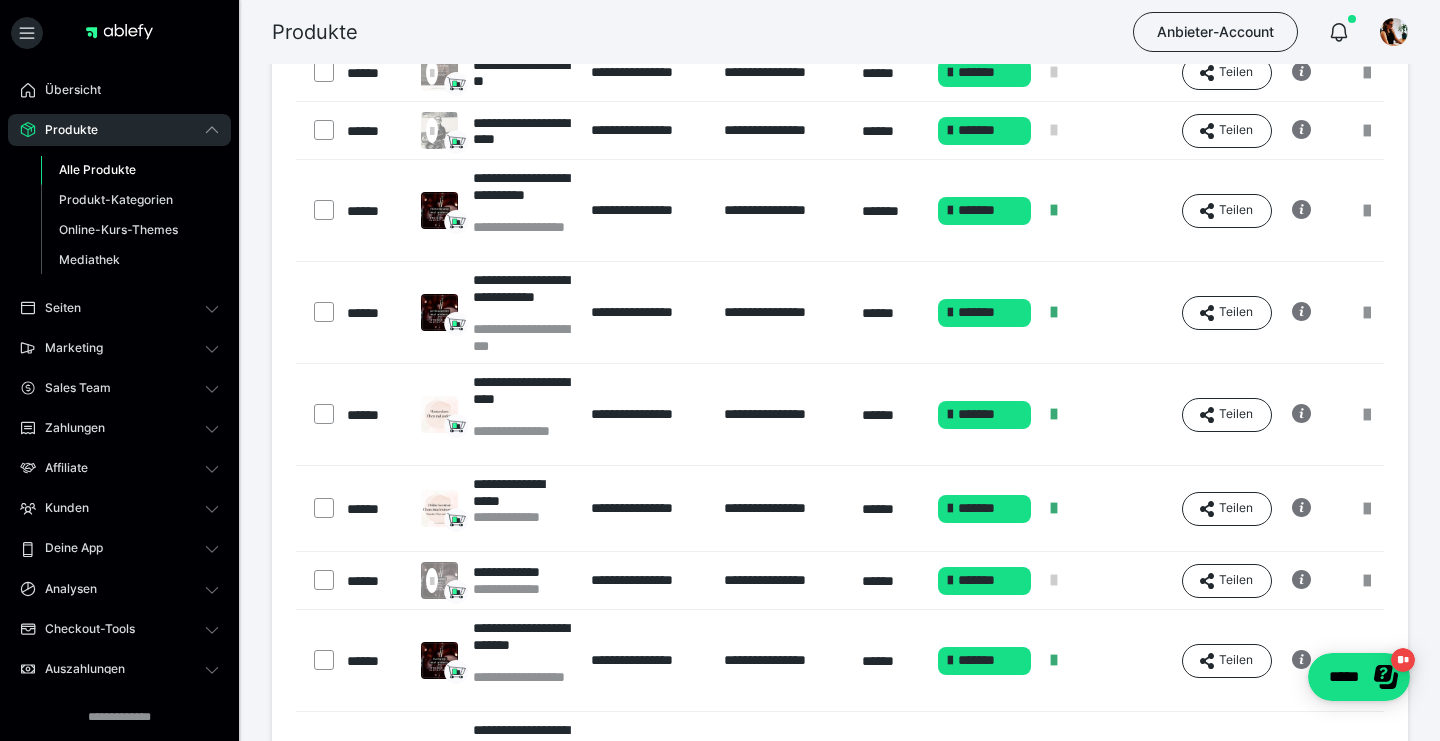 scroll, scrollTop: 254, scrollLeft: 0, axis: vertical 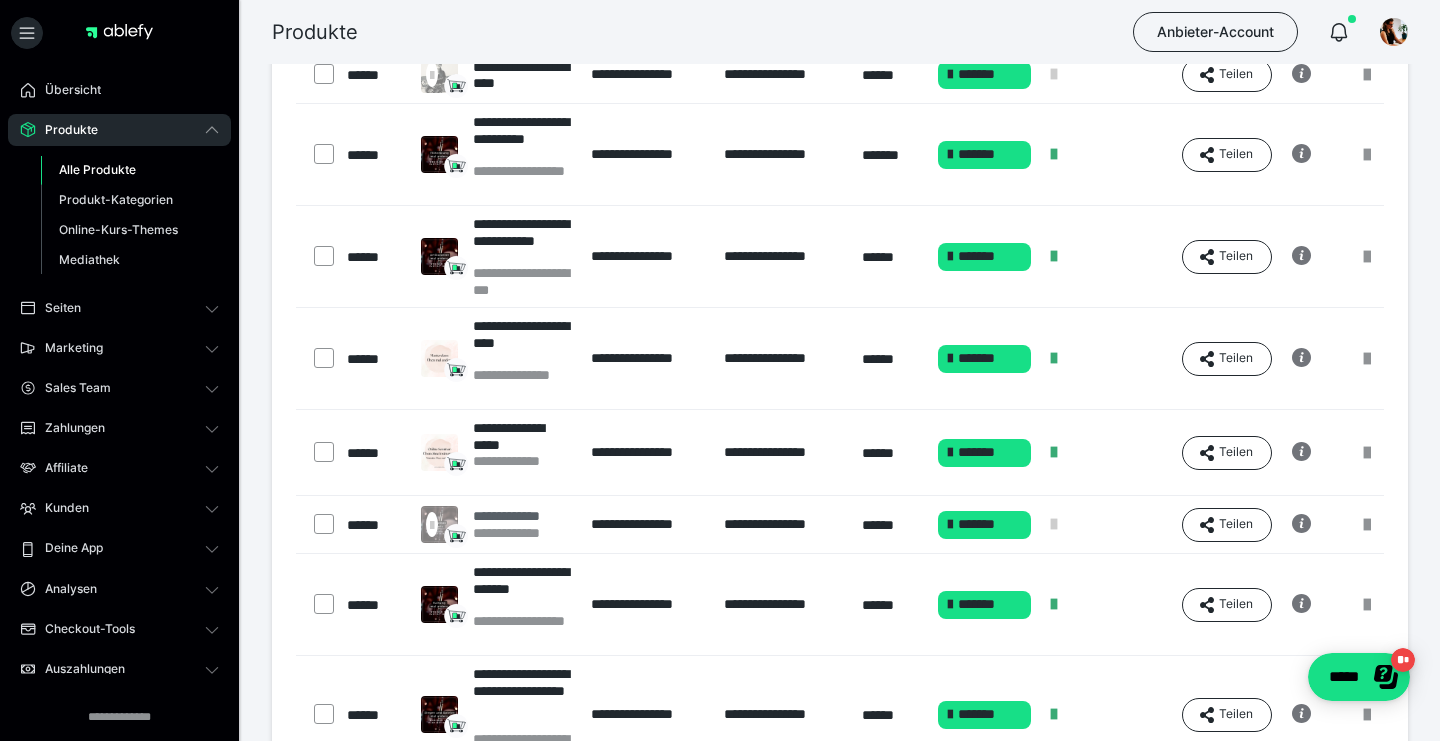 click on "**********" at bounding box center [520, 516] 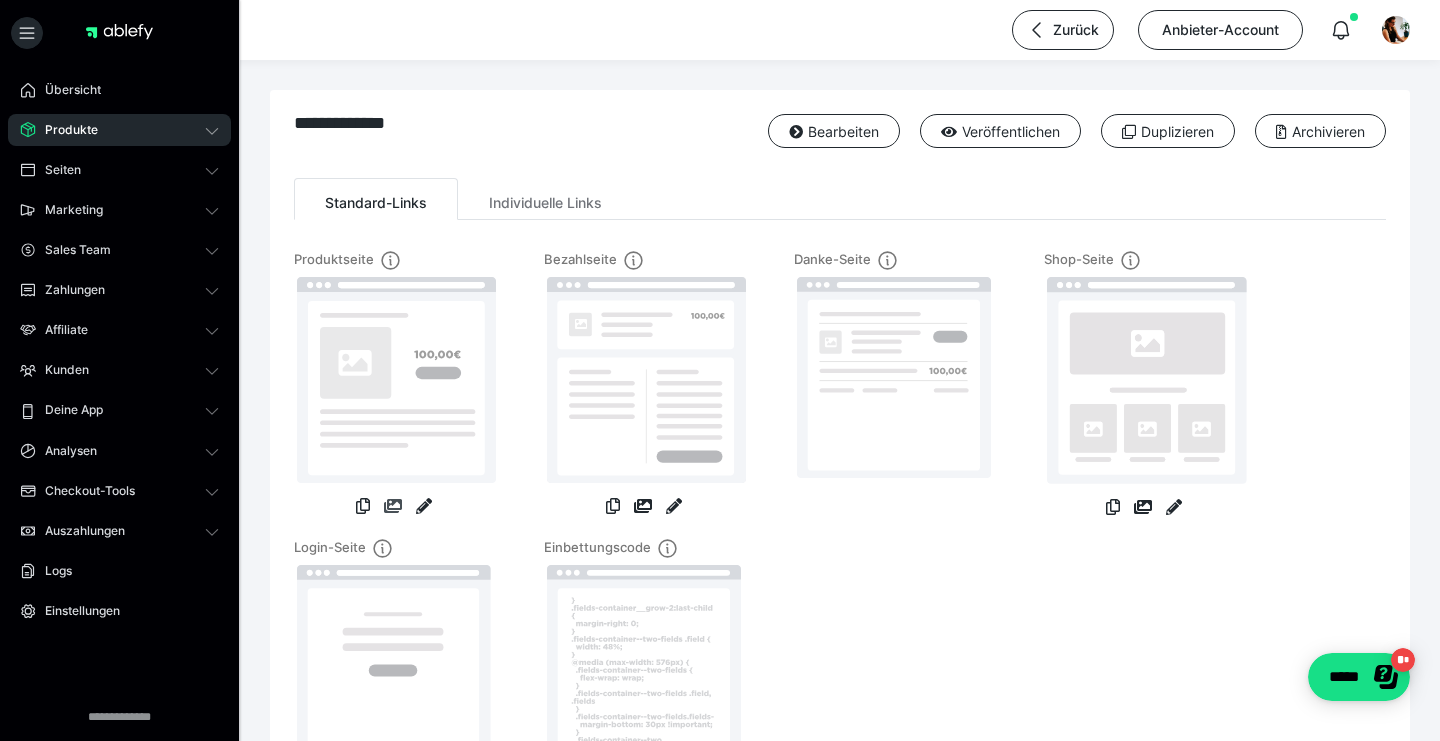 click at bounding box center (393, 506) 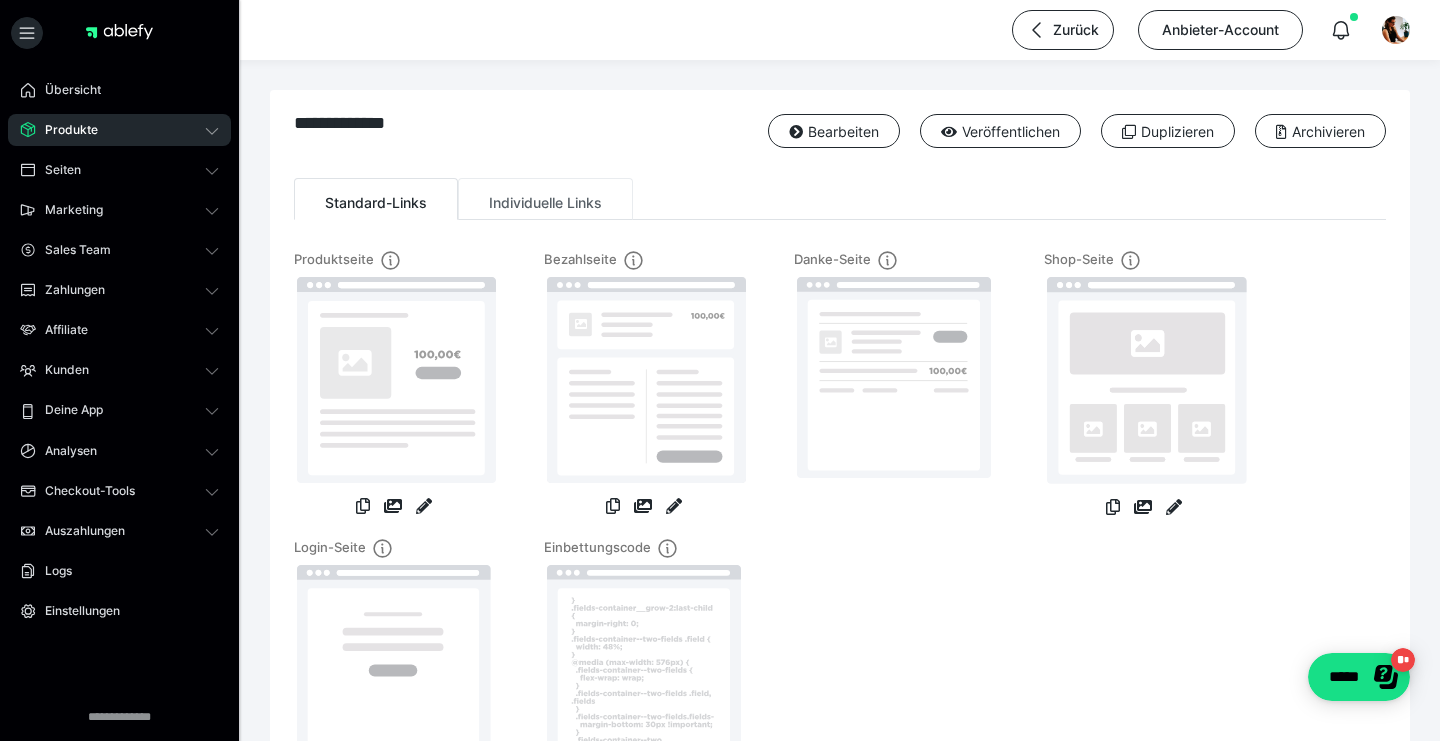 click on "Individuelle Links" at bounding box center [545, 199] 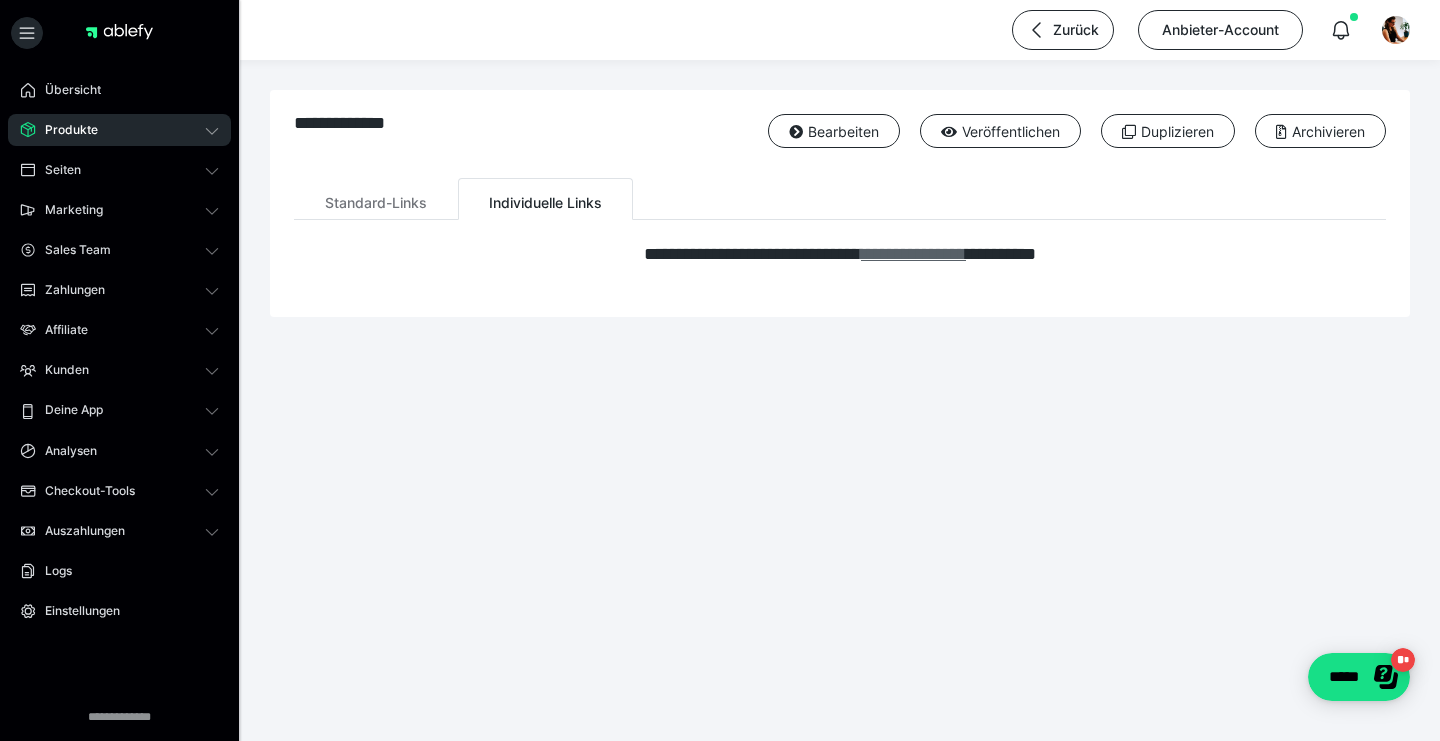 click on "**********" at bounding box center [913, 254] 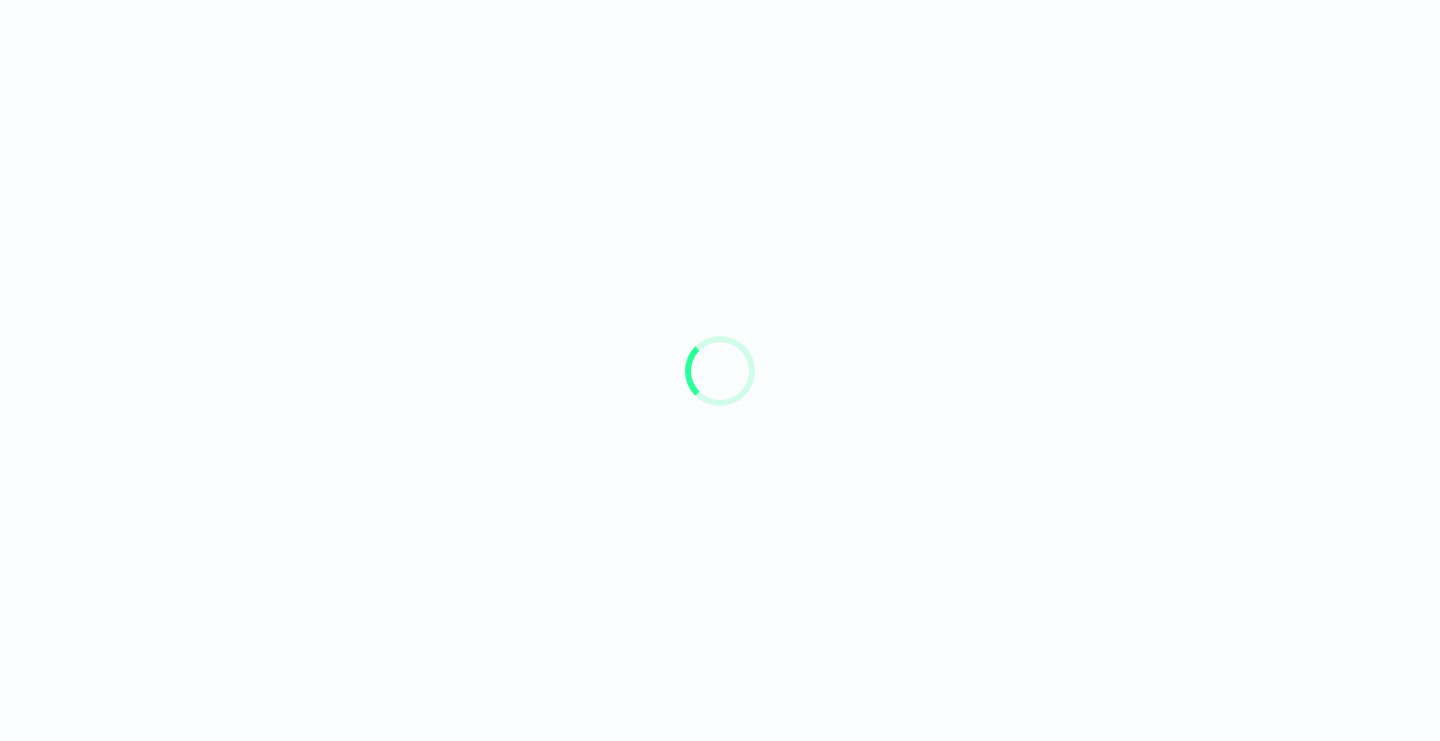 scroll, scrollTop: 0, scrollLeft: 0, axis: both 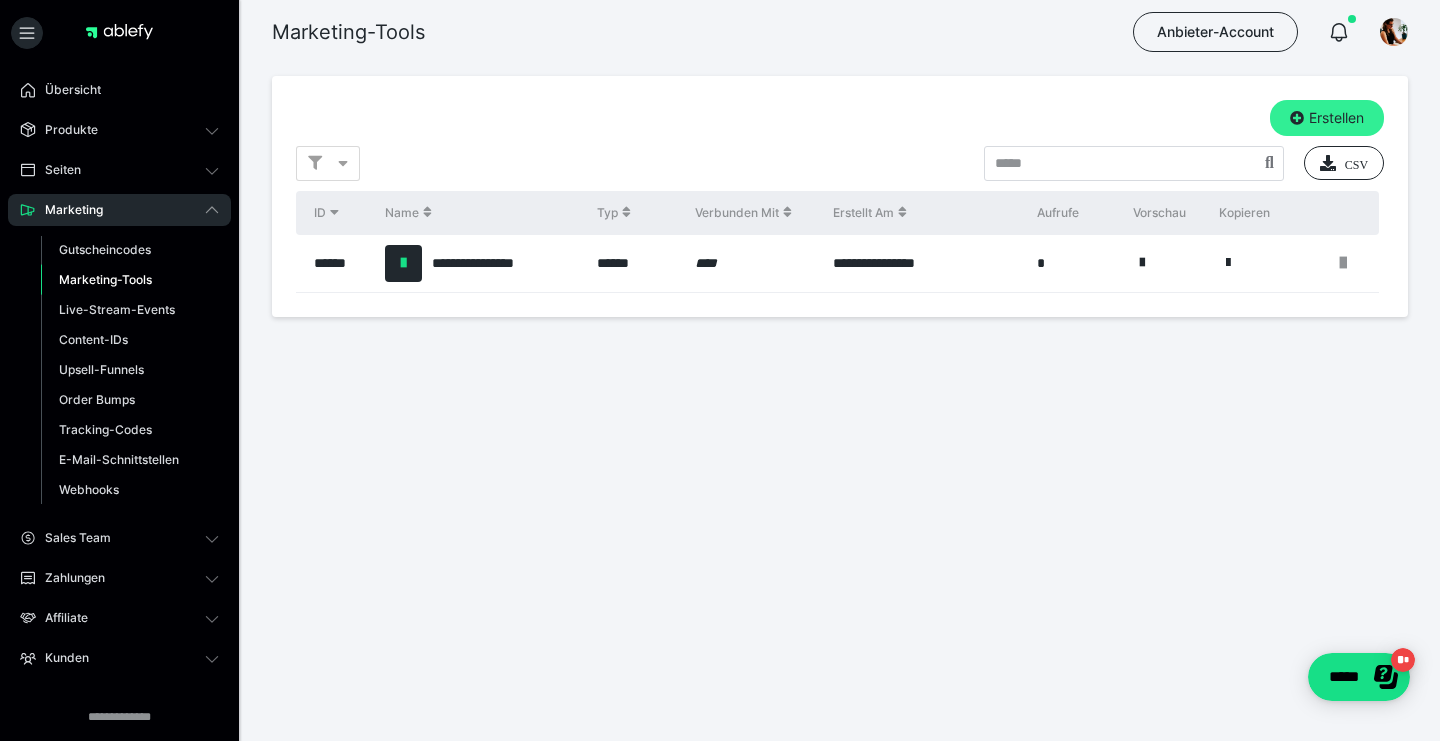 click on "Erstellen" at bounding box center [1327, 118] 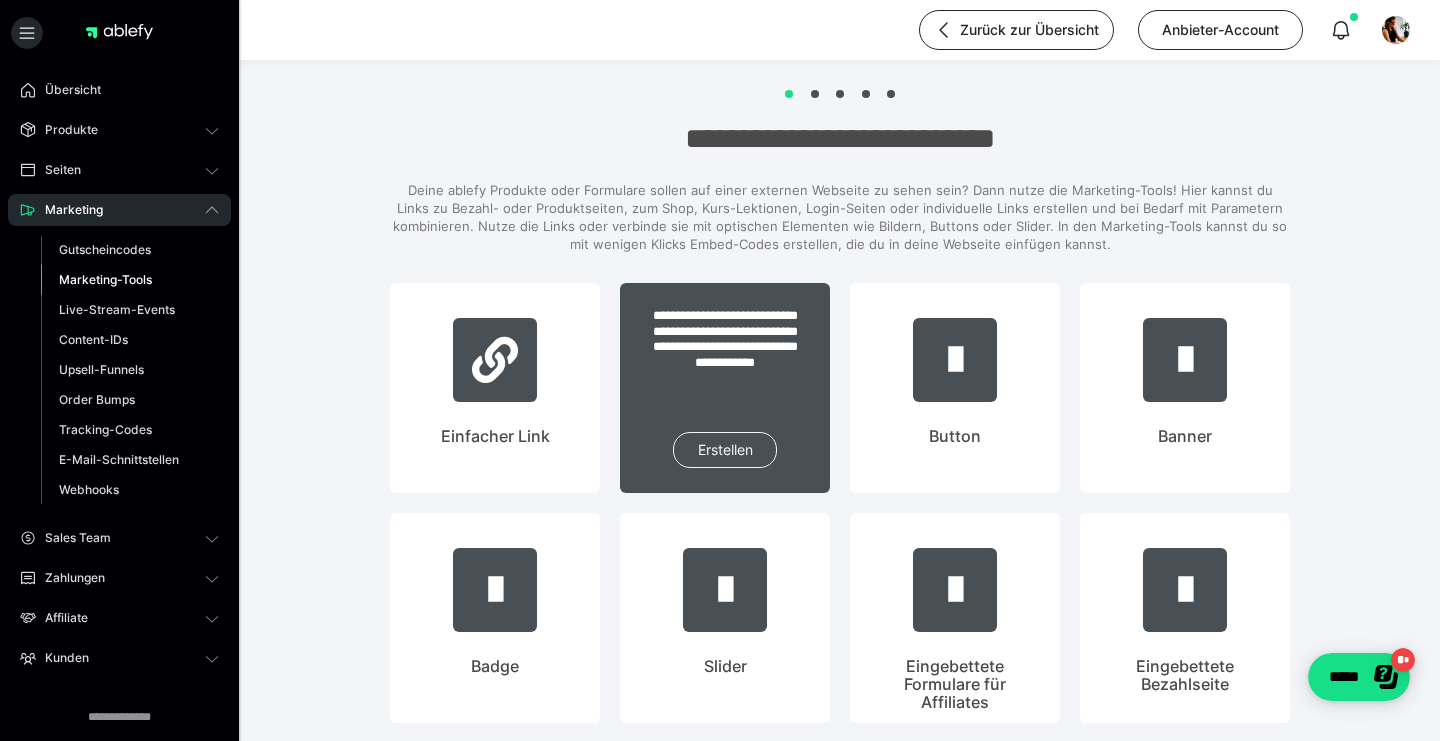 click on "Erstellen" at bounding box center [725, 450] 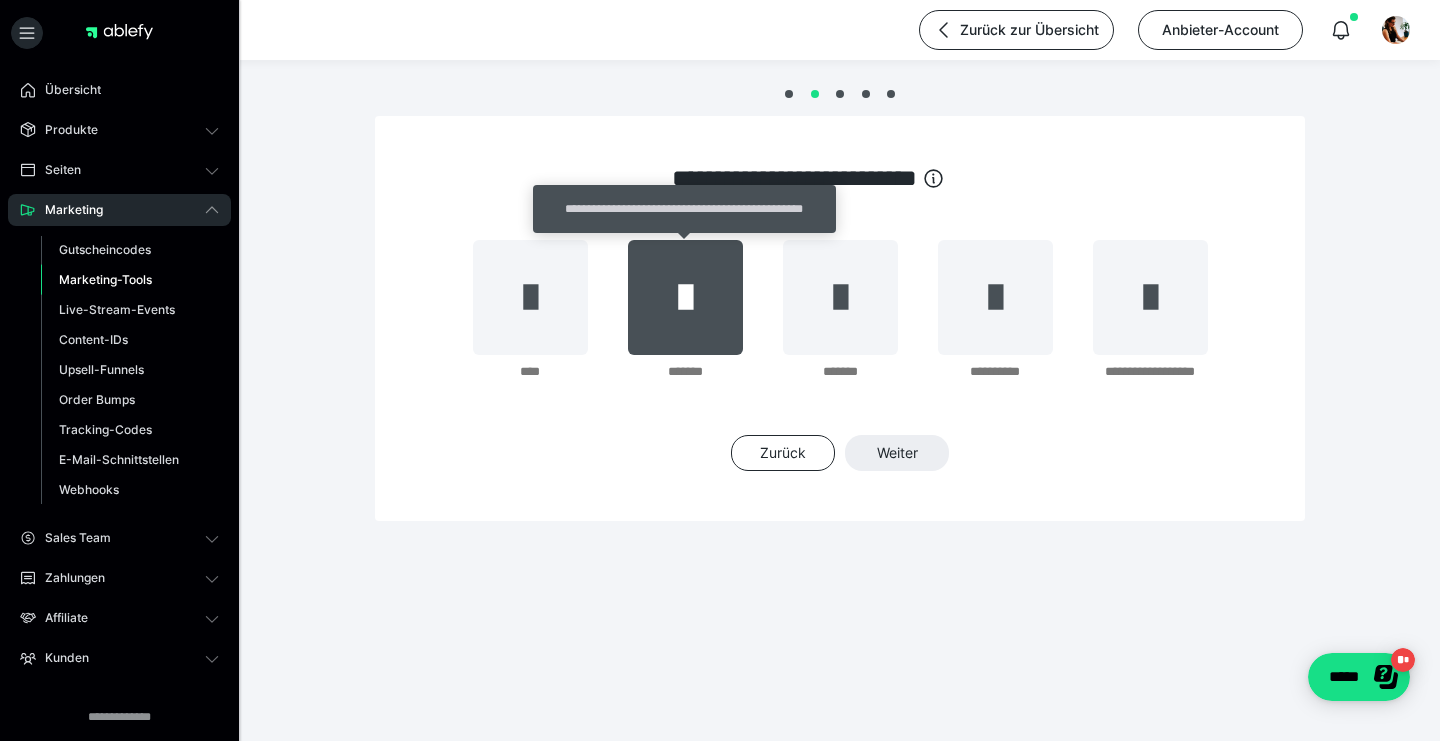 click at bounding box center [685, 297] 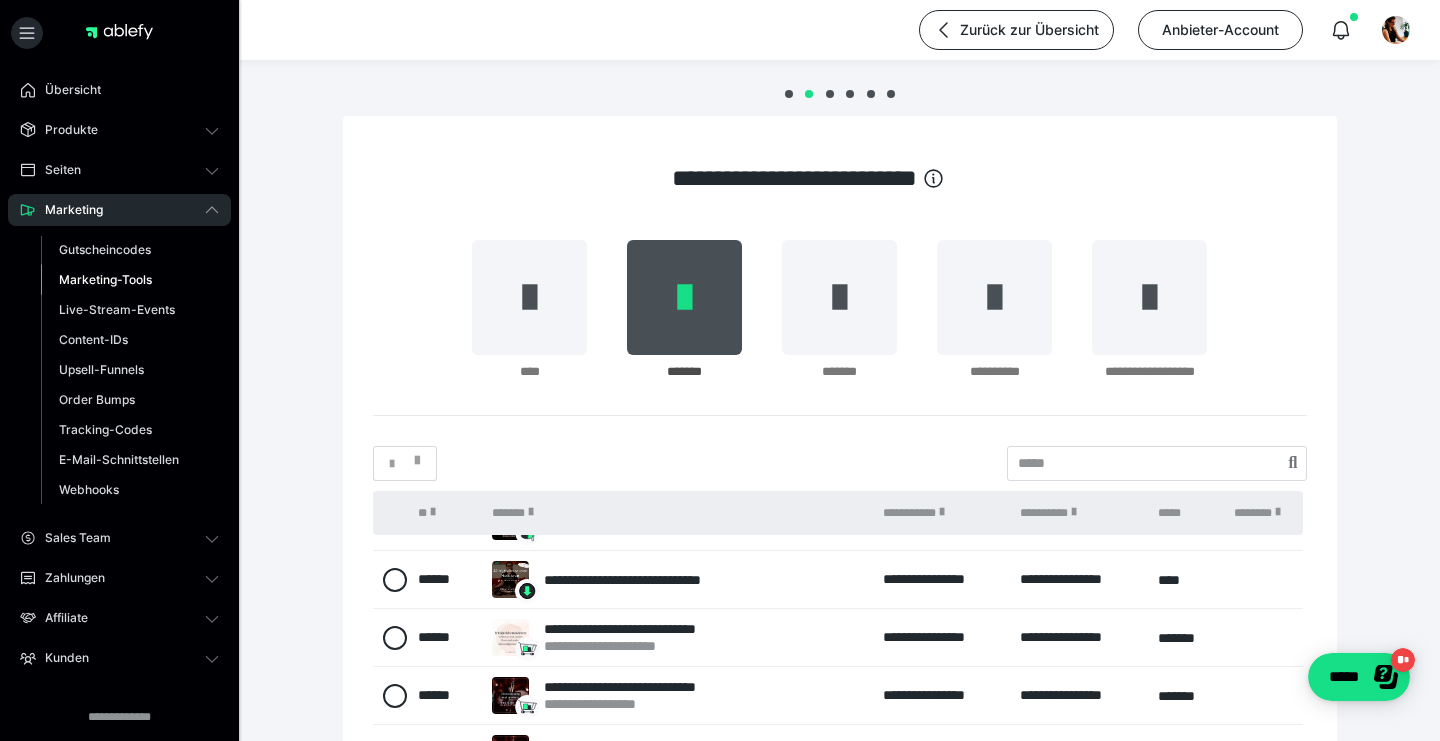 scroll, scrollTop: 220, scrollLeft: 0, axis: vertical 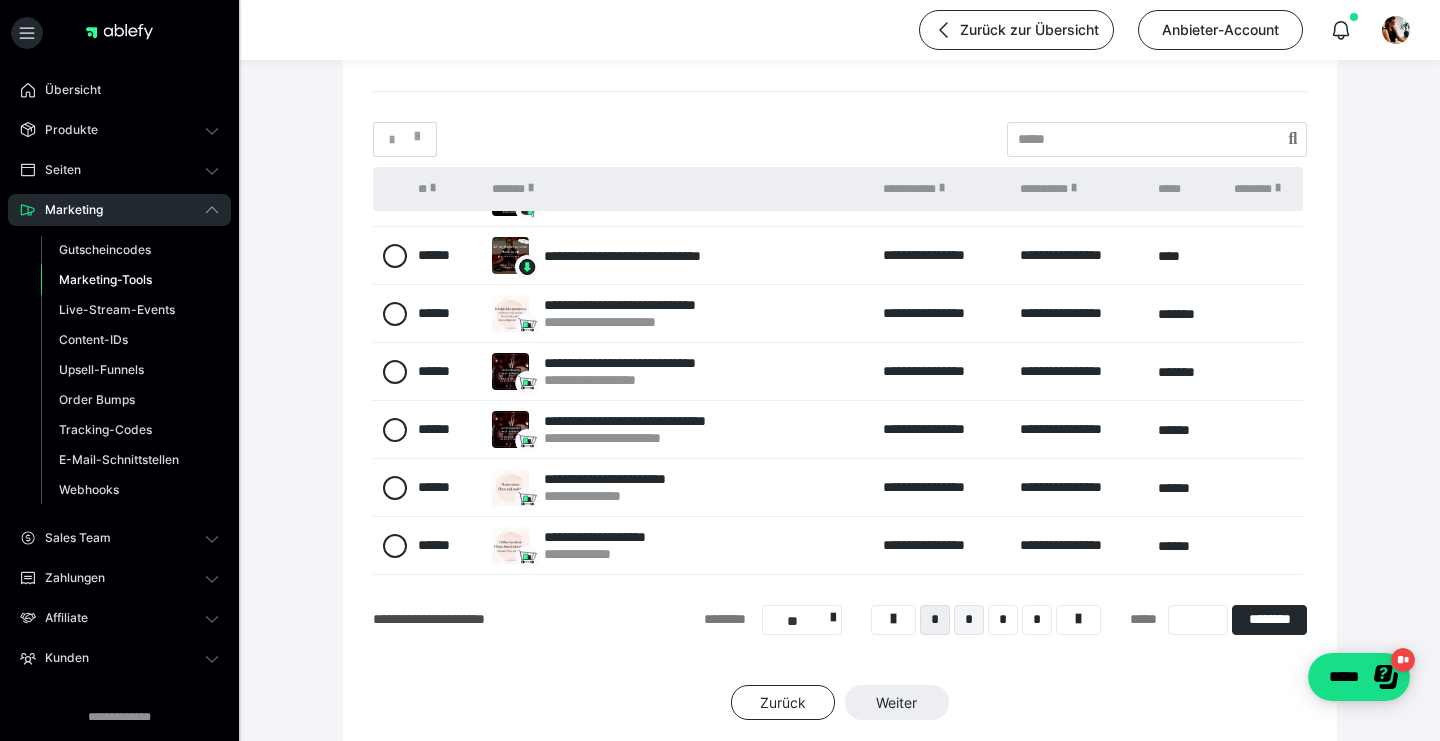 click on "*" at bounding box center [969, 620] 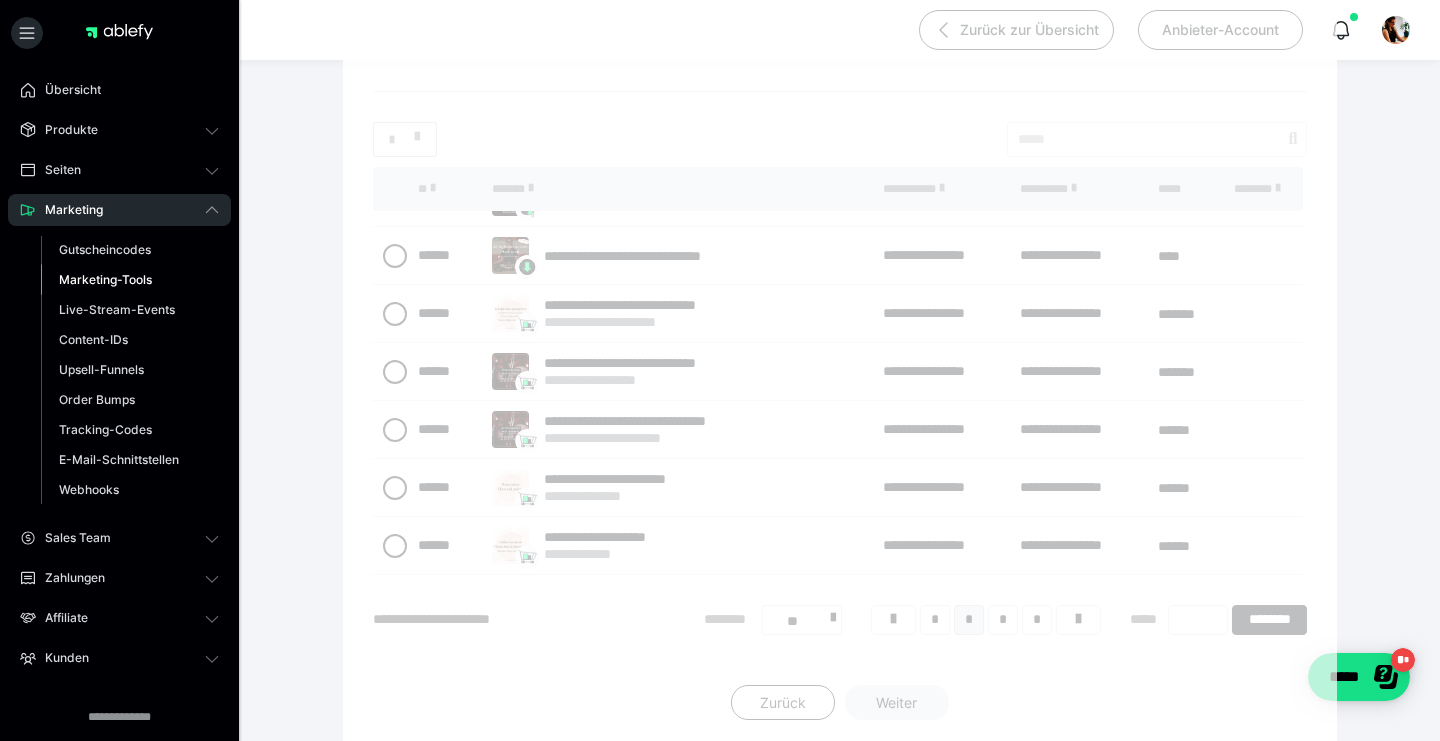 scroll, scrollTop: 56, scrollLeft: 0, axis: vertical 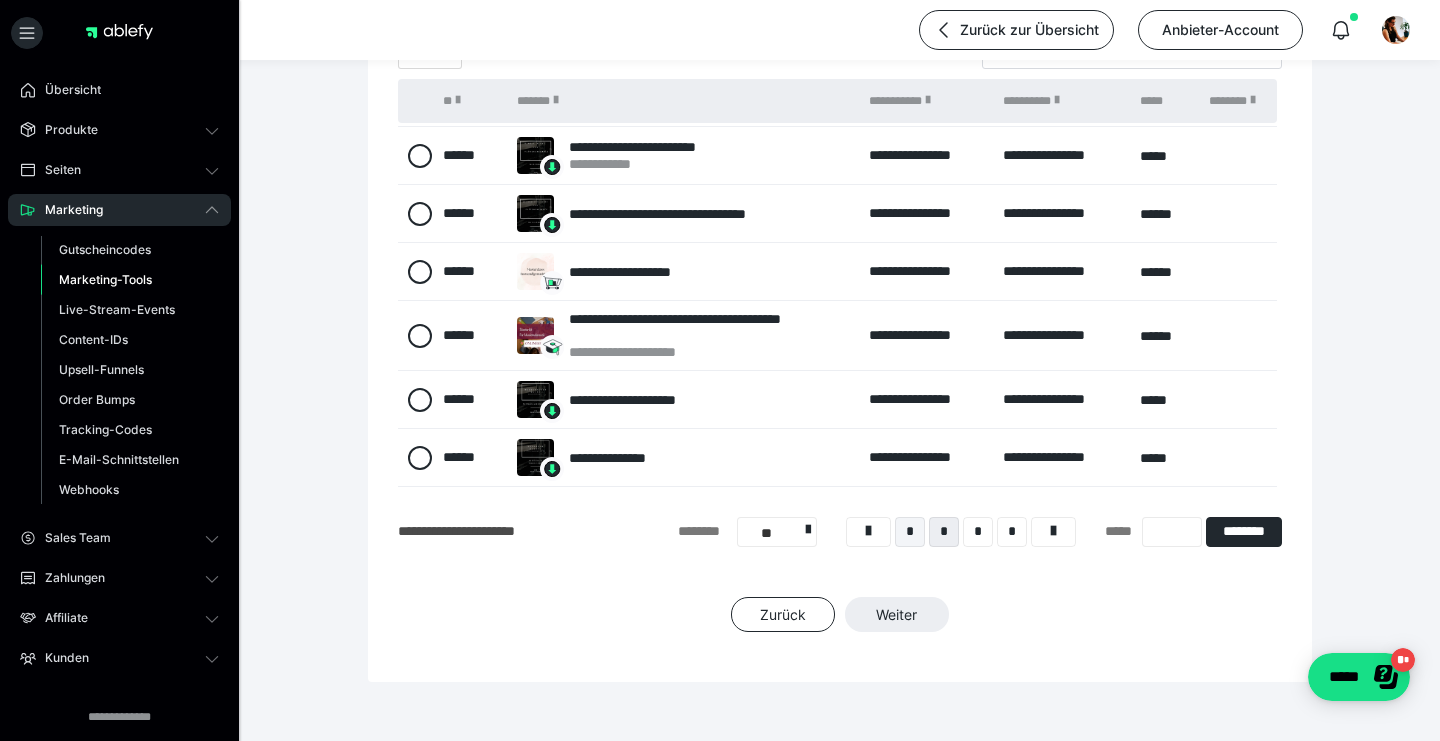 click on "*" at bounding box center [910, 532] 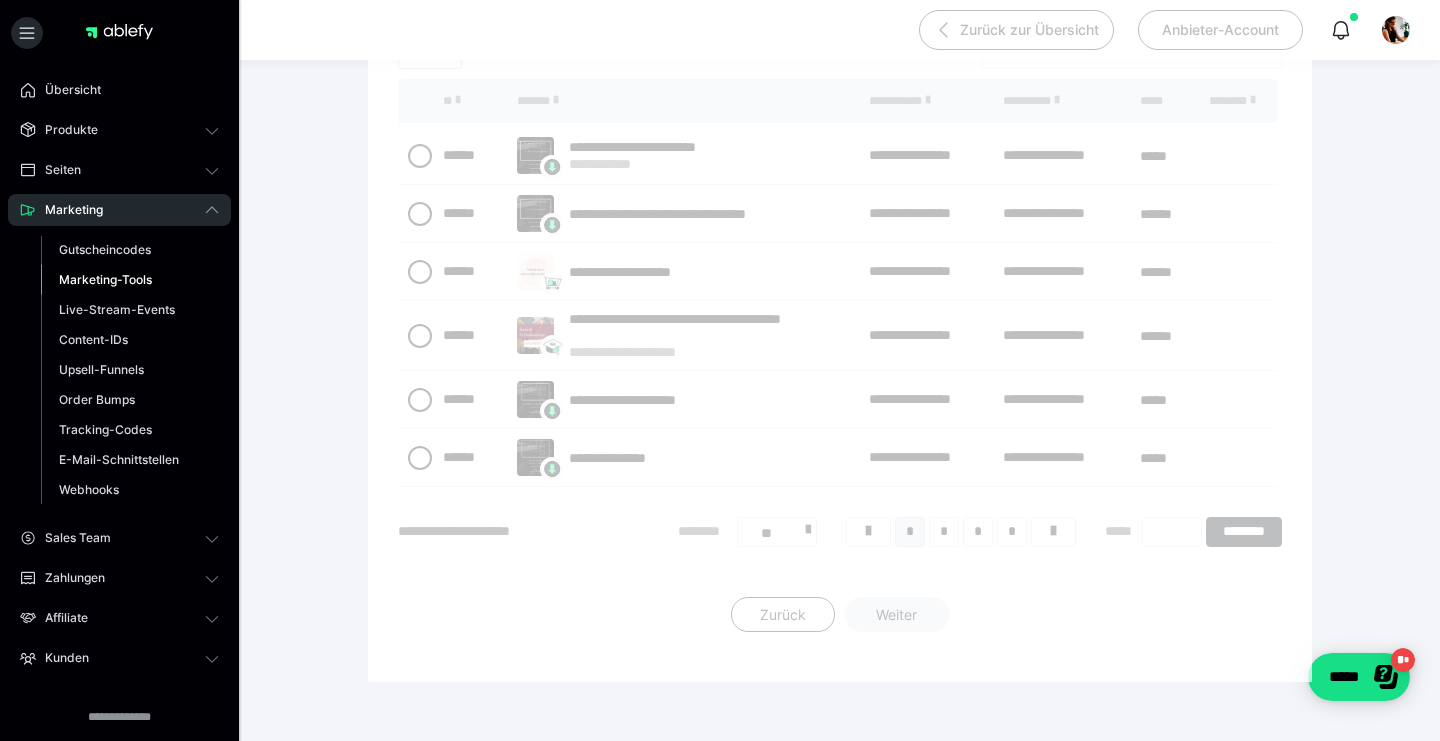 scroll, scrollTop: 56, scrollLeft: 0, axis: vertical 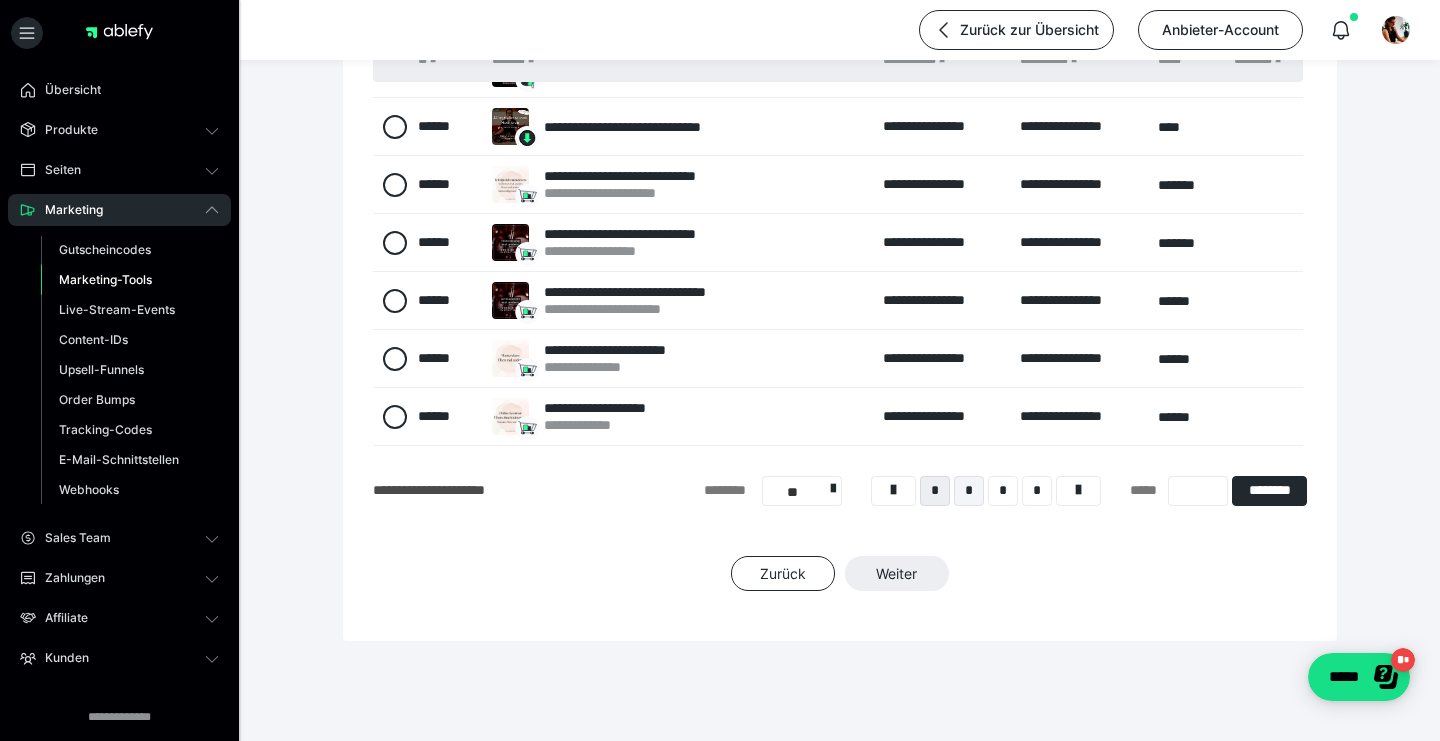 click on "*" at bounding box center (969, 491) 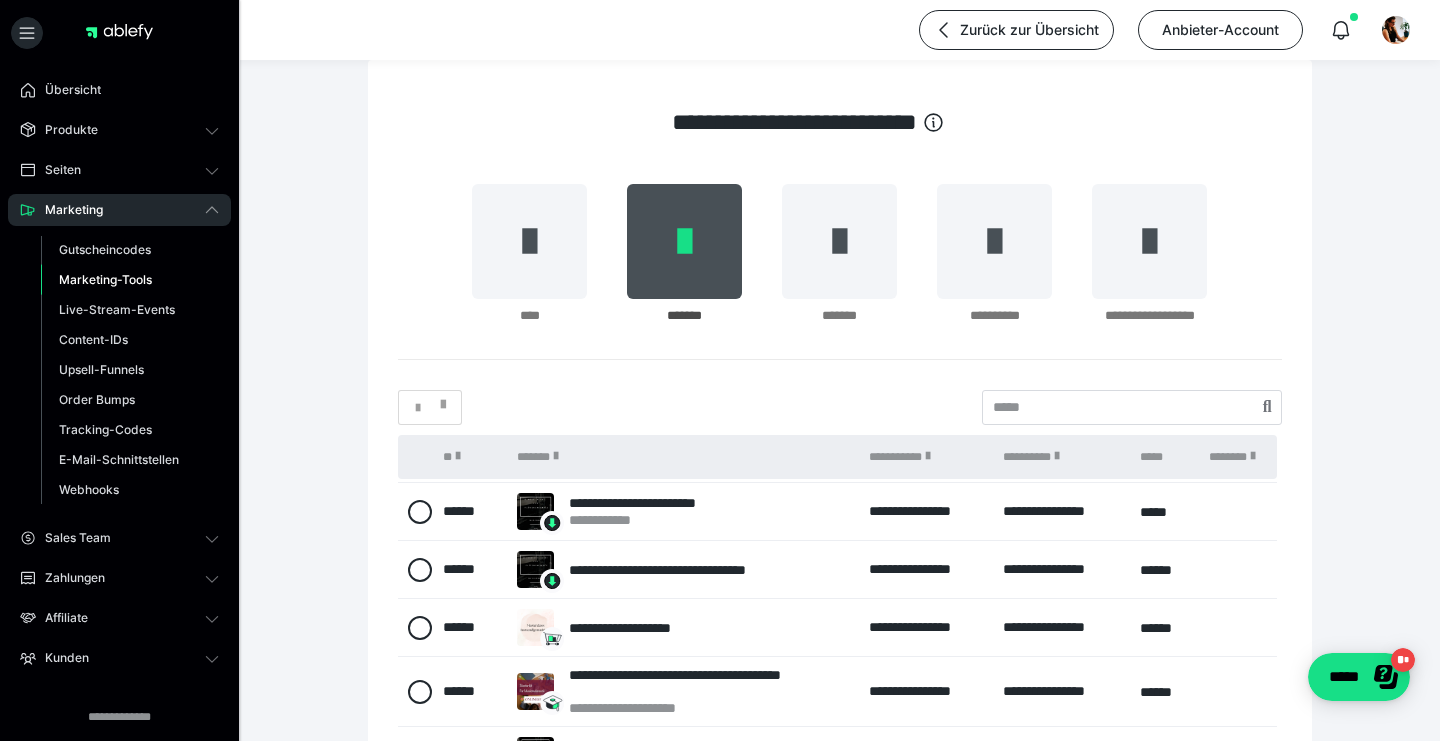 scroll, scrollTop: 230, scrollLeft: 0, axis: vertical 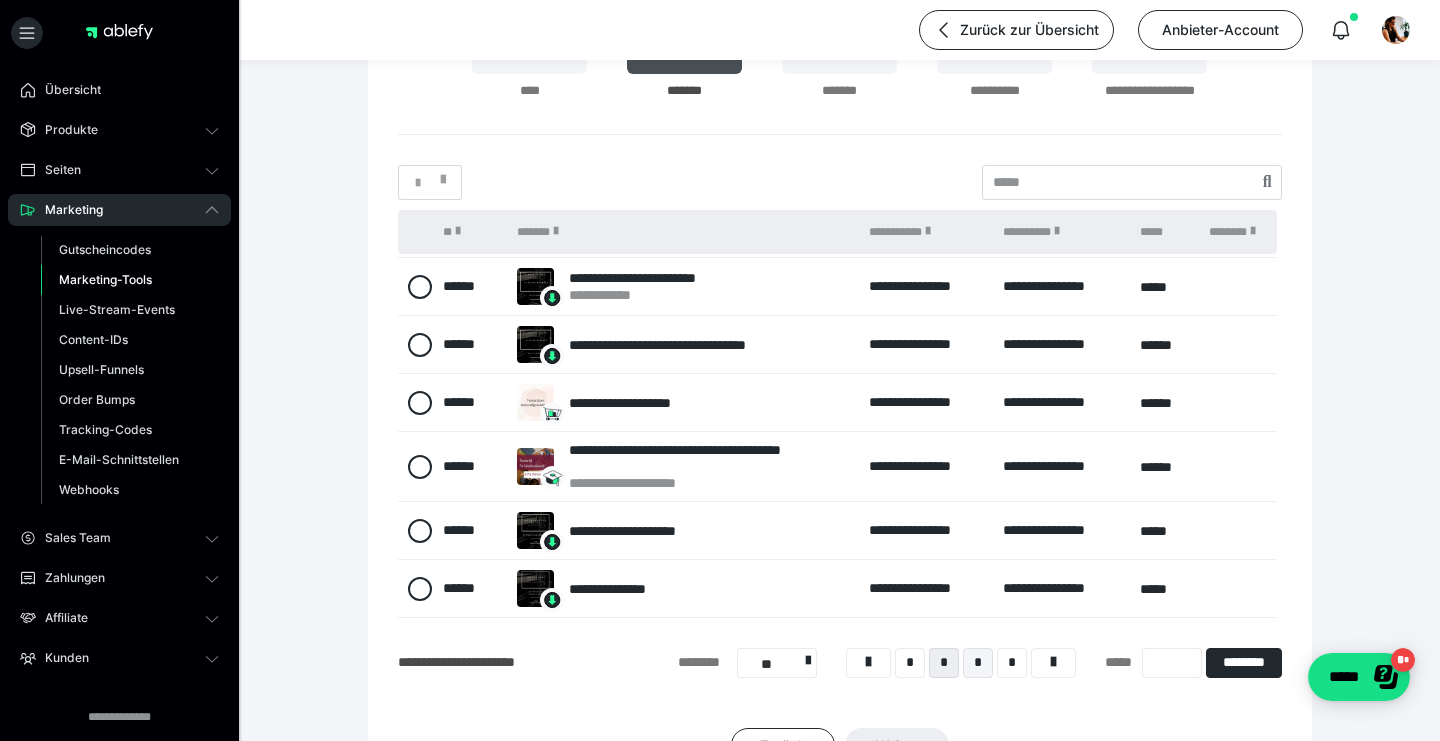 click on "*" at bounding box center (978, 663) 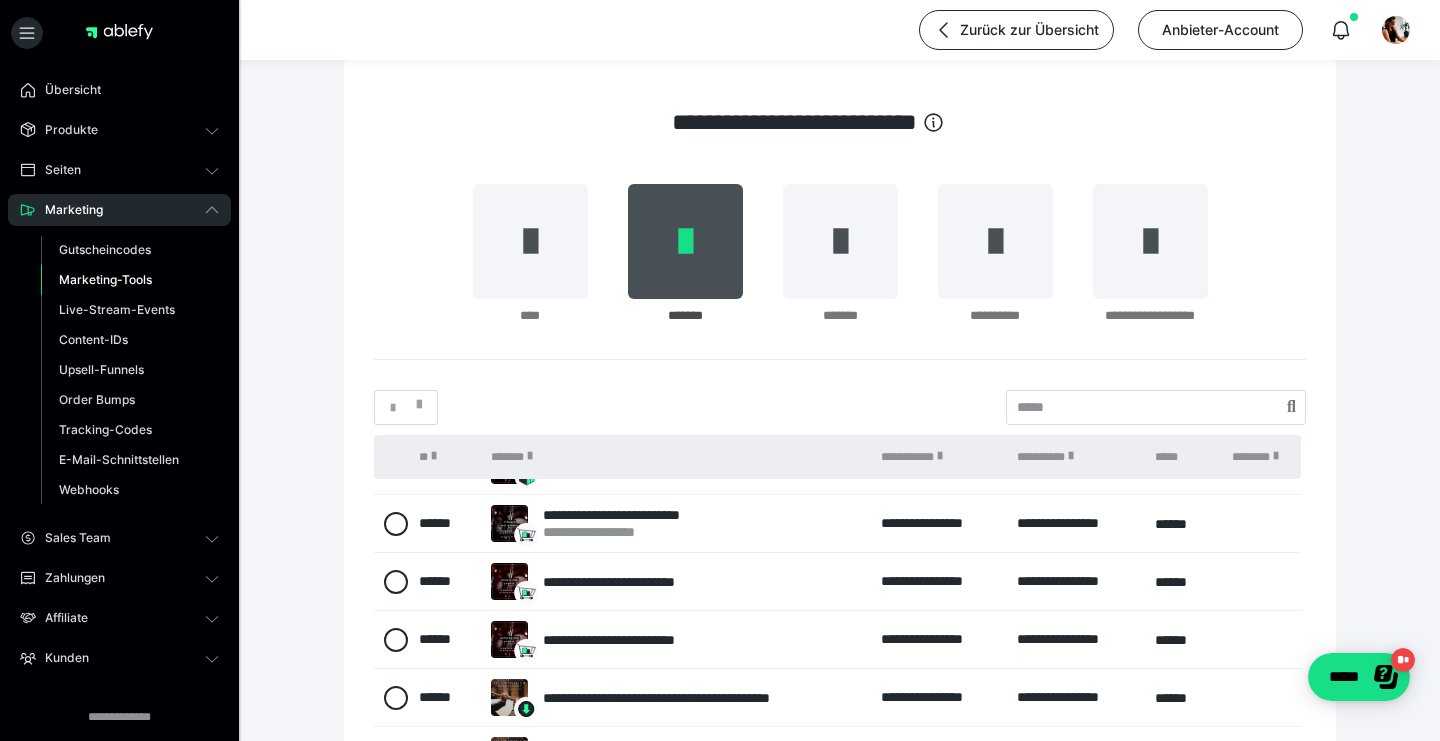 scroll 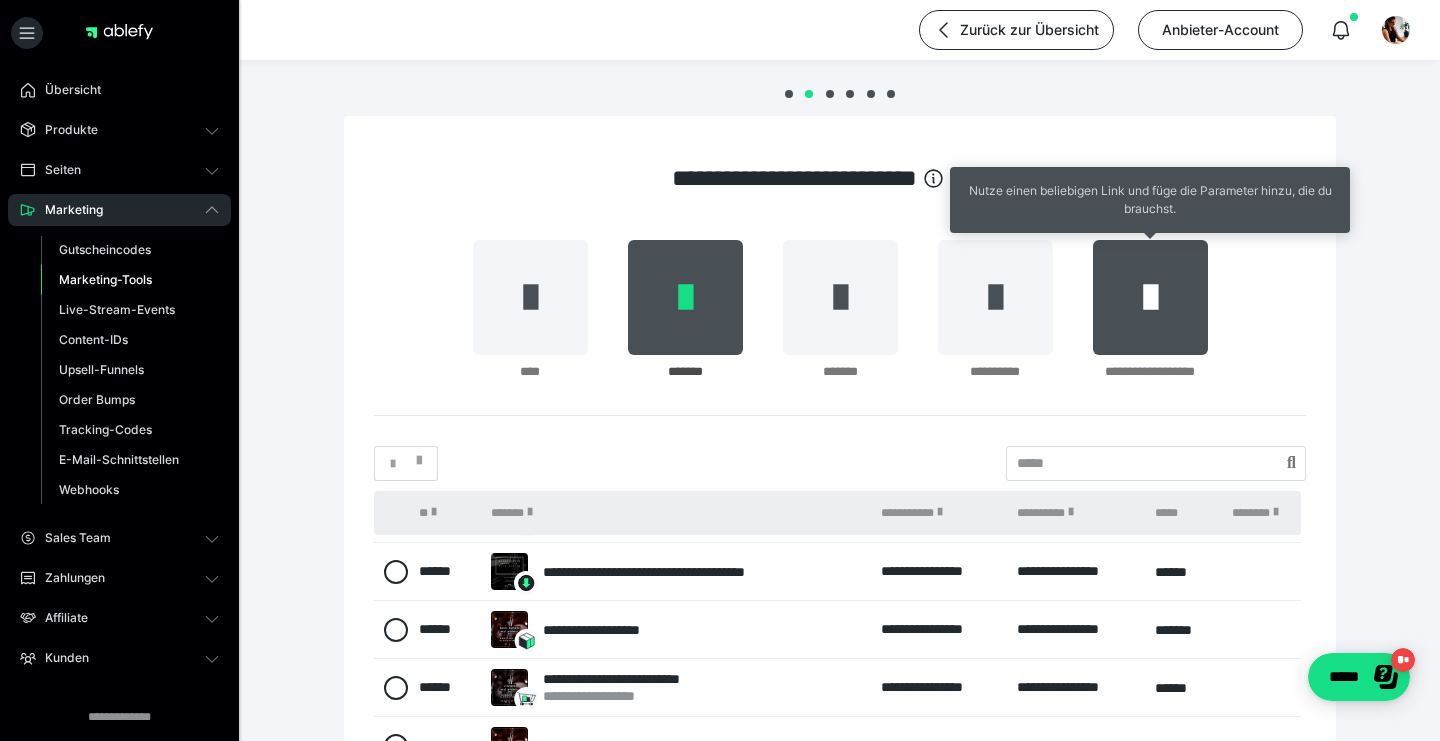 click at bounding box center [1150, 297] 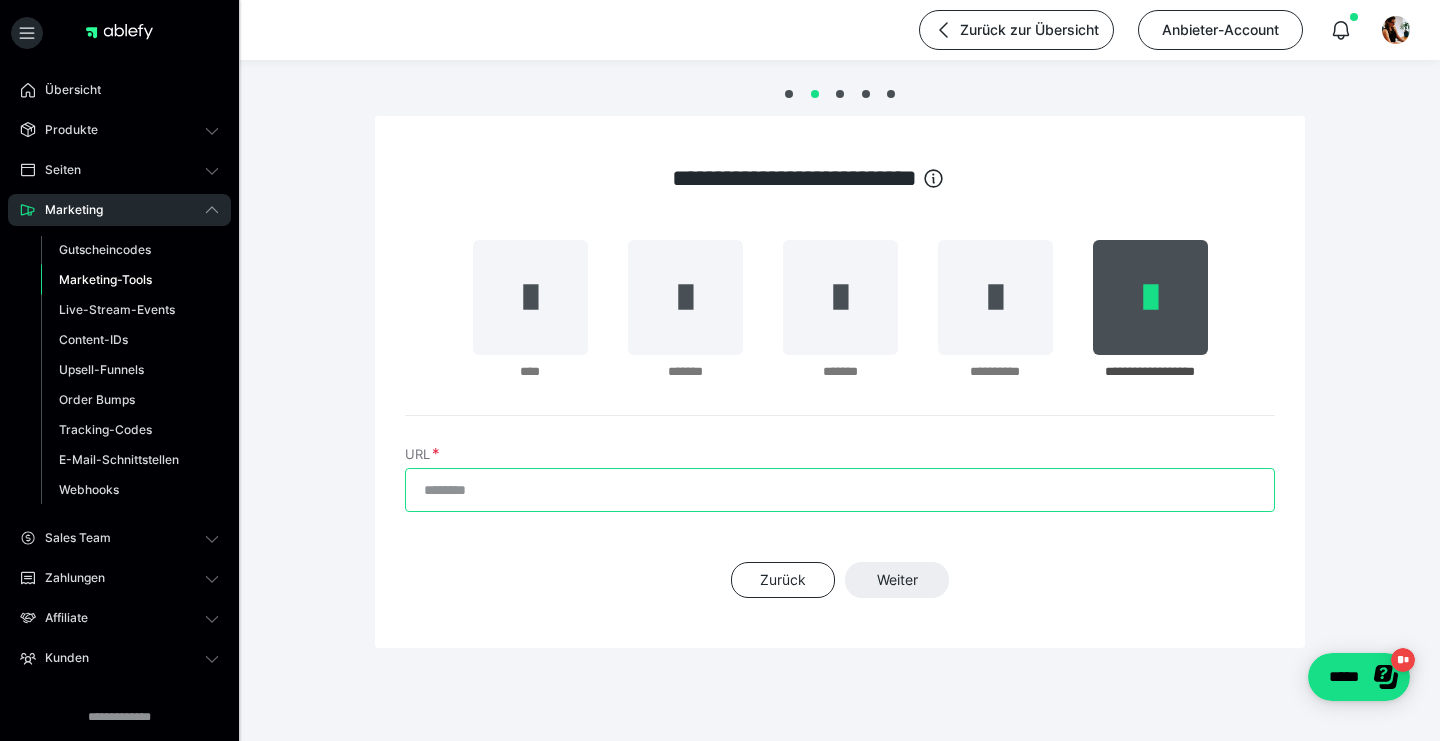 click on "URL" at bounding box center (840, 490) 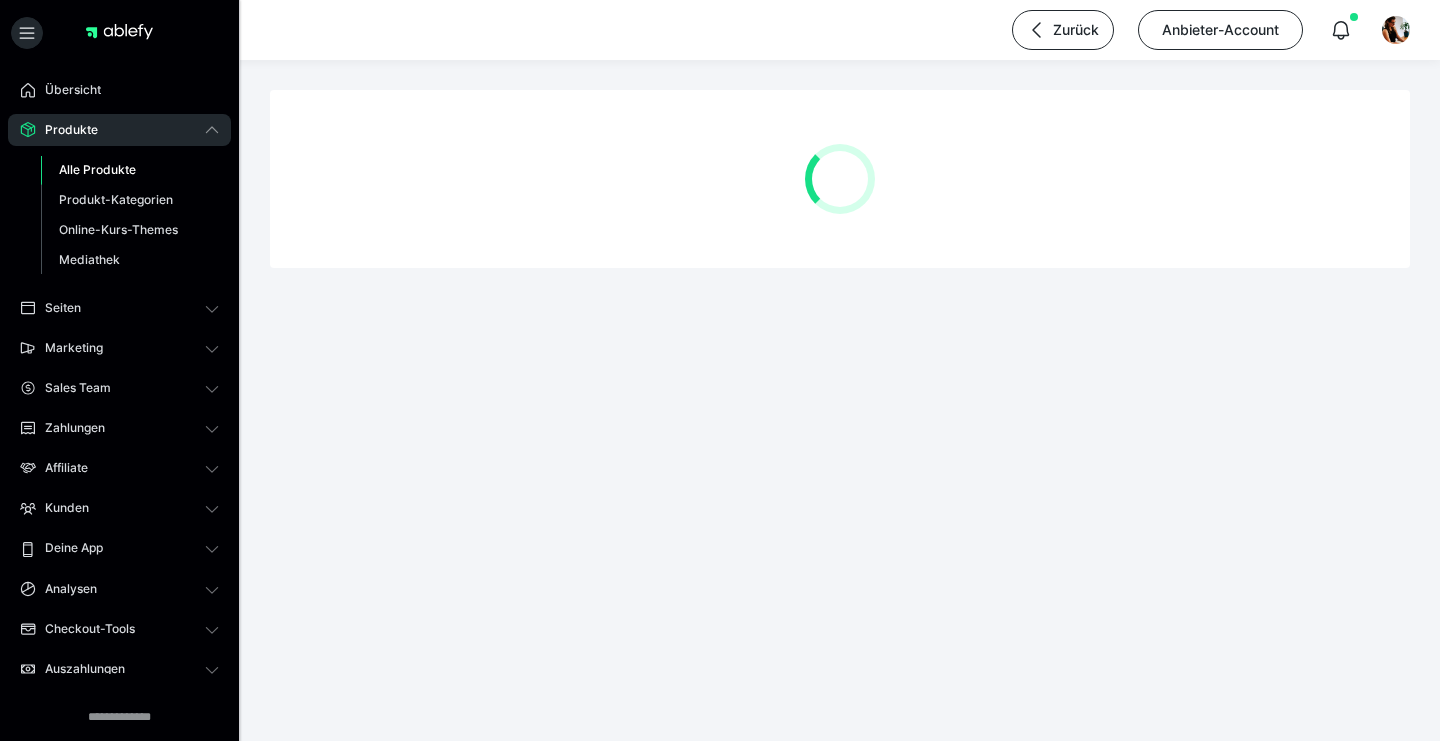 scroll, scrollTop: 0, scrollLeft: 0, axis: both 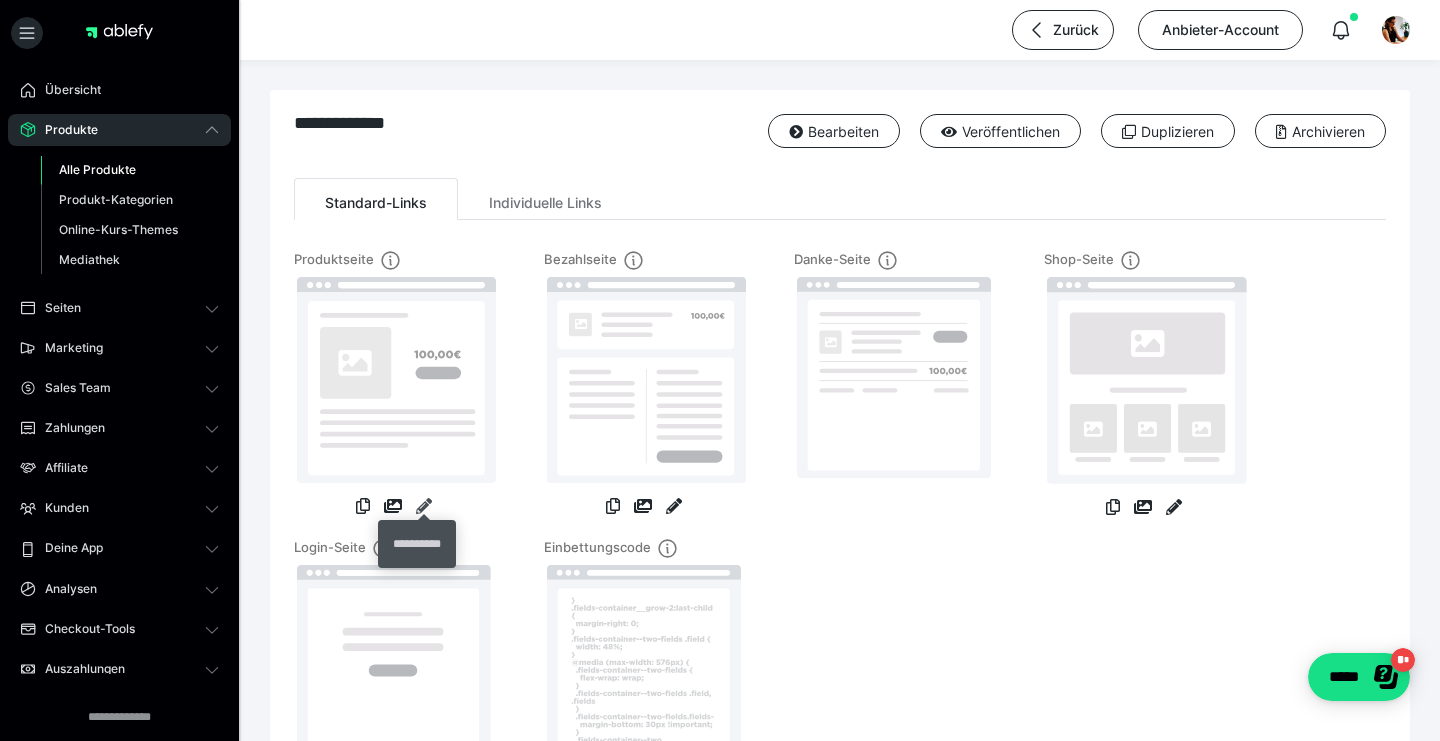 click at bounding box center [424, 506] 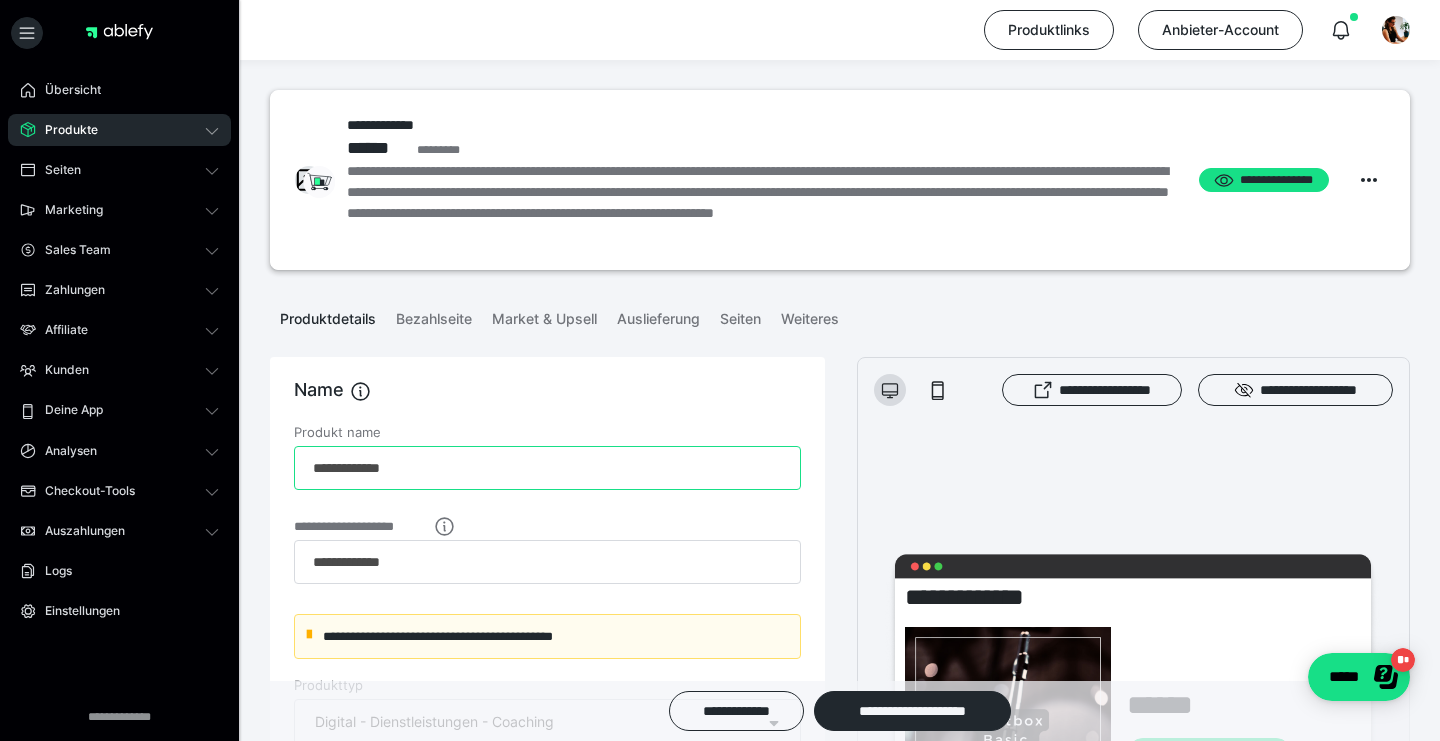 drag, startPoint x: 420, startPoint y: 476, endPoint x: 275, endPoint y: 464, distance: 145.4957 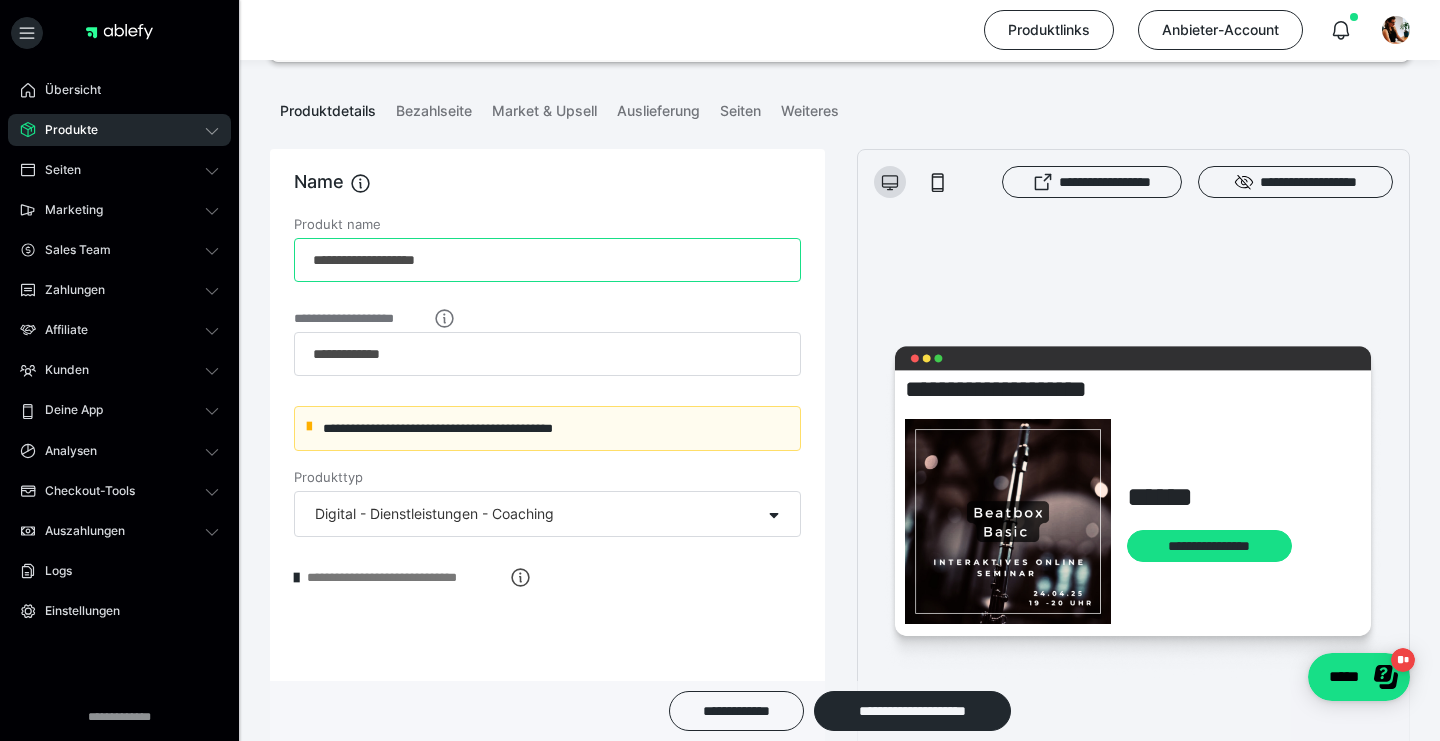 scroll, scrollTop: 231, scrollLeft: 0, axis: vertical 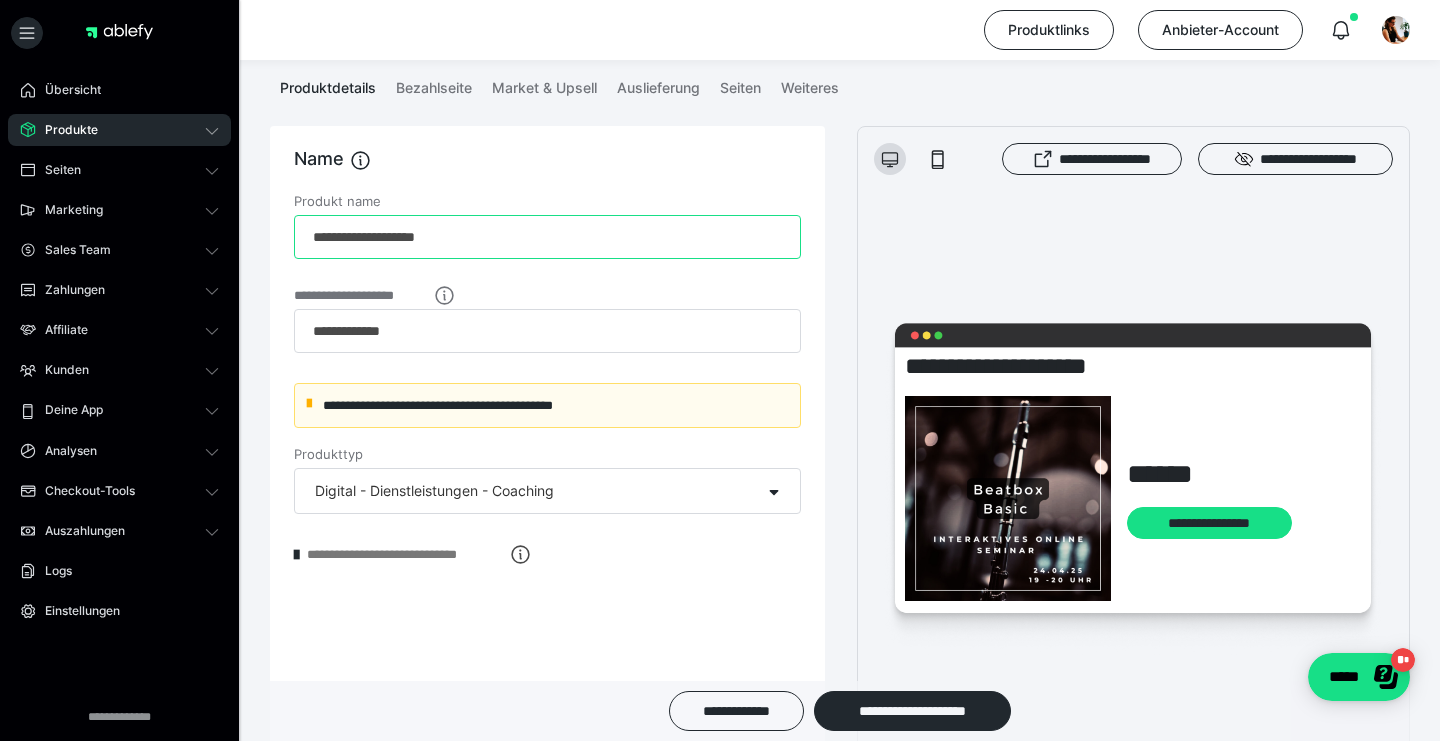 drag, startPoint x: 384, startPoint y: 233, endPoint x: 310, endPoint y: 233, distance: 74 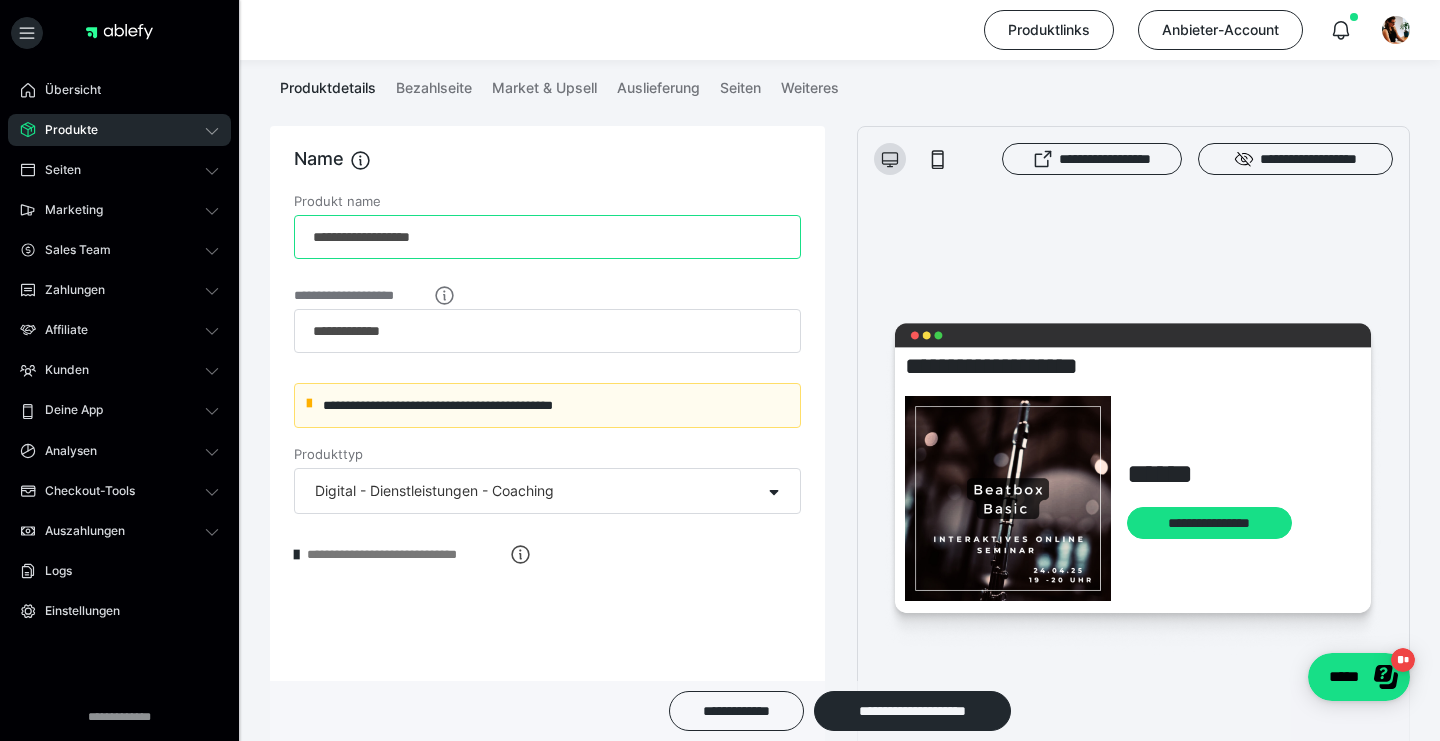 drag, startPoint x: 372, startPoint y: 238, endPoint x: 302, endPoint y: 225, distance: 71.19691 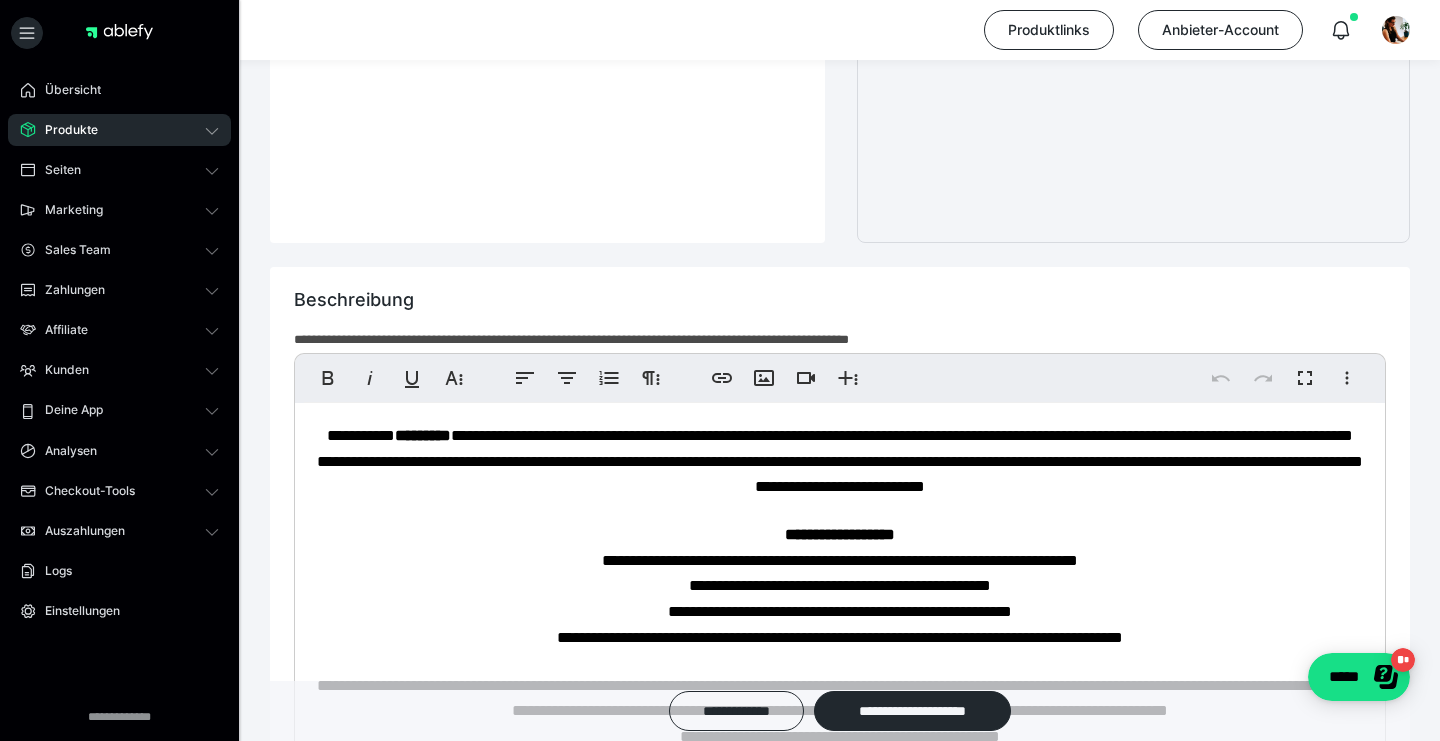 scroll, scrollTop: 958, scrollLeft: 0, axis: vertical 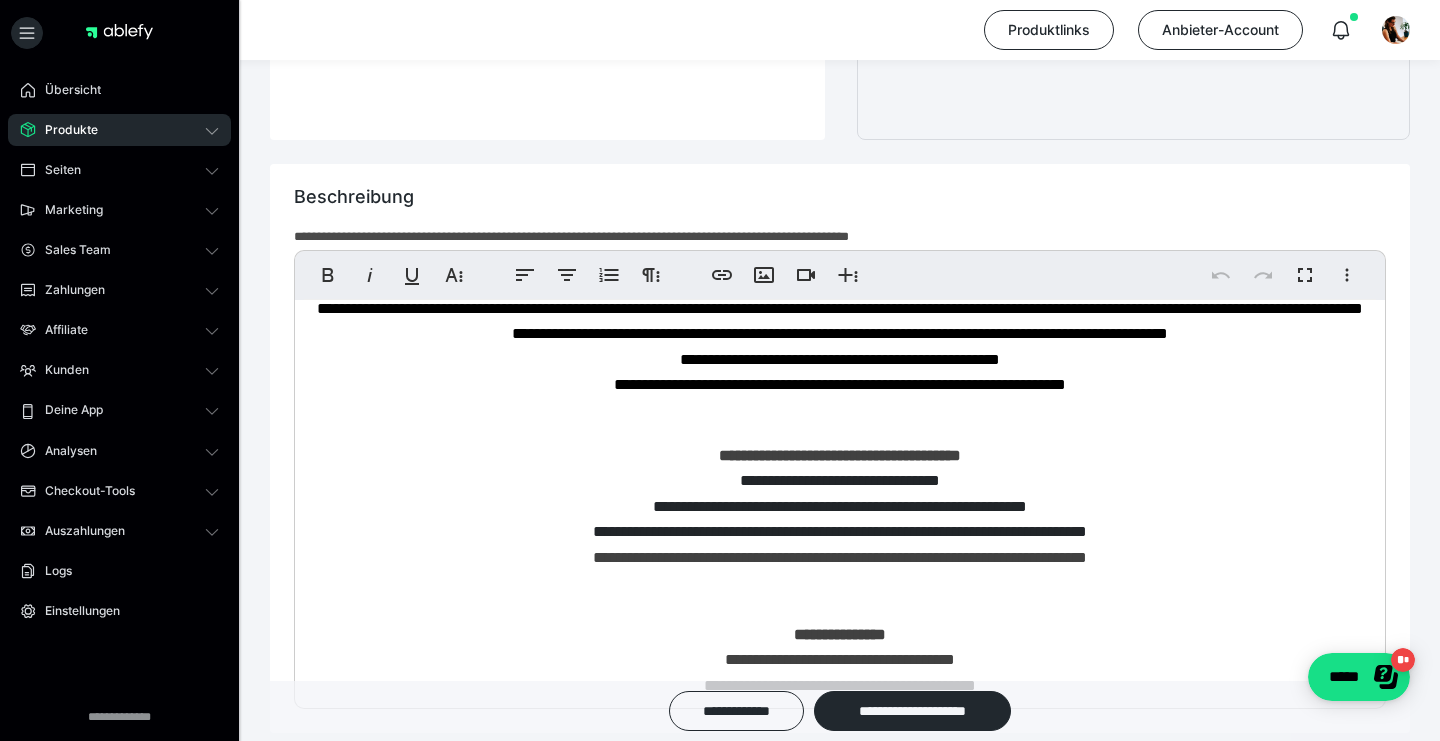 type on "**********" 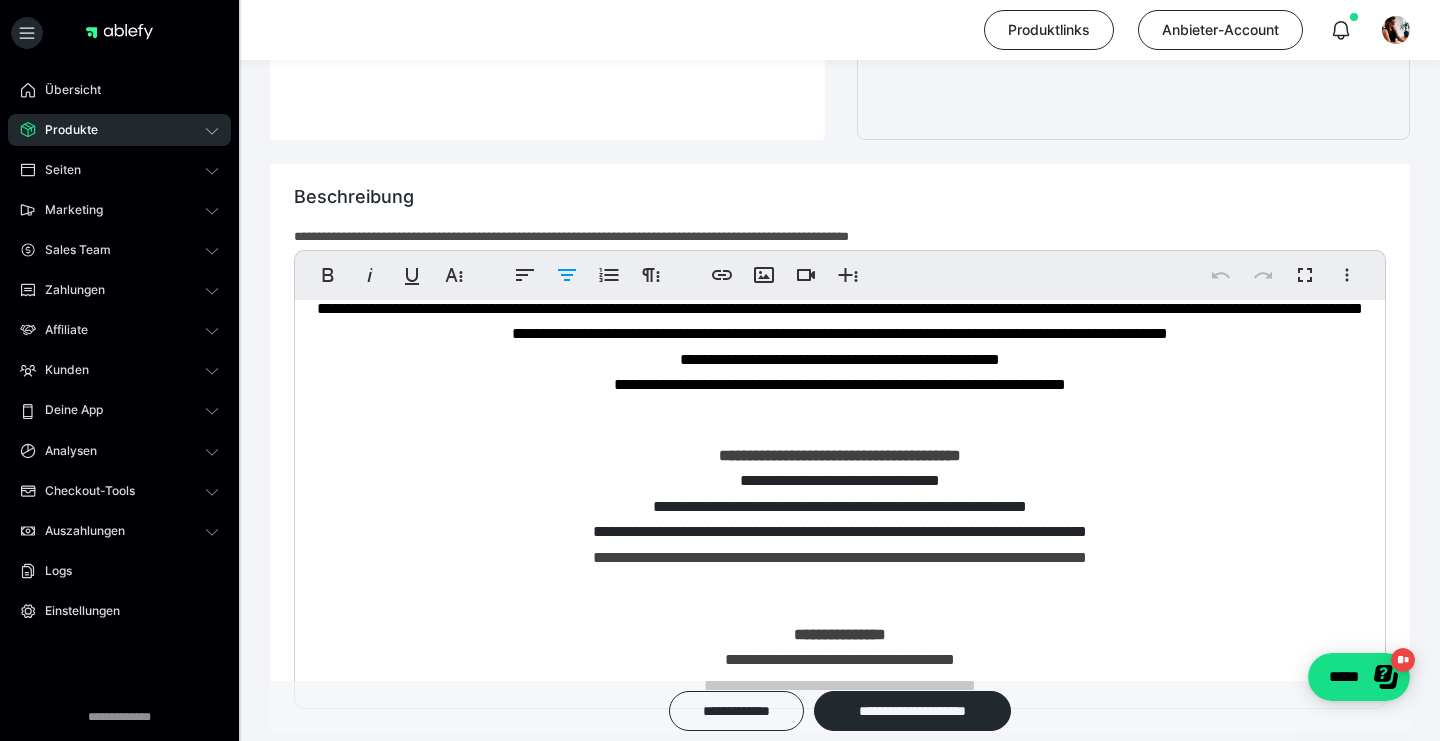 click on "**********" 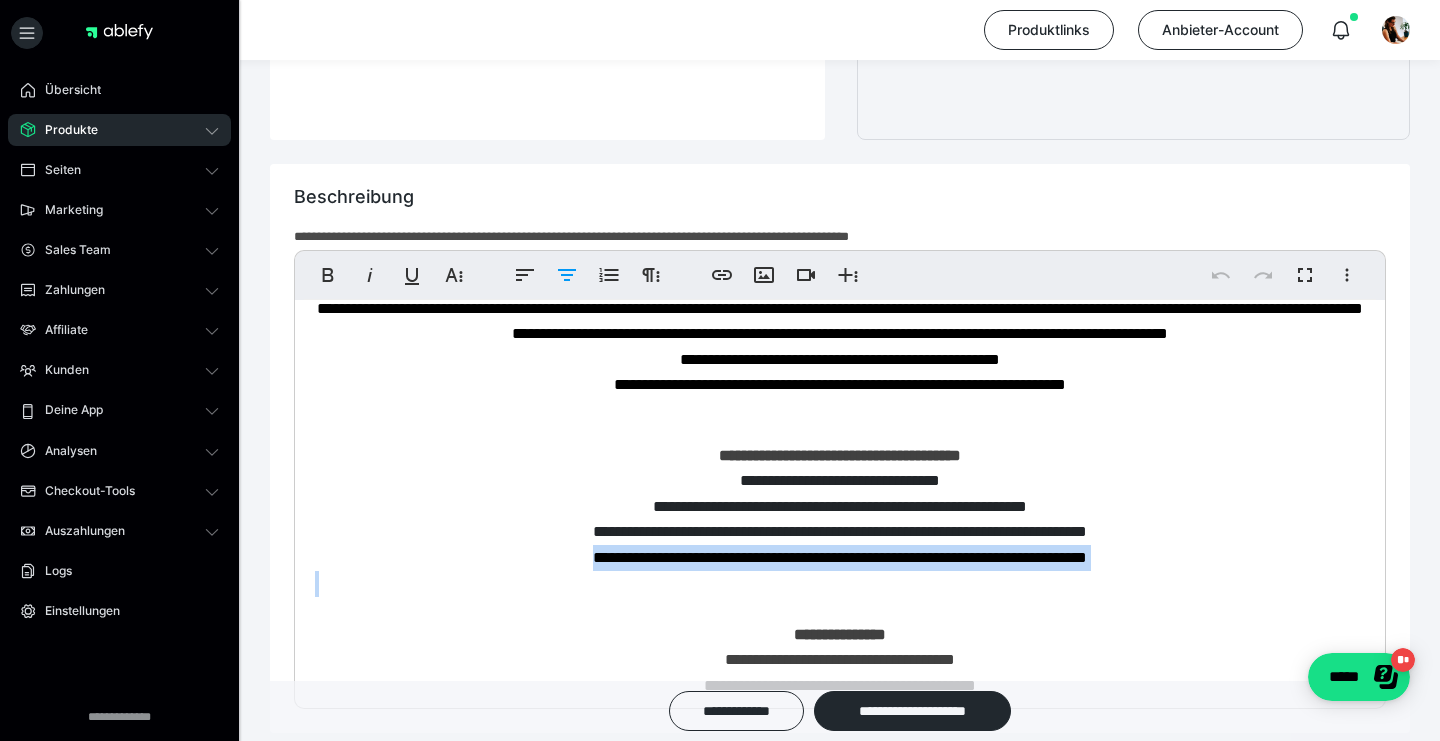 drag, startPoint x: 1163, startPoint y: 570, endPoint x: 520, endPoint y: 575, distance: 643.0195 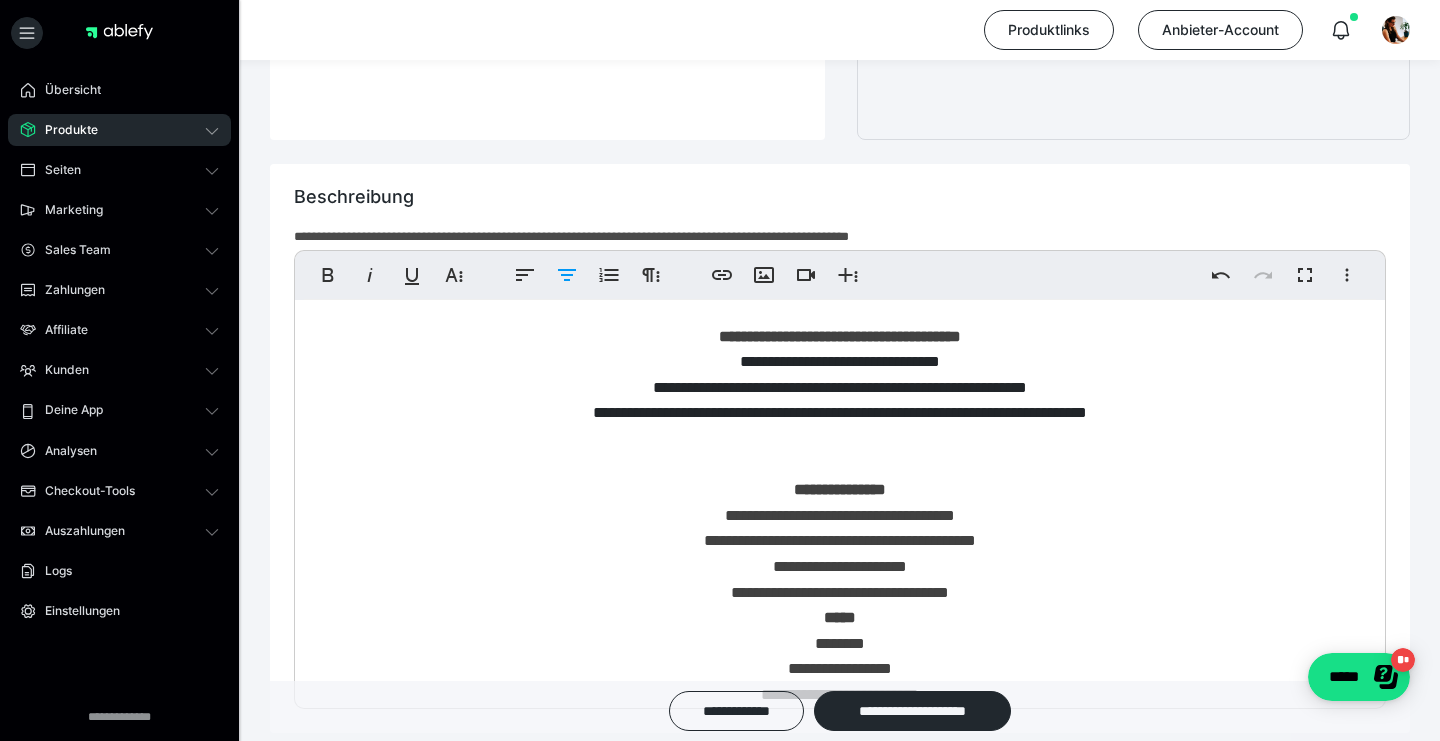 scroll, scrollTop: 391, scrollLeft: 0, axis: vertical 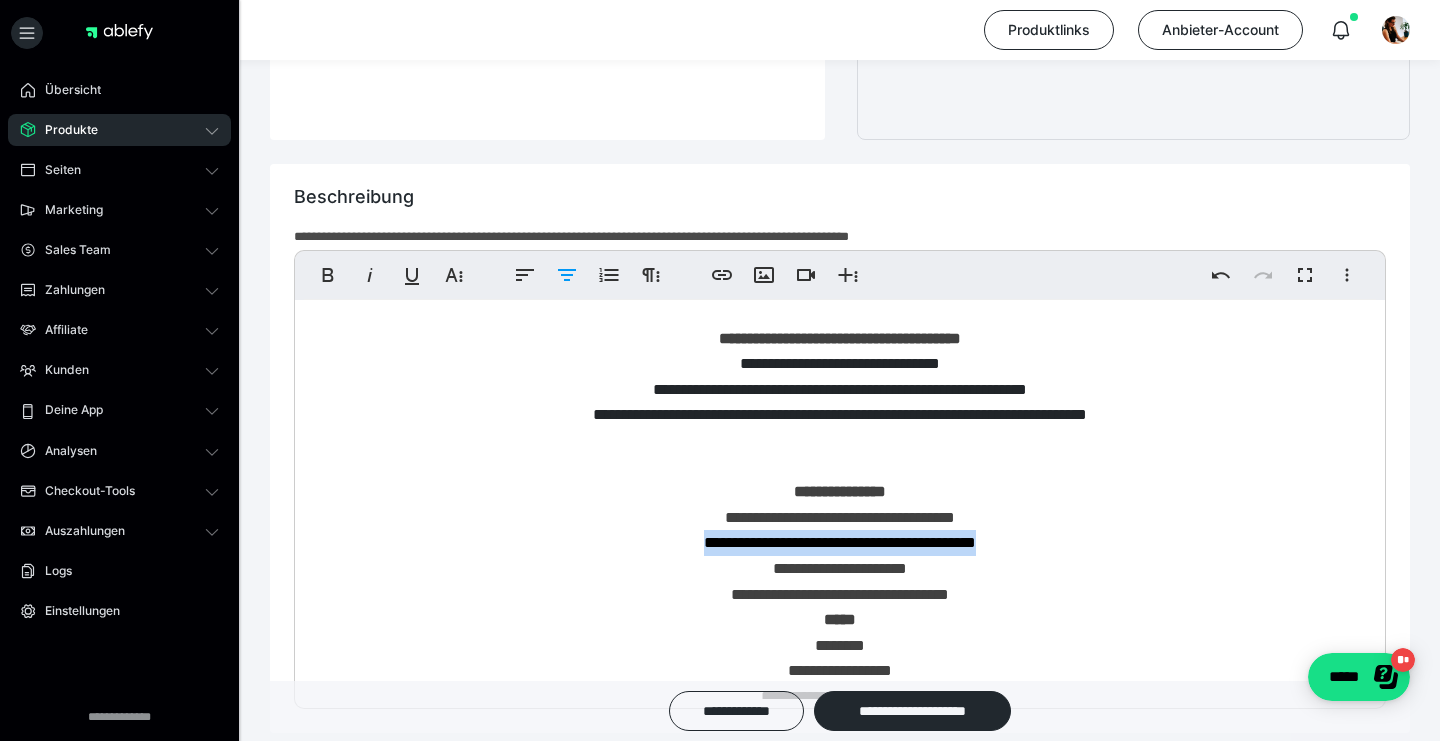 drag, startPoint x: 1021, startPoint y: 555, endPoint x: 668, endPoint y: 557, distance: 353.00568 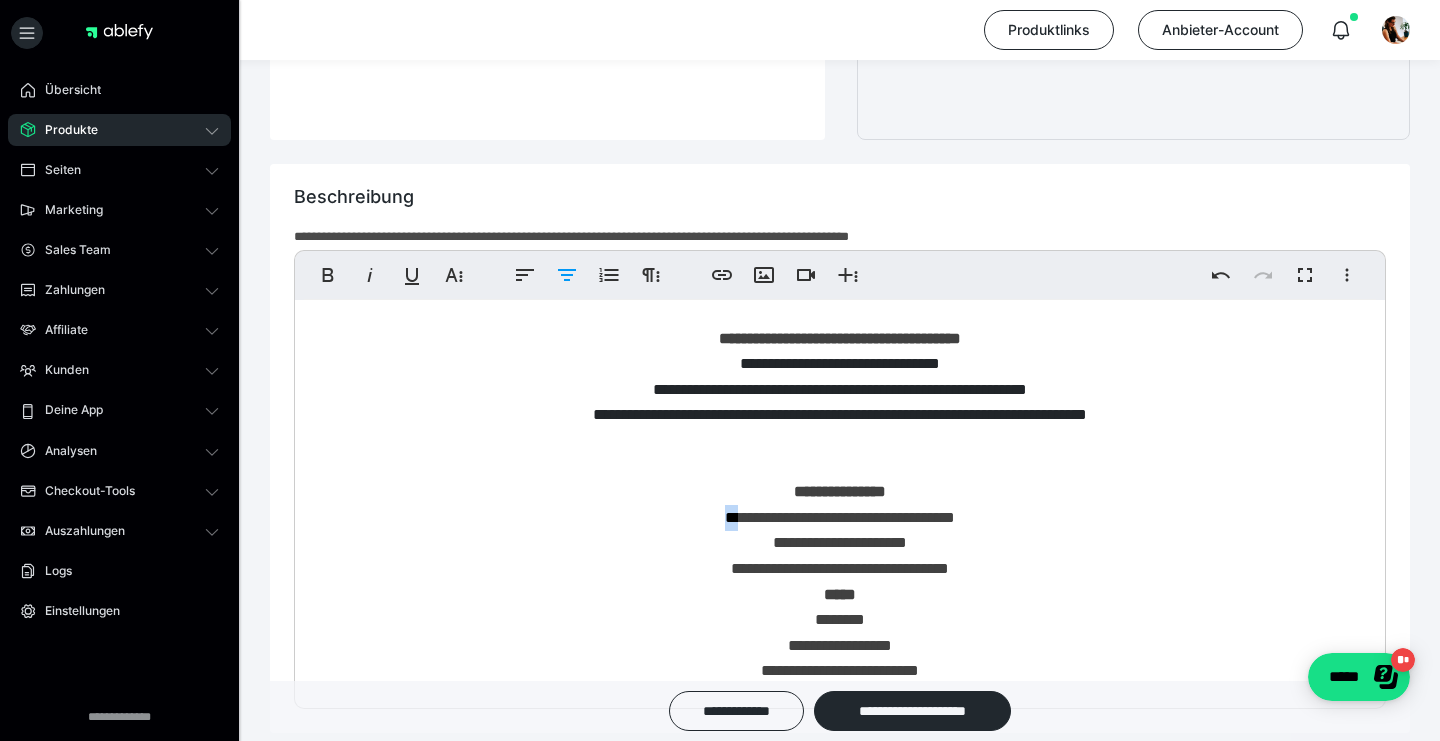 drag, startPoint x: 709, startPoint y: 530, endPoint x: 684, endPoint y: 530, distance: 25 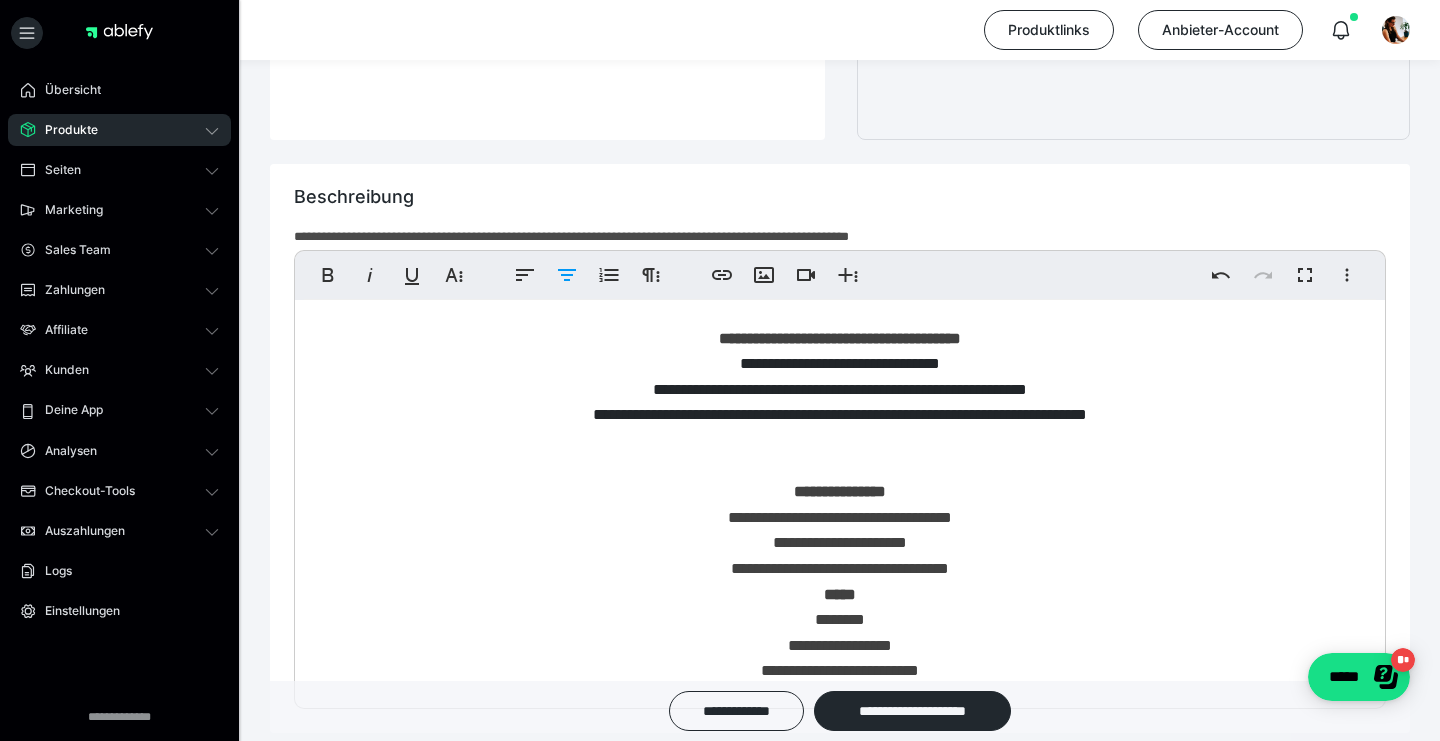 type 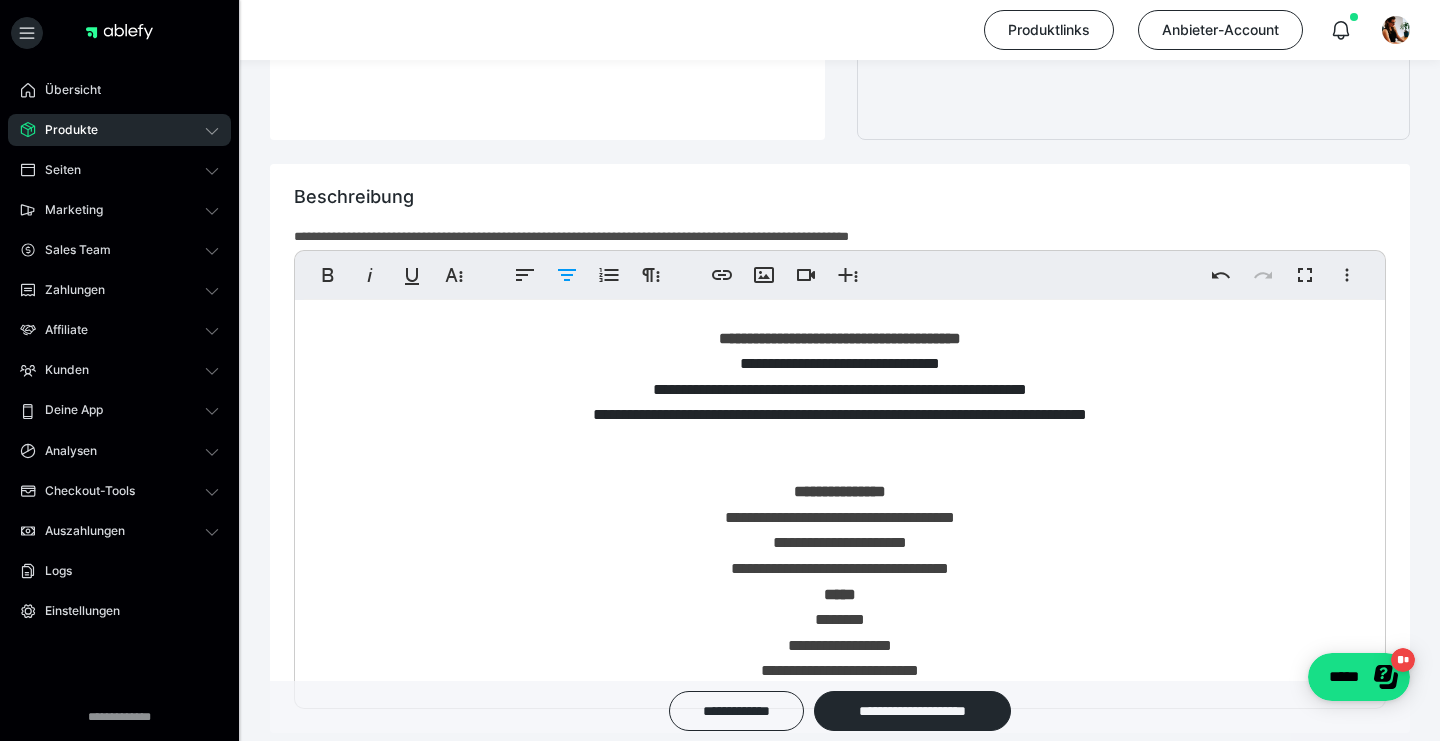 click on "**********" at bounding box center (840, 569) 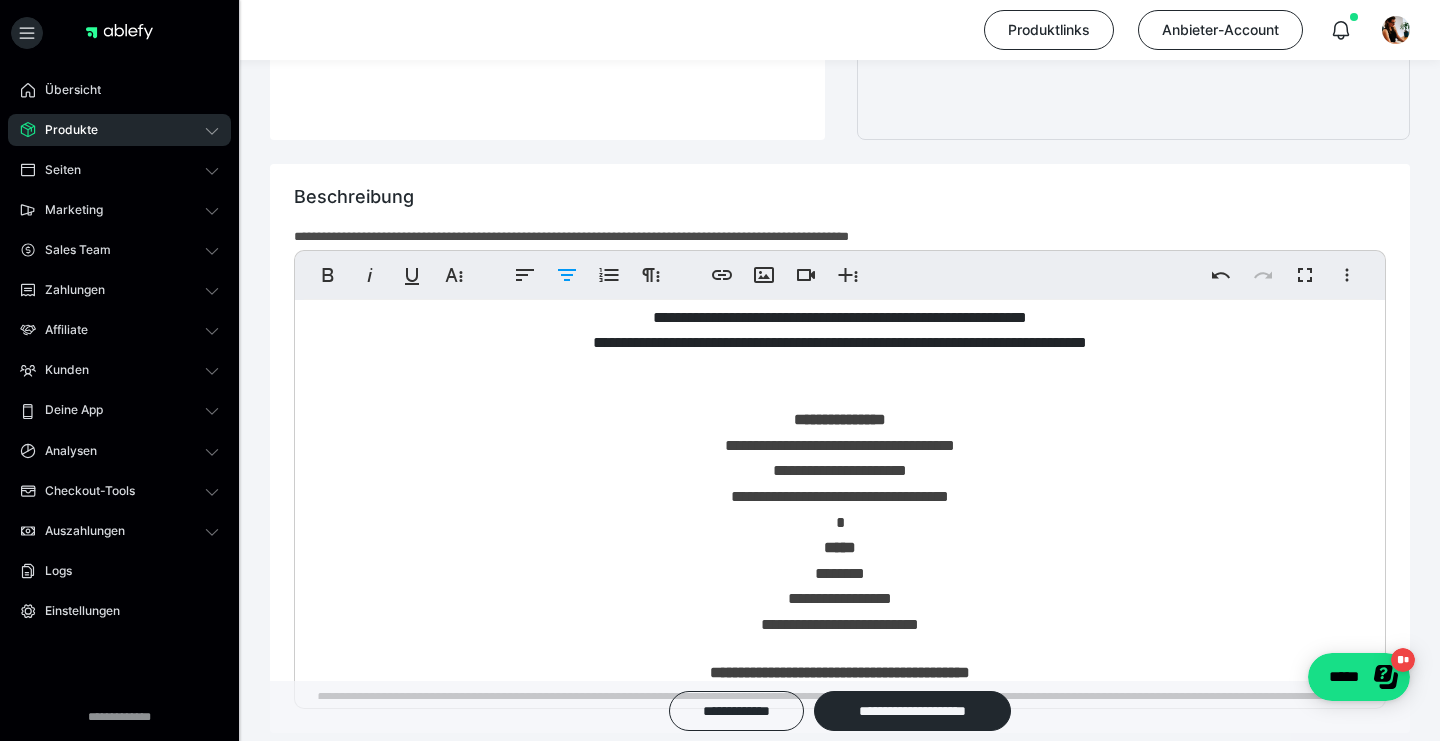 scroll, scrollTop: 572, scrollLeft: 0, axis: vertical 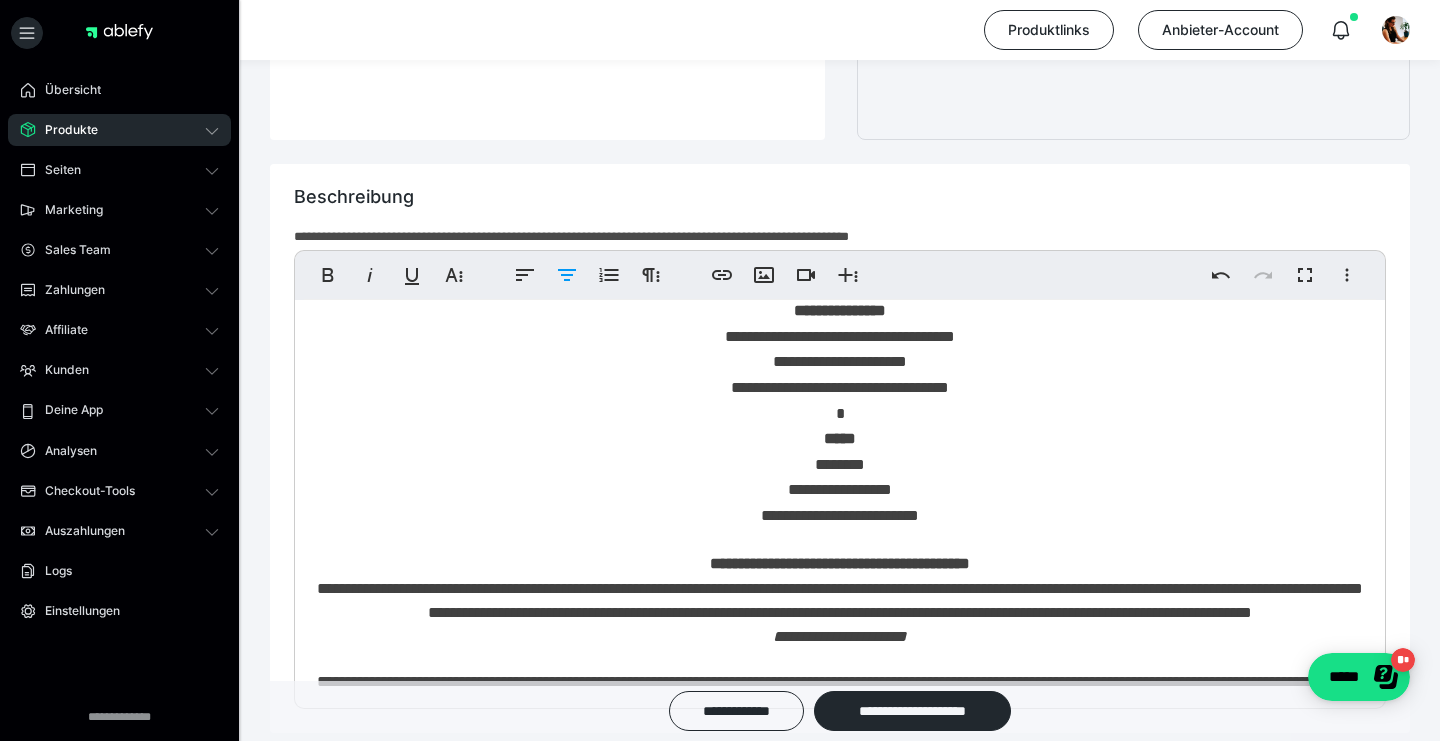 click on "********" at bounding box center (840, 464) 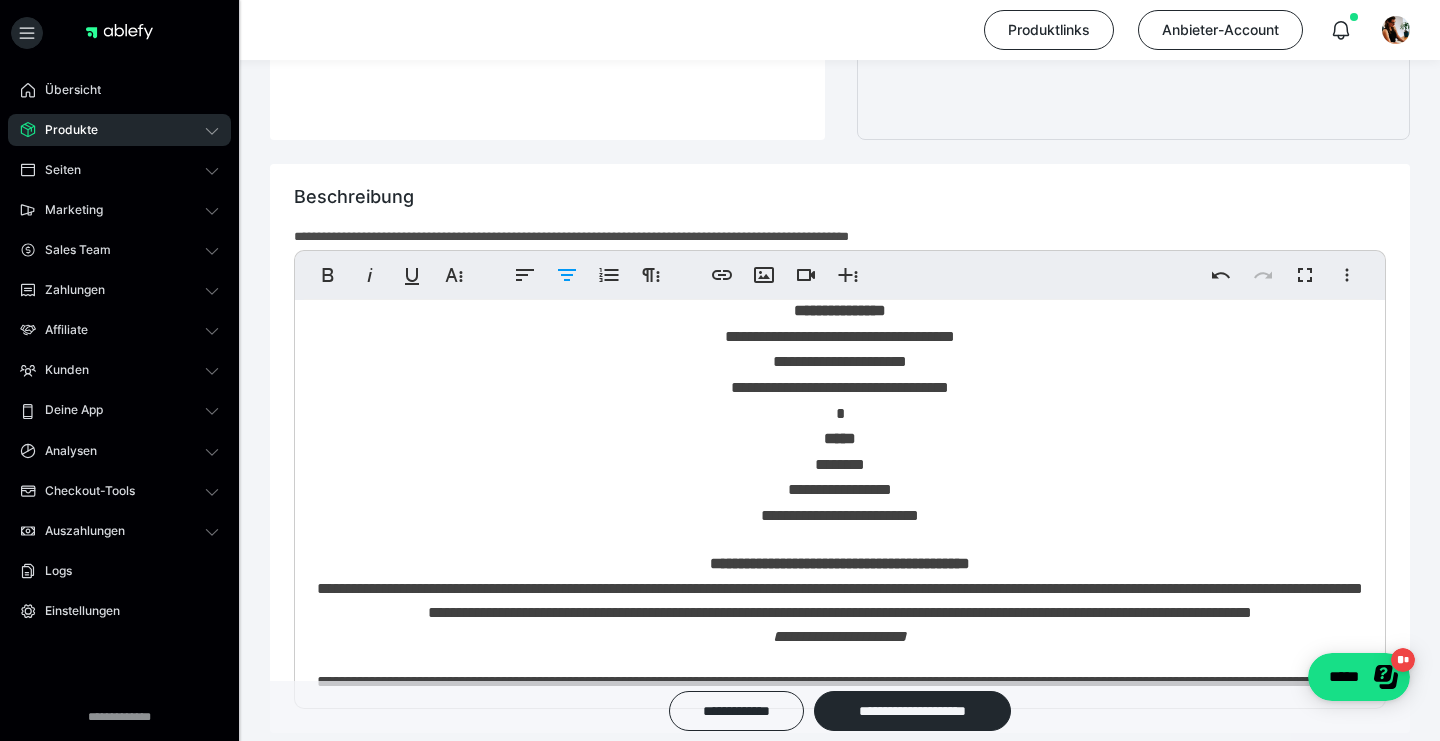 click on "**********" at bounding box center [840, 489] 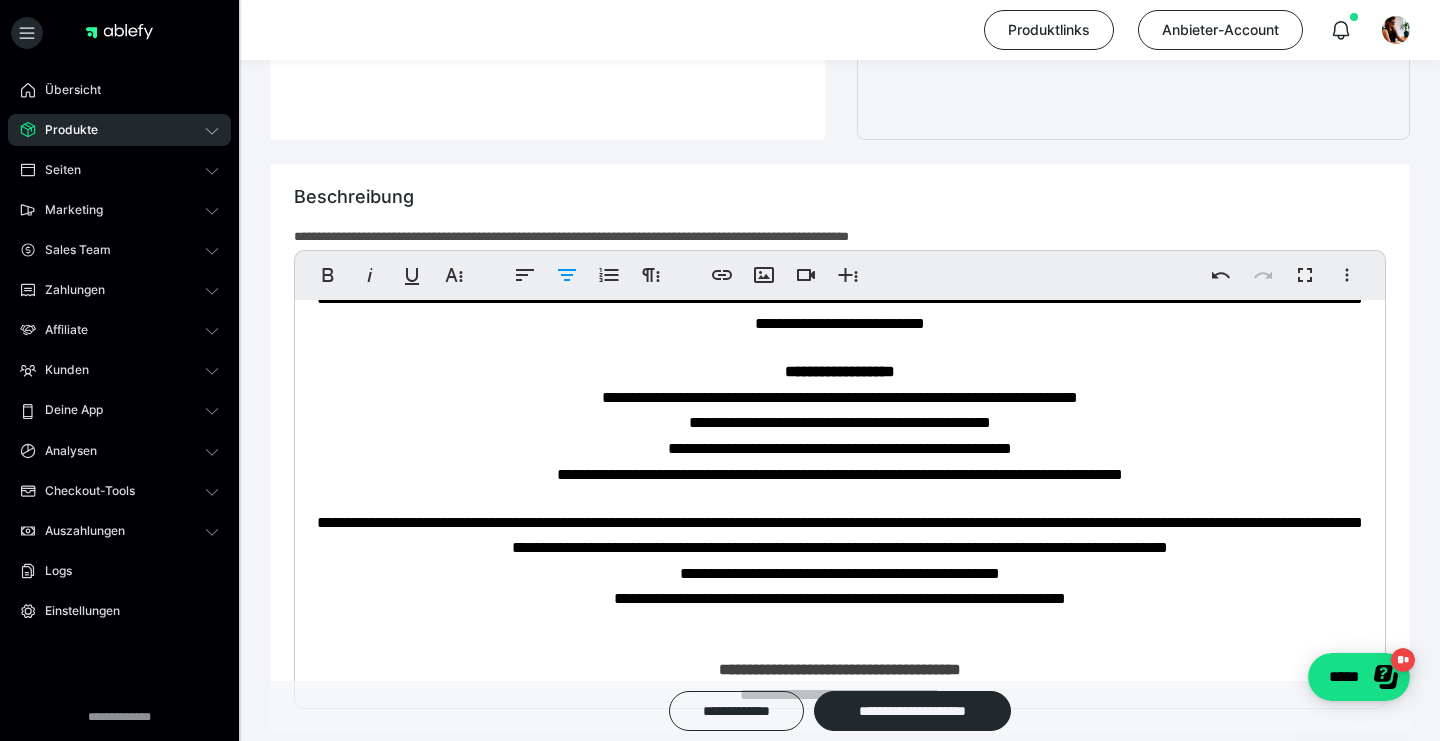 scroll, scrollTop: 57, scrollLeft: 0, axis: vertical 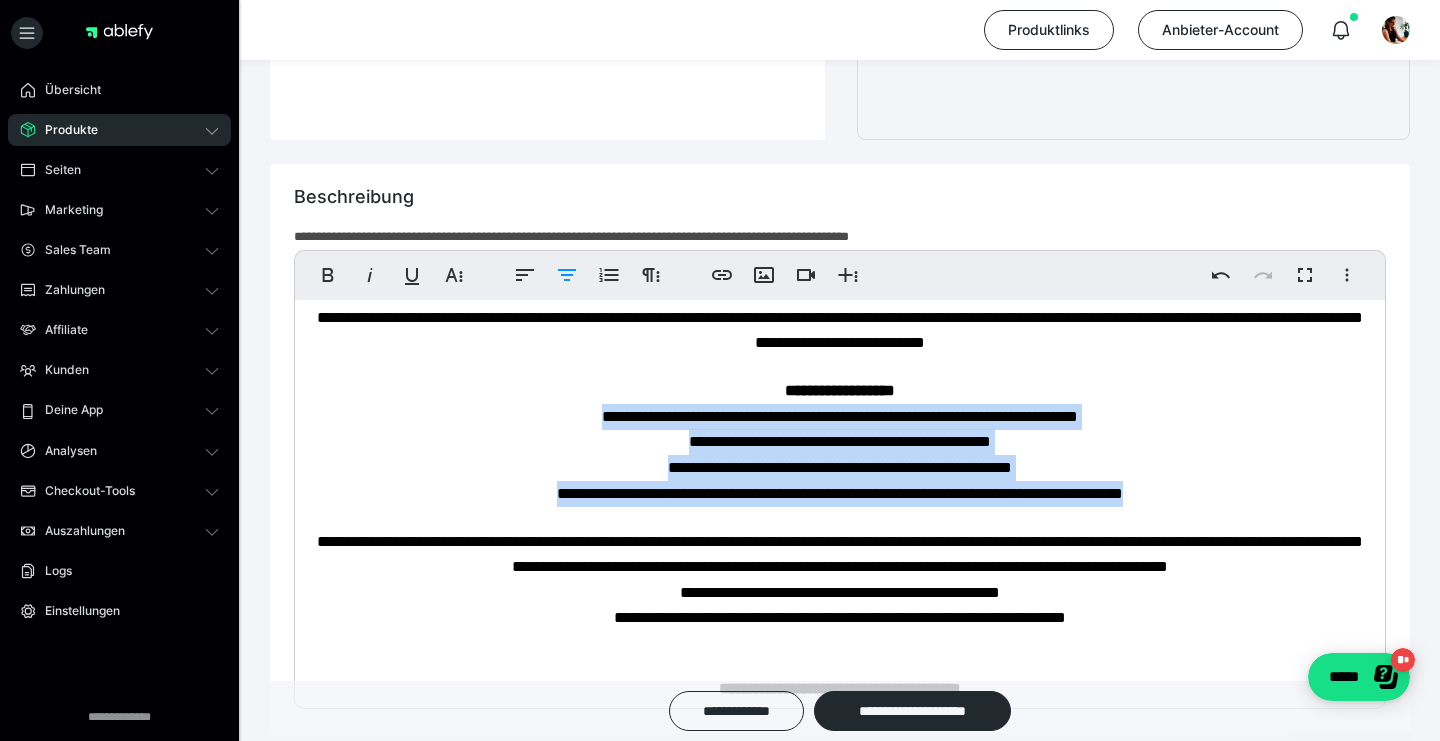 drag, startPoint x: 525, startPoint y: 409, endPoint x: 1216, endPoint y: 490, distance: 695.73126 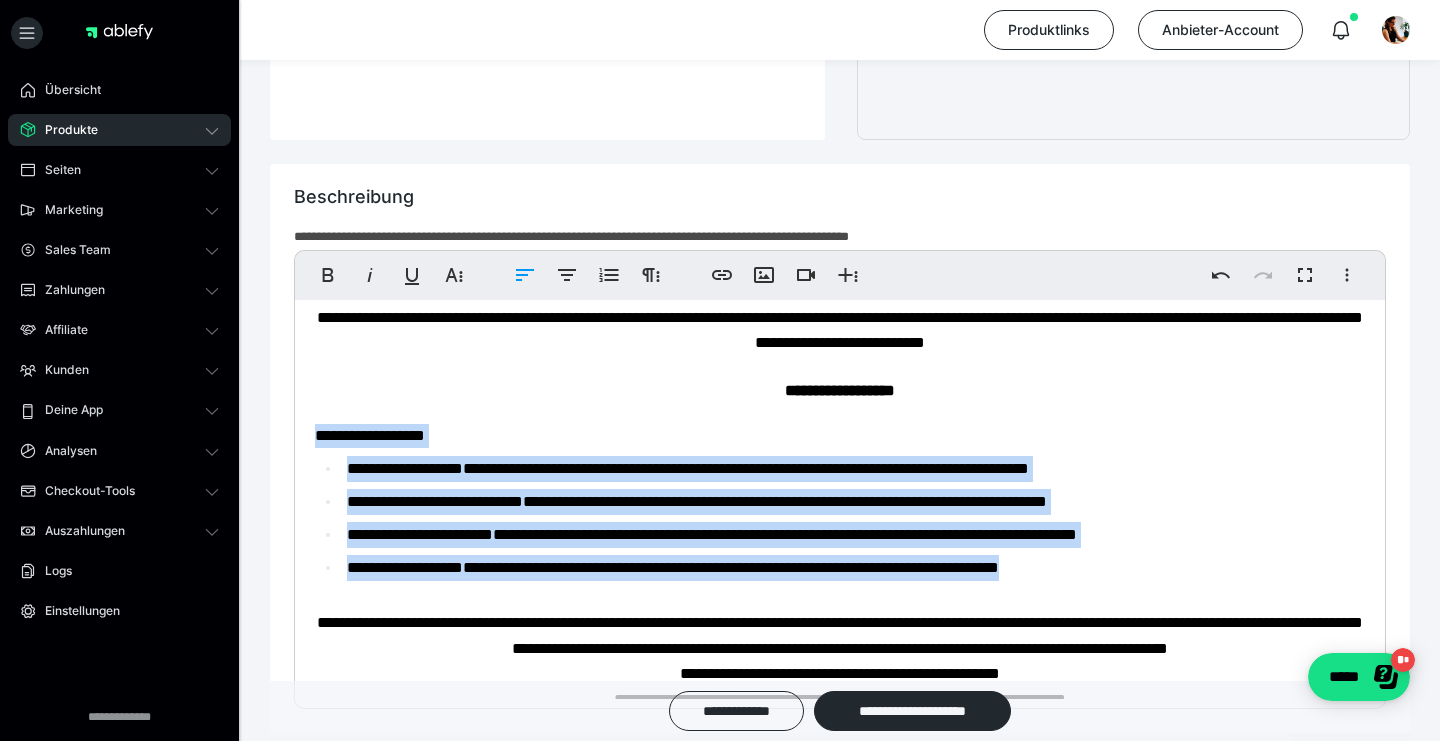 drag, startPoint x: 306, startPoint y: 425, endPoint x: 1254, endPoint y: 576, distance: 959.9505 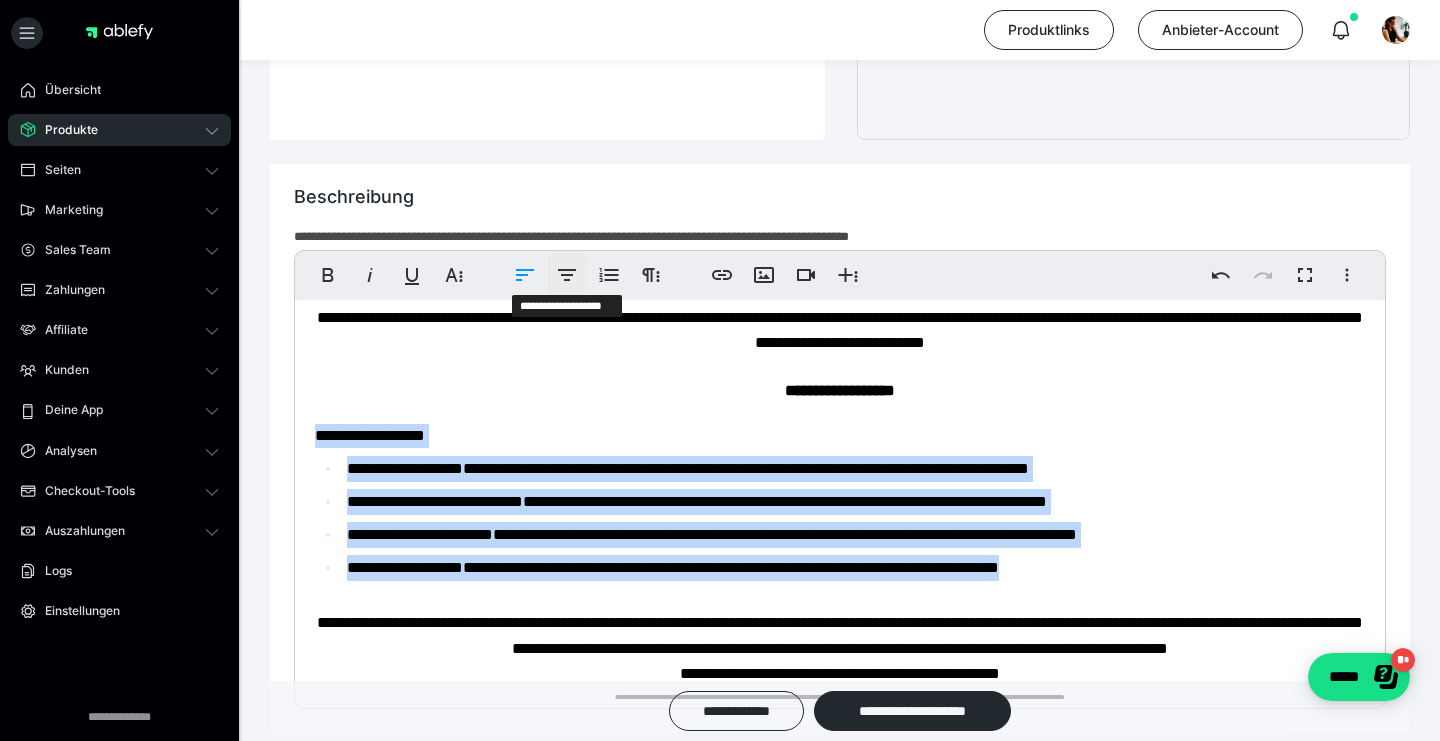 click 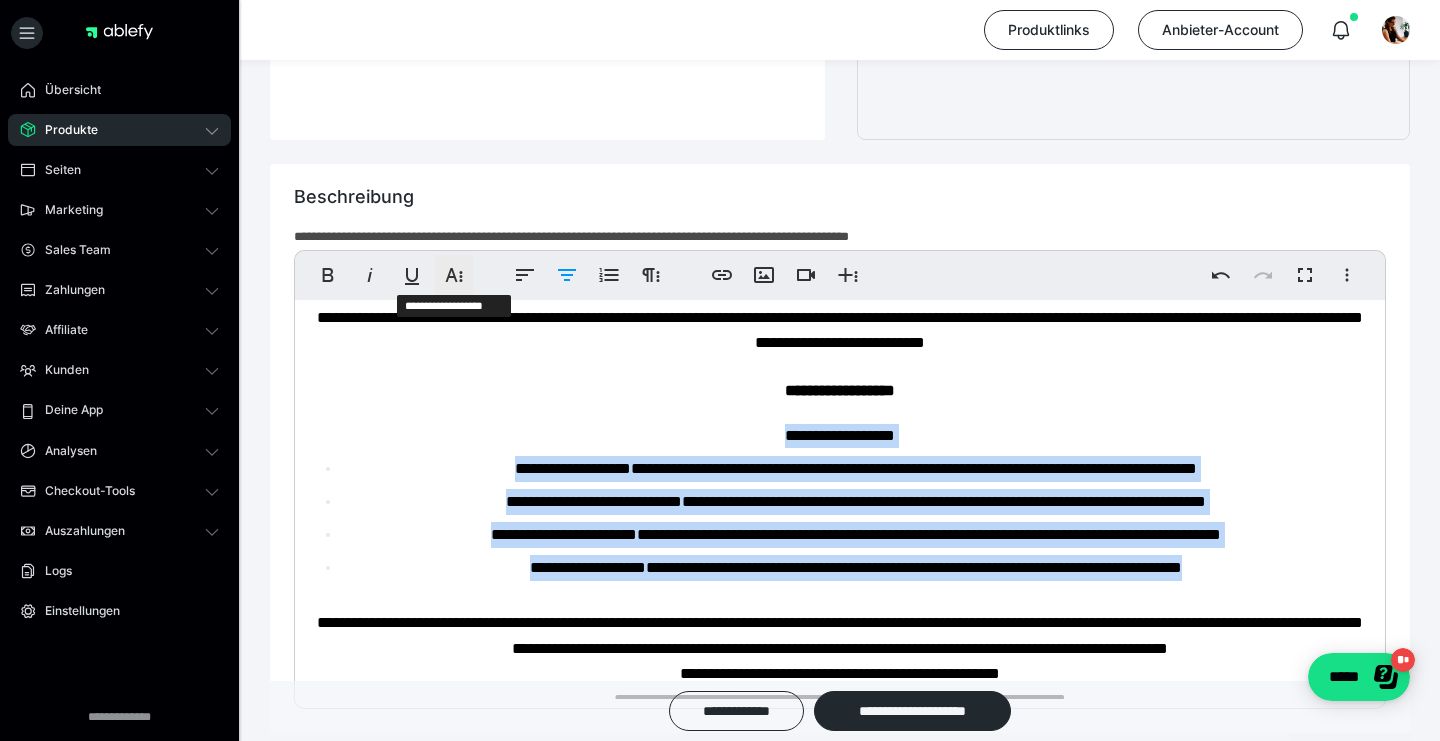 click 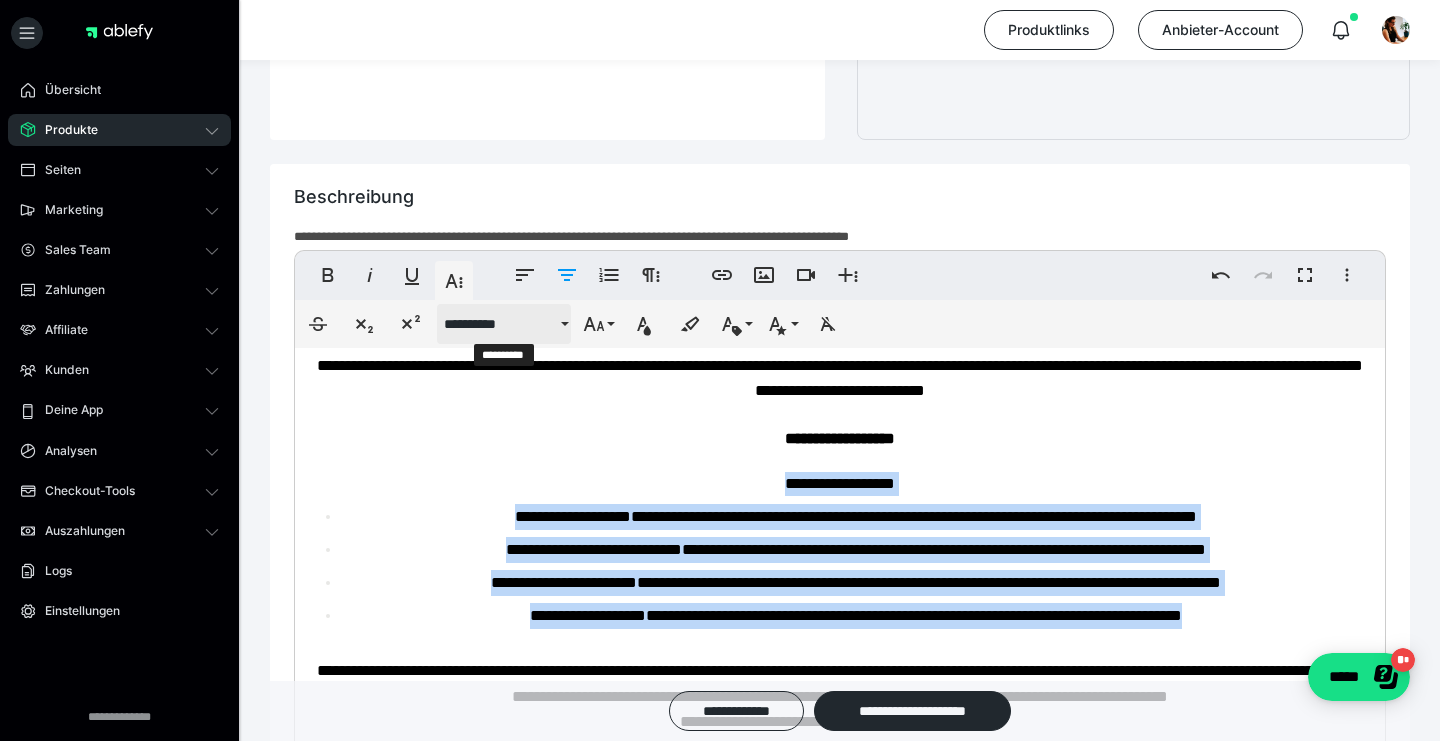 click on "**********" at bounding box center (500, 324) 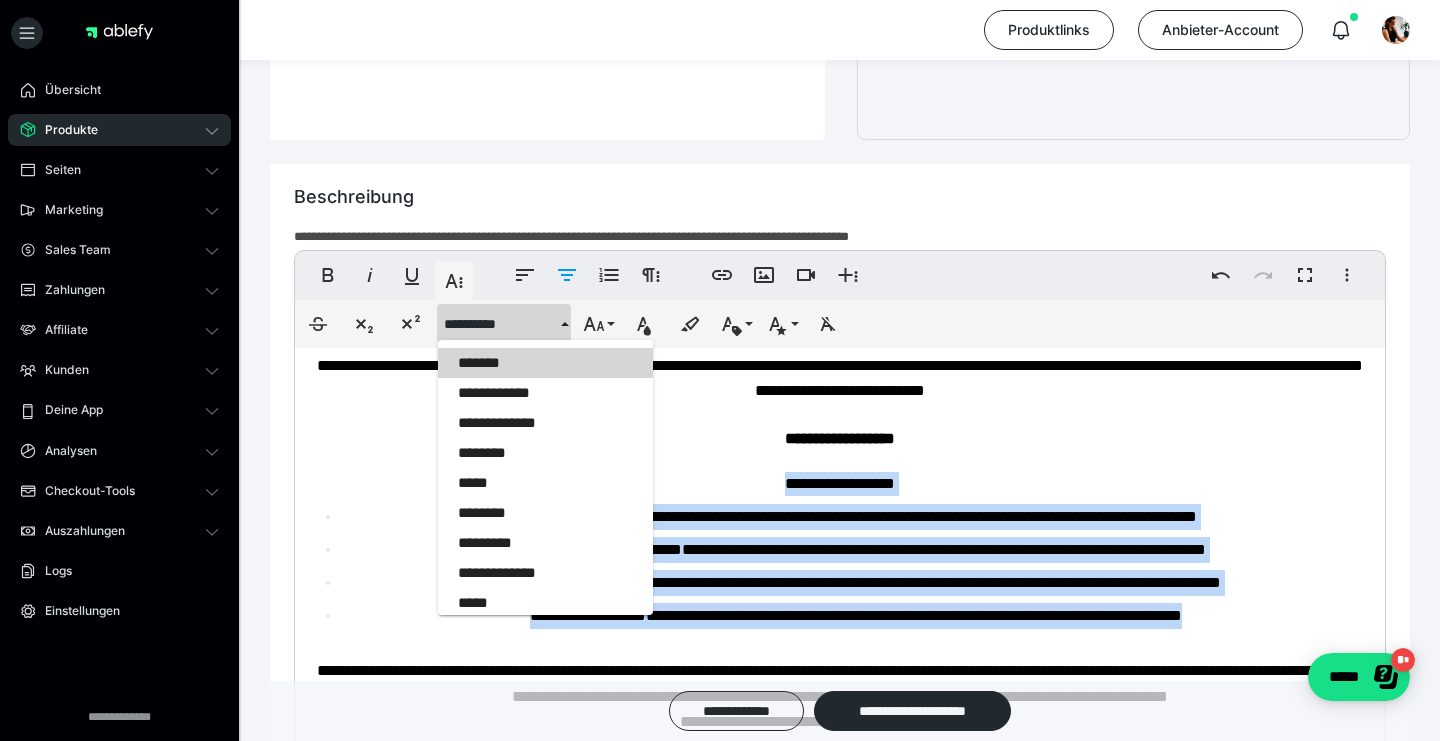 click on "*******" at bounding box center (545, 363) 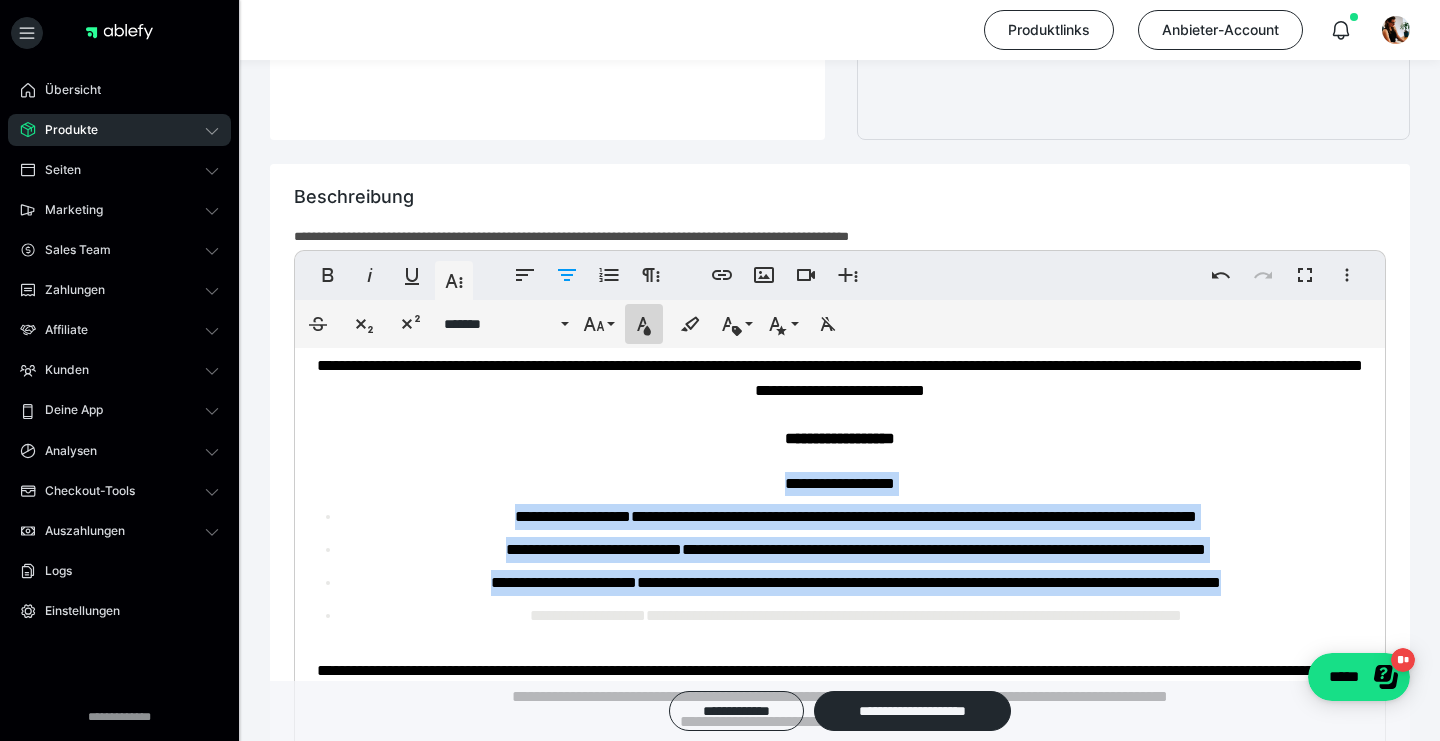 click 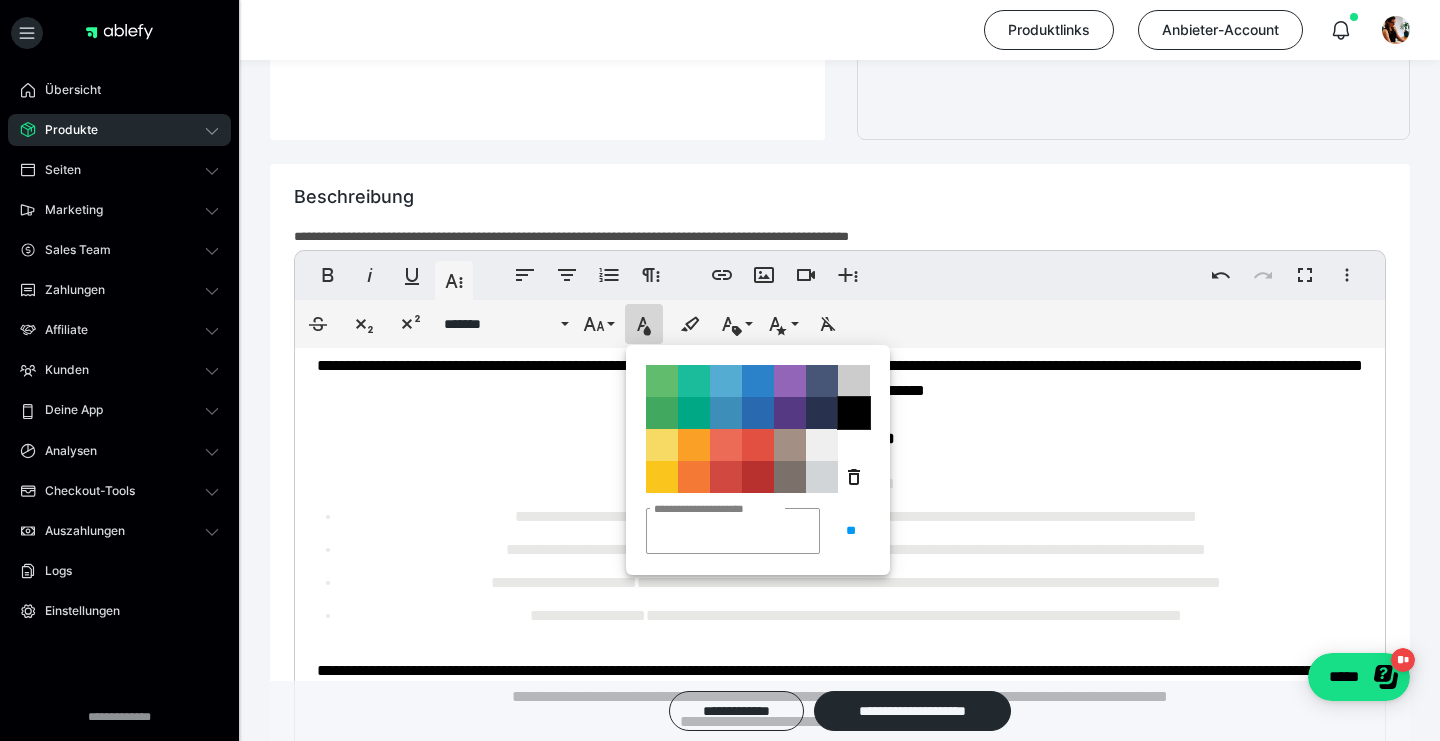 click on "**********" at bounding box center [854, 413] 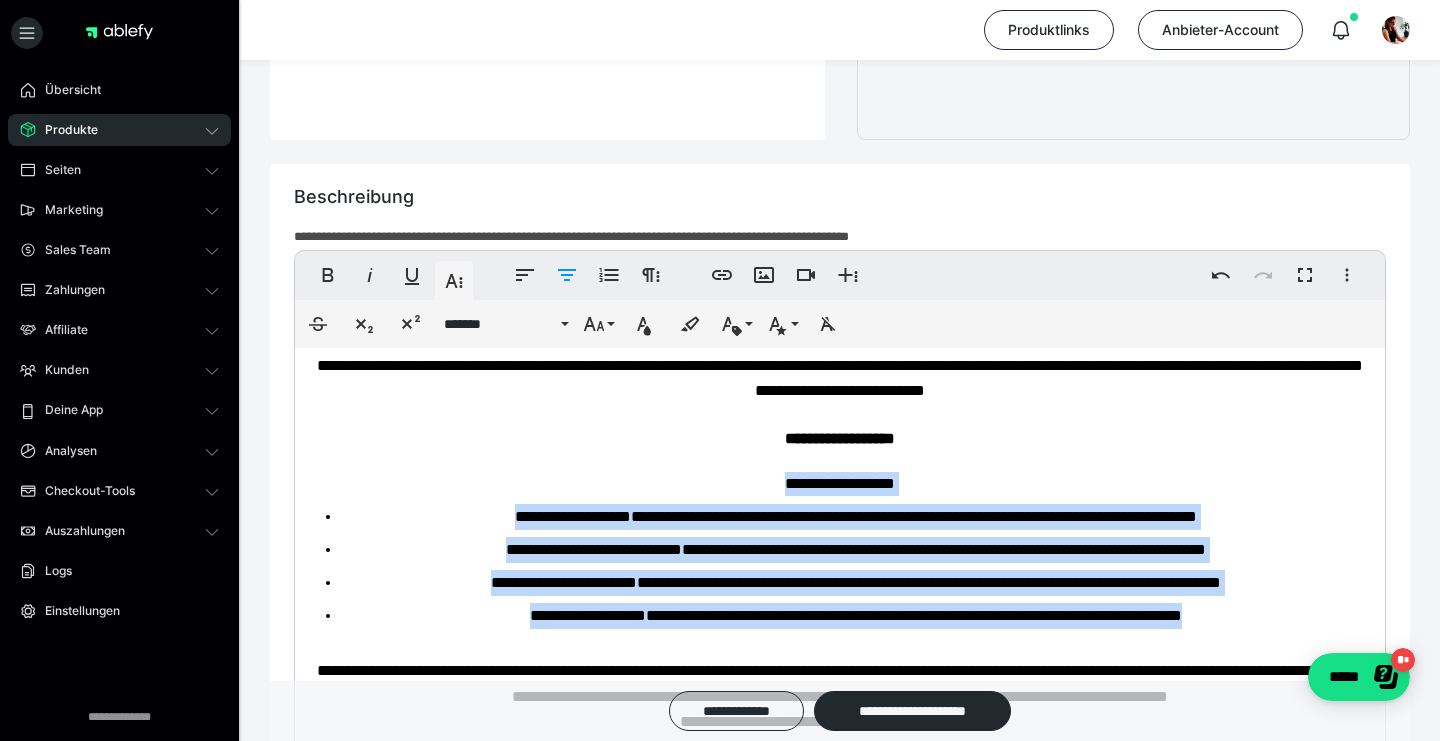 click on "**********" at bounding box center (840, 1164) 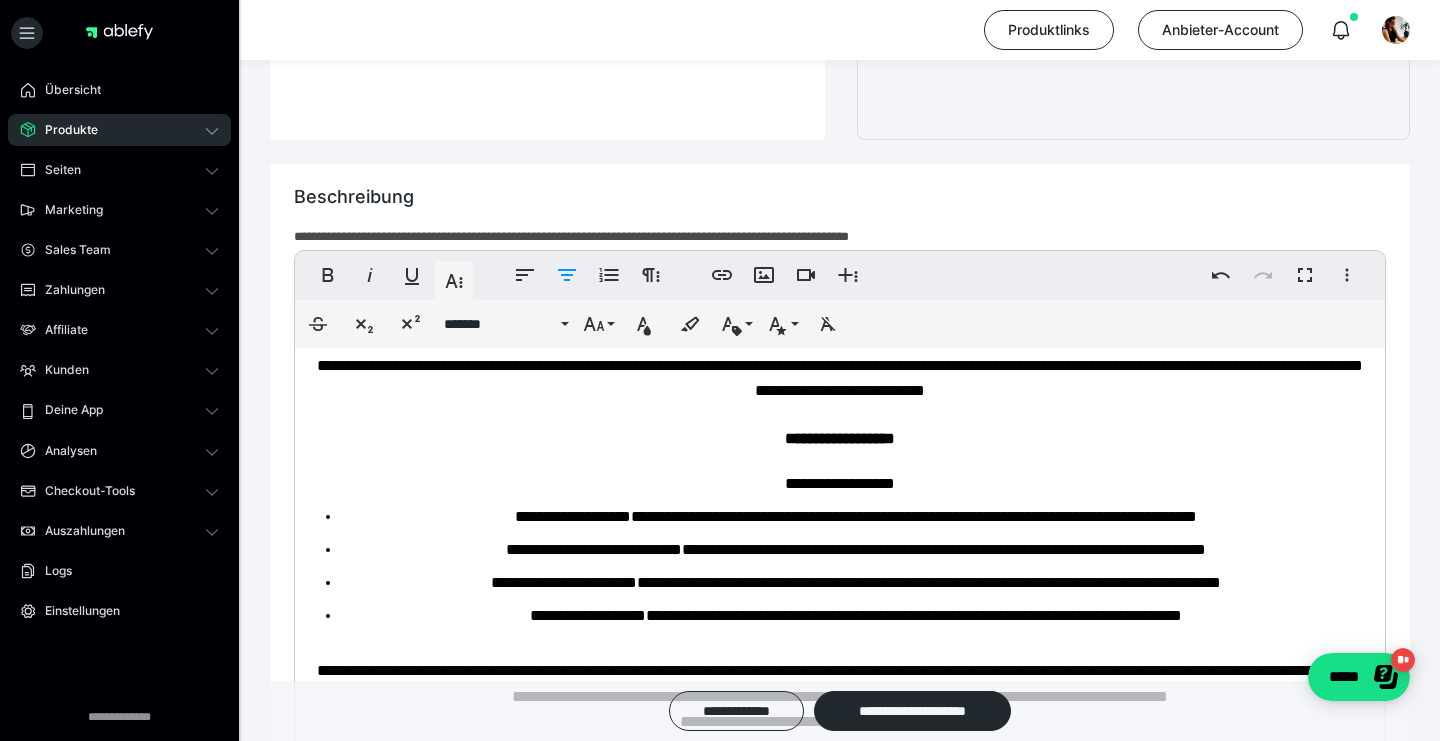 click on "**********" at bounding box center (856, 516) 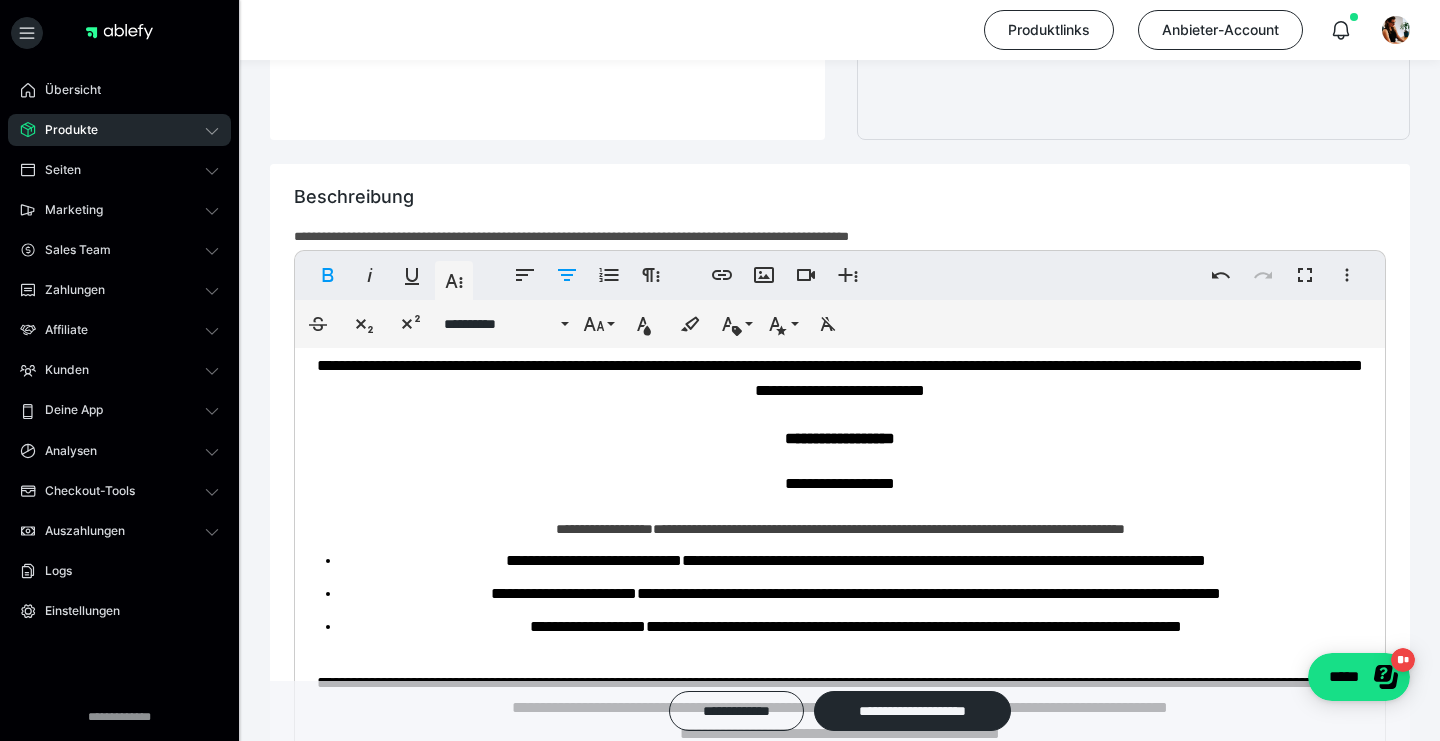 click on "**********" at bounding box center (856, 560) 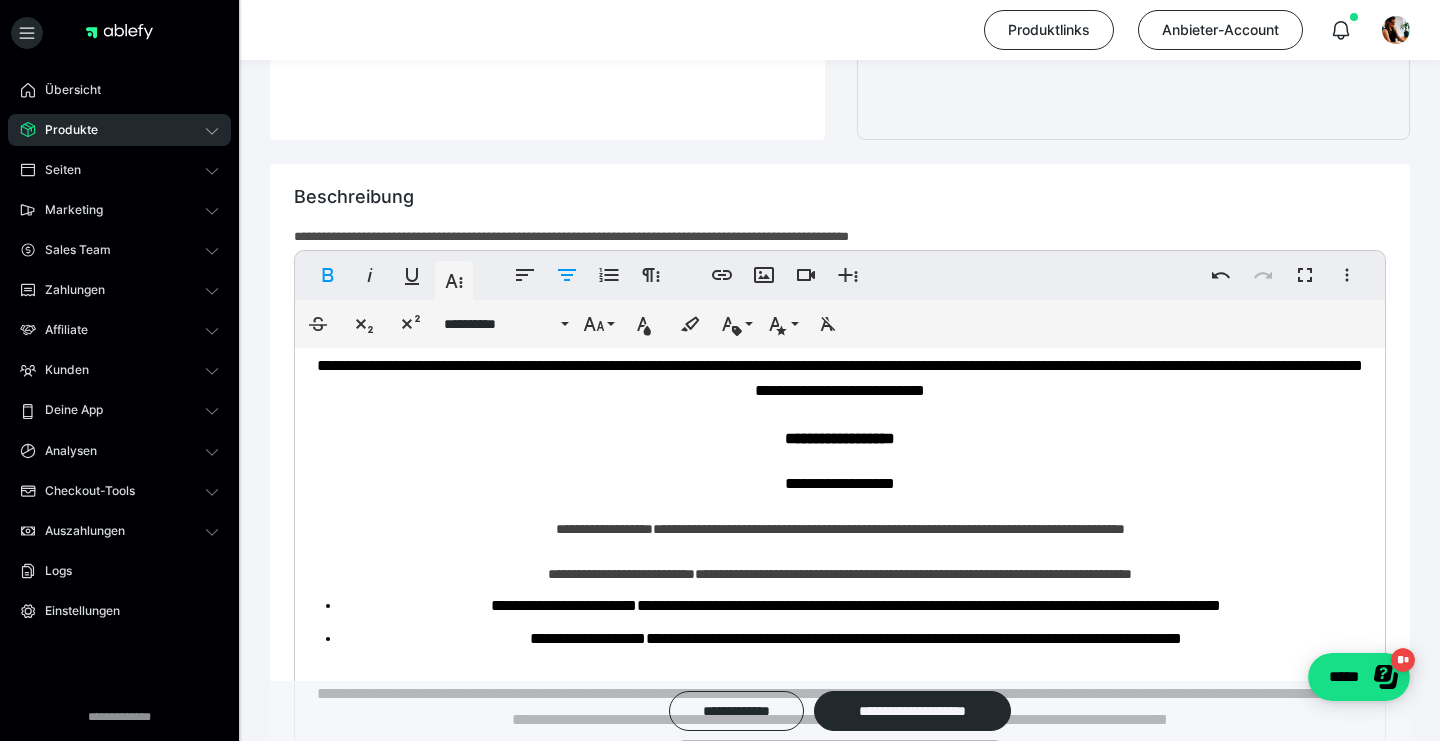 click on "**********" at bounding box center (856, 605) 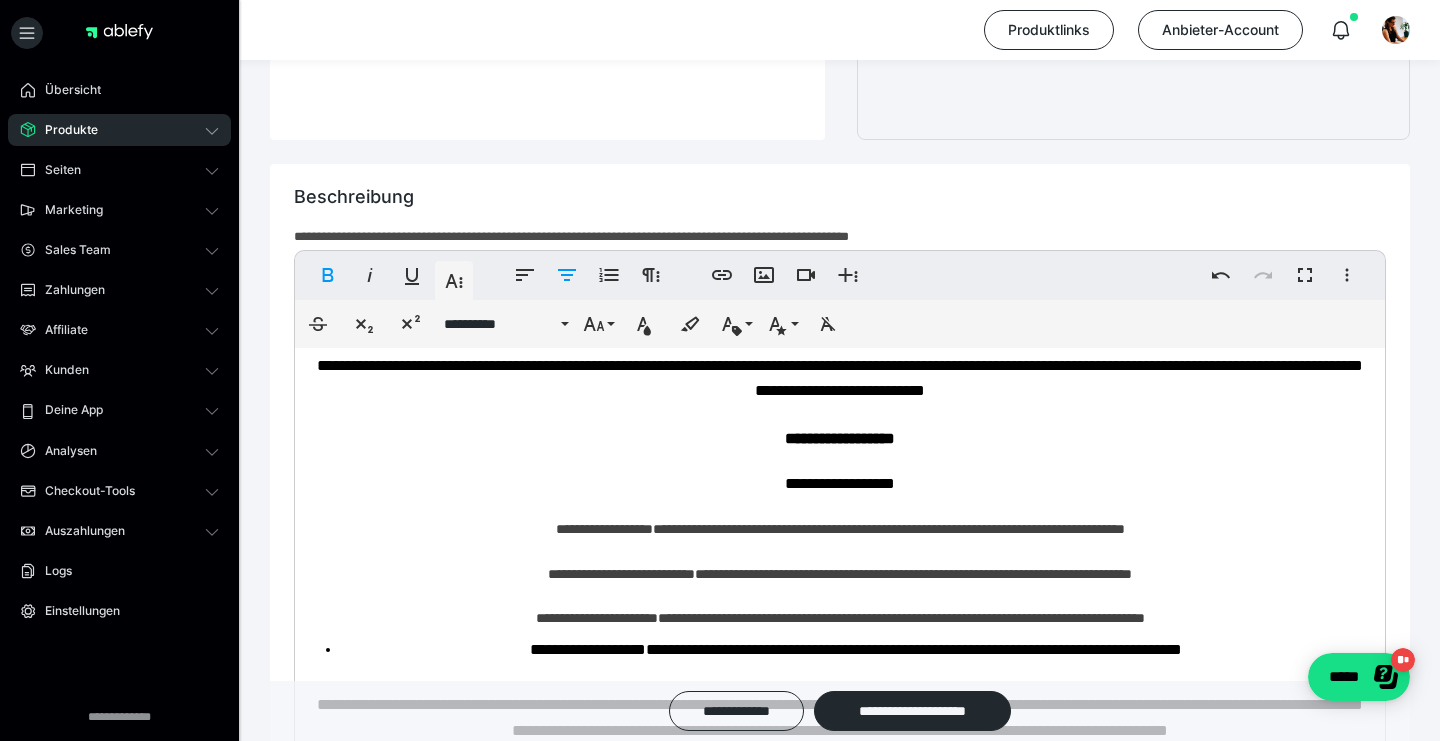 scroll, scrollTop: 261, scrollLeft: 0, axis: vertical 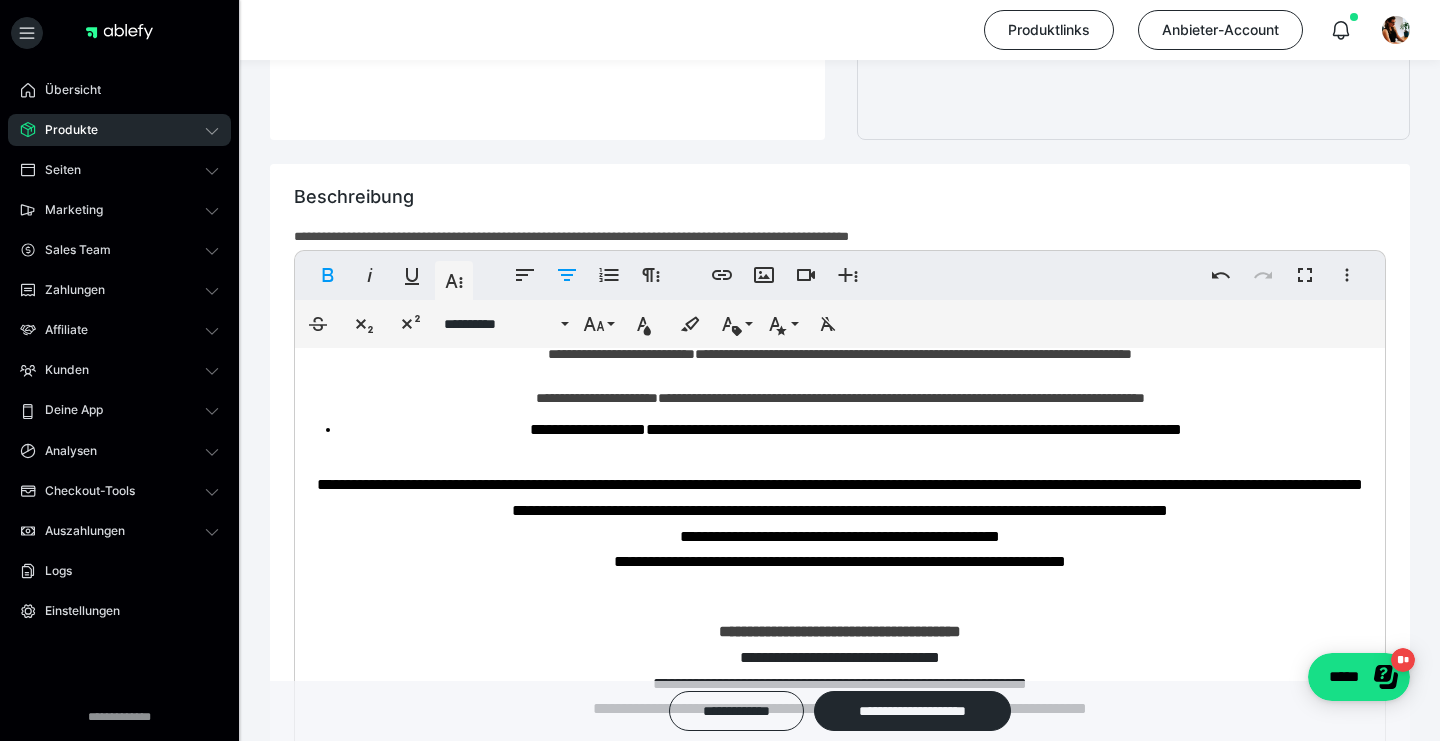 click on "**********" at bounding box center [856, 429] 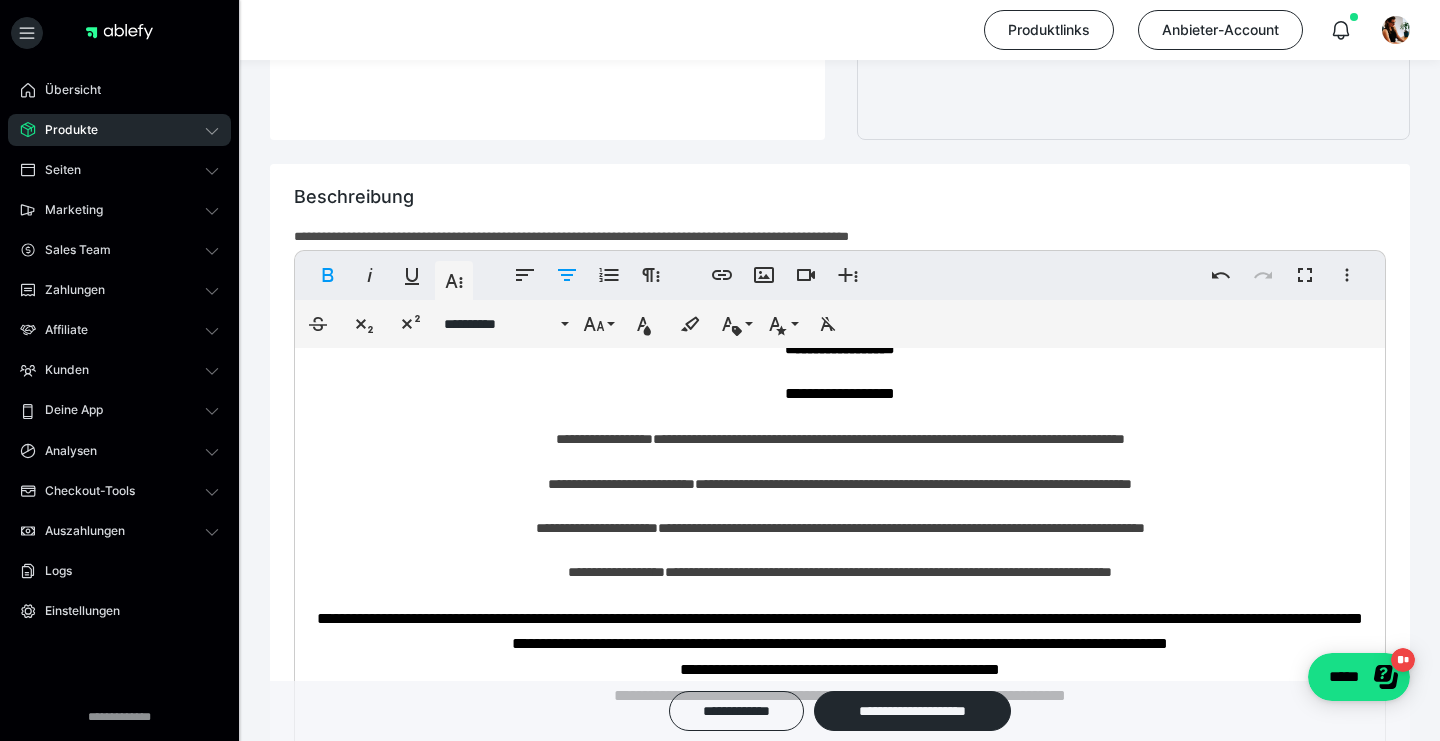 scroll, scrollTop: 80, scrollLeft: 0, axis: vertical 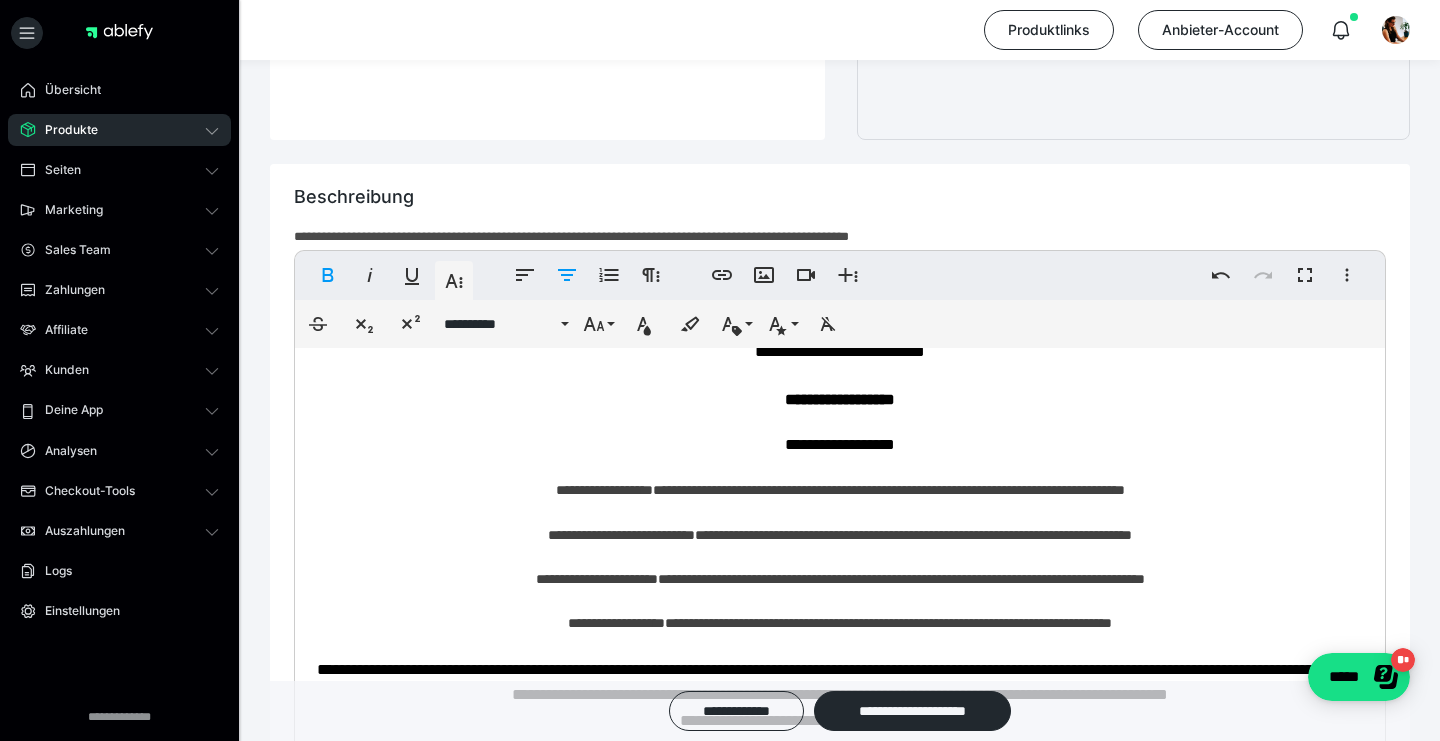 click on "**********" at bounding box center (621, 535) 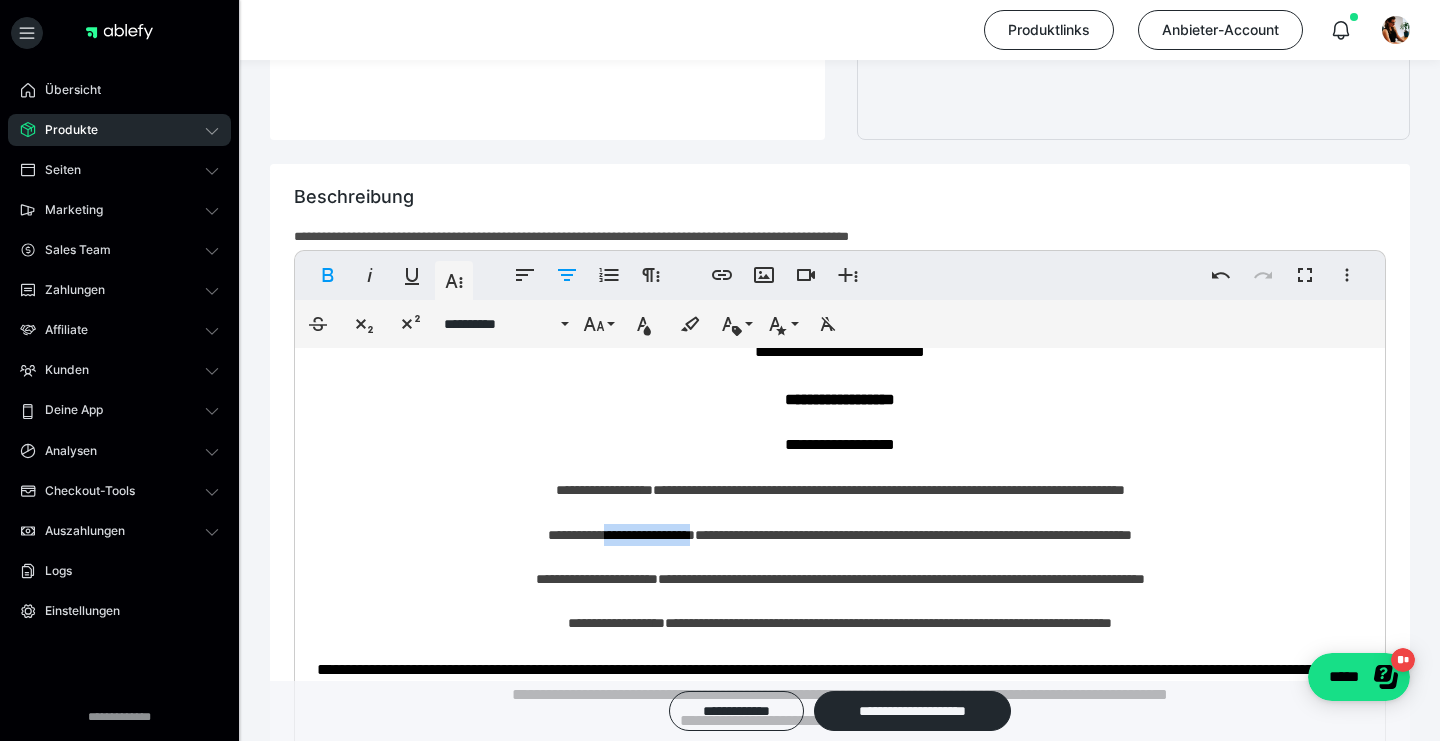 drag, startPoint x: 651, startPoint y: 534, endPoint x: 525, endPoint y: 533, distance: 126.00397 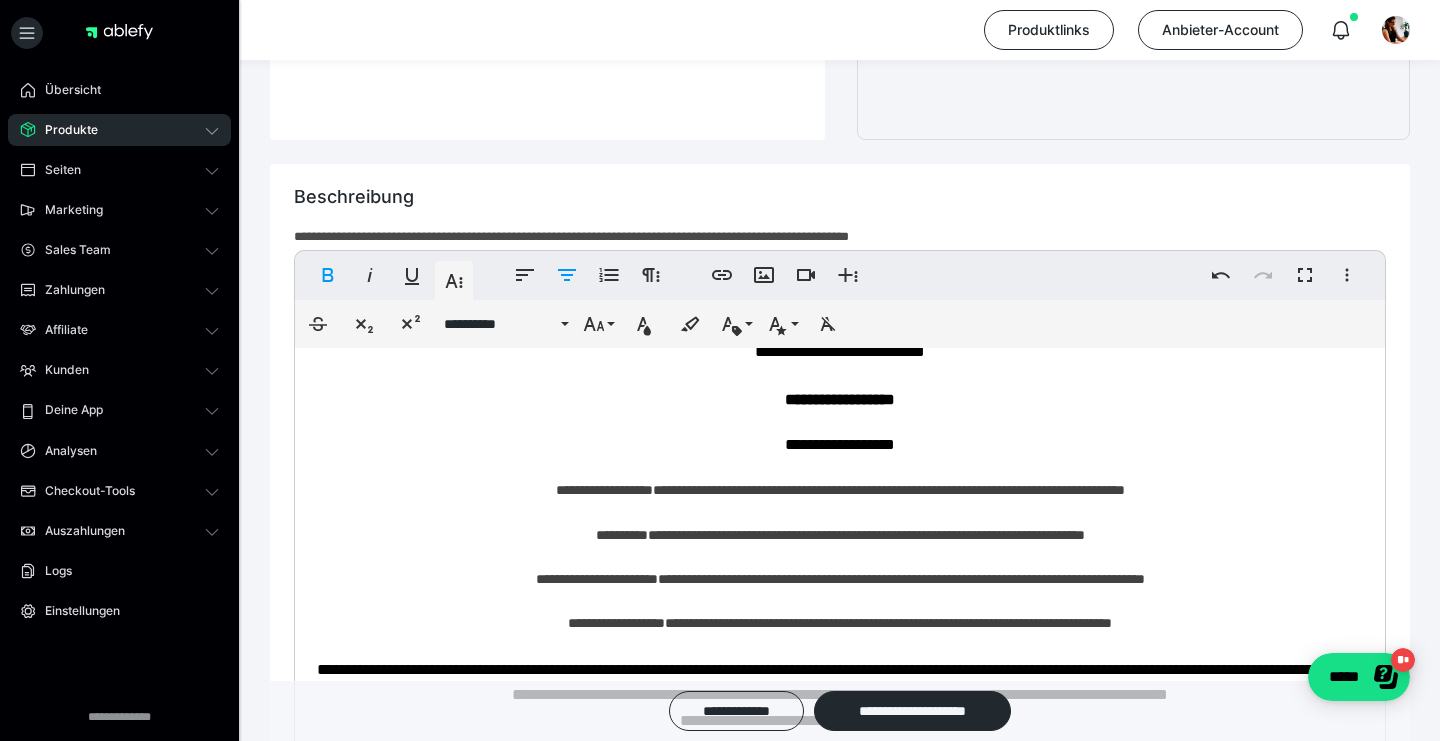 click on "**********" at bounding box center [840, 535] 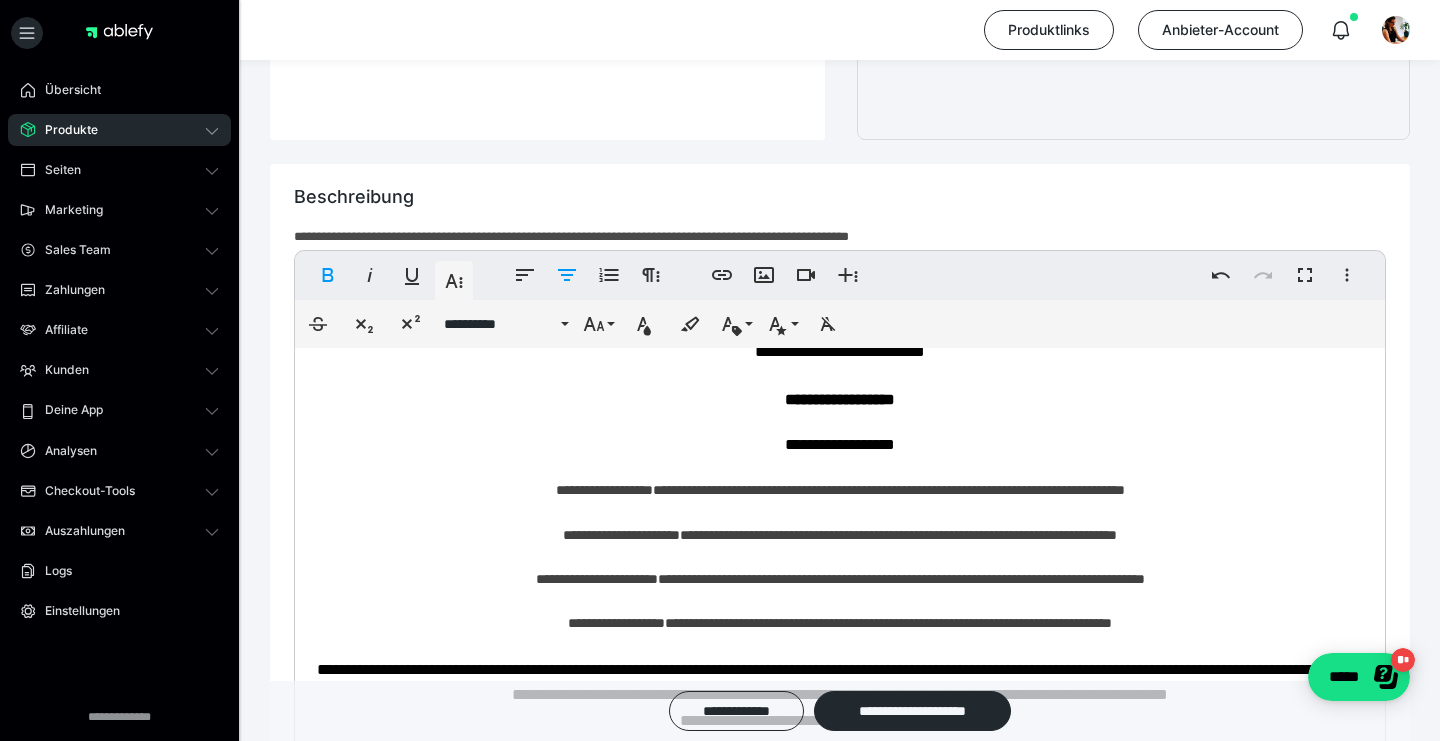 click on "**********" at bounding box center [840, 535] 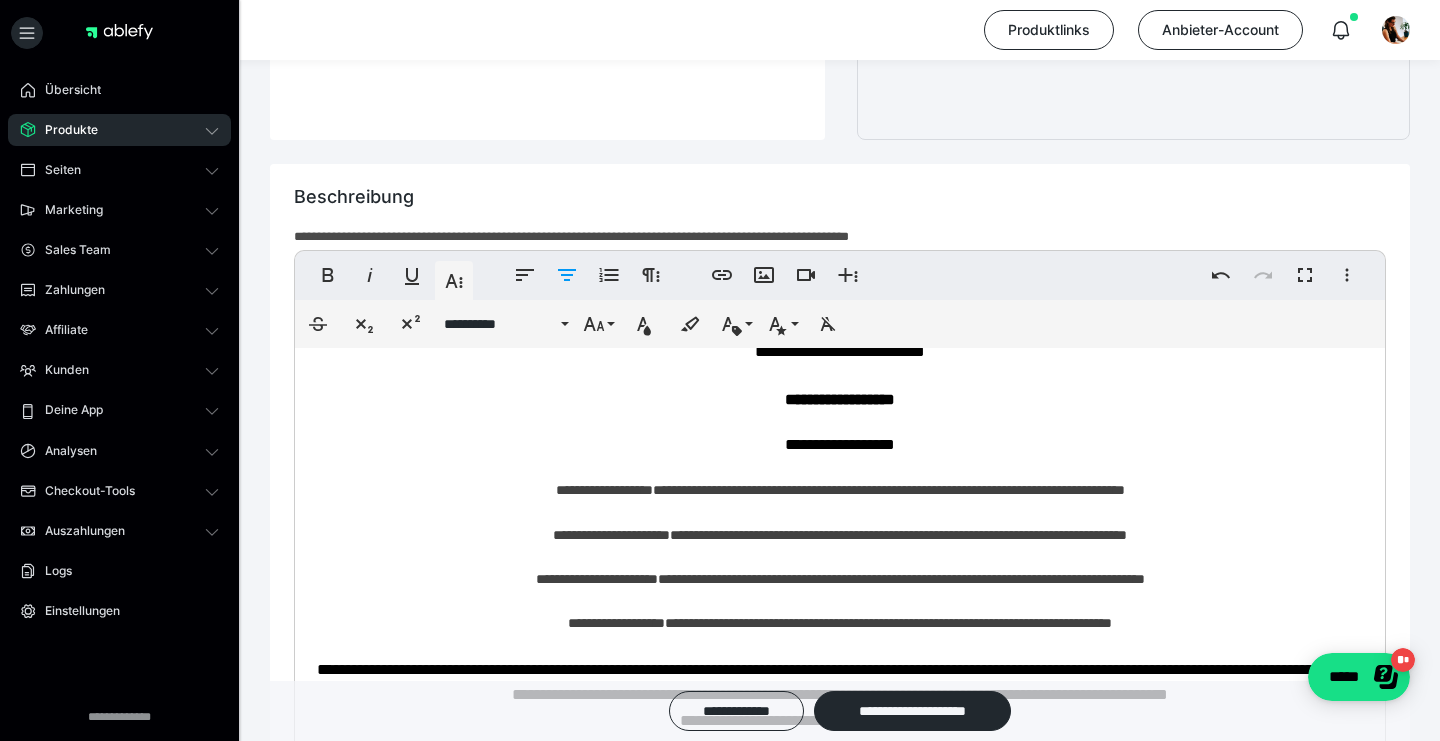 click on "**********" at bounding box center [840, 535] 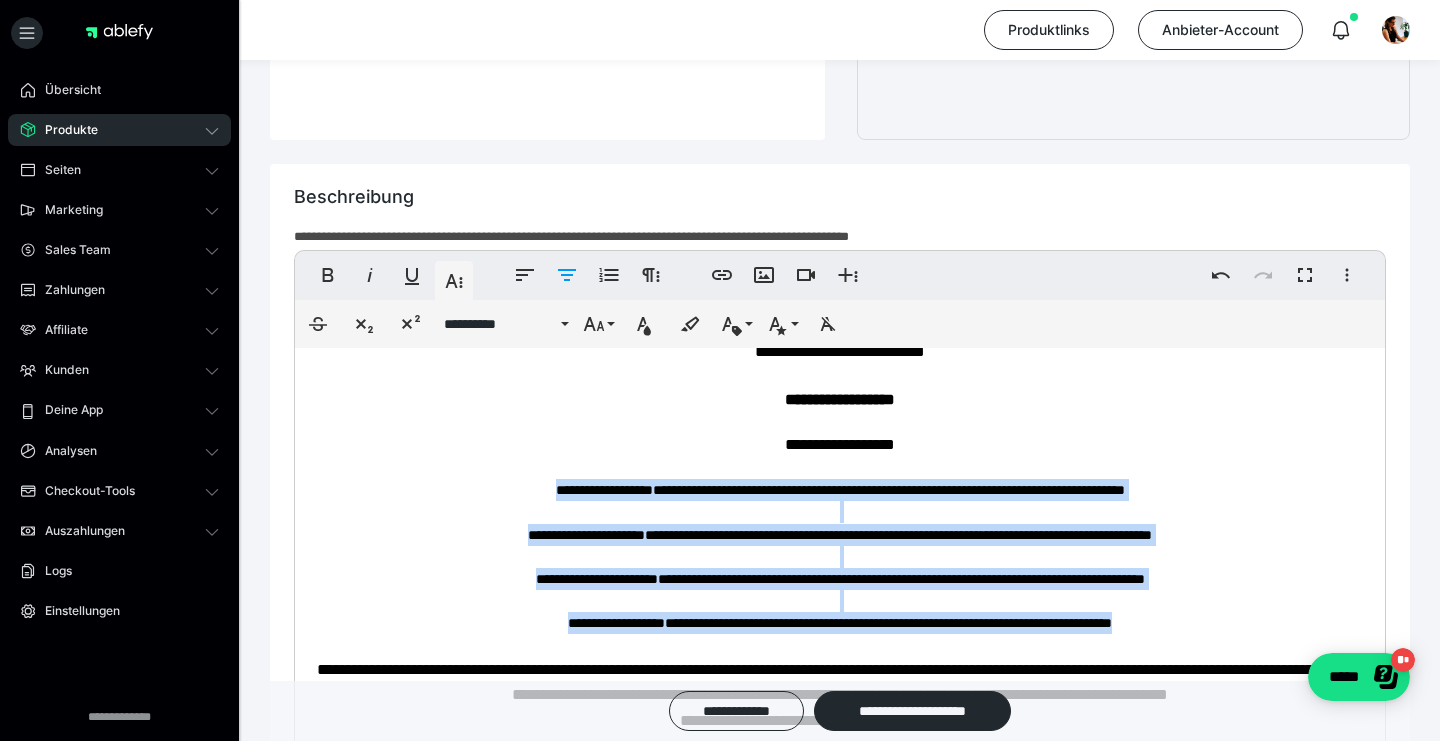 drag, startPoint x: 473, startPoint y: 480, endPoint x: 1230, endPoint y: 623, distance: 770.3882 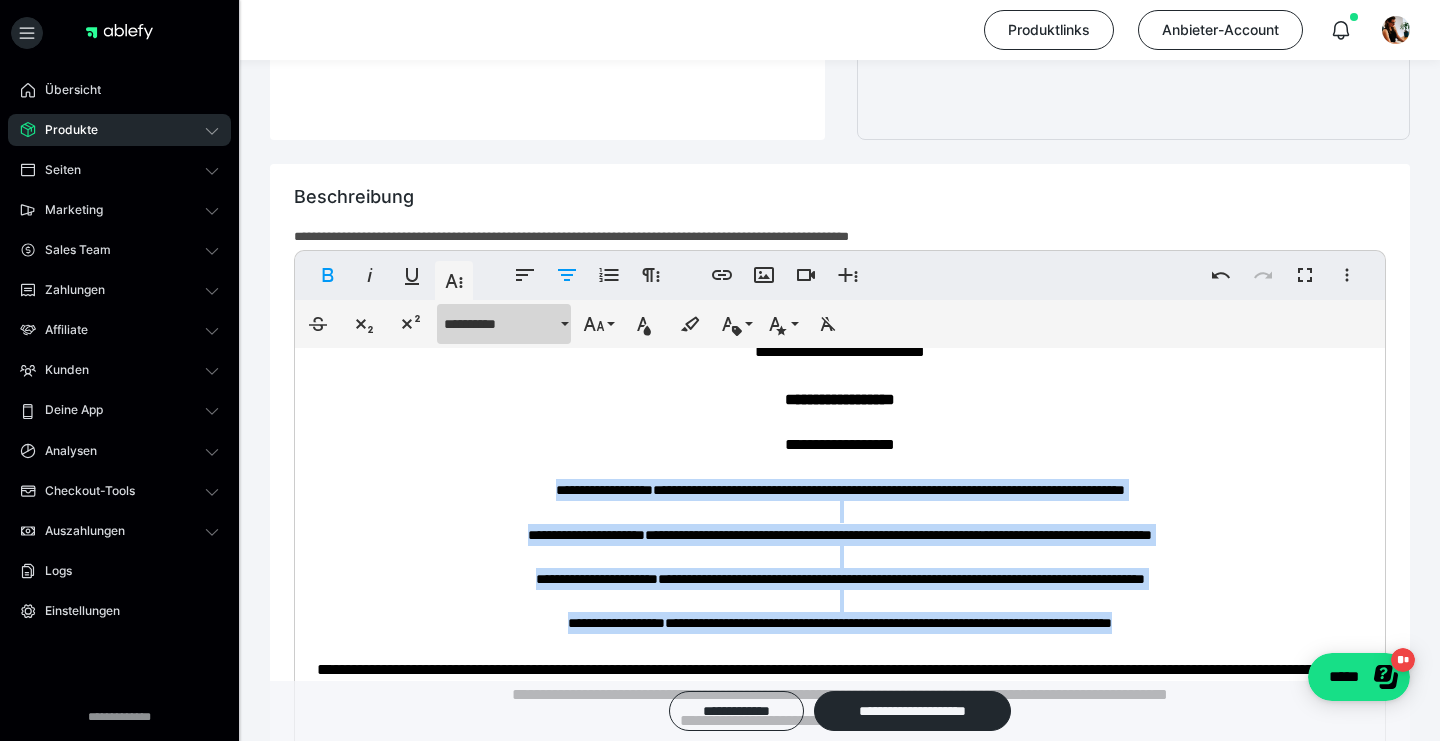 click on "**********" at bounding box center [500, 324] 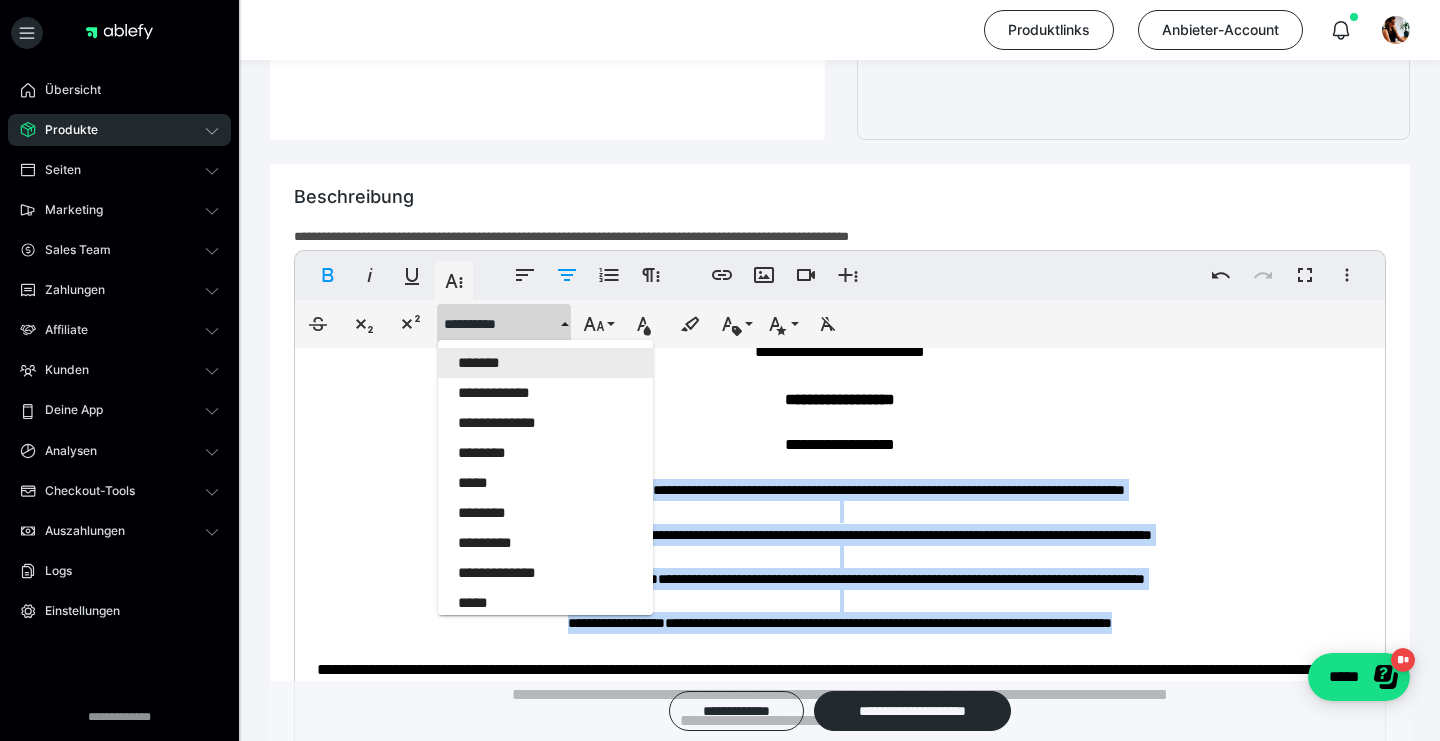 click on "*******" at bounding box center (545, 363) 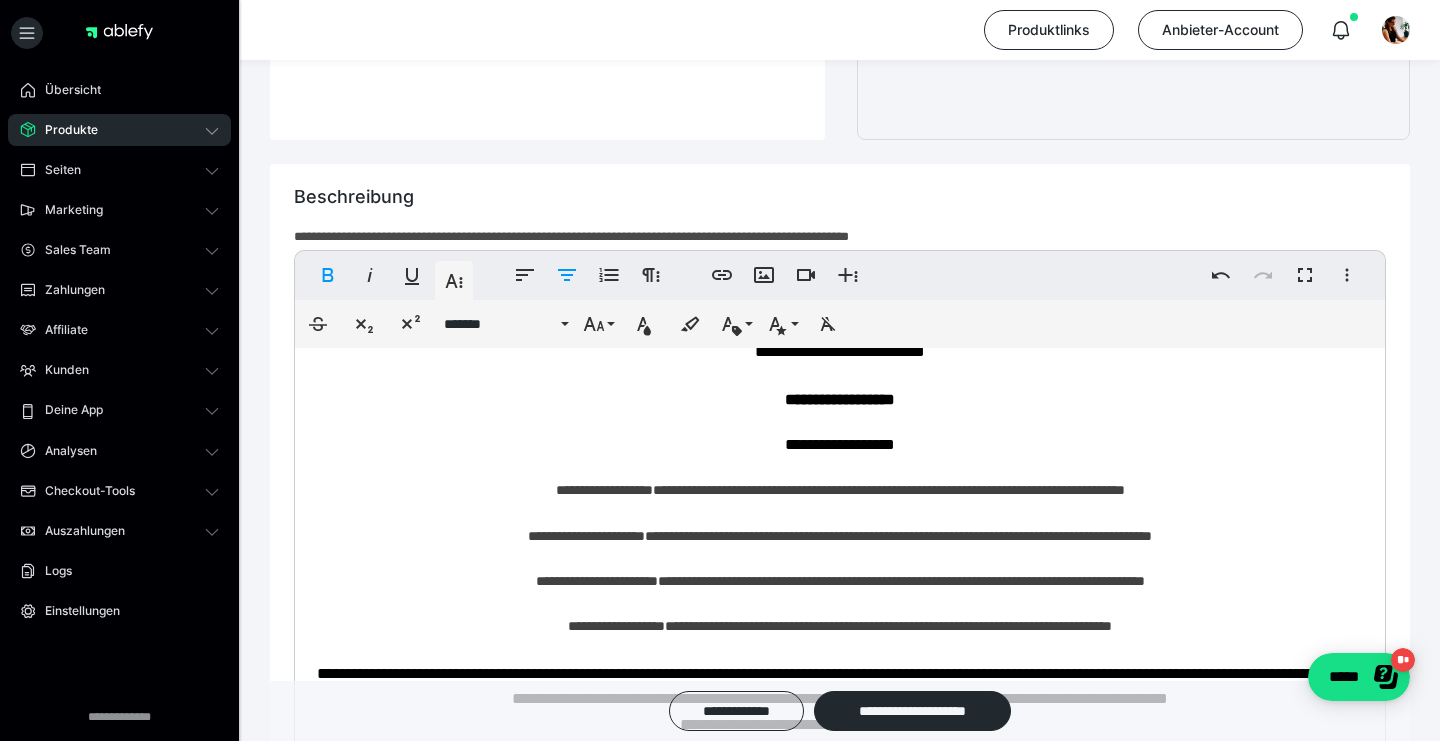 click at bounding box center (840, 468) 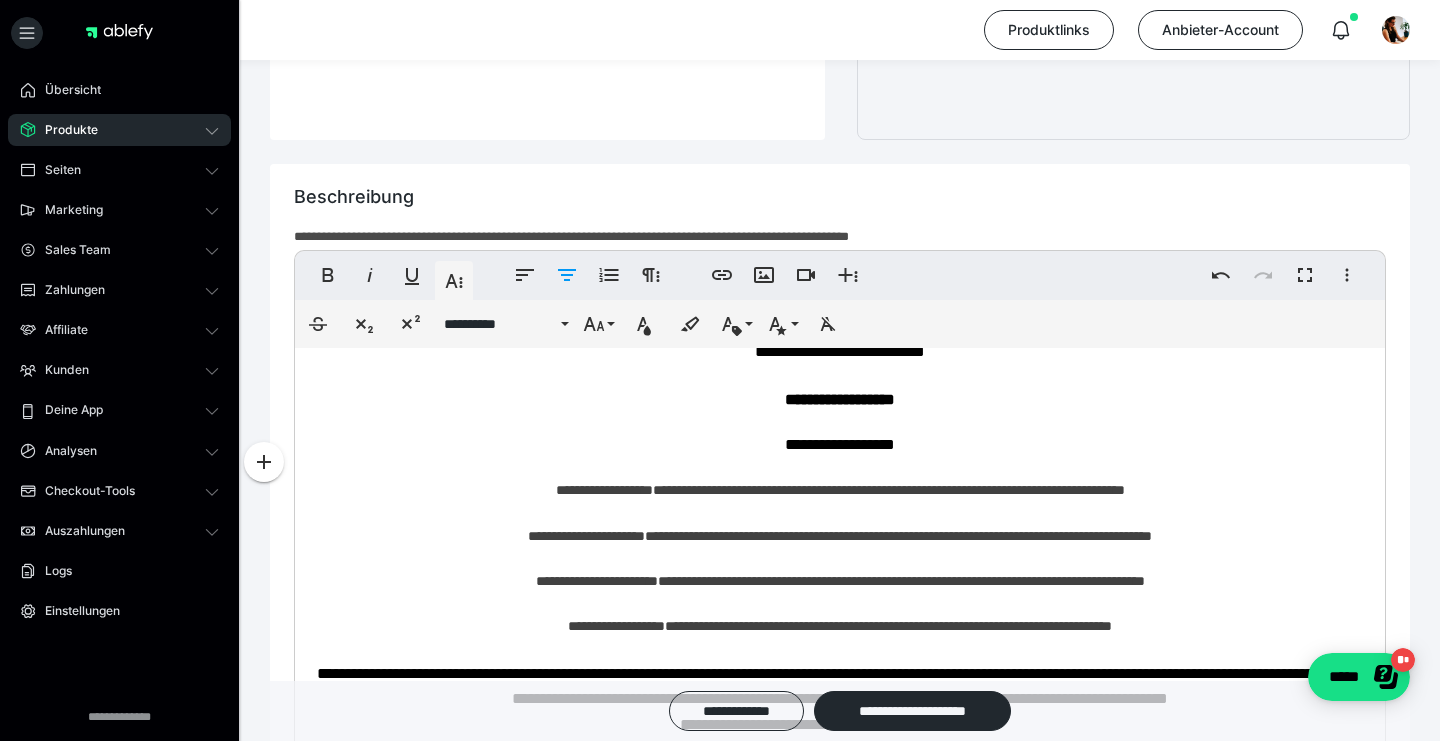click at bounding box center (840, 513) 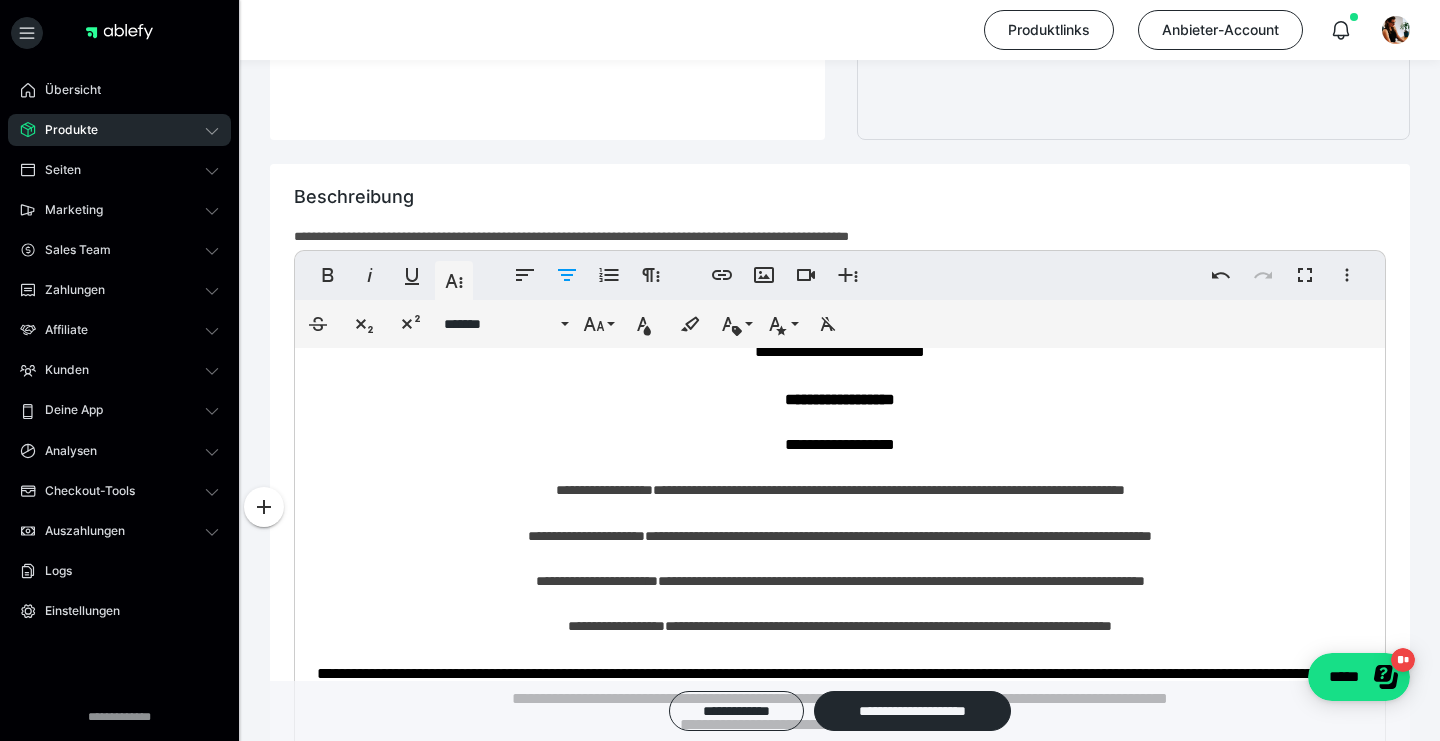 click on "**********" at bounding box center [840, 536] 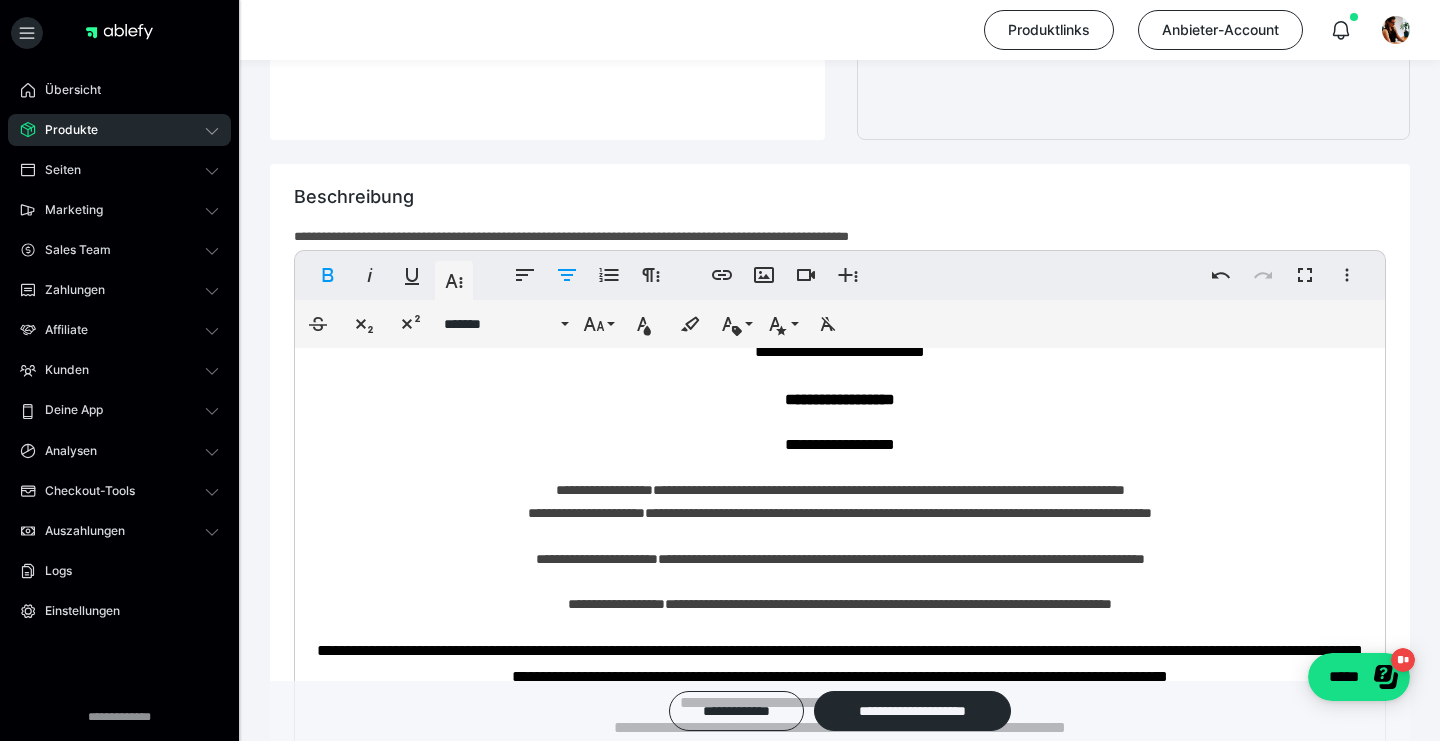 click at bounding box center [840, 582] 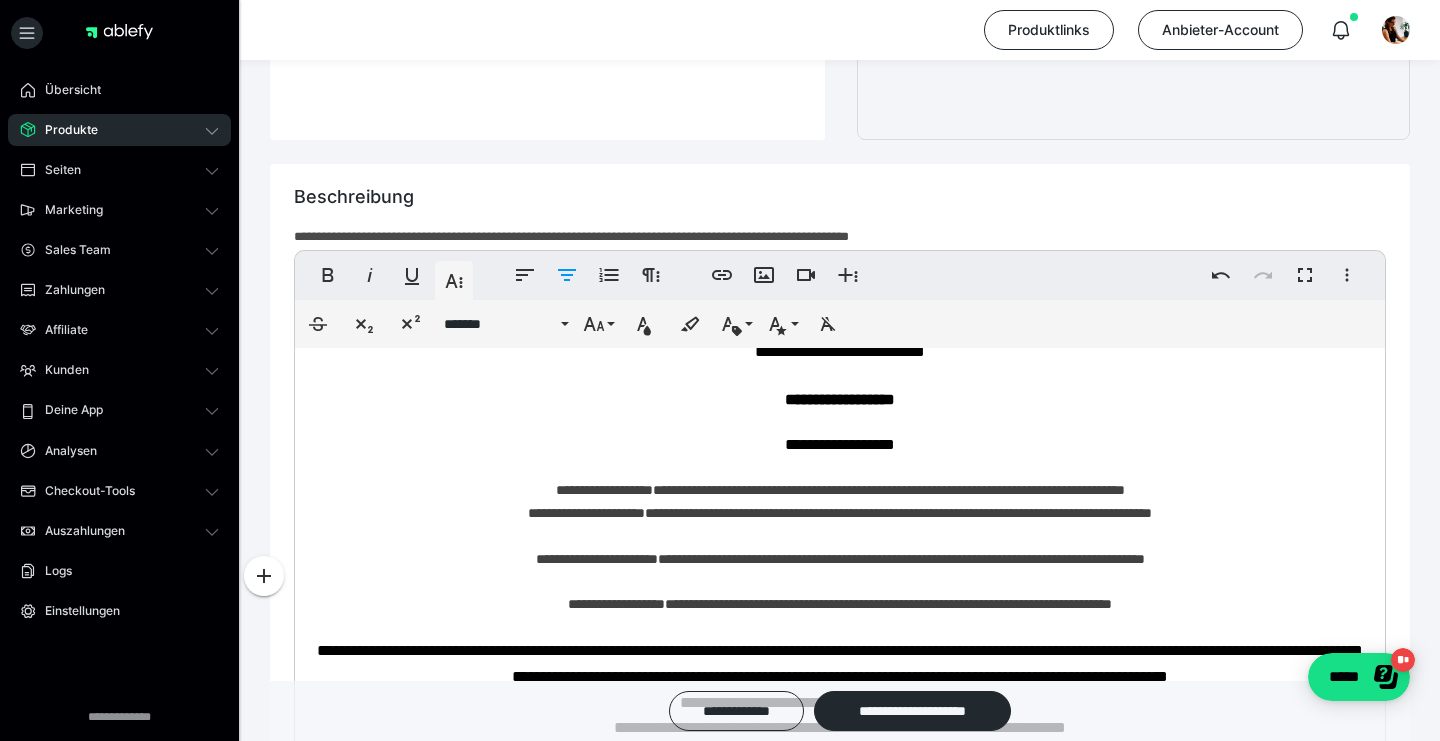 click on "**********" at bounding box center [840, 559] 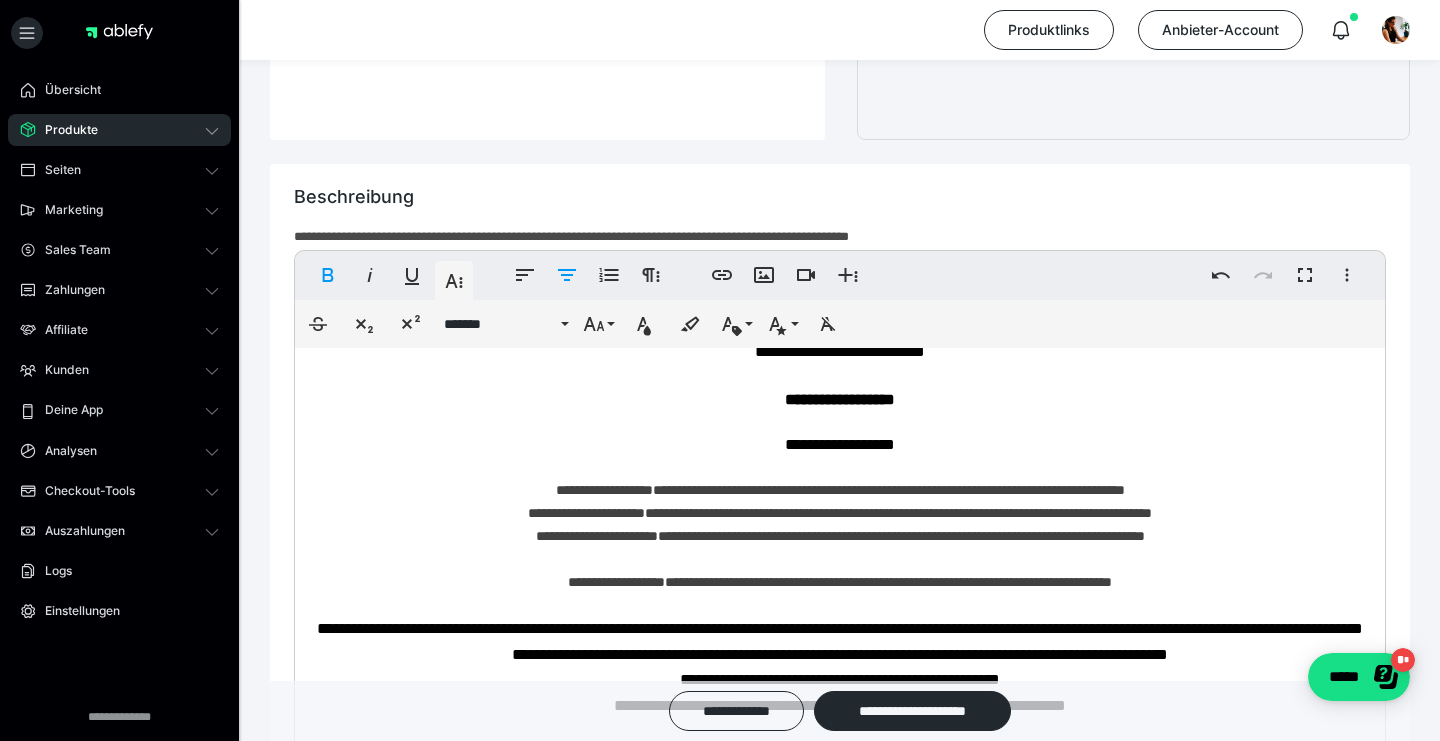 click on "**********" at bounding box center (840, 582) 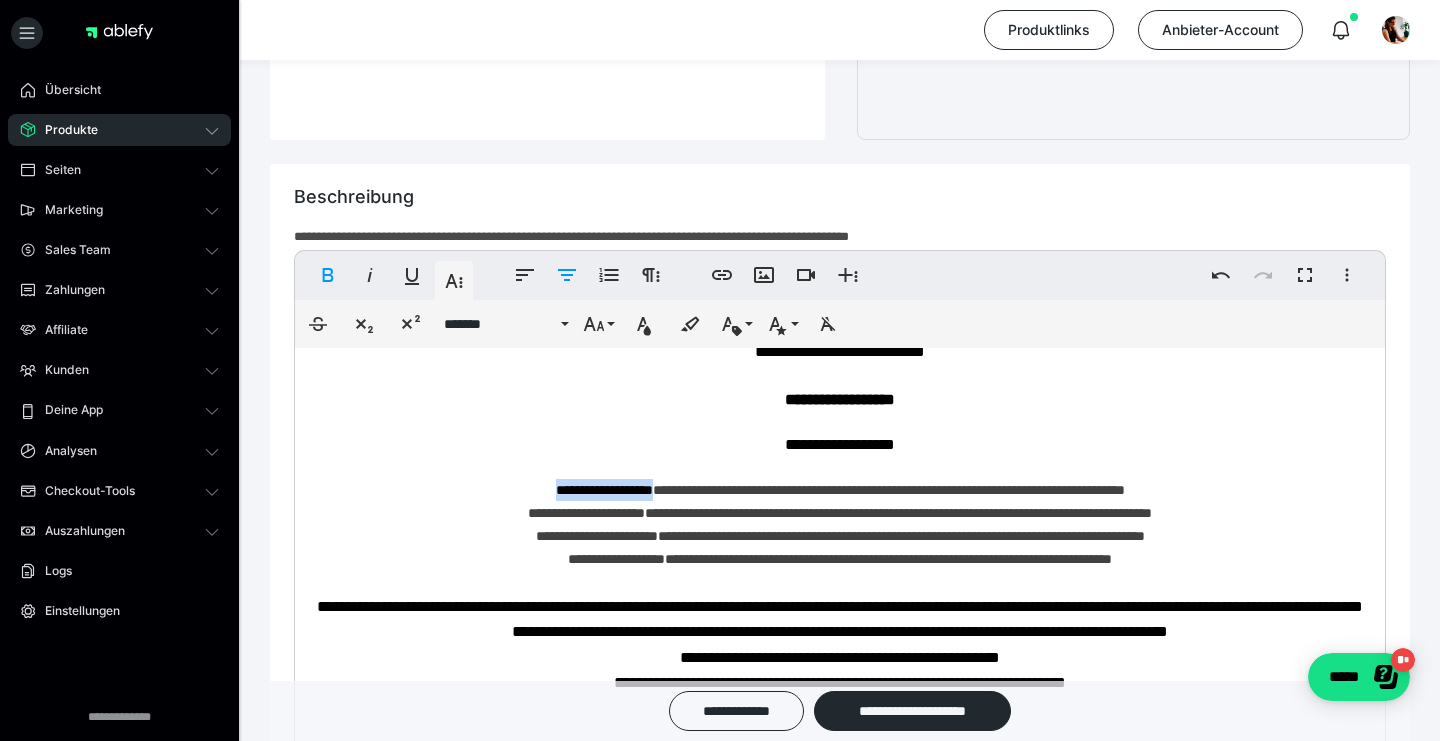 drag, startPoint x: 595, startPoint y: 485, endPoint x: 464, endPoint y: 488, distance: 131.03435 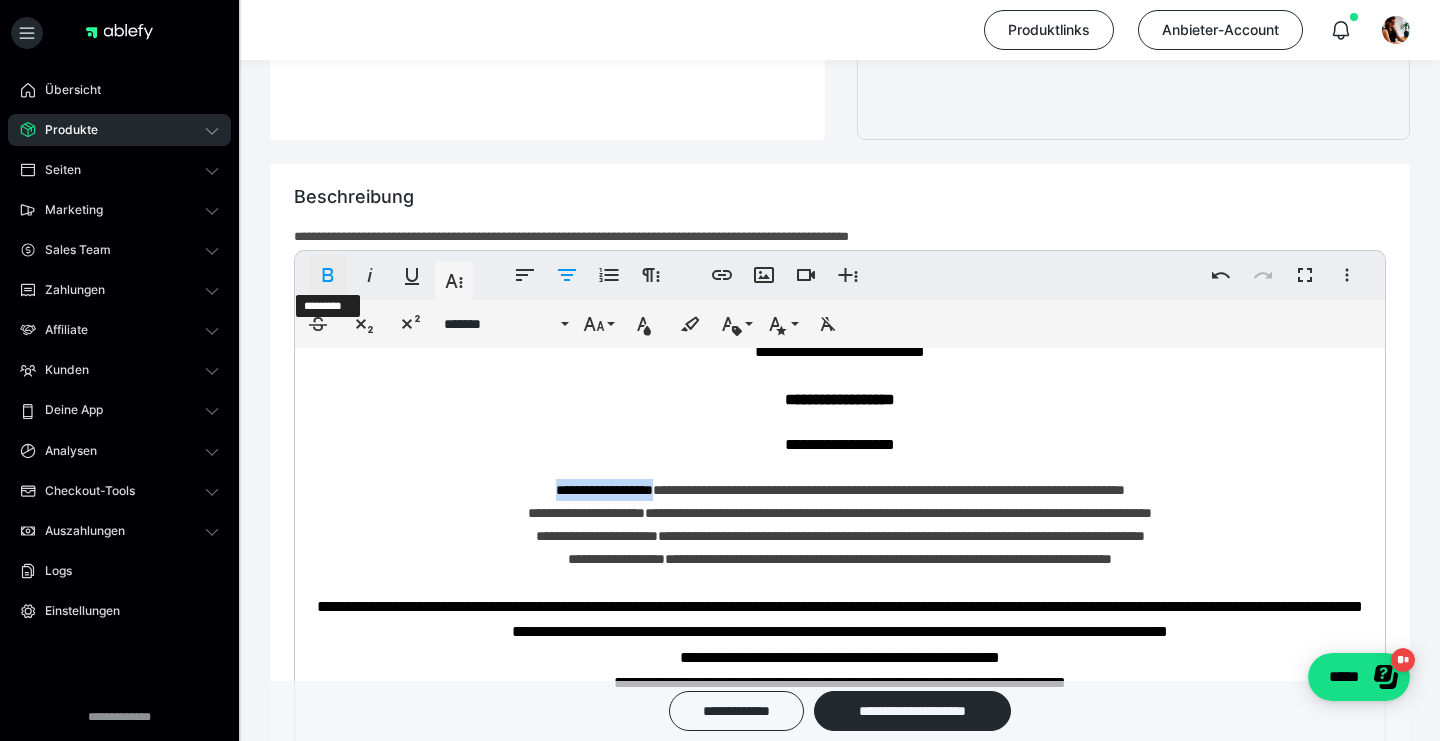 click 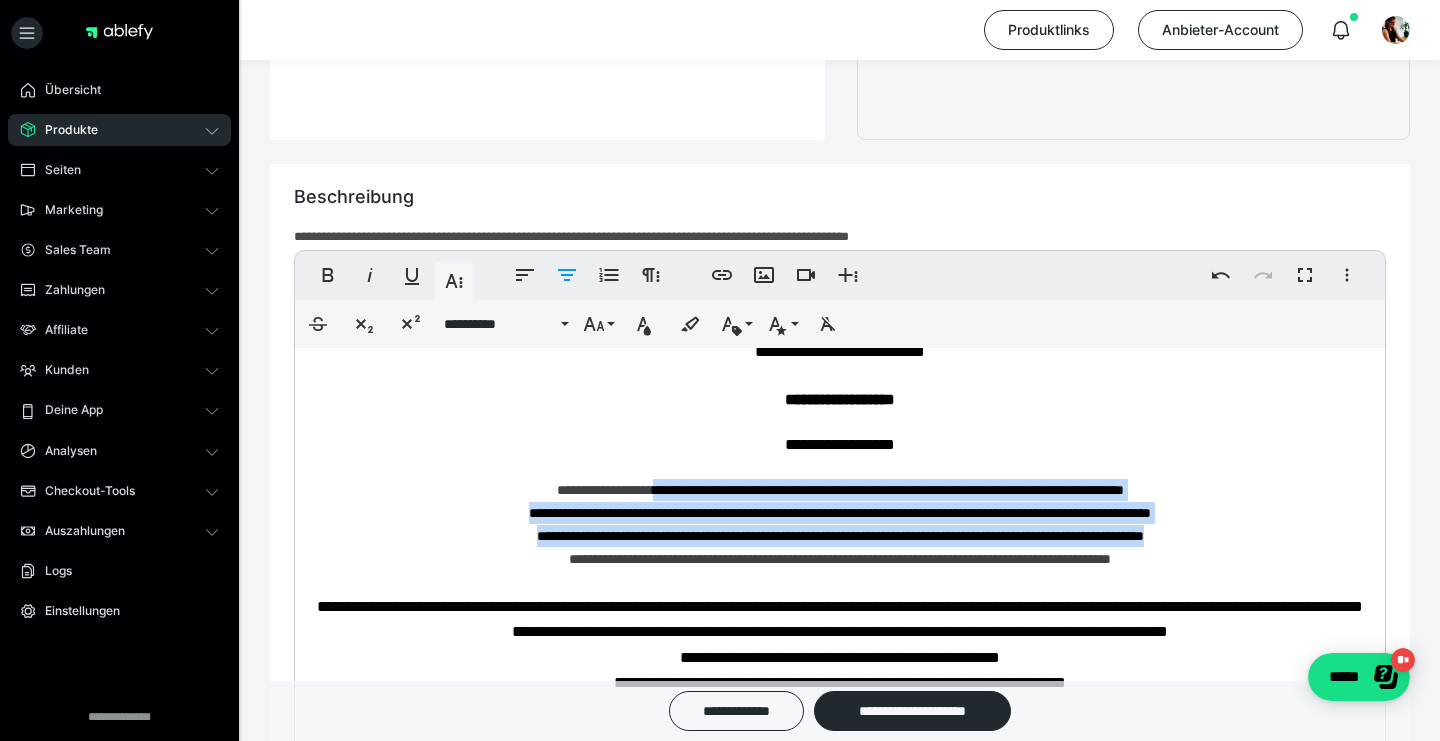 click on "**********" at bounding box center (840, 490) 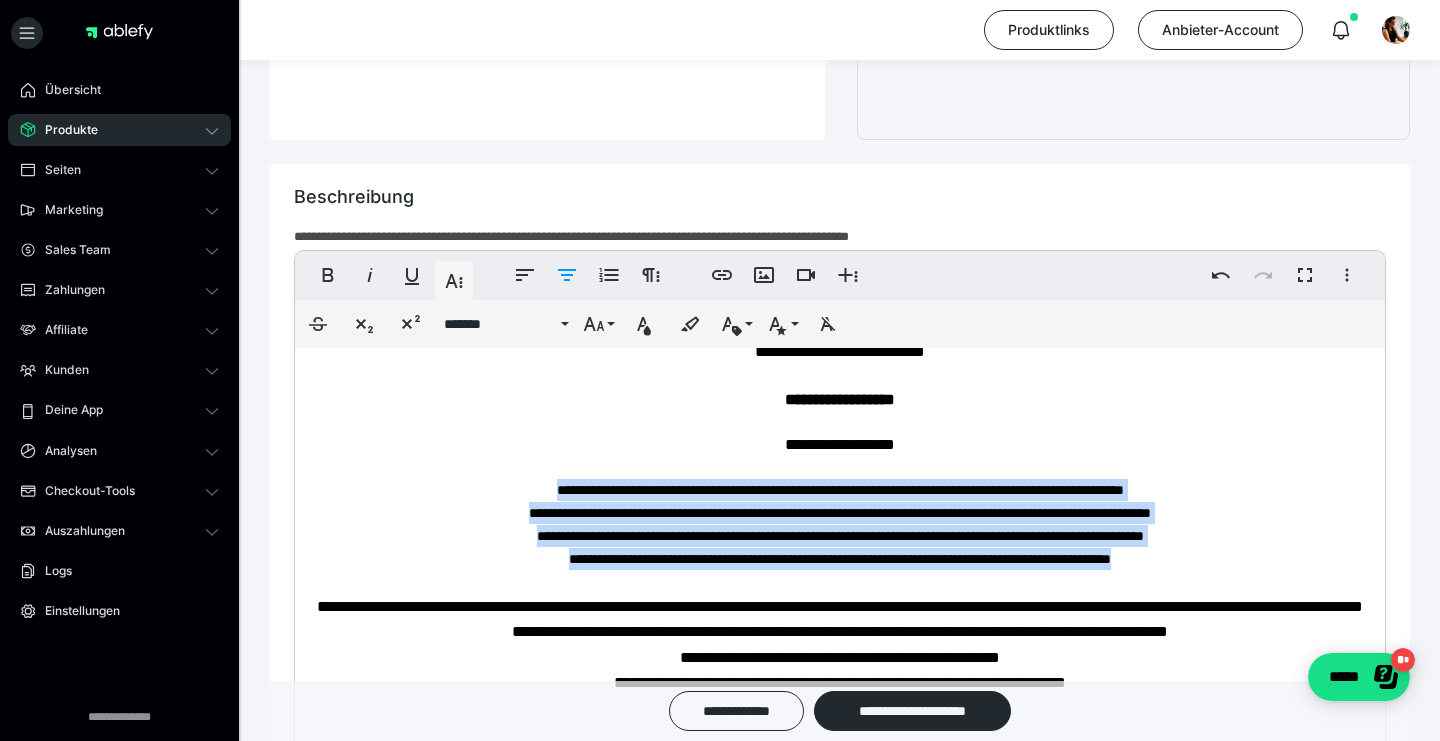 drag, startPoint x: 460, startPoint y: 479, endPoint x: 1250, endPoint y: 565, distance: 794.66724 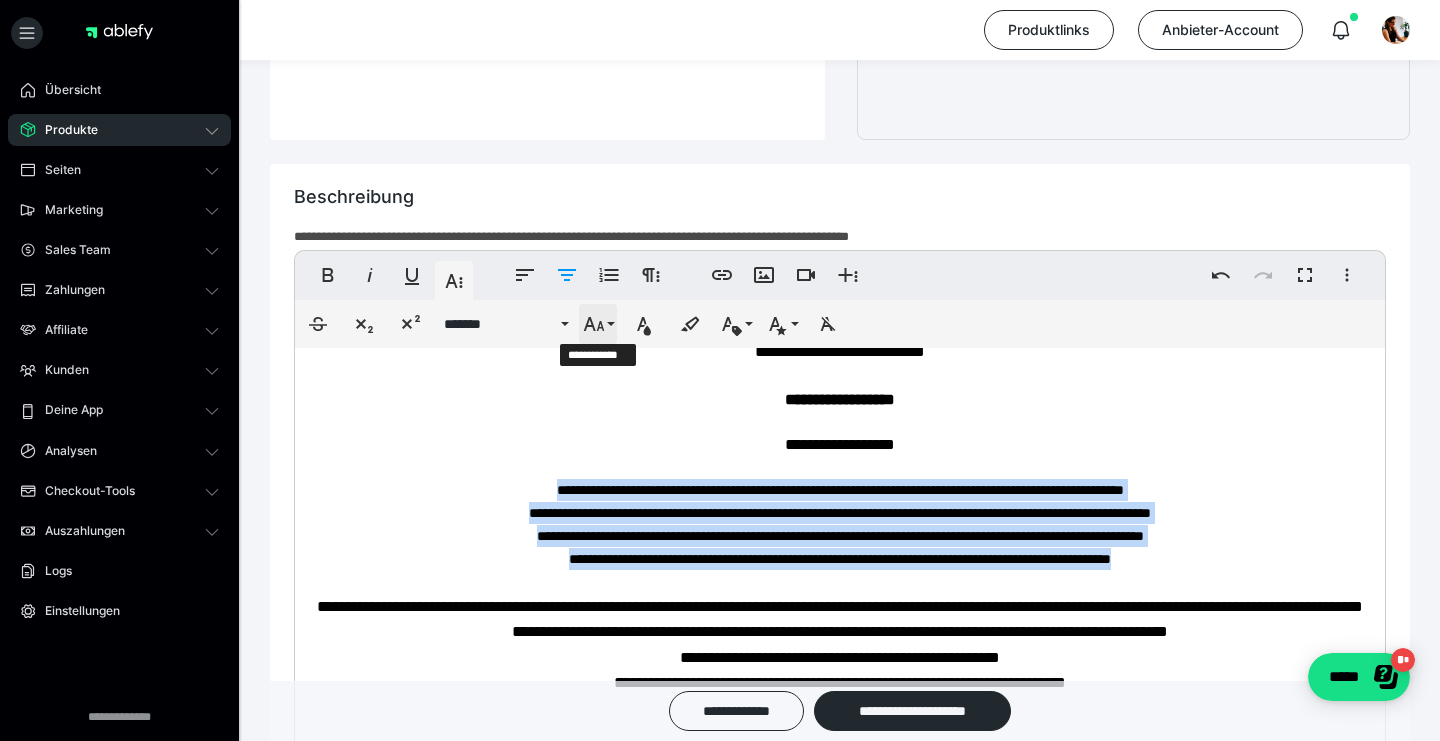 click on "**********" at bounding box center [598, 324] 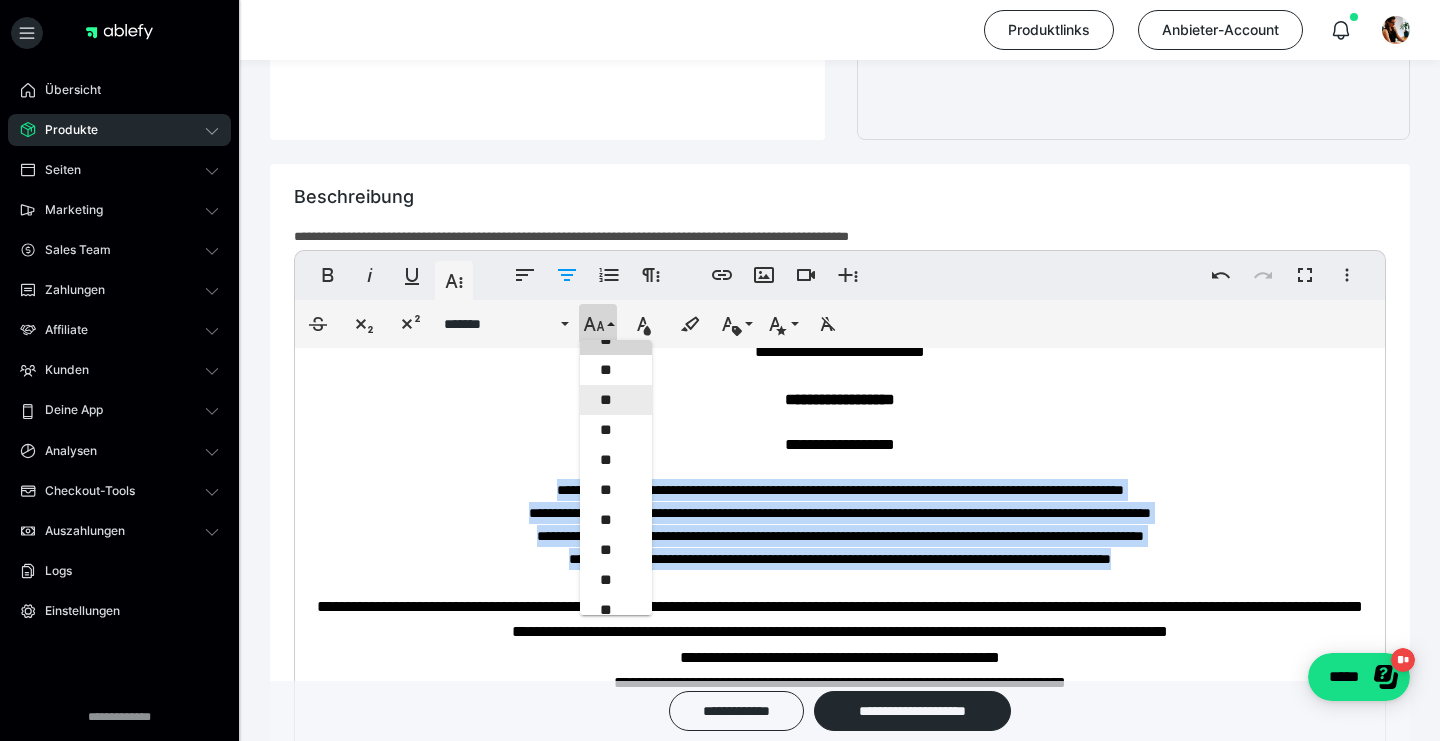 click on "**" at bounding box center [616, 400] 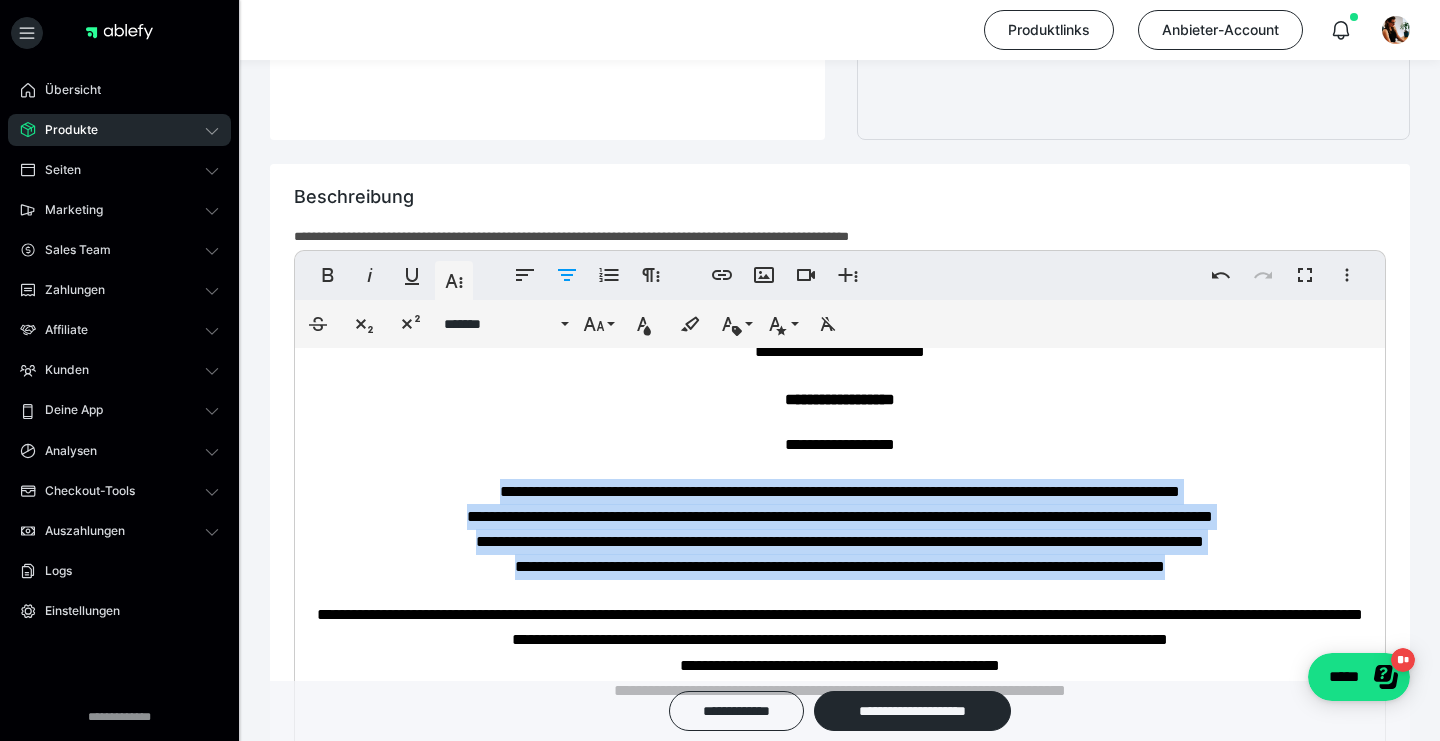 click on "**********" at bounding box center [840, 491] 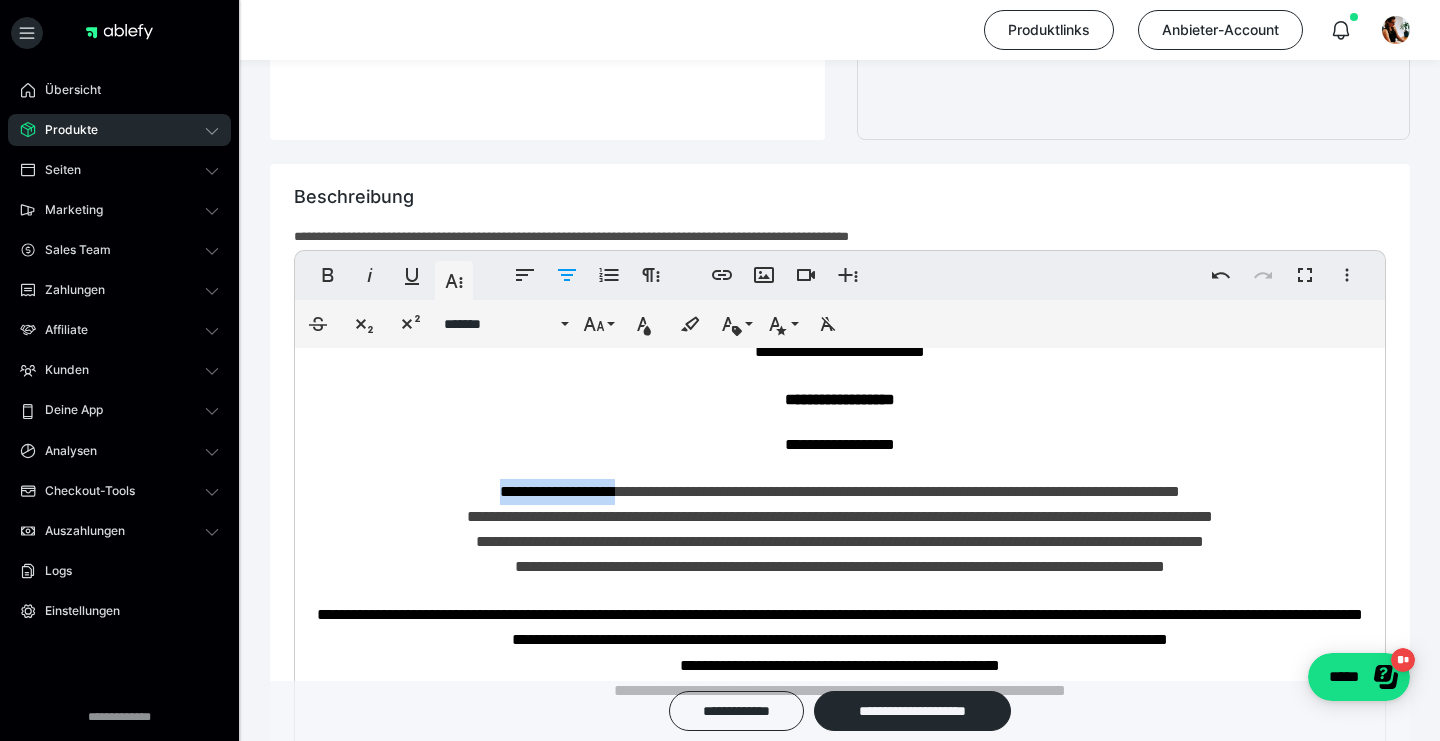 drag, startPoint x: 561, startPoint y: 492, endPoint x: 395, endPoint y: 494, distance: 166.01205 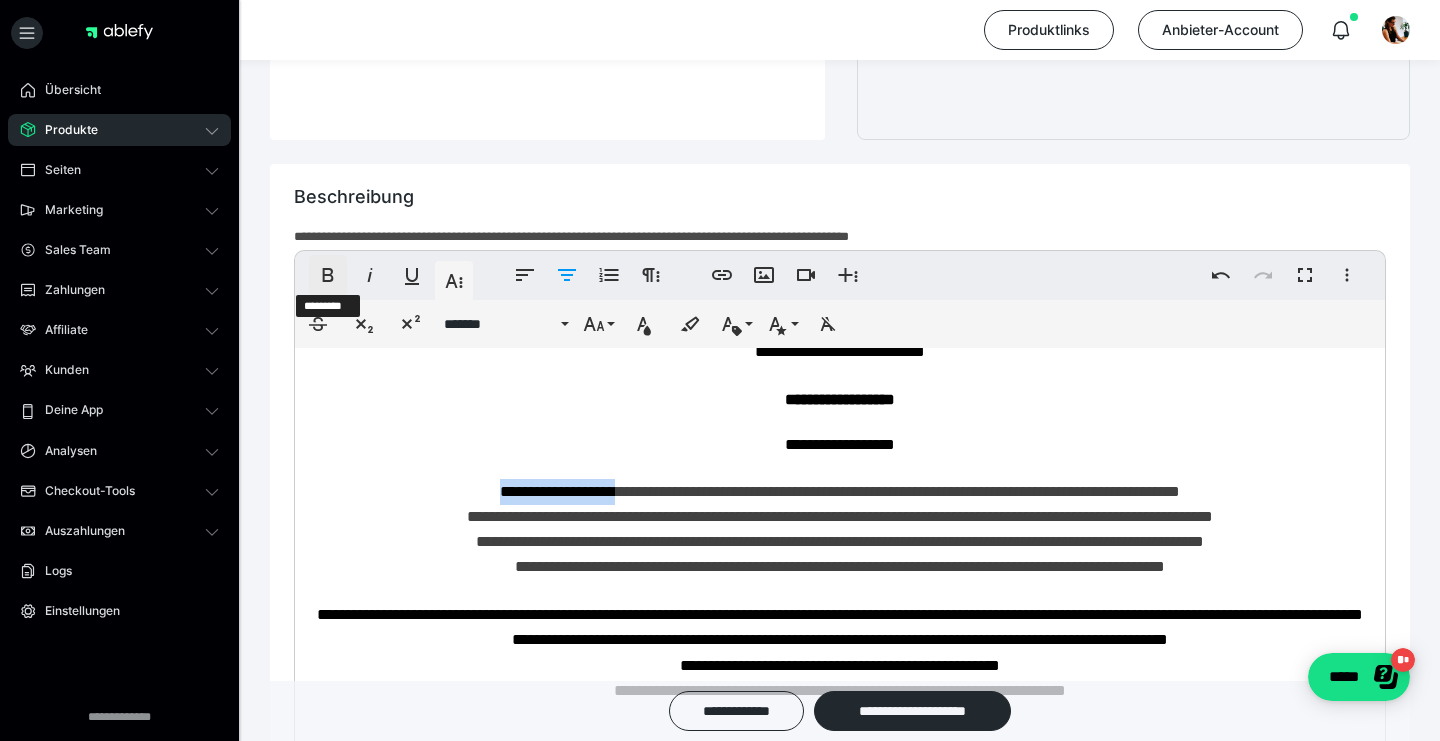 click 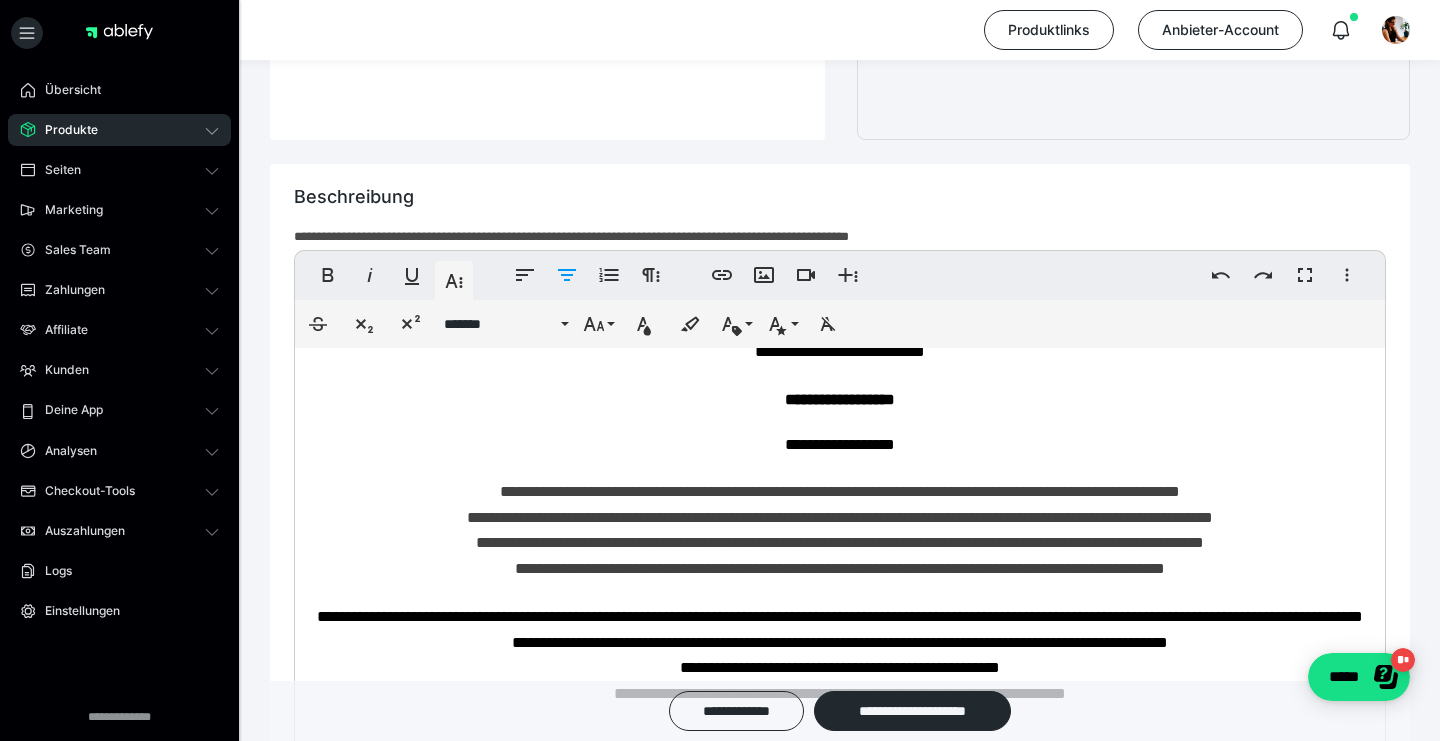 click on "**********" at bounding box center (840, 444) 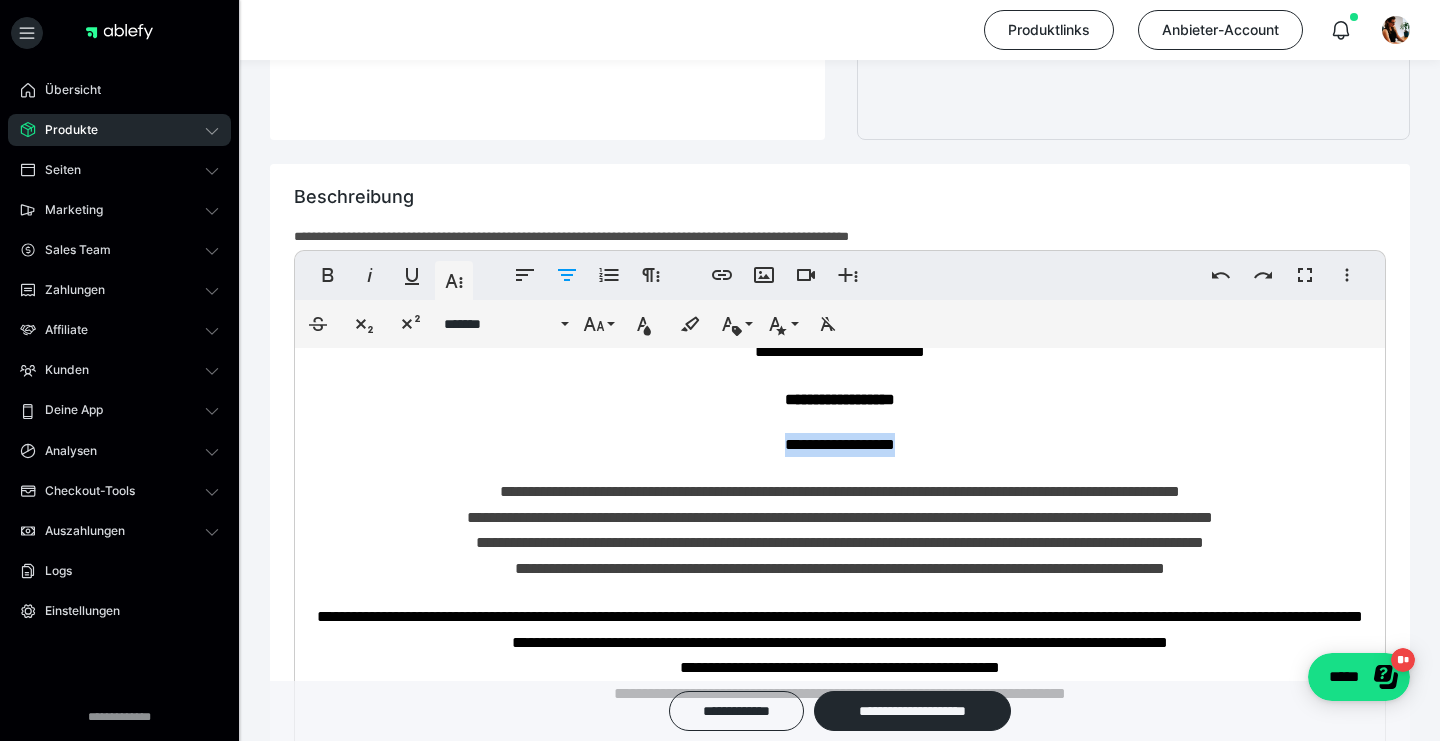 drag, startPoint x: 925, startPoint y: 440, endPoint x: 736, endPoint y: 440, distance: 189 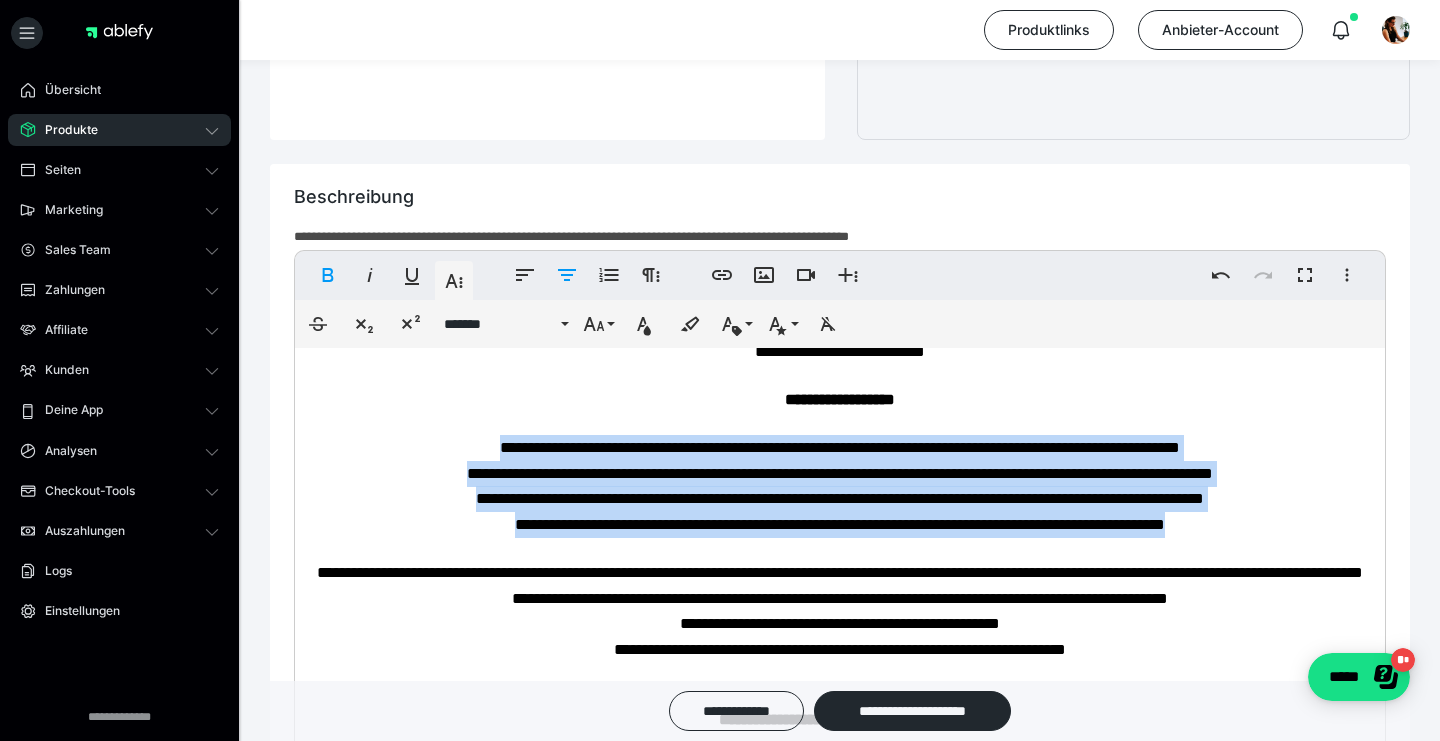 drag, startPoint x: 391, startPoint y: 442, endPoint x: 1284, endPoint y: 519, distance: 896.31354 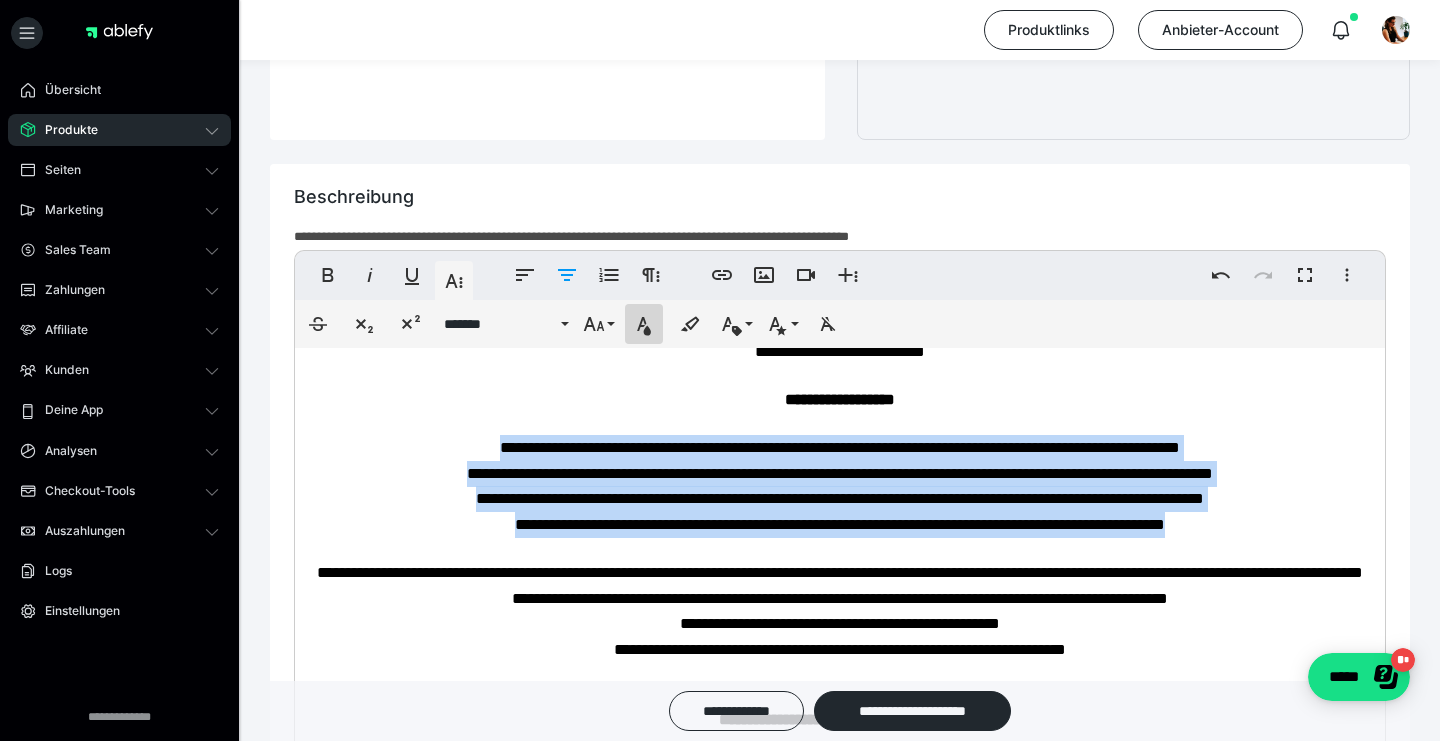 click 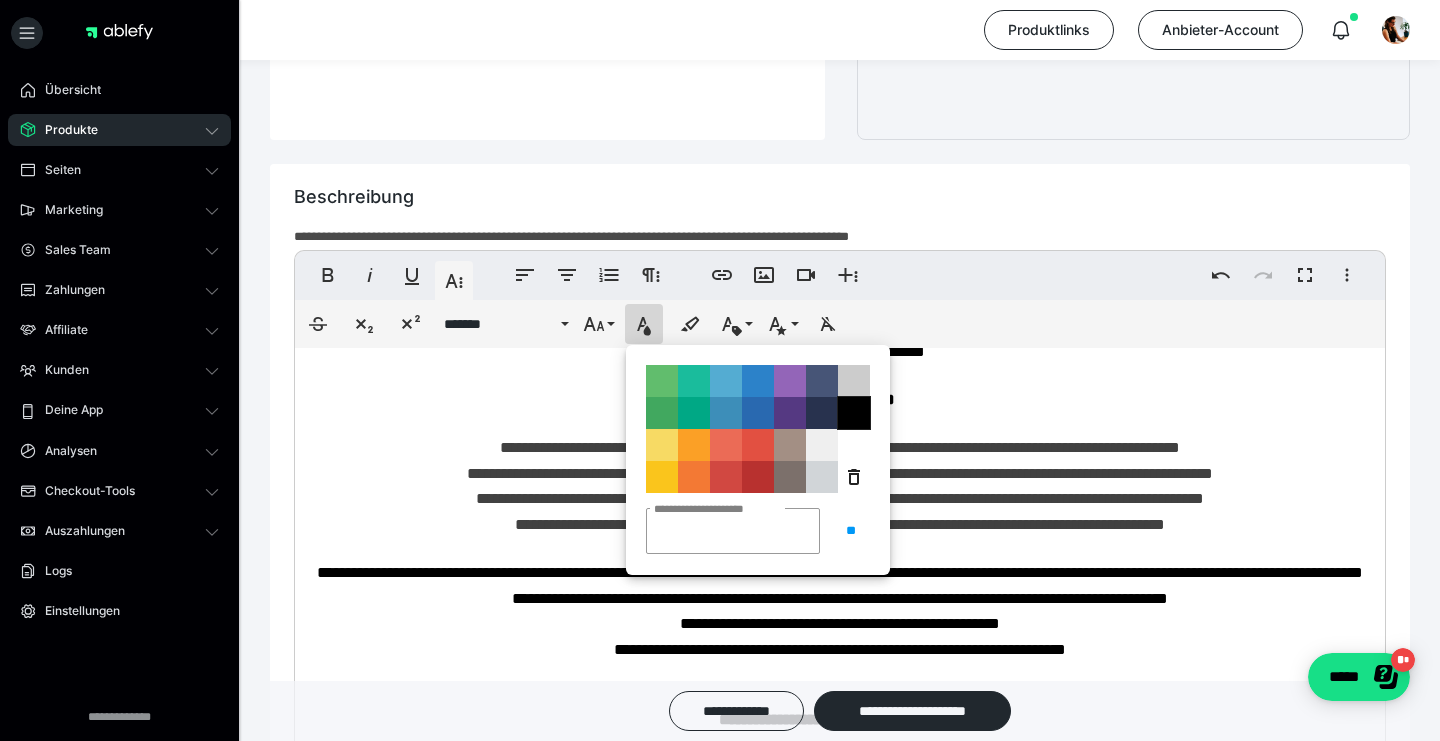 click on "**********" at bounding box center [854, 413] 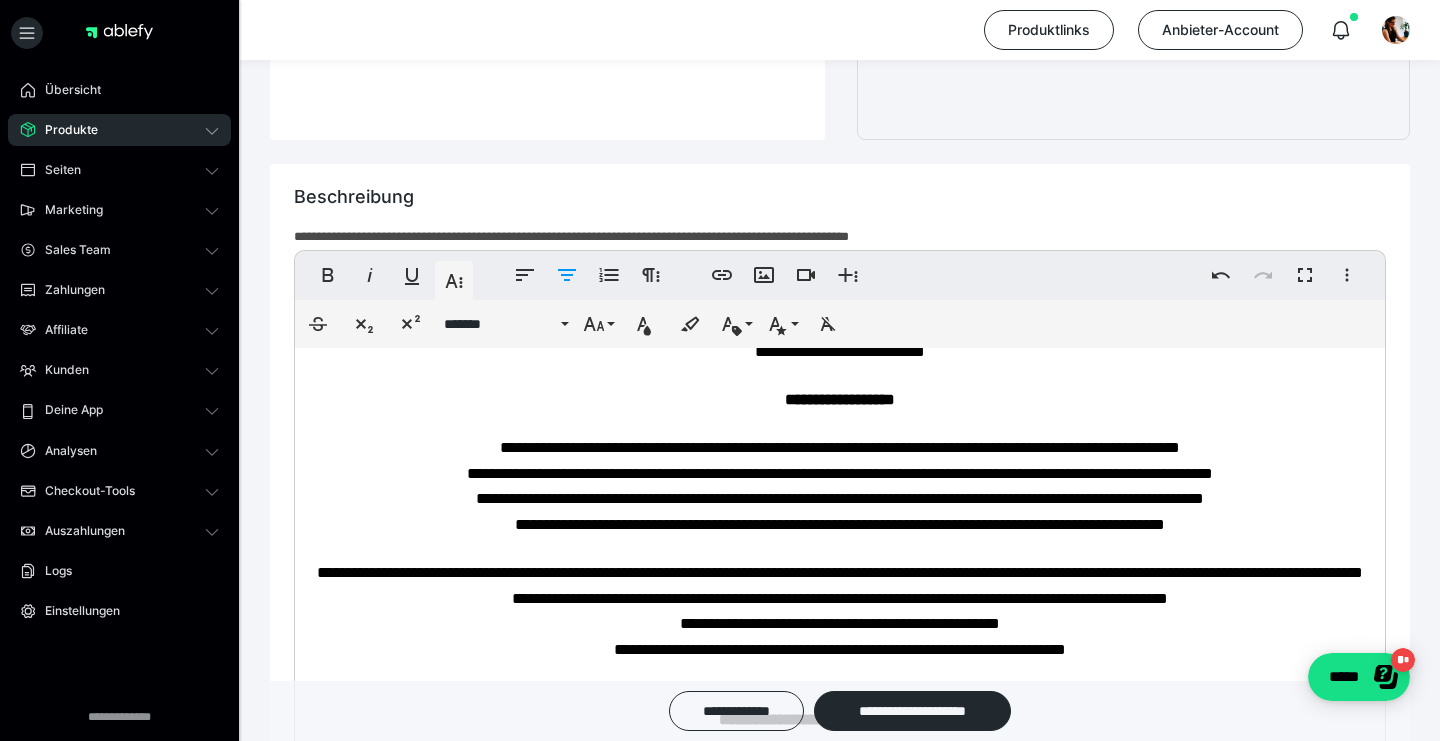 click on "**********" at bounding box center [840, 400] 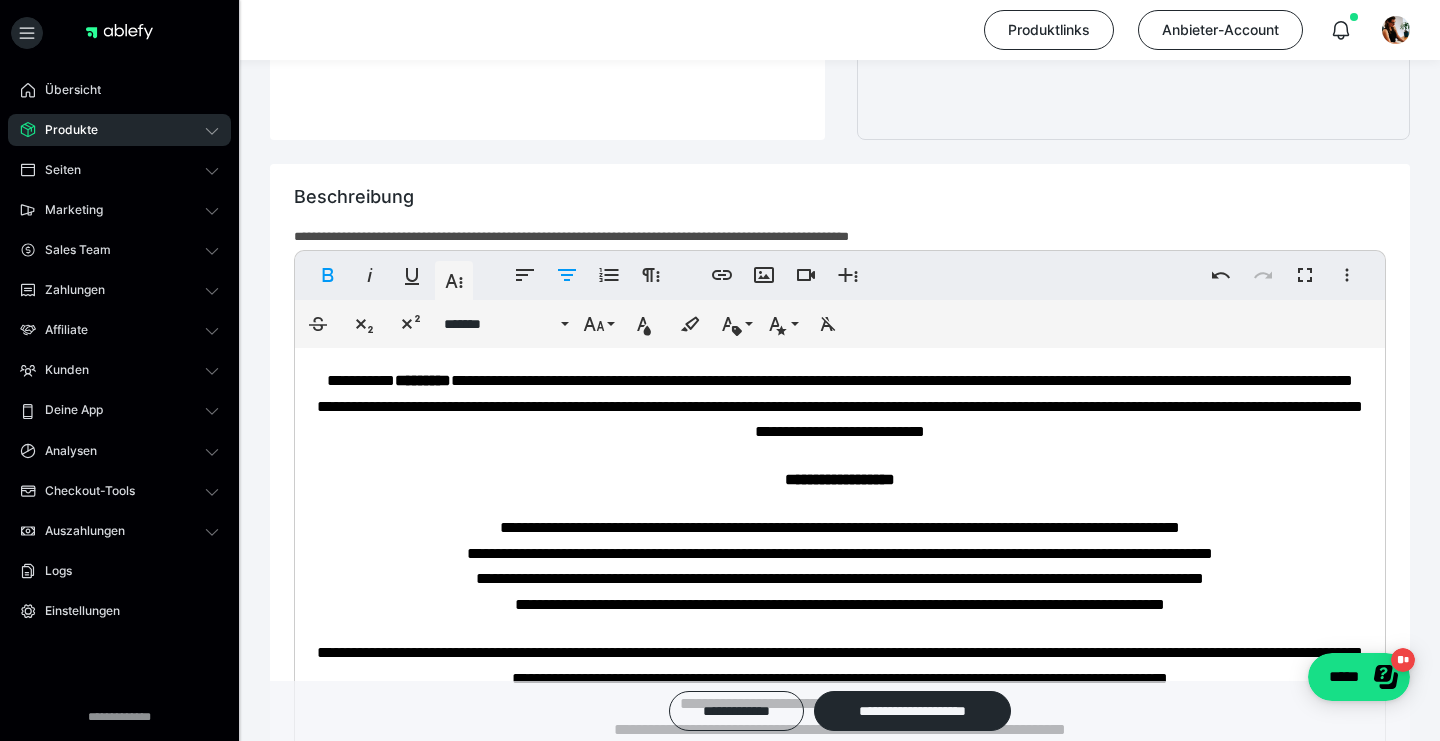 scroll, scrollTop: 0, scrollLeft: 0, axis: both 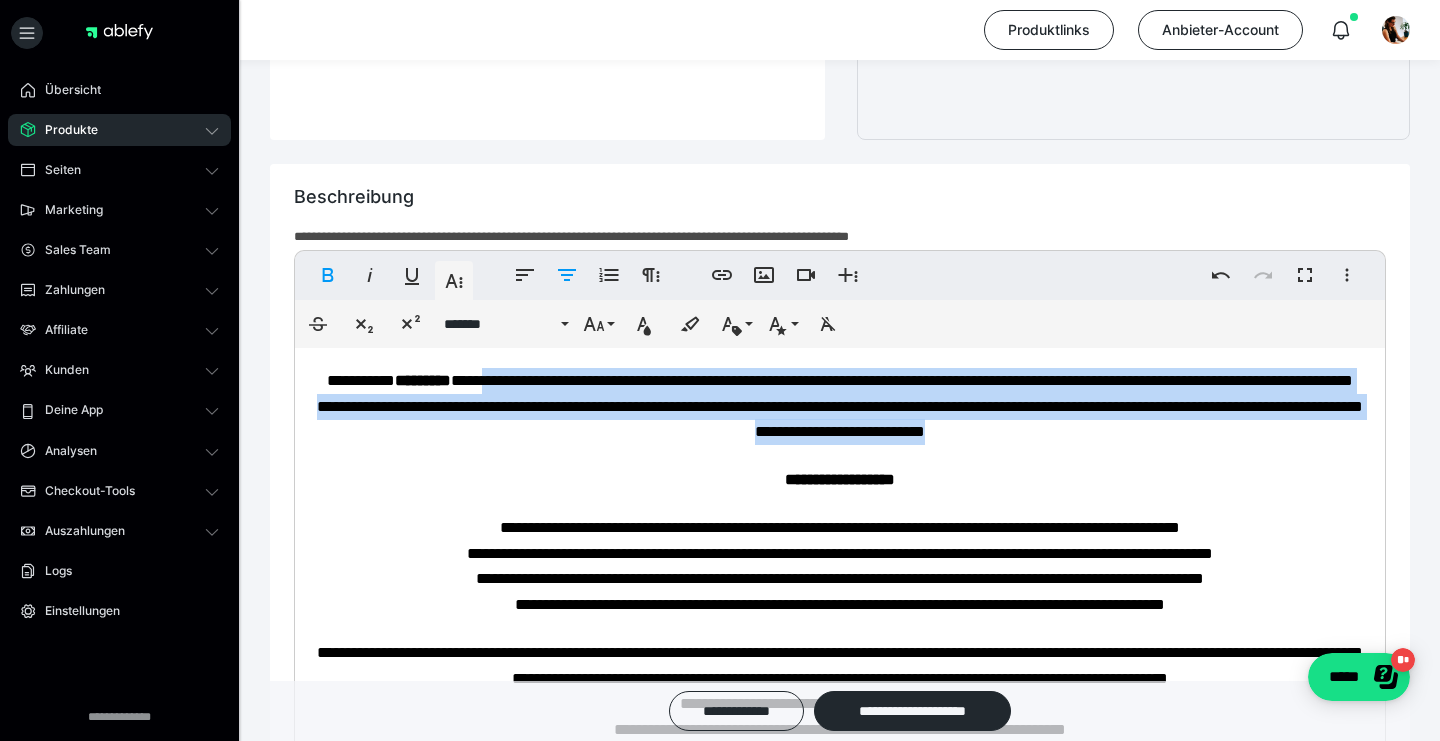 drag, startPoint x: 1256, startPoint y: 428, endPoint x: 520, endPoint y: 386, distance: 737.1974 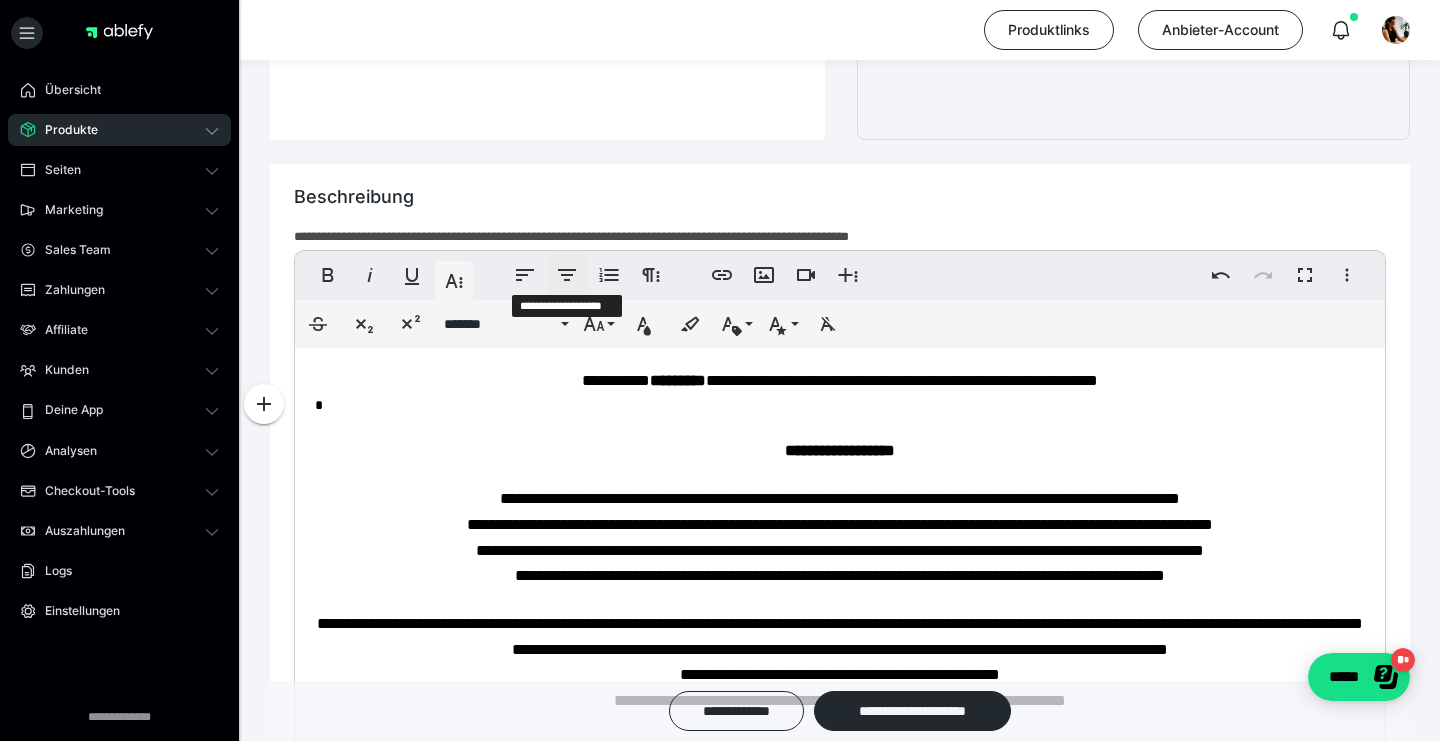 click 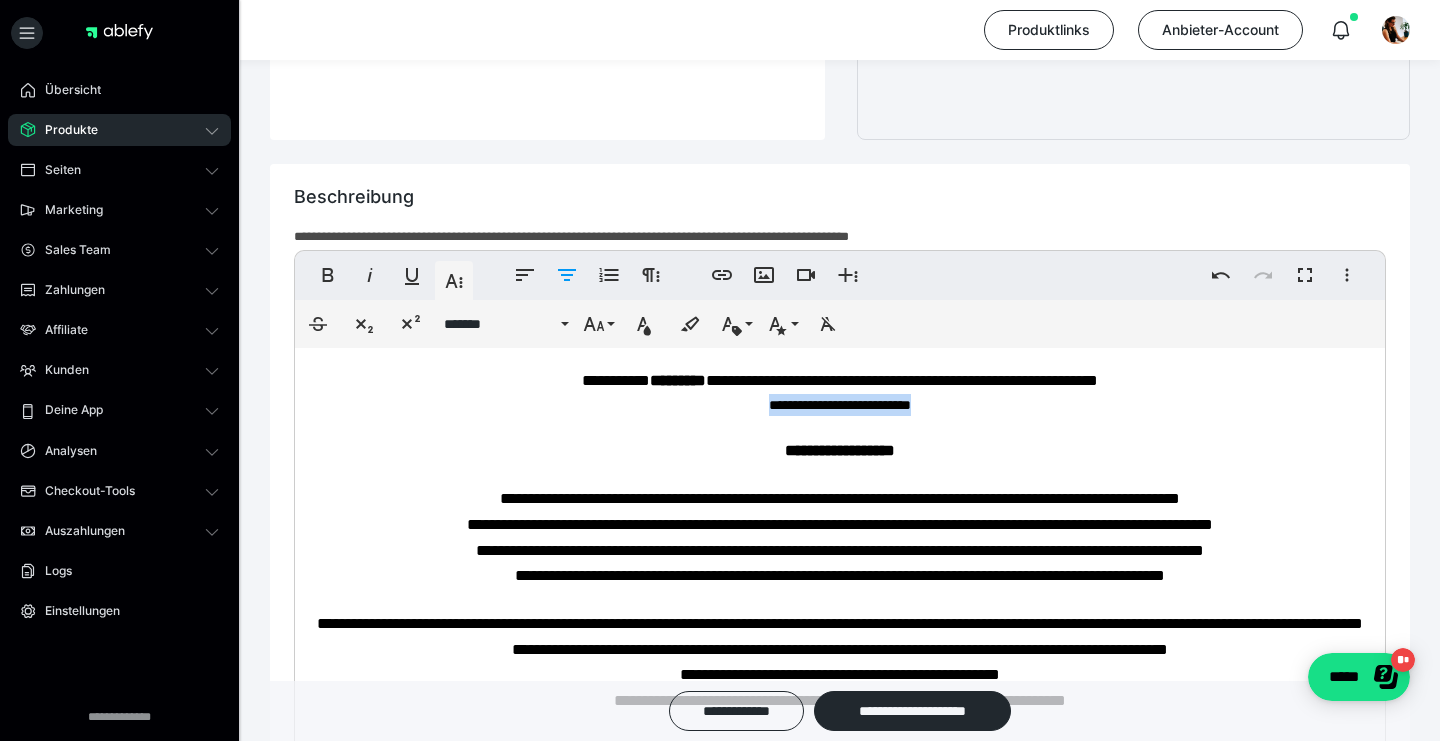 drag, startPoint x: 943, startPoint y: 398, endPoint x: 736, endPoint y: 398, distance: 207 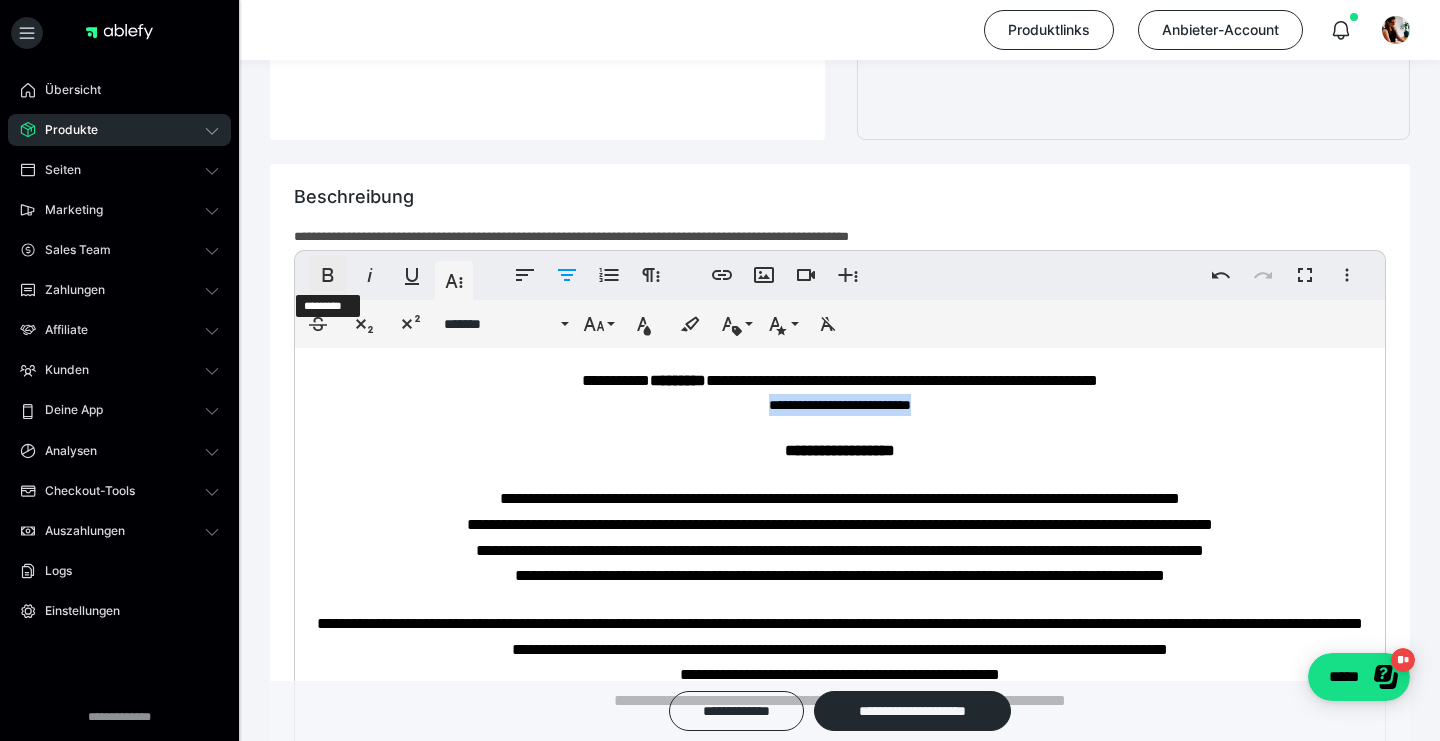 click 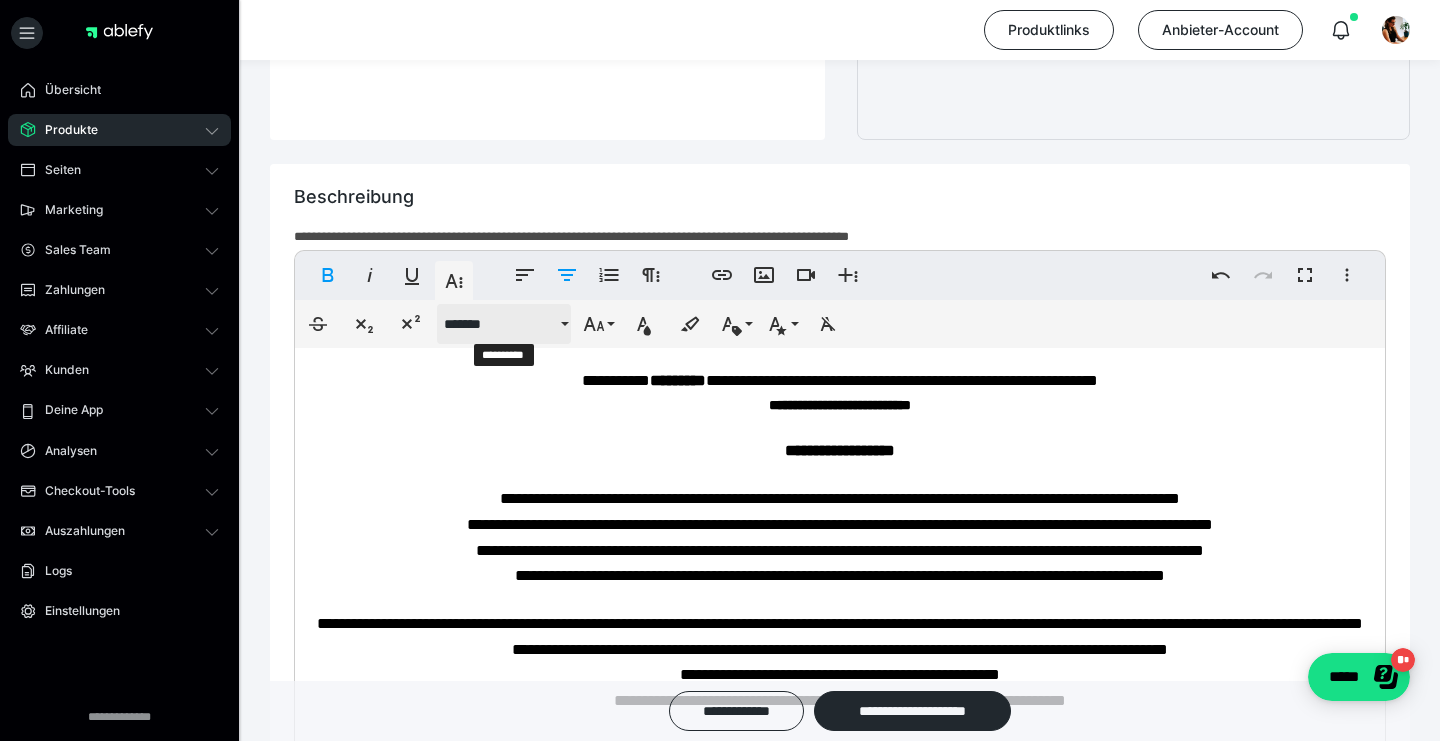click on "*******" at bounding box center (500, 324) 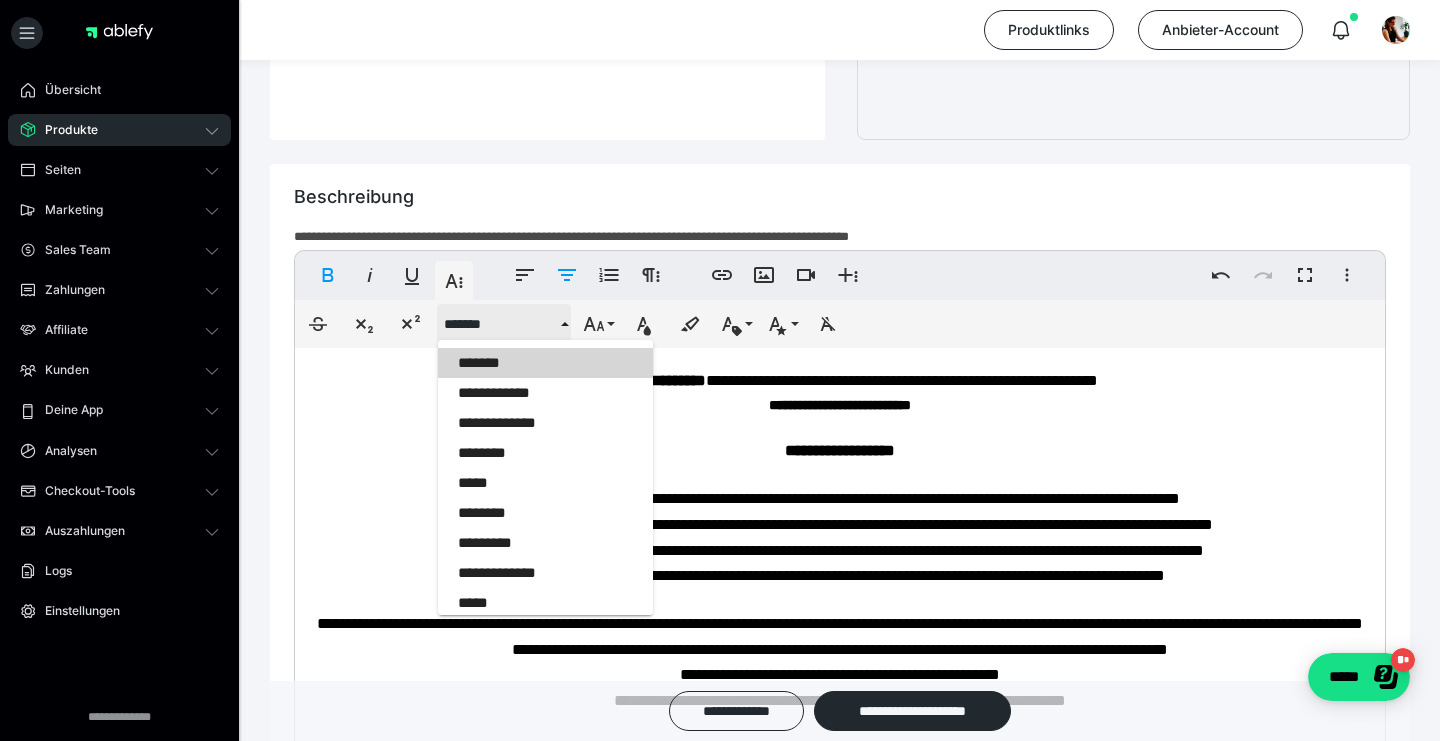 scroll, scrollTop: 23, scrollLeft: 0, axis: vertical 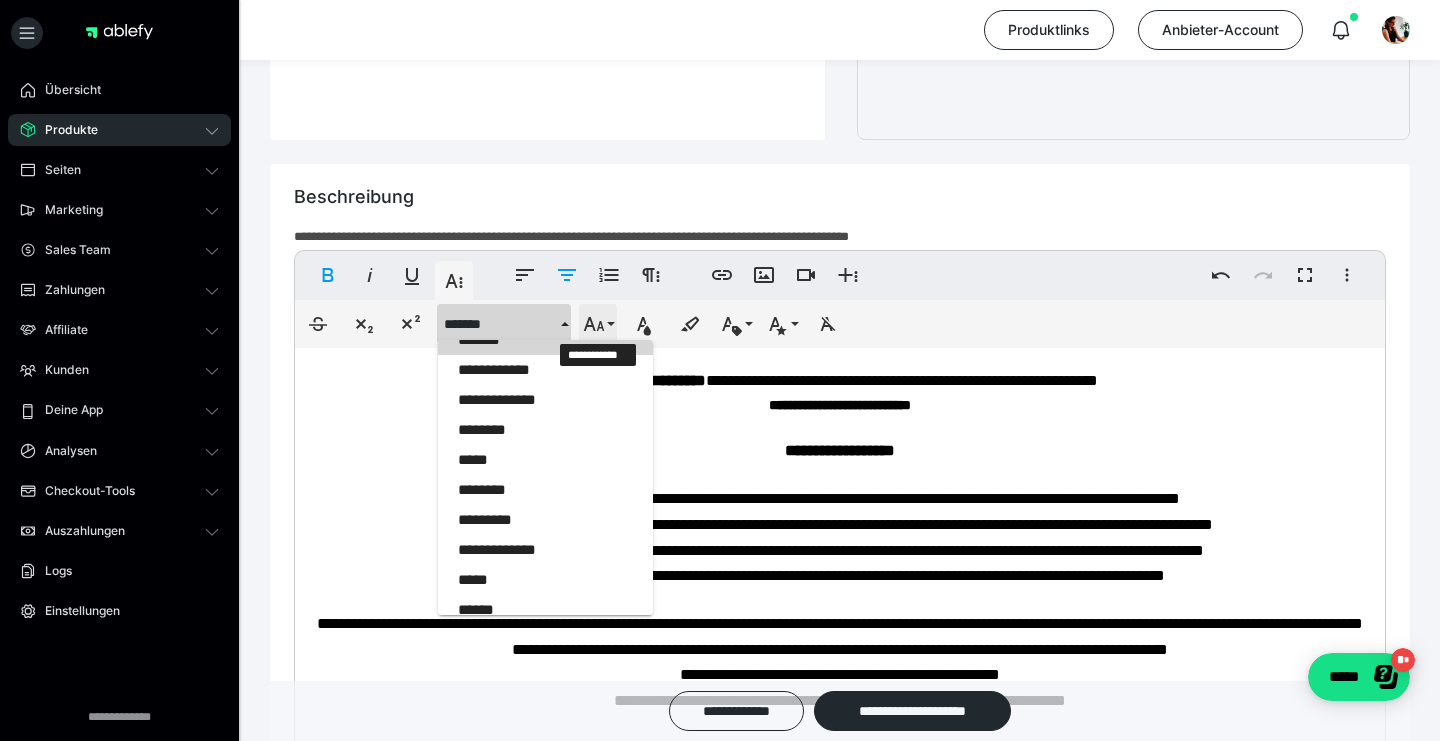 click 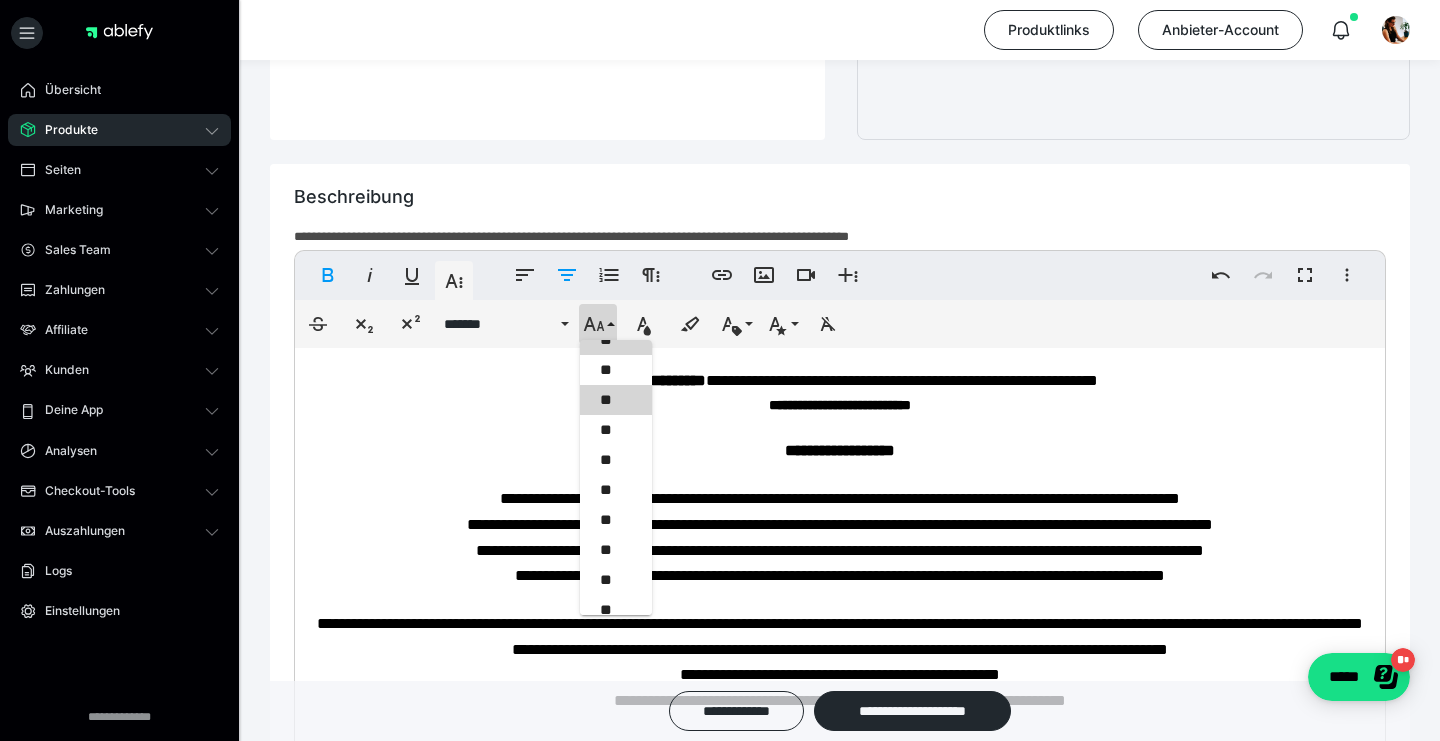 click on "**" at bounding box center (616, 400) 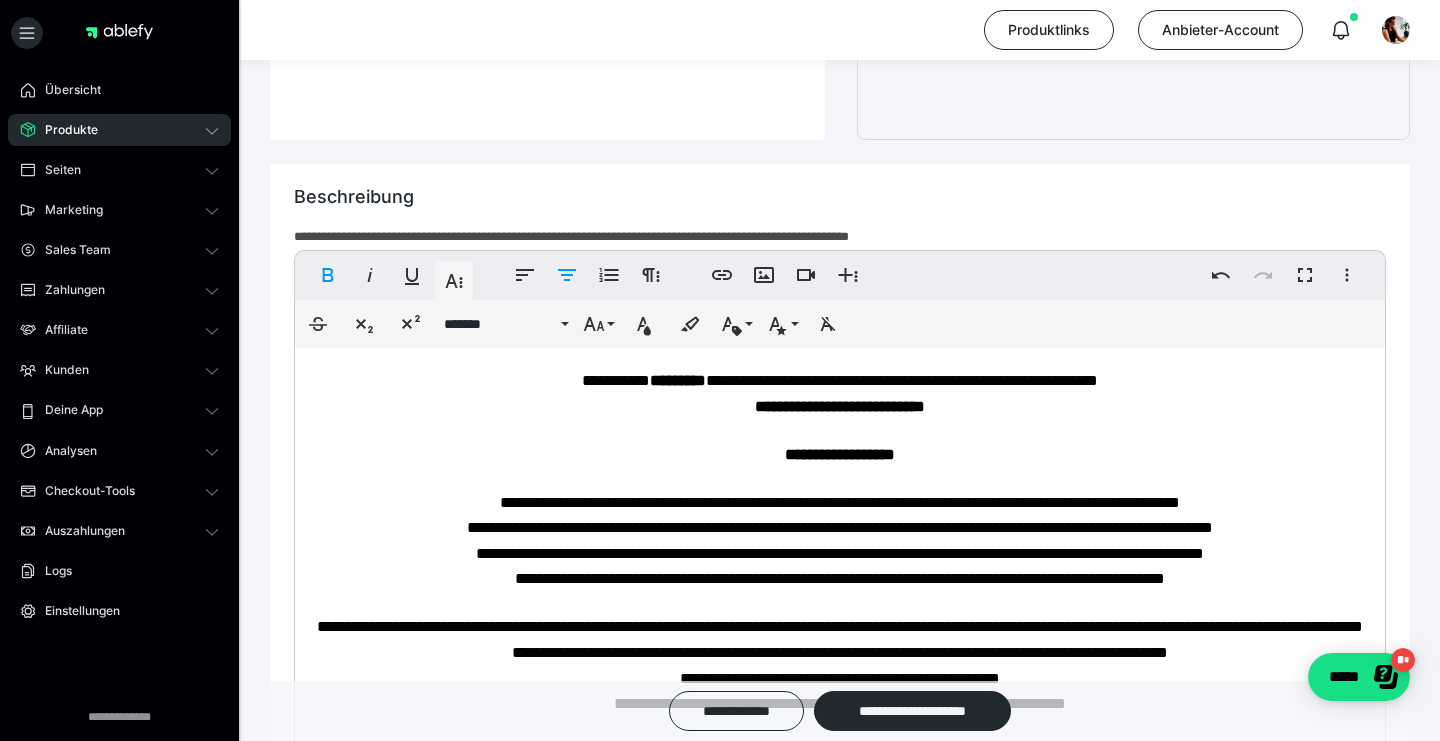 click on "**********" at bounding box center [840, 407] 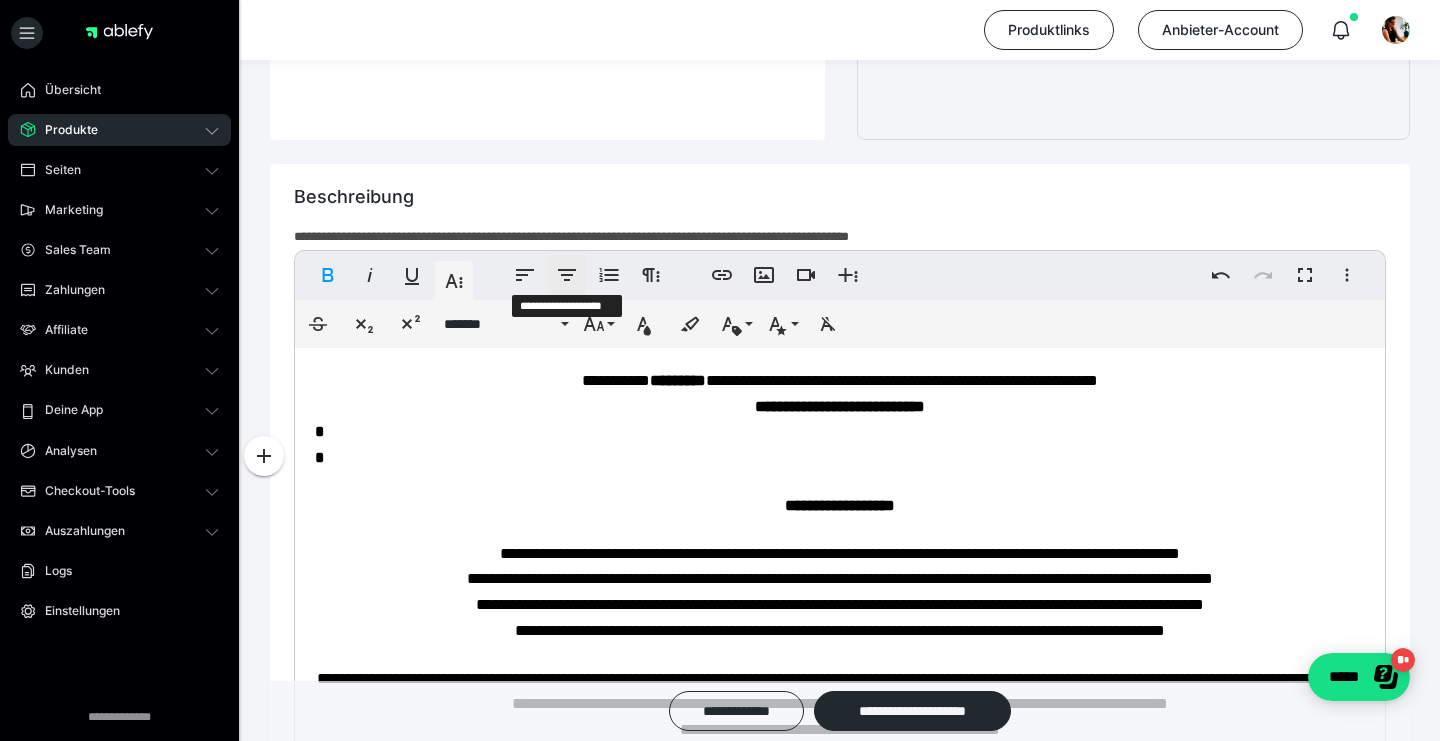 click 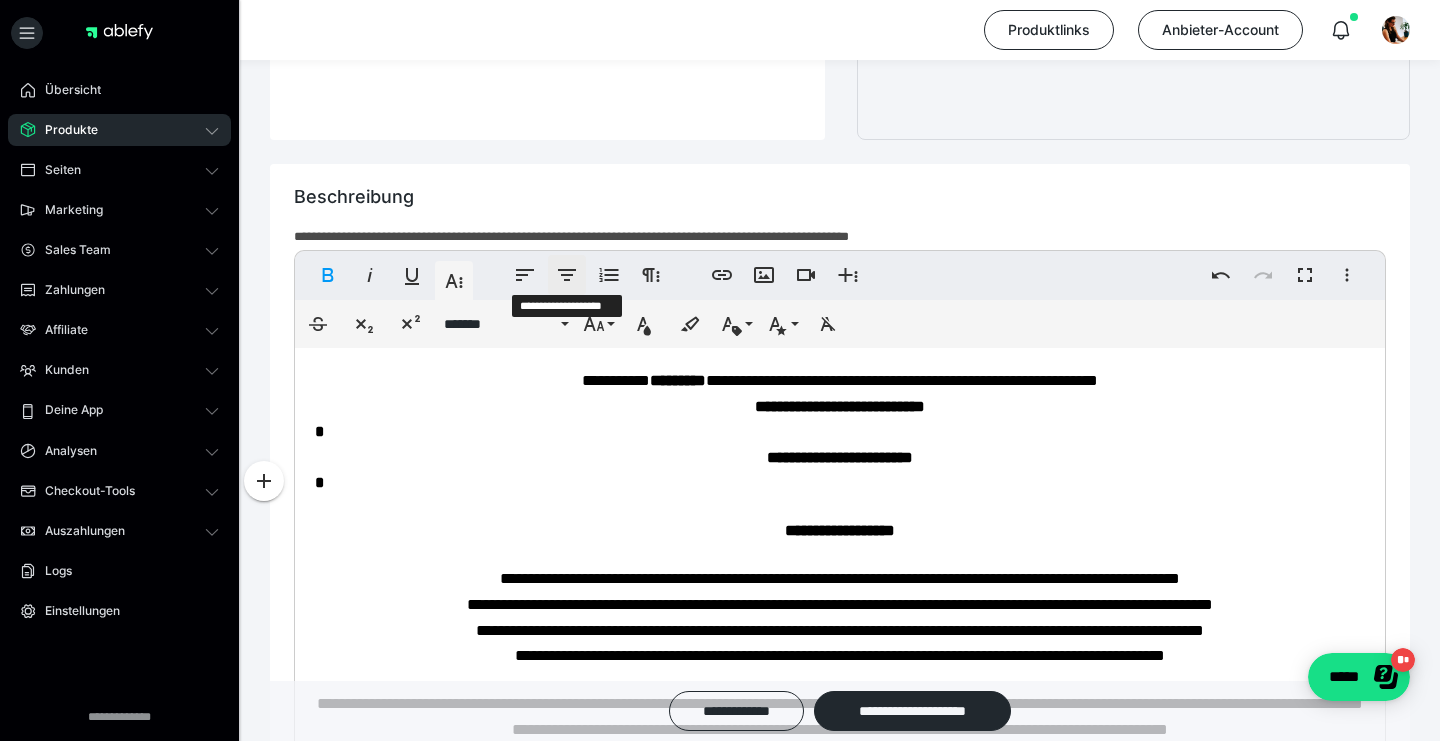 click 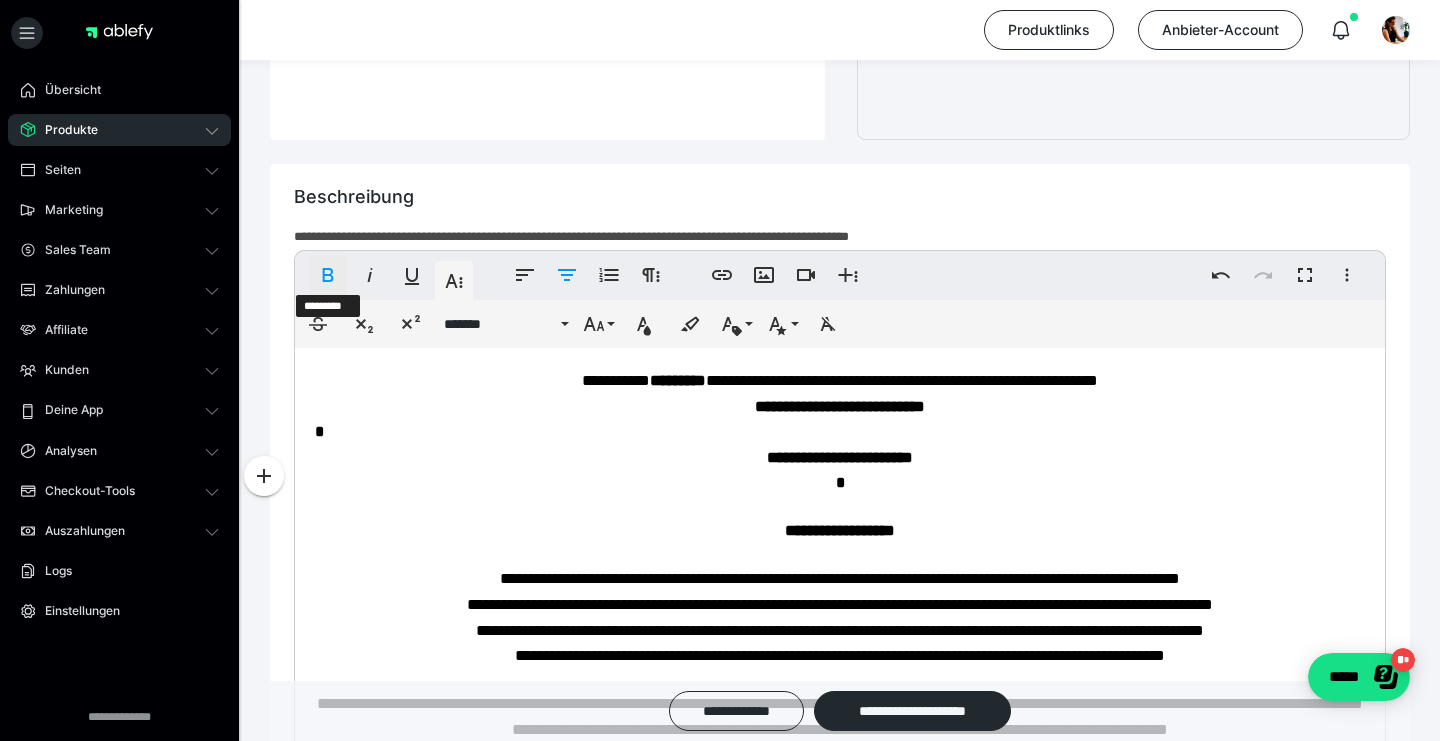 click 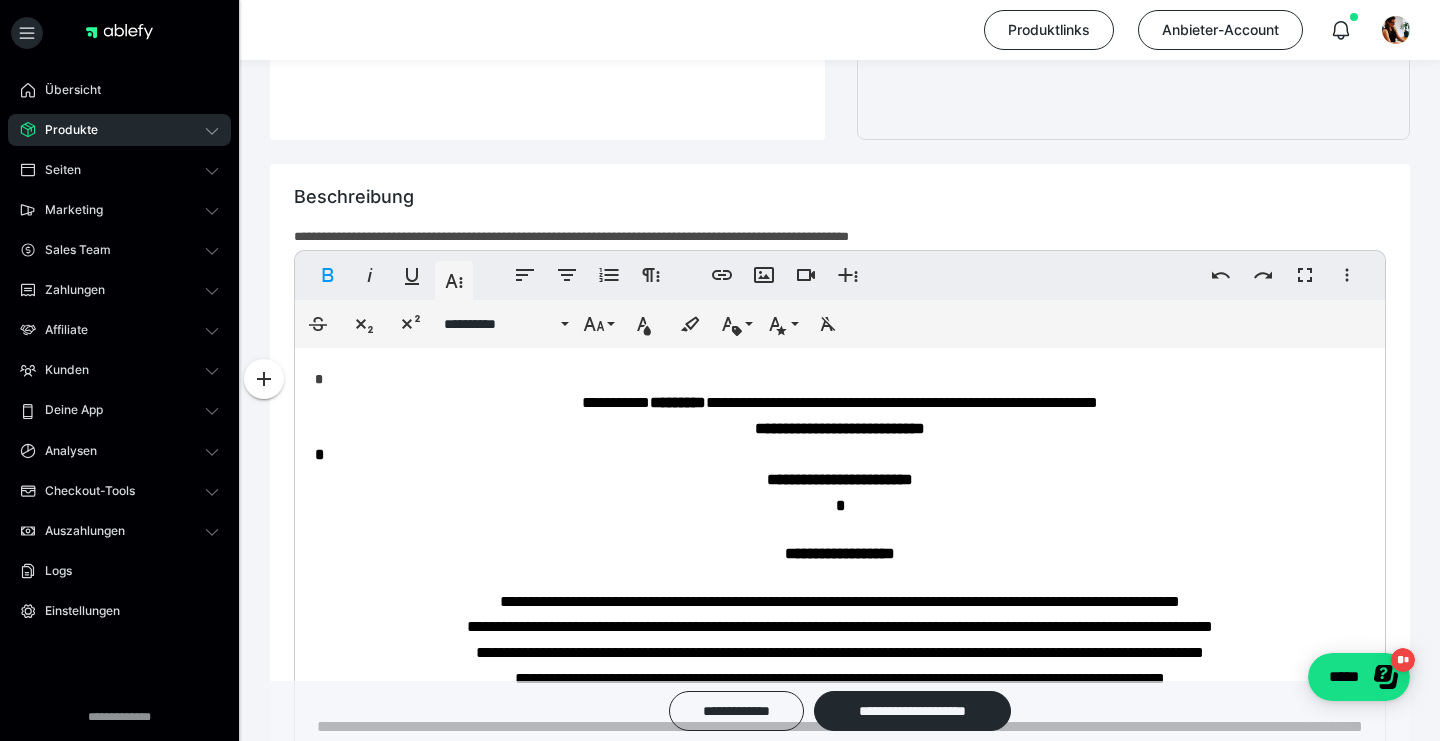 click on "*" at bounding box center (840, 506) 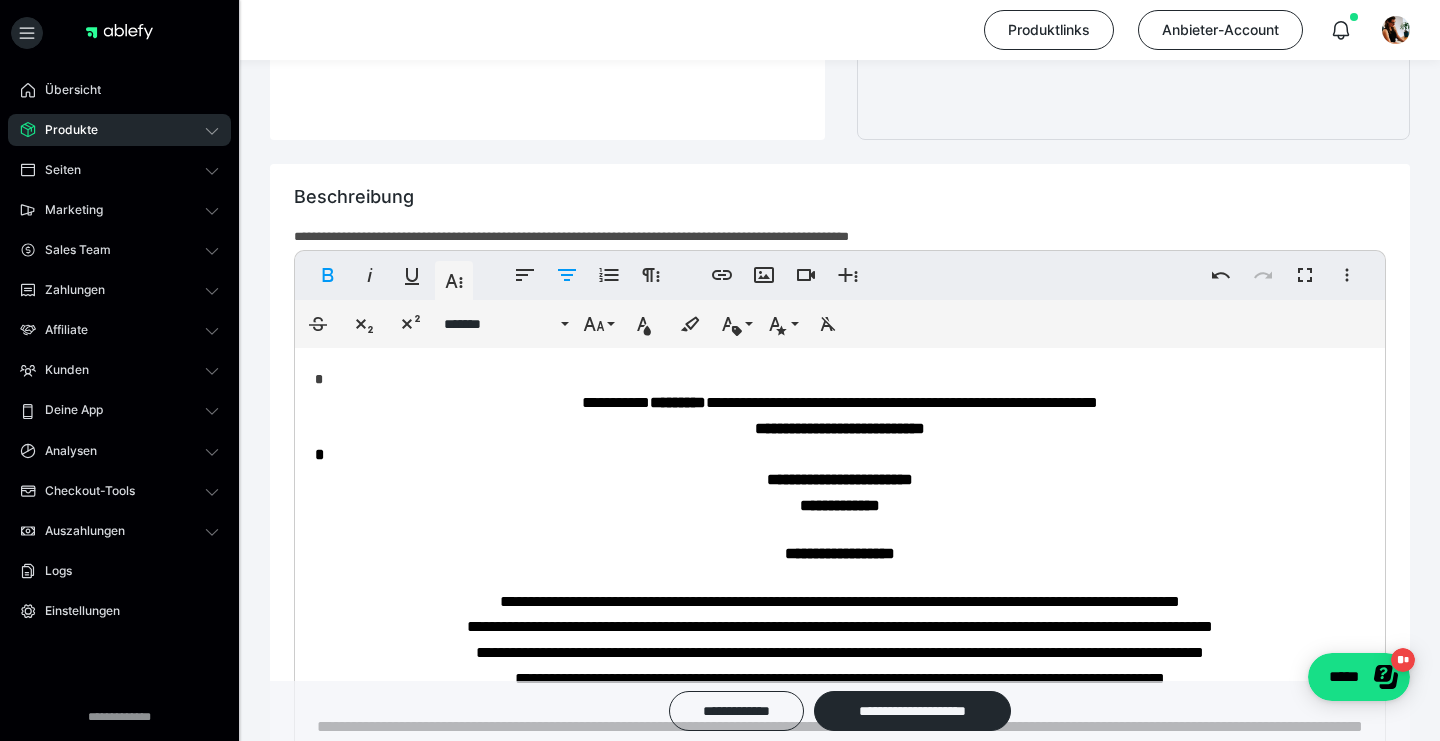 click on "******" at bounding box center (837, 505) 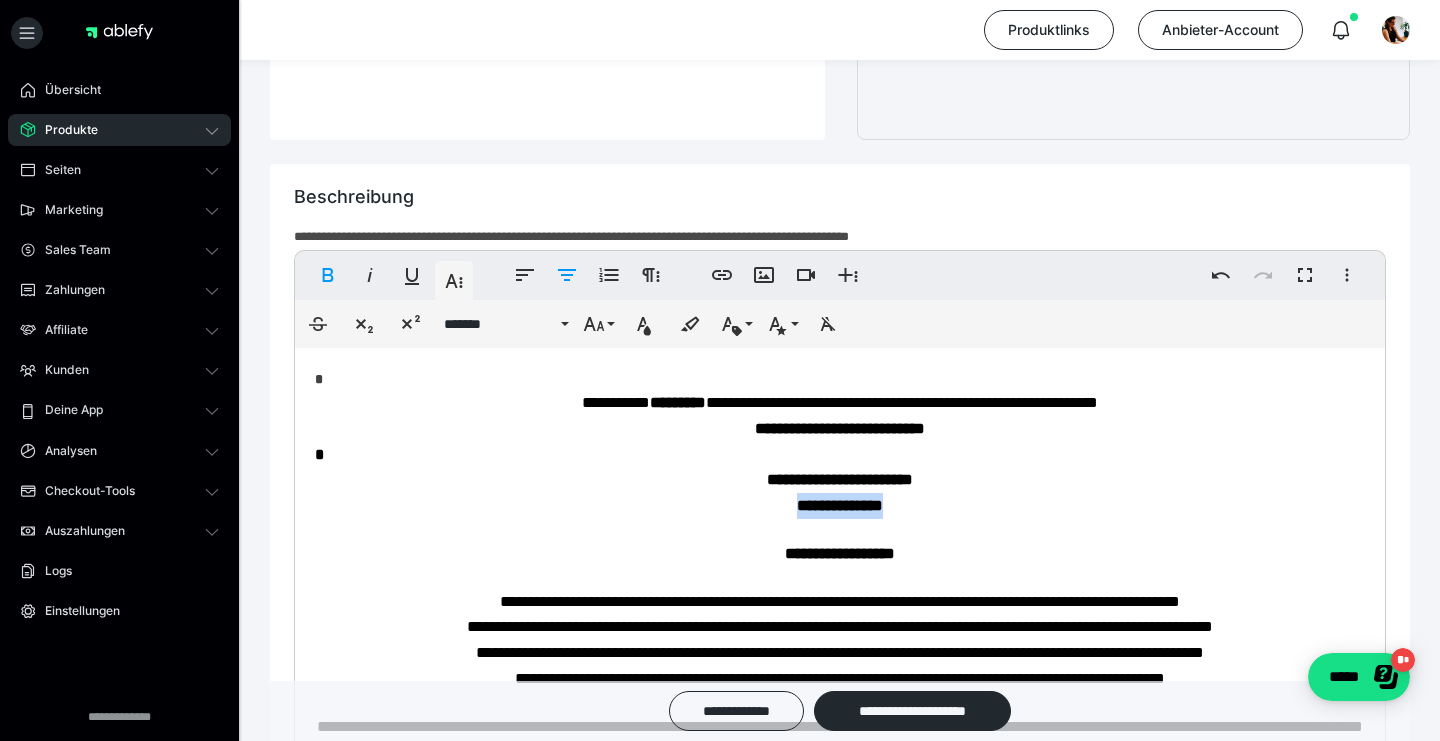 drag, startPoint x: 897, startPoint y: 498, endPoint x: 767, endPoint y: 509, distance: 130.46455 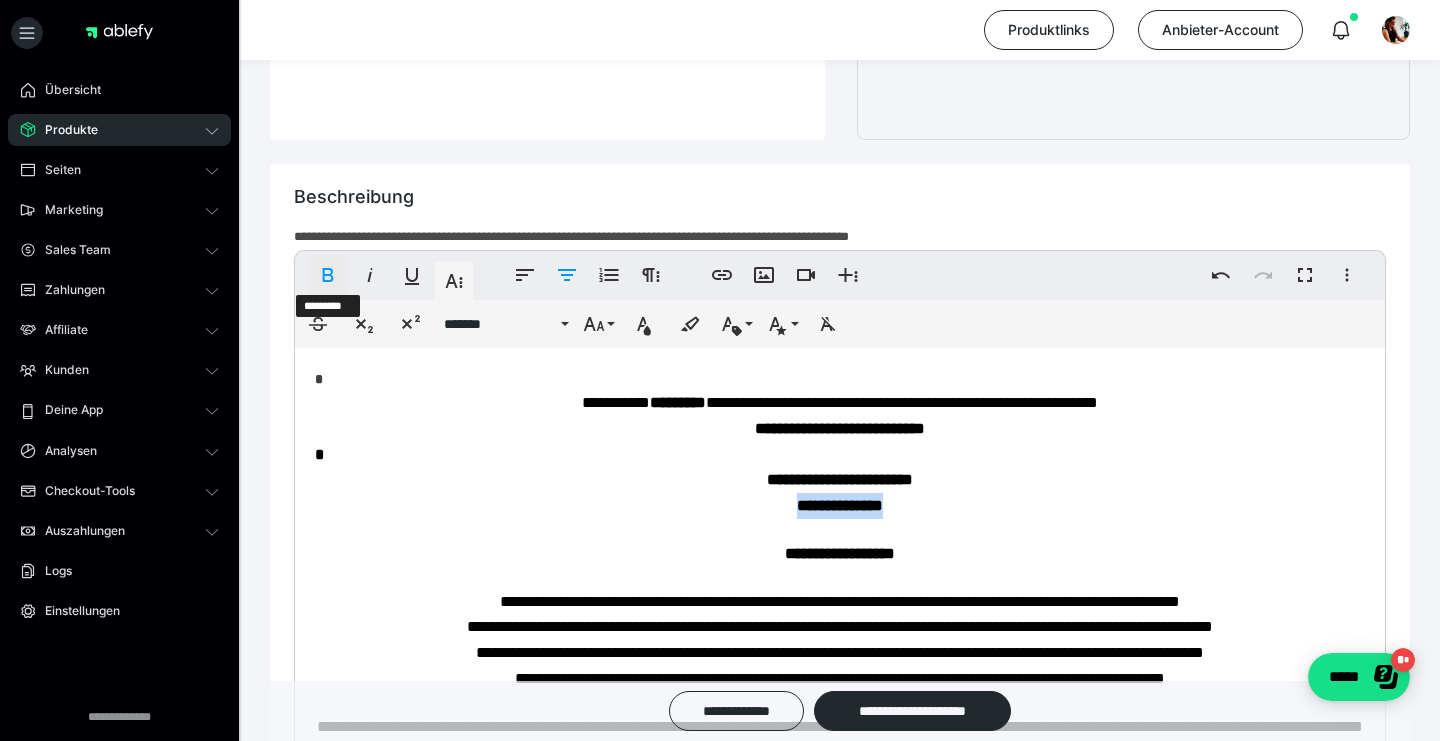 click 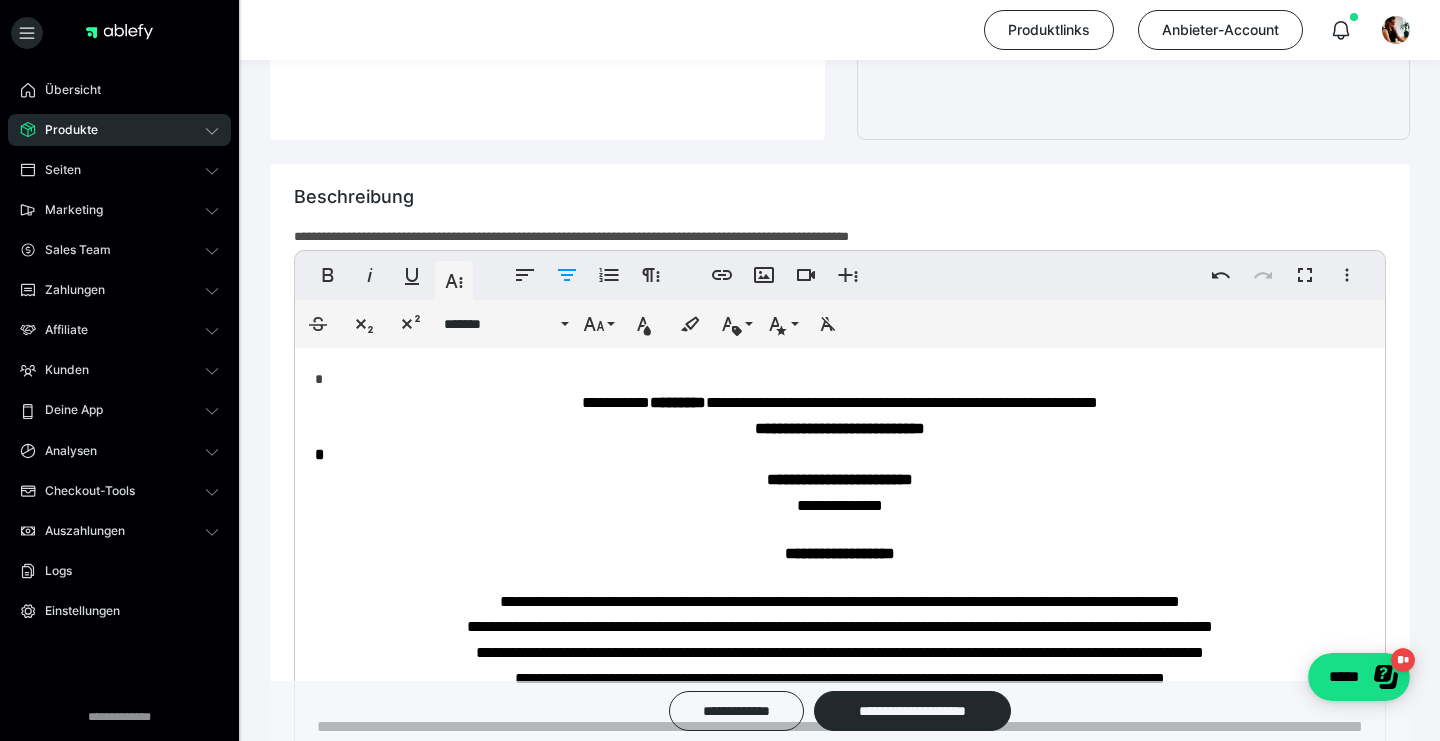 click on "** ******* ***" at bounding box center [840, 506] 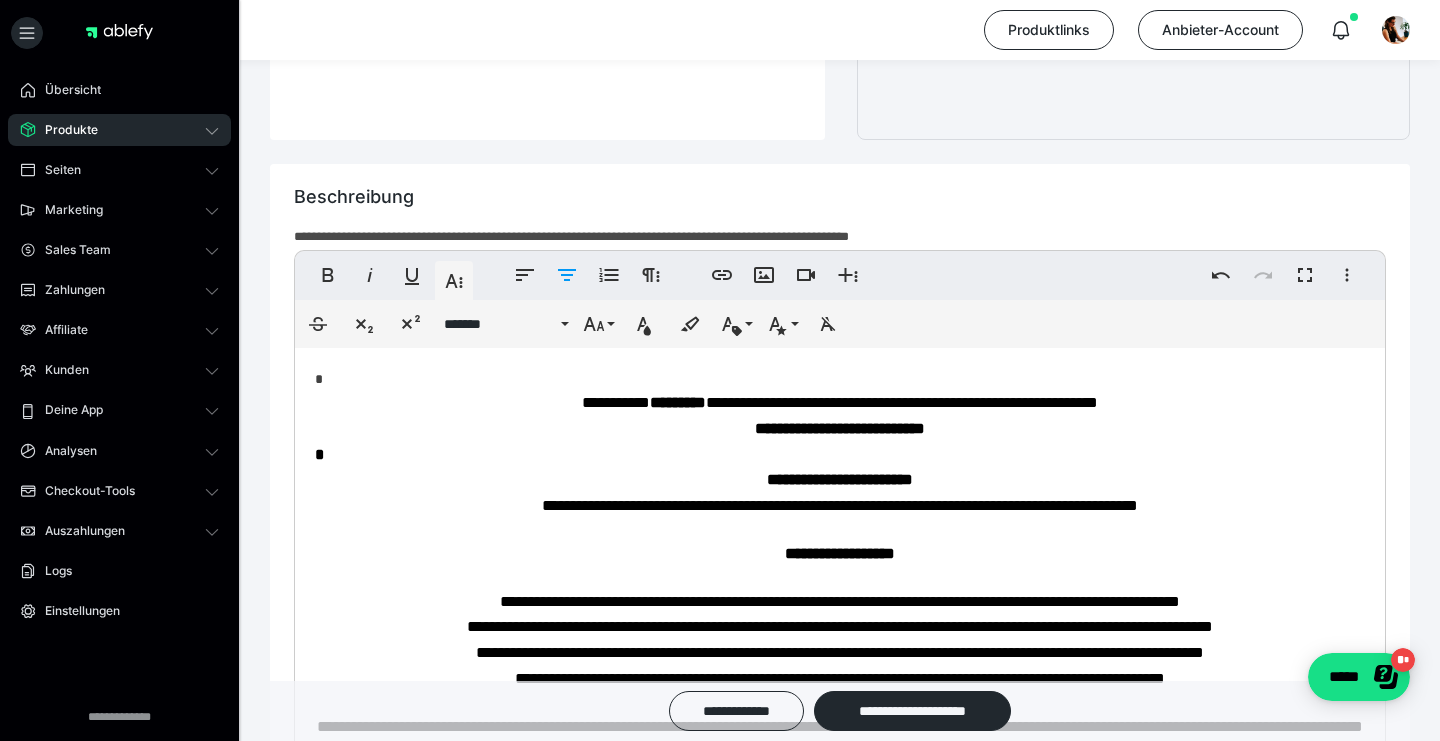 click on "**********" at bounding box center [840, 505] 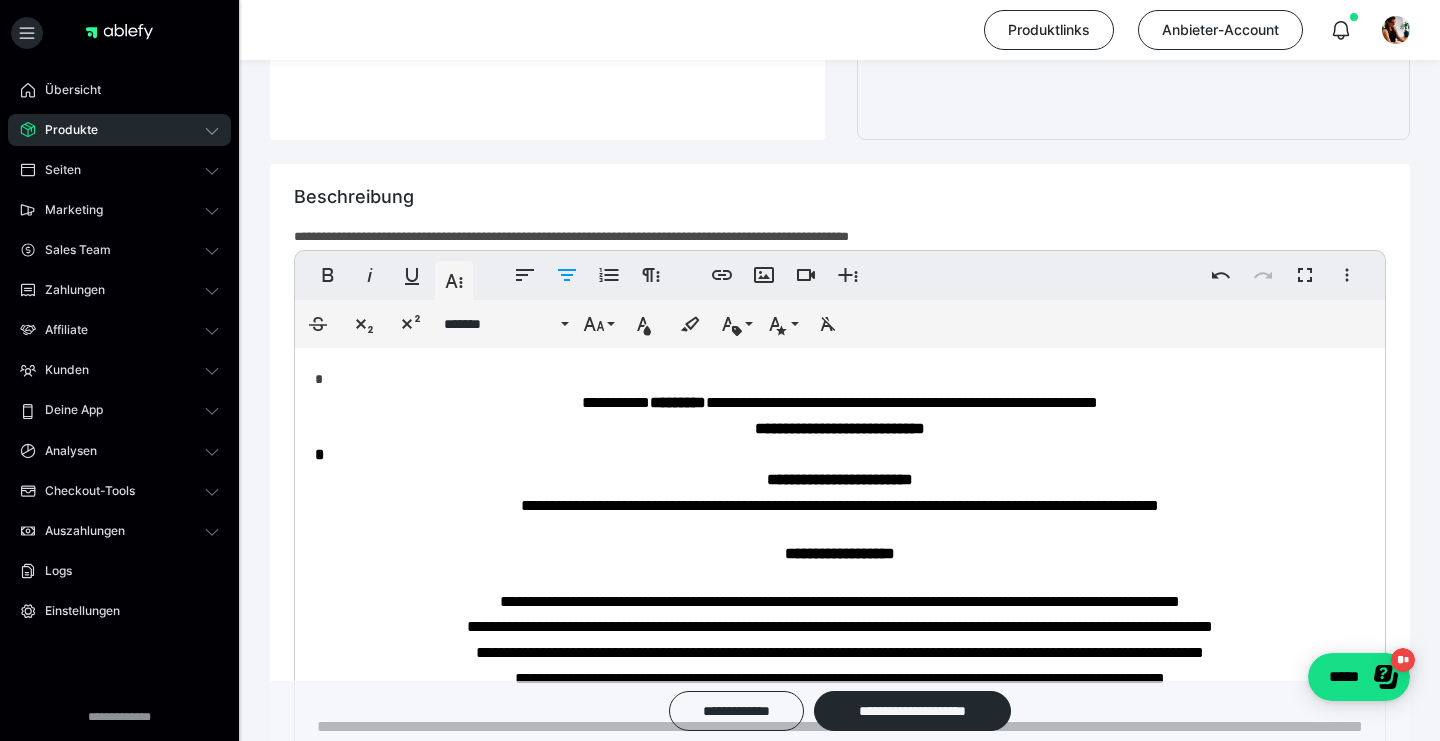 click on "**********" at bounding box center [840, 506] 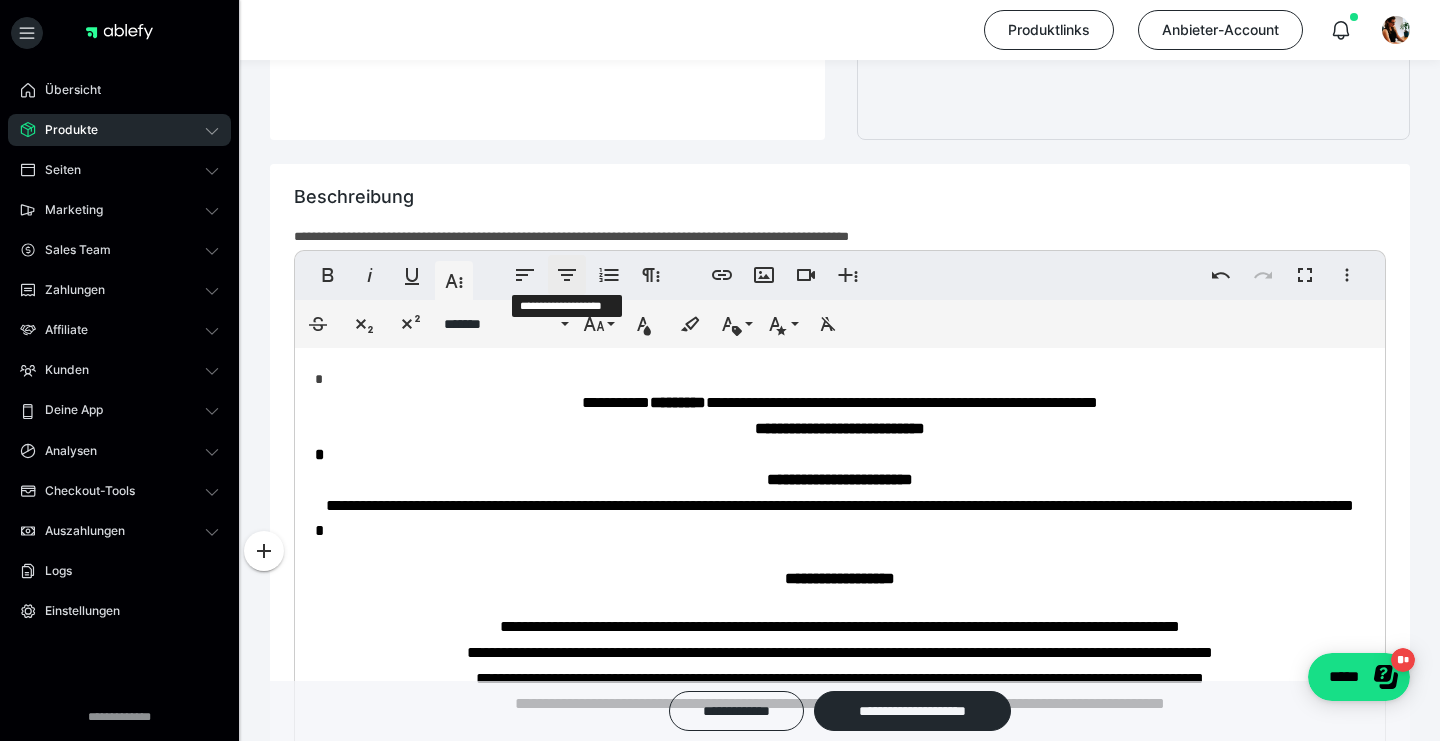 click 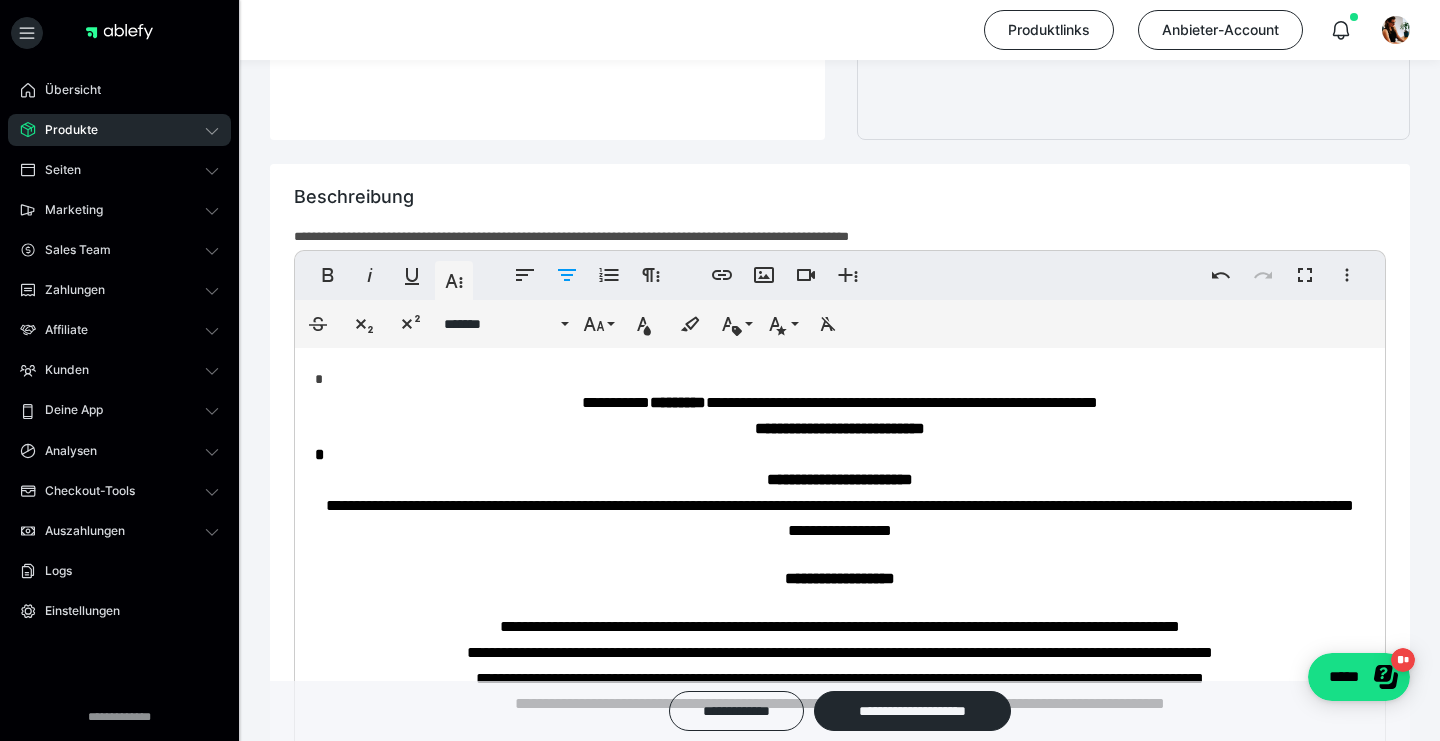 click on "**********" at bounding box center [840, 530] 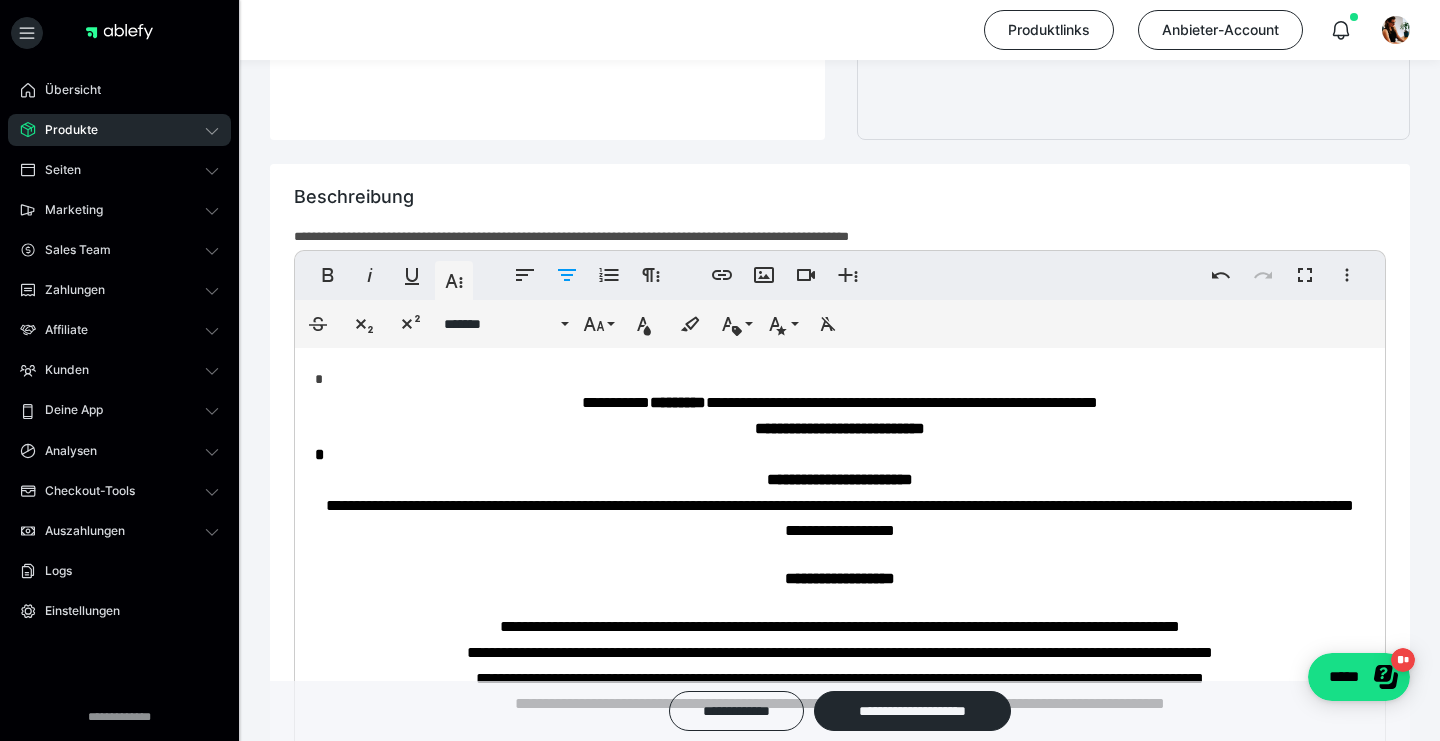 click on "**********" at bounding box center (840, 531) 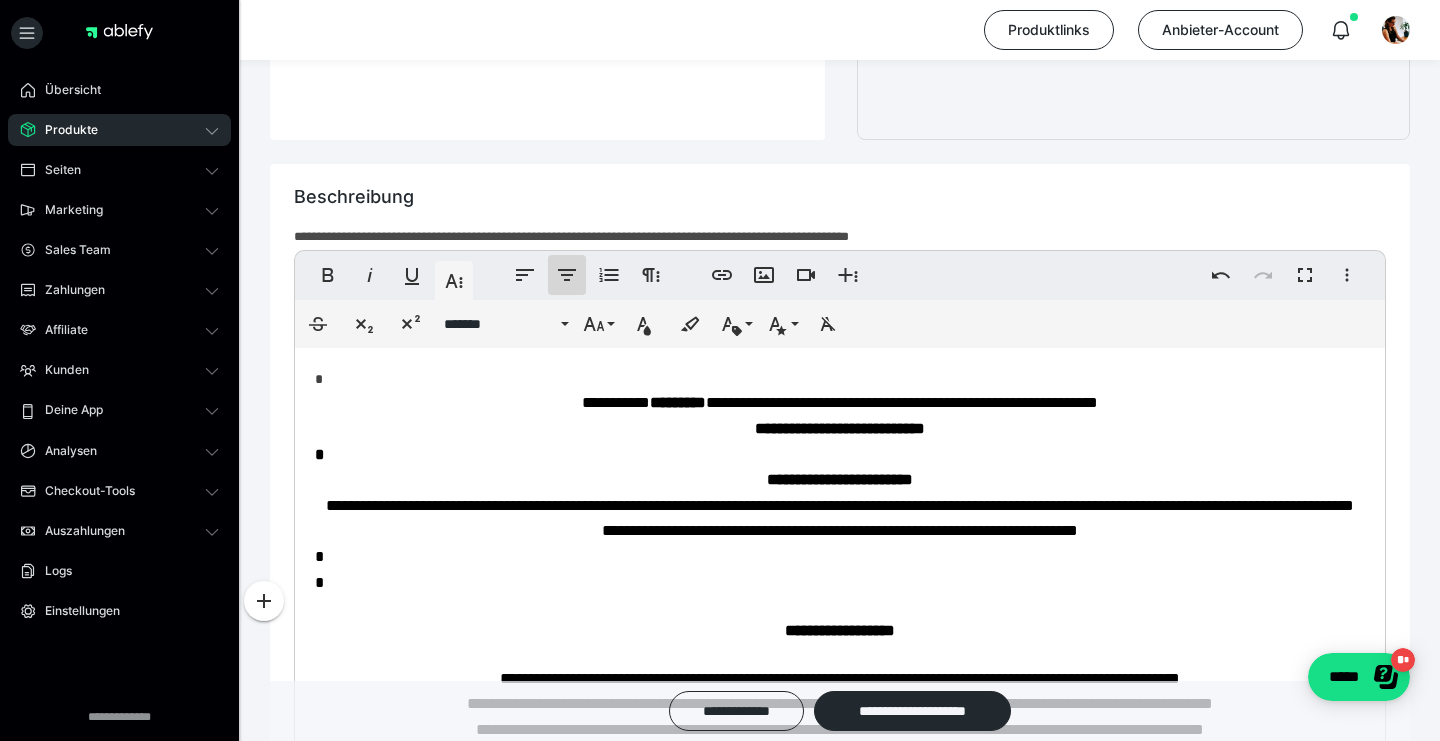 click 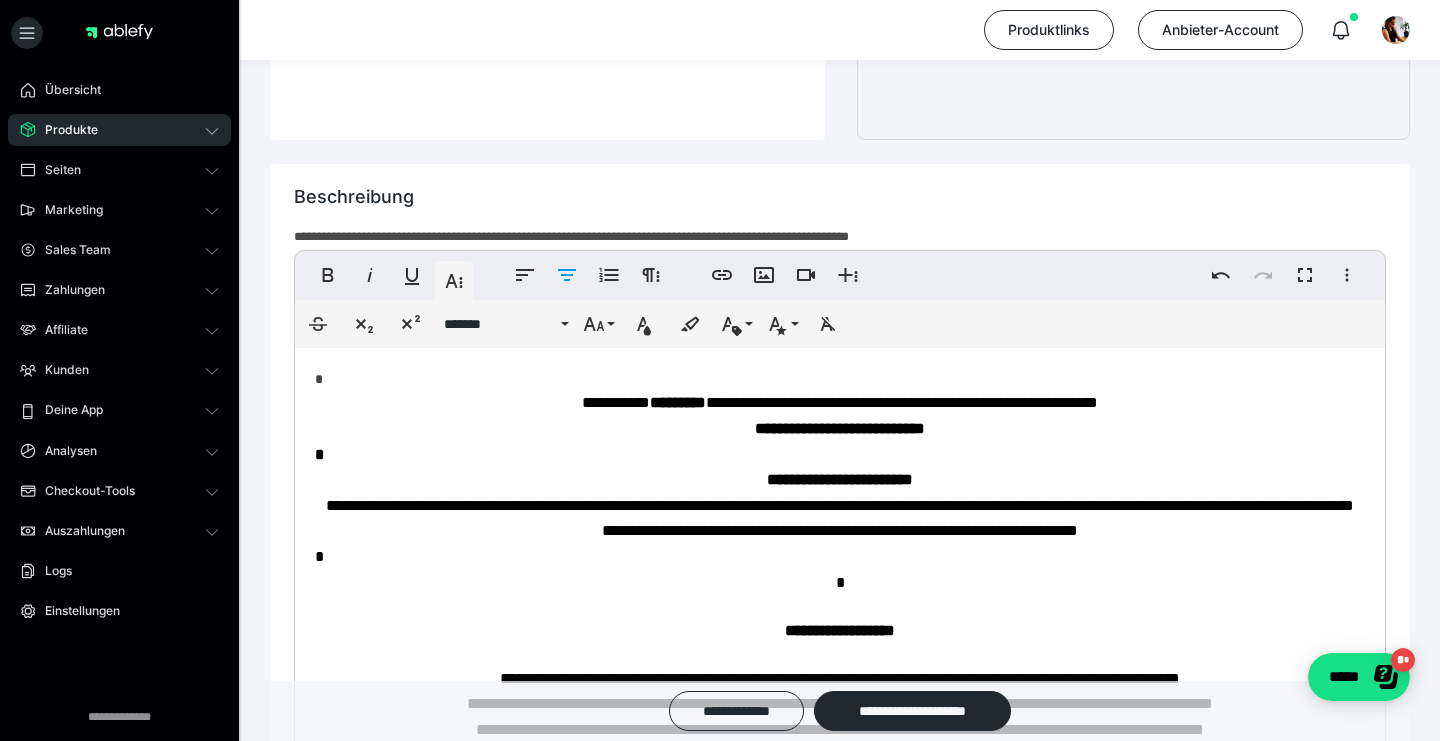 click on "**********" at bounding box center [840, 505] 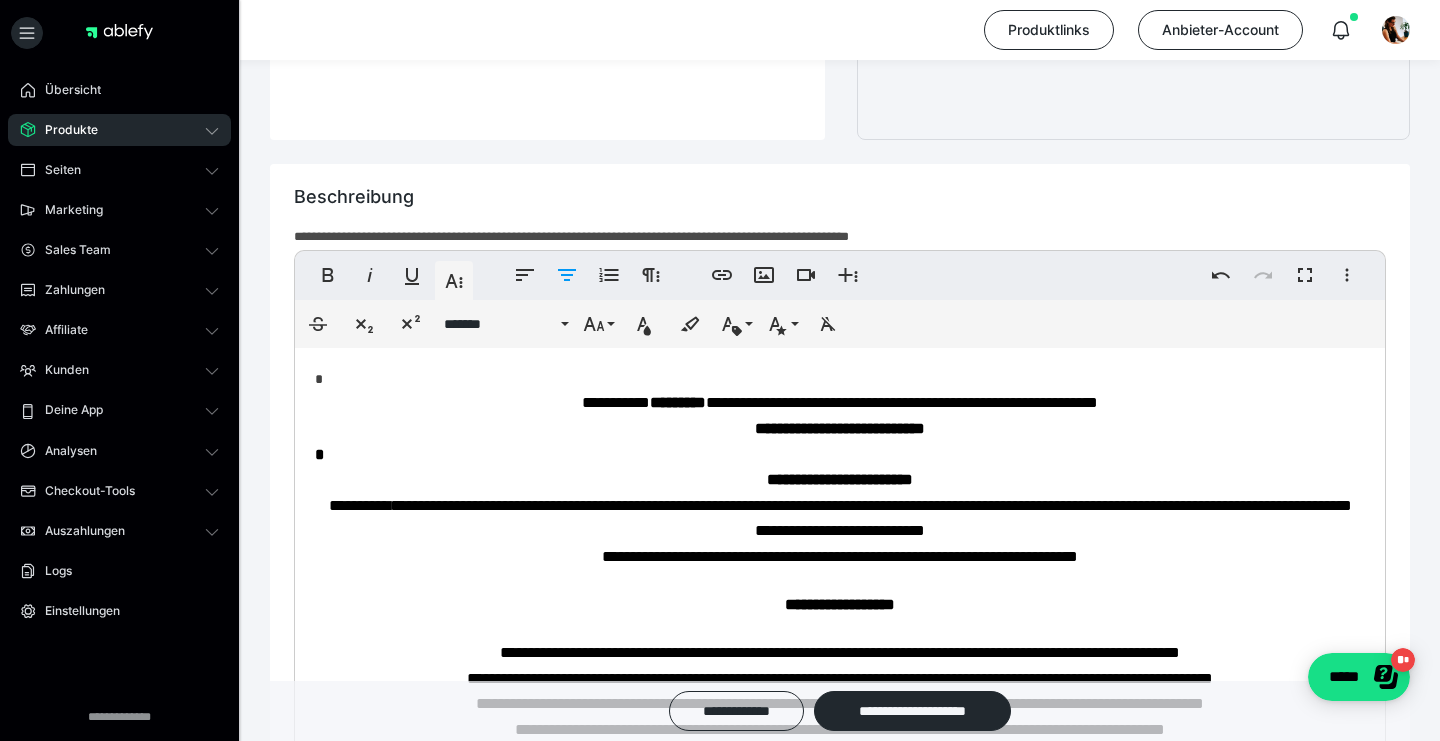 click on "**********" at bounding box center (840, 557) 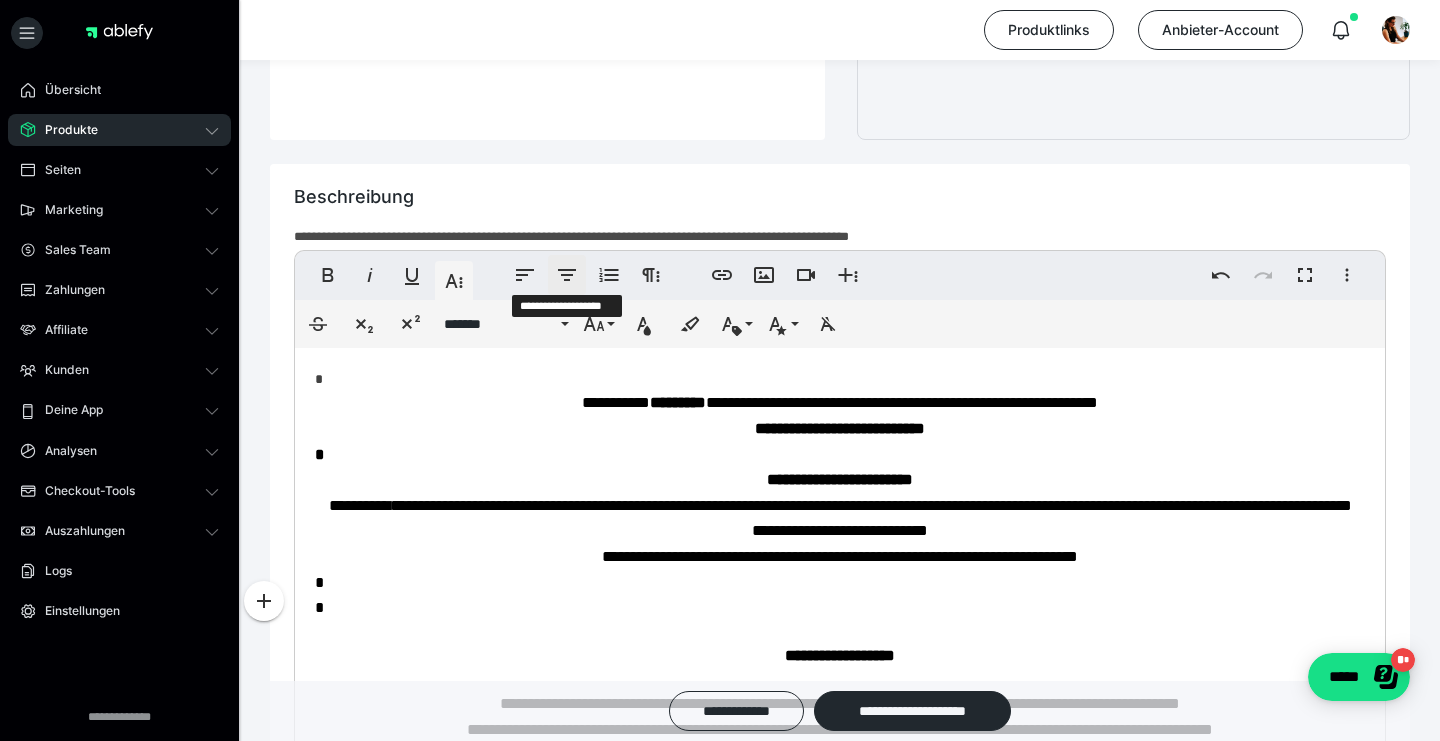 click 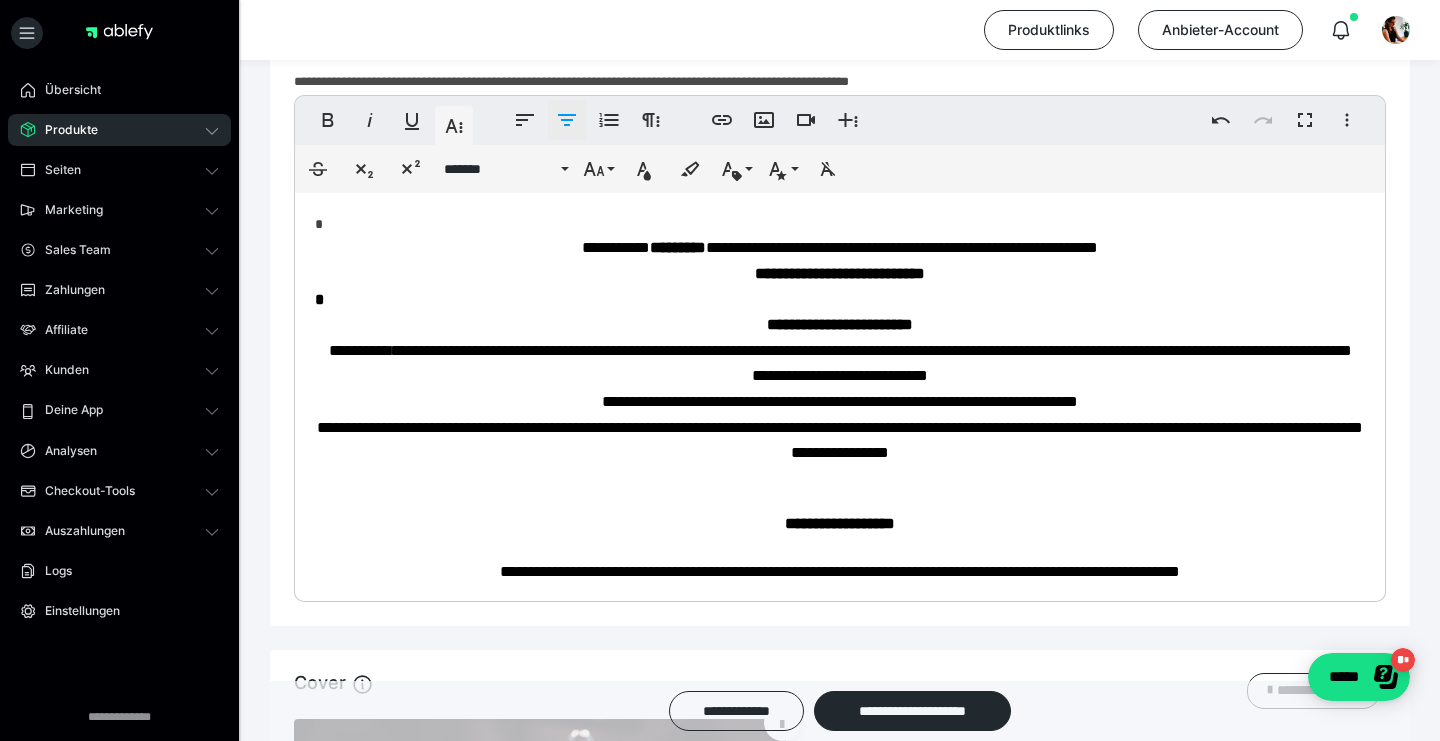scroll, scrollTop: 1117, scrollLeft: 0, axis: vertical 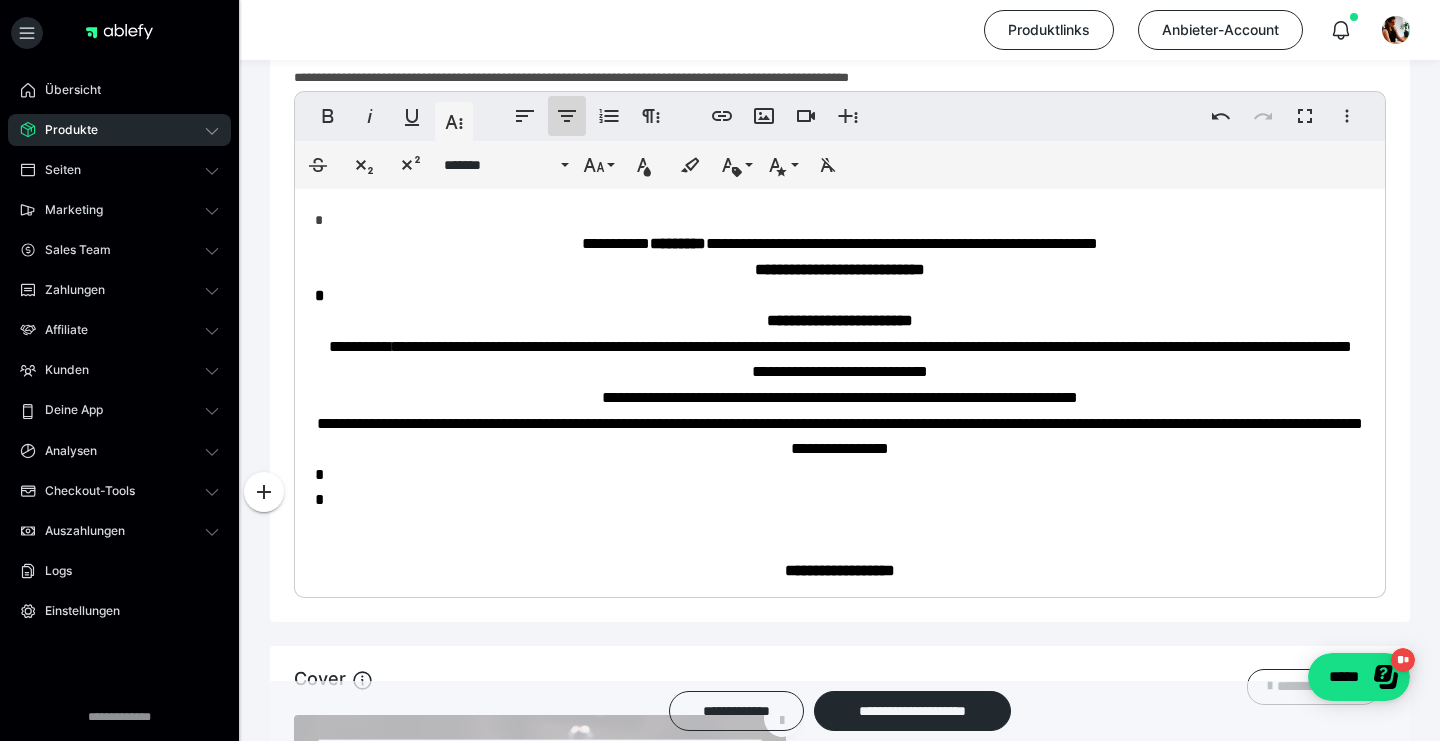 click 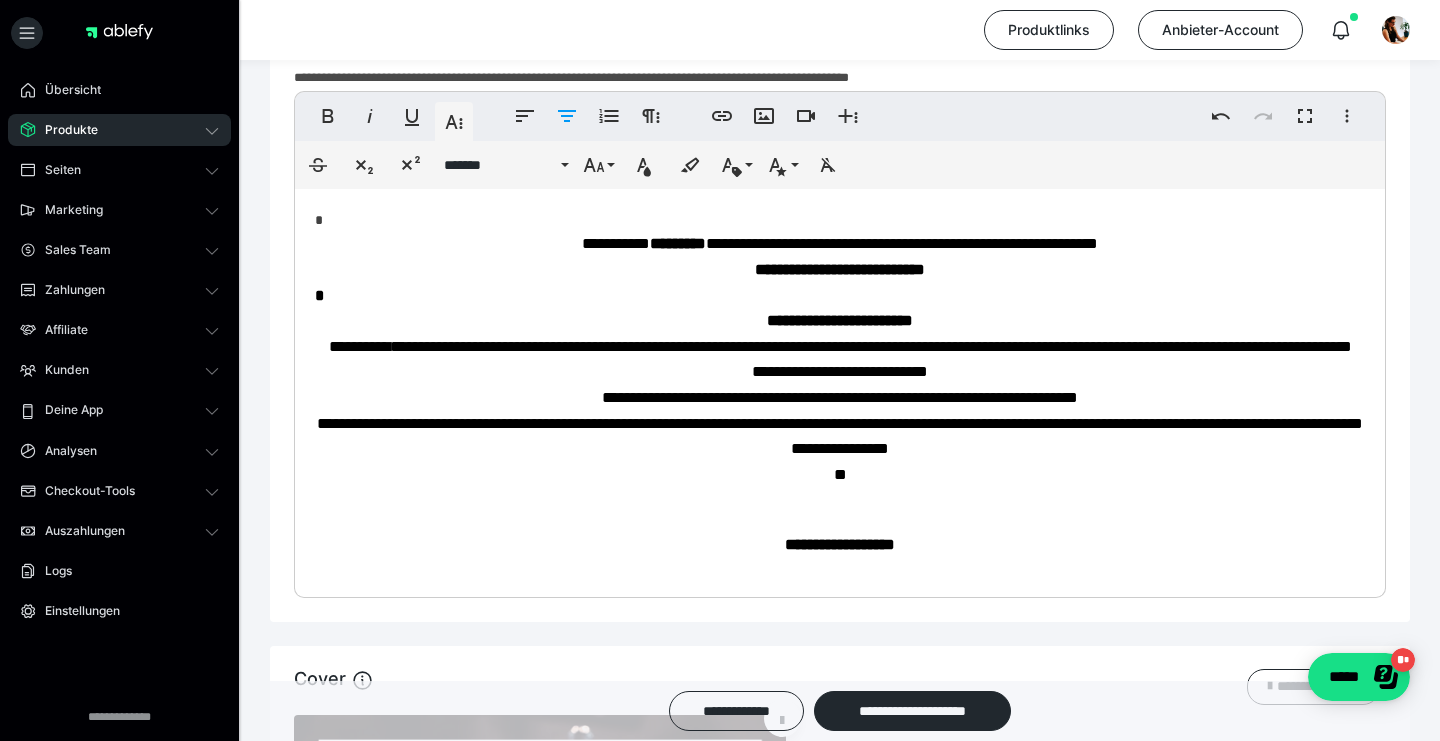 click on "**" at bounding box center [840, 475] 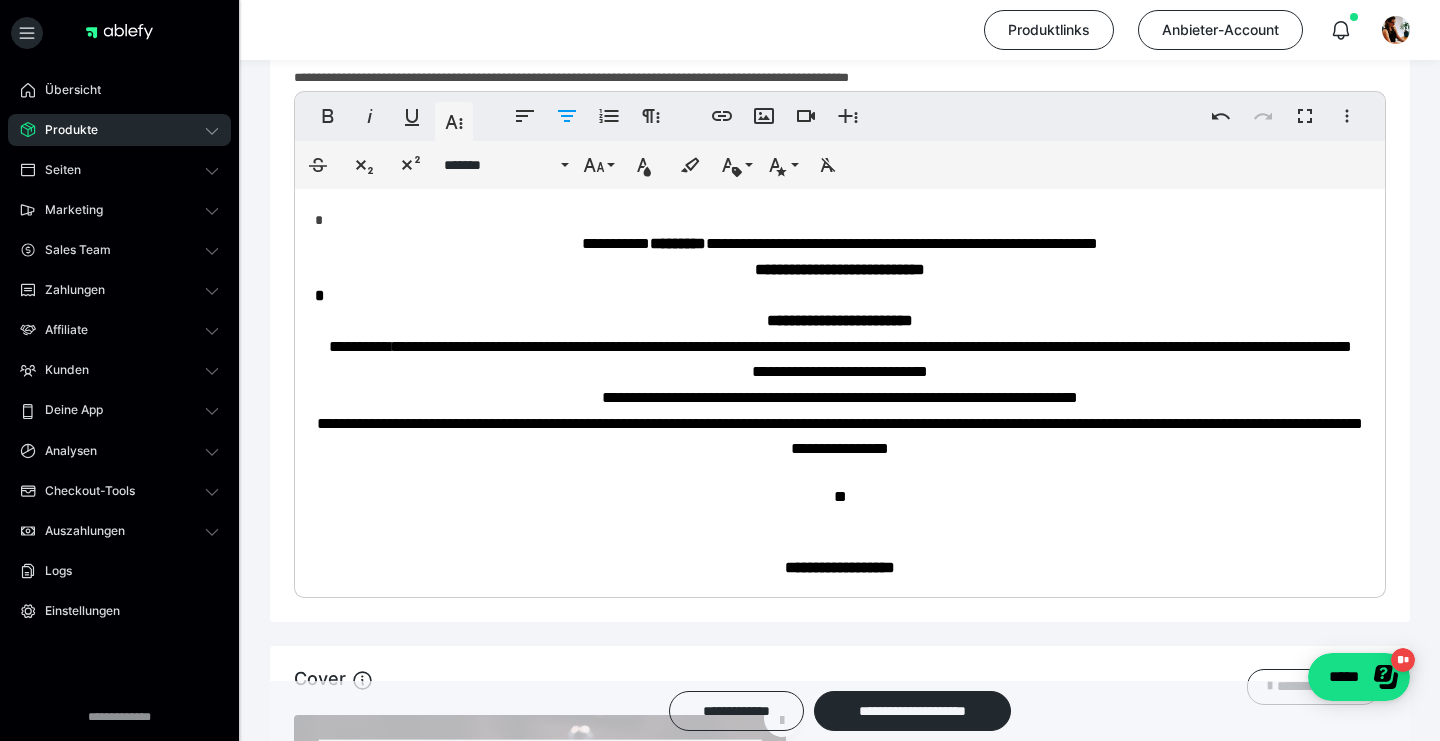 click on "**" at bounding box center [840, 497] 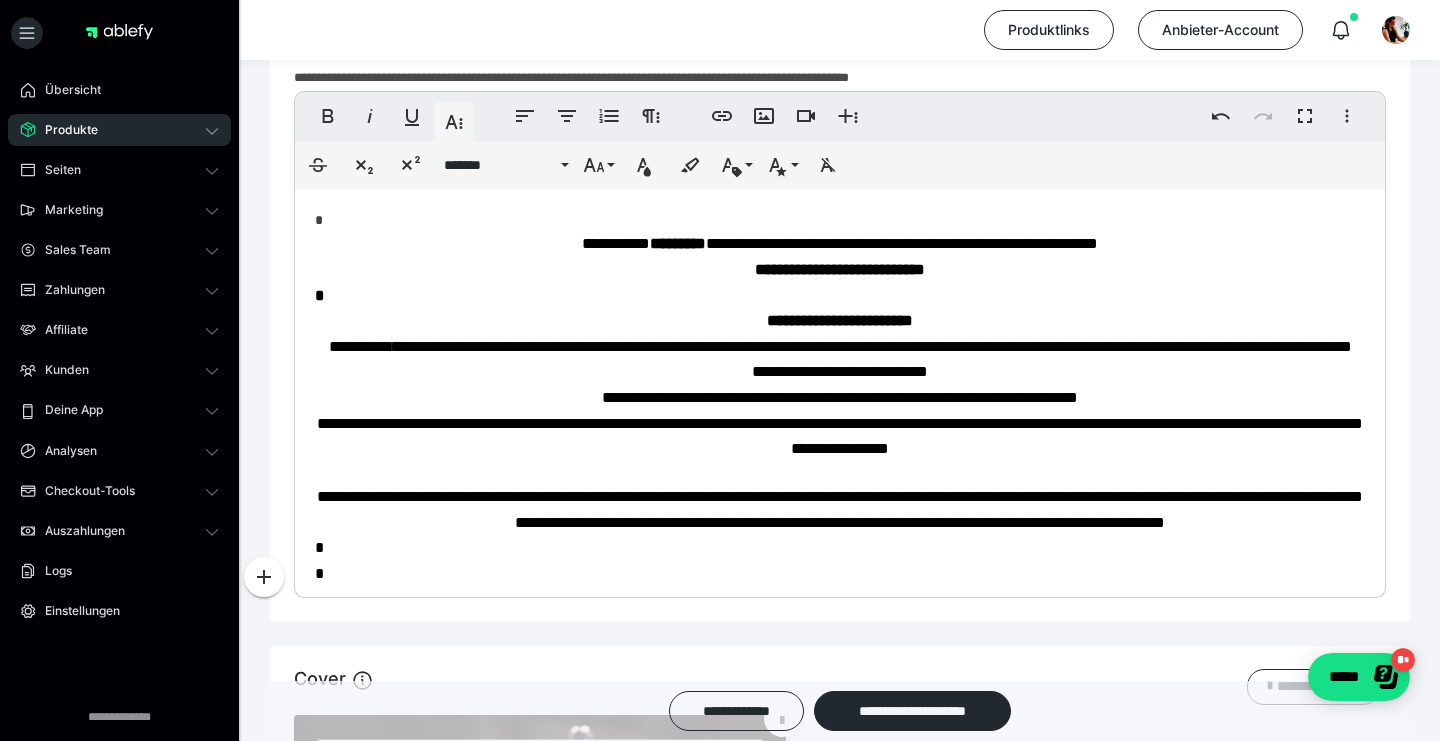scroll, scrollTop: 12, scrollLeft: 0, axis: vertical 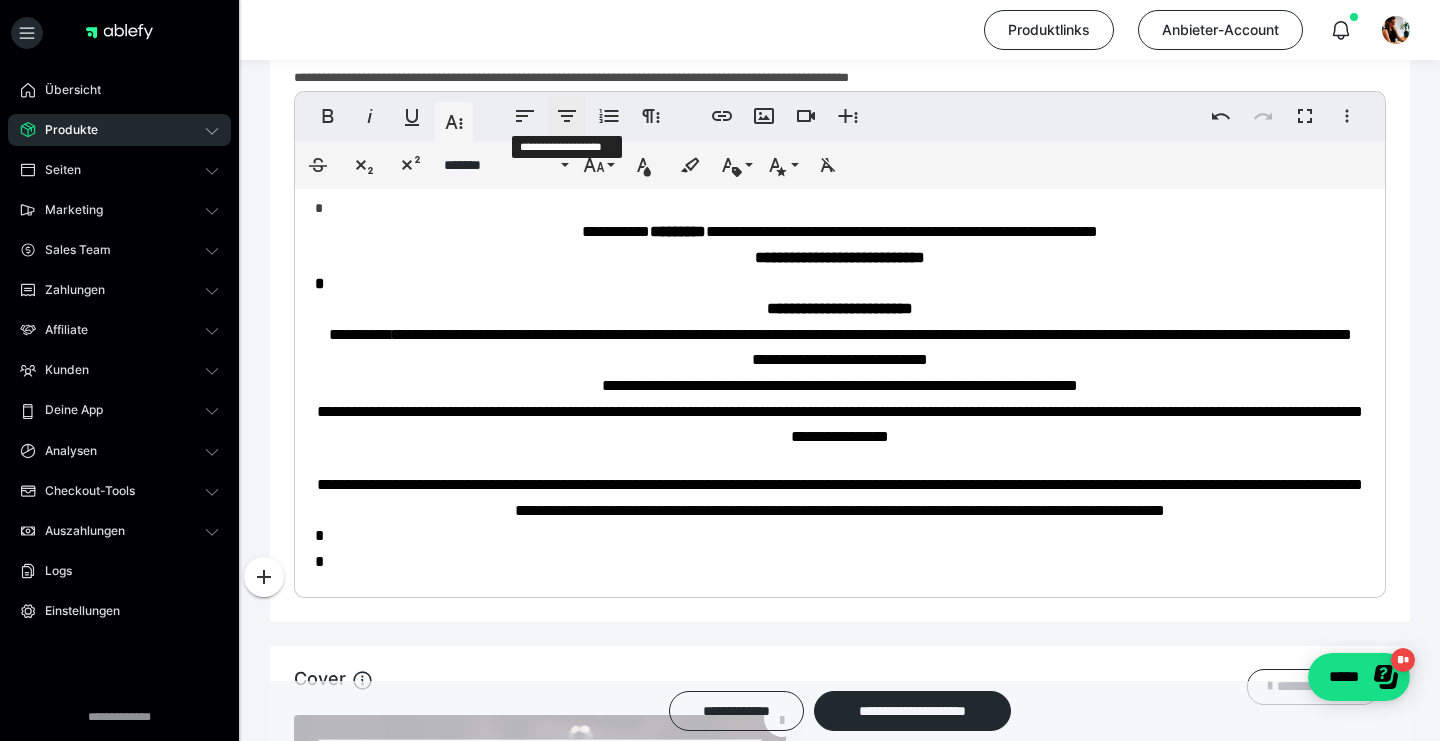 click 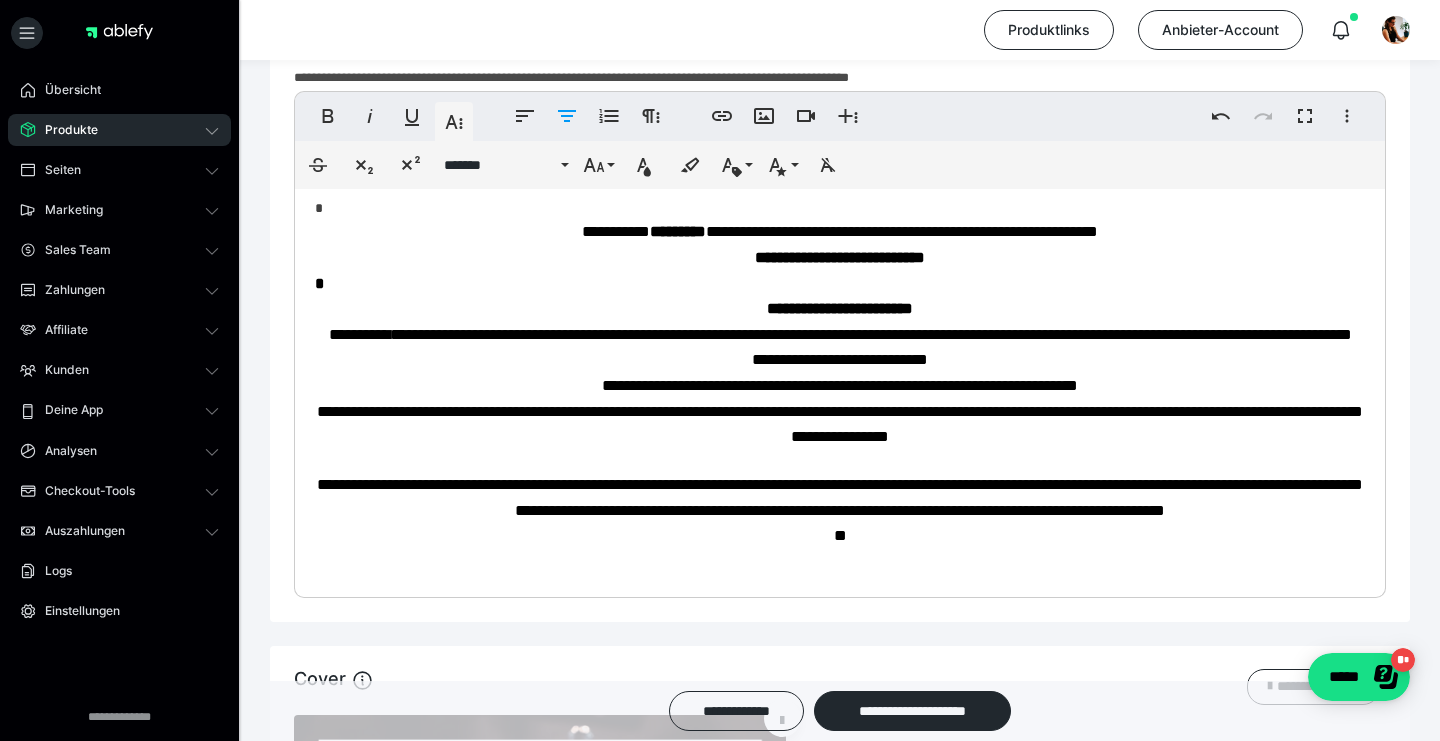 click on "**" at bounding box center [840, 536] 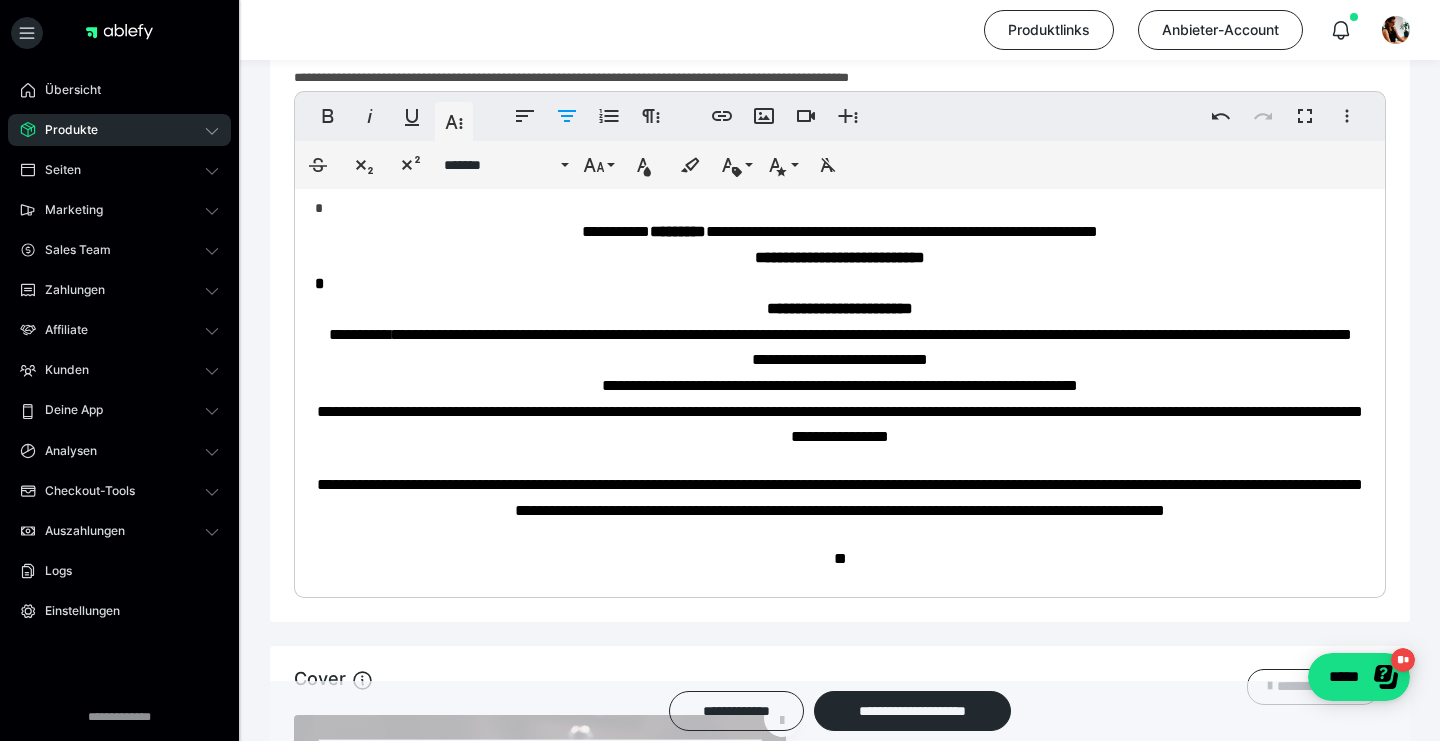 click on "**" at bounding box center [840, 559] 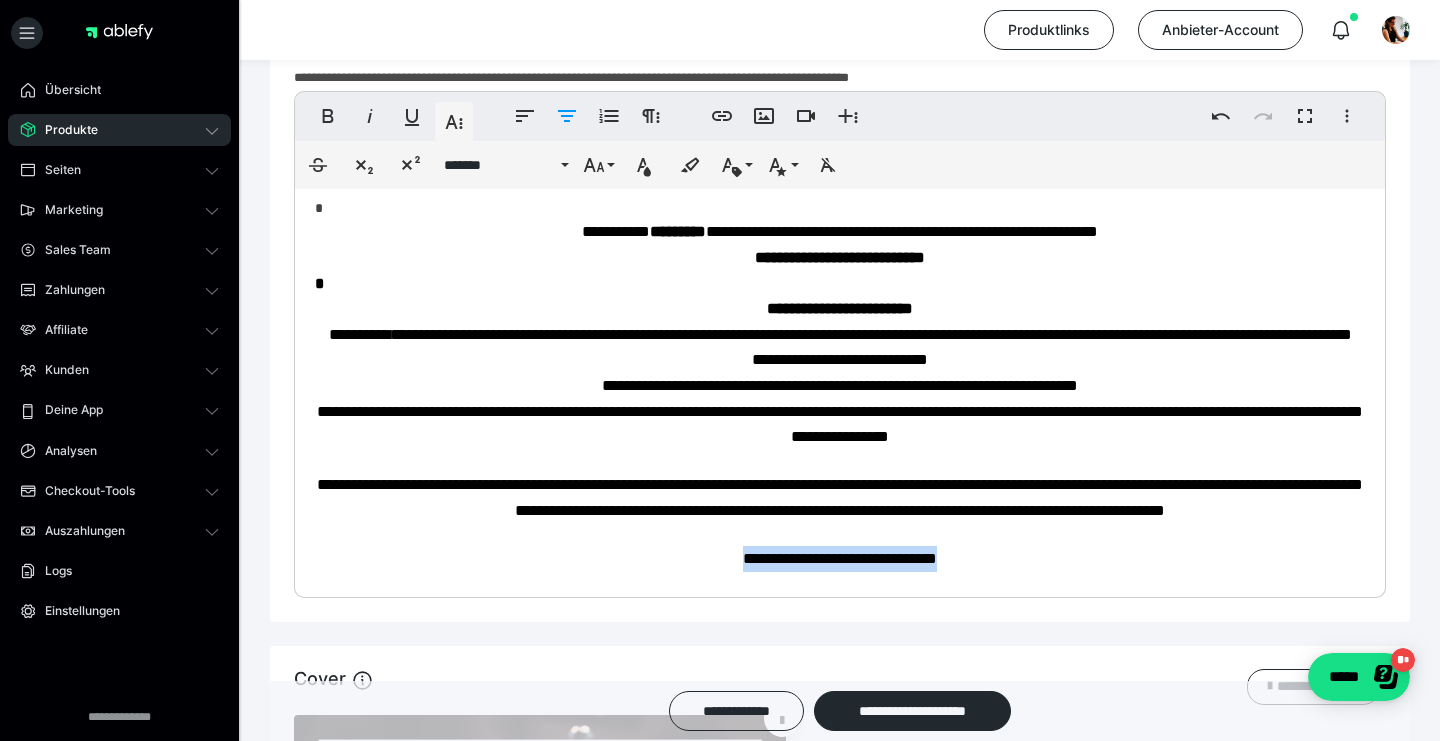 drag, startPoint x: 986, startPoint y: 569, endPoint x: 711, endPoint y: 574, distance: 275.04544 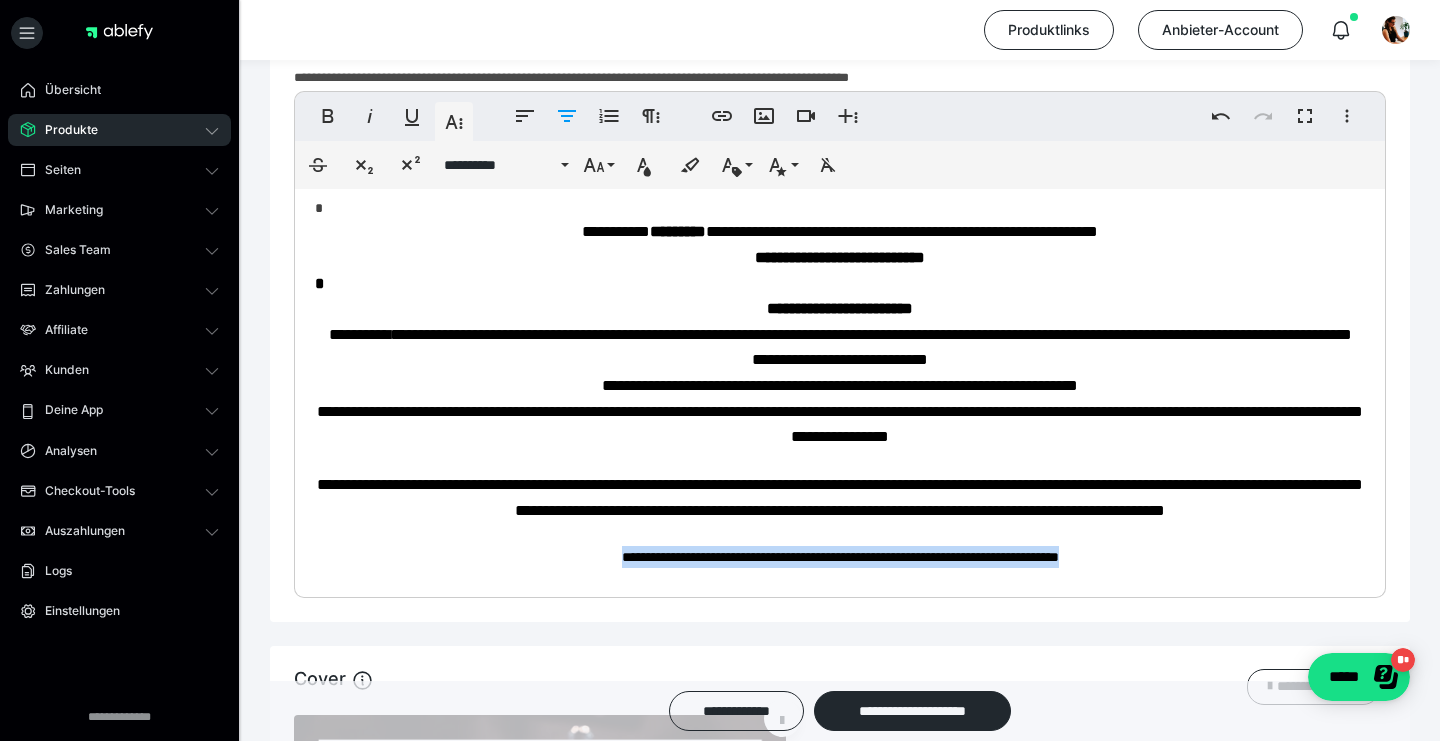 drag, startPoint x: 1112, startPoint y: 570, endPoint x: 564, endPoint y: 571, distance: 548.0009 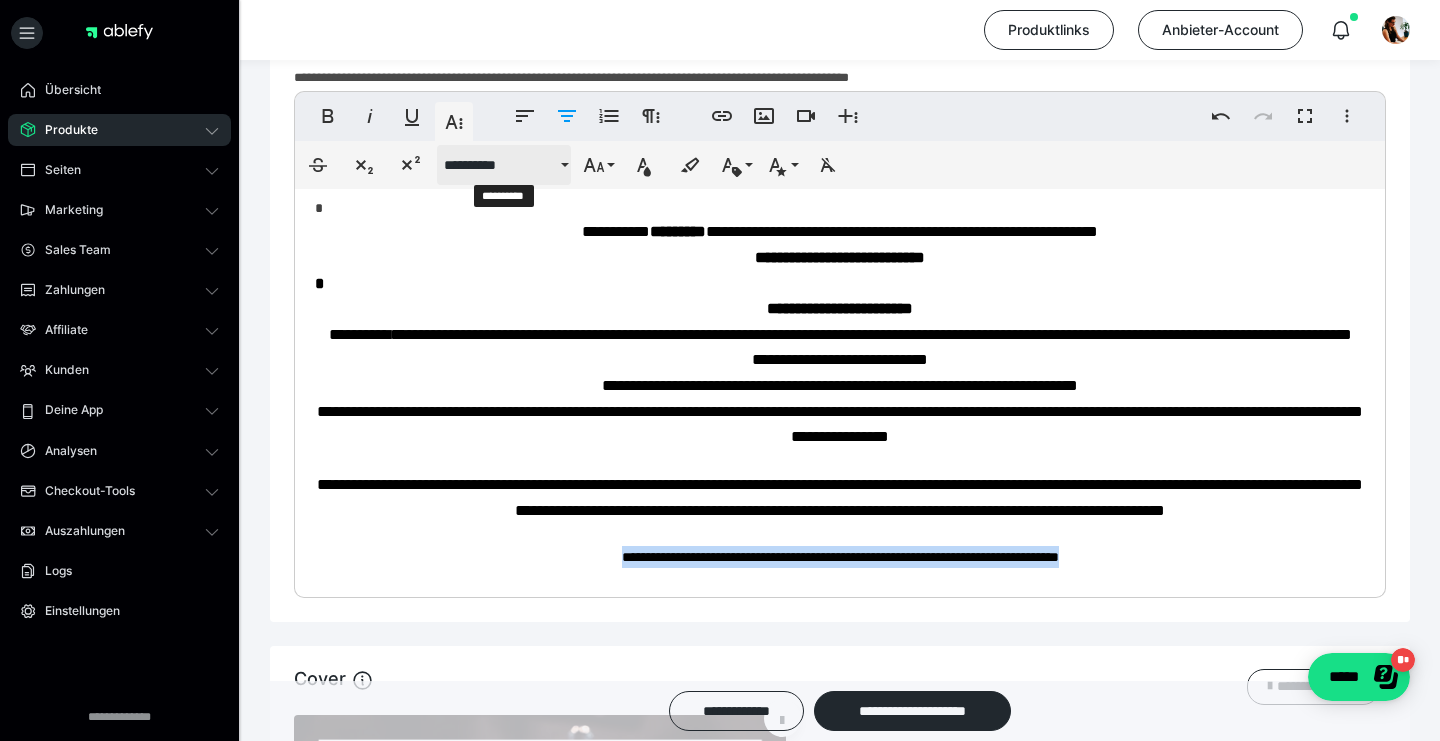 click on "**********" at bounding box center (500, 165) 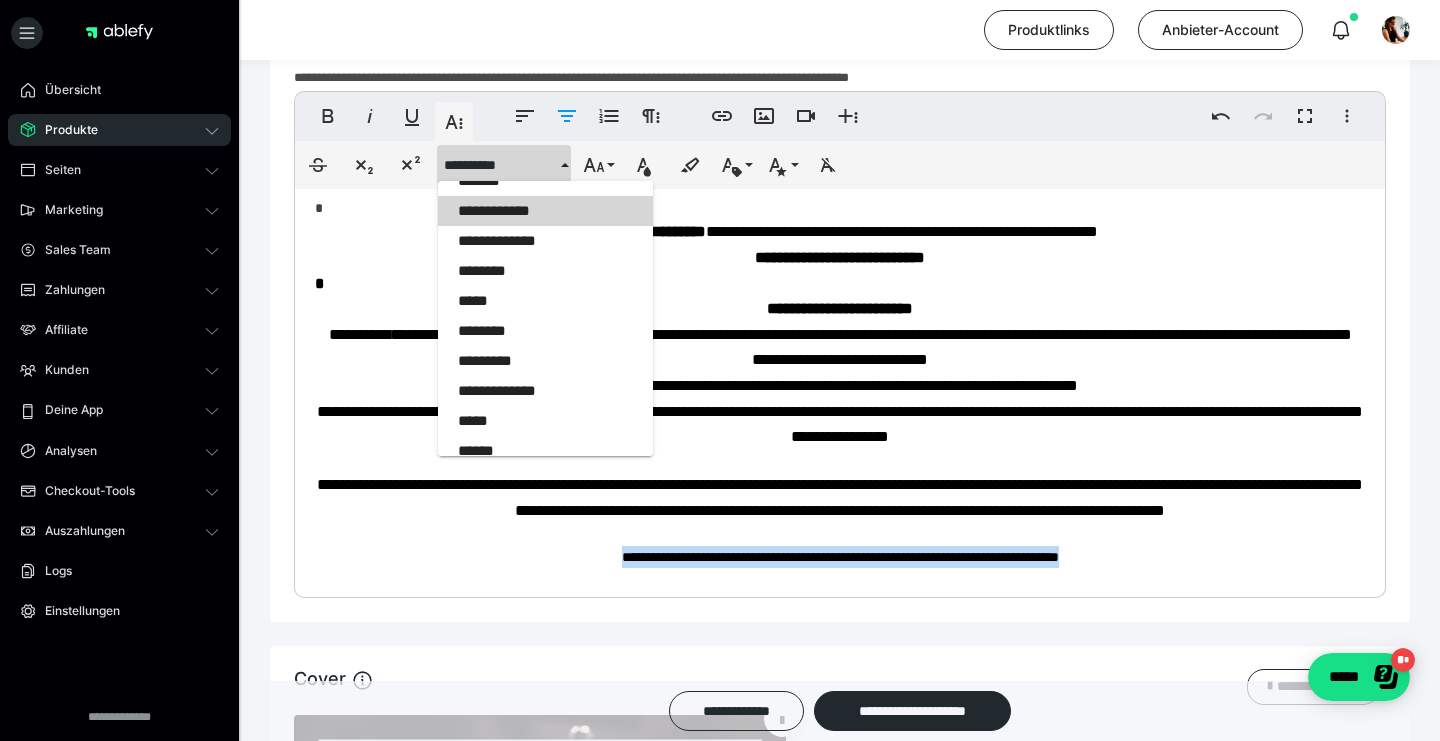 click on "**********" at bounding box center (545, 211) 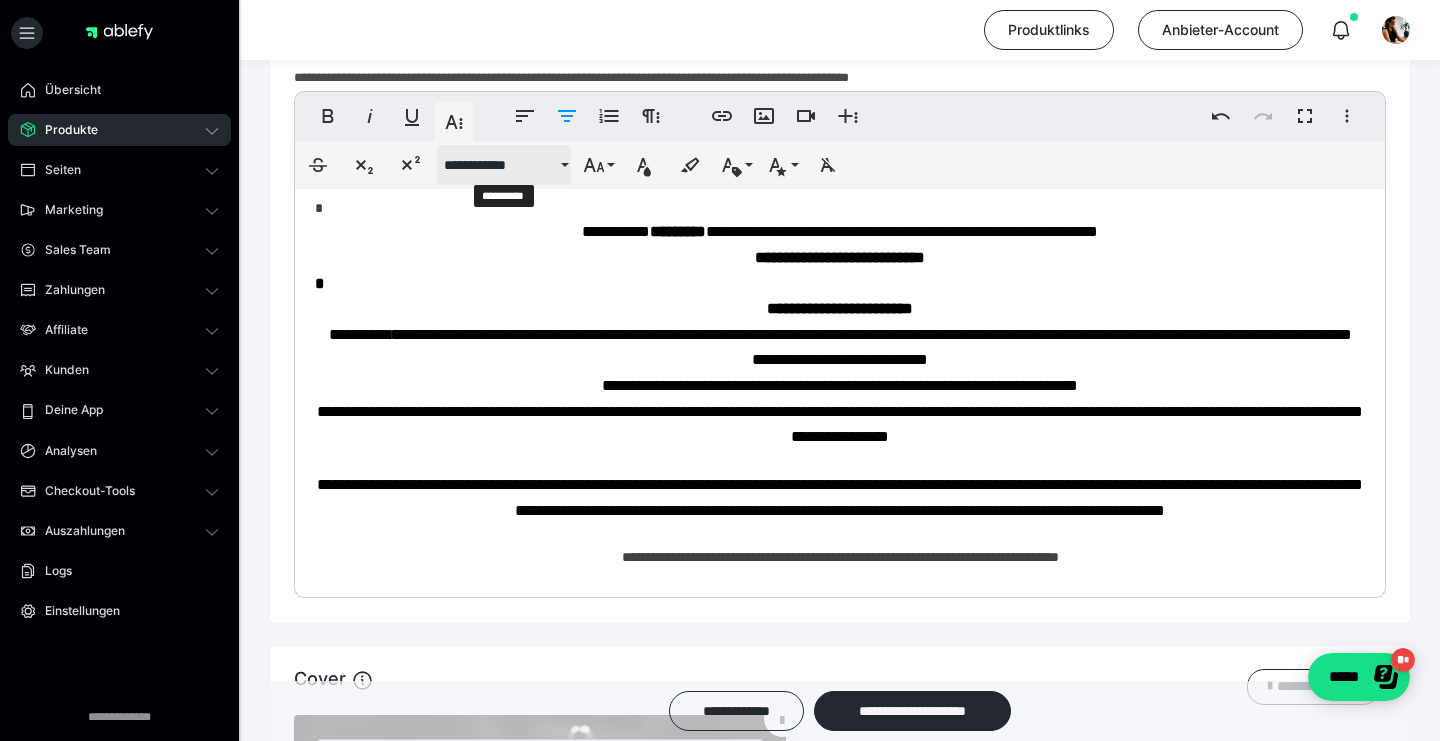 click on "**********" at bounding box center (500, 165) 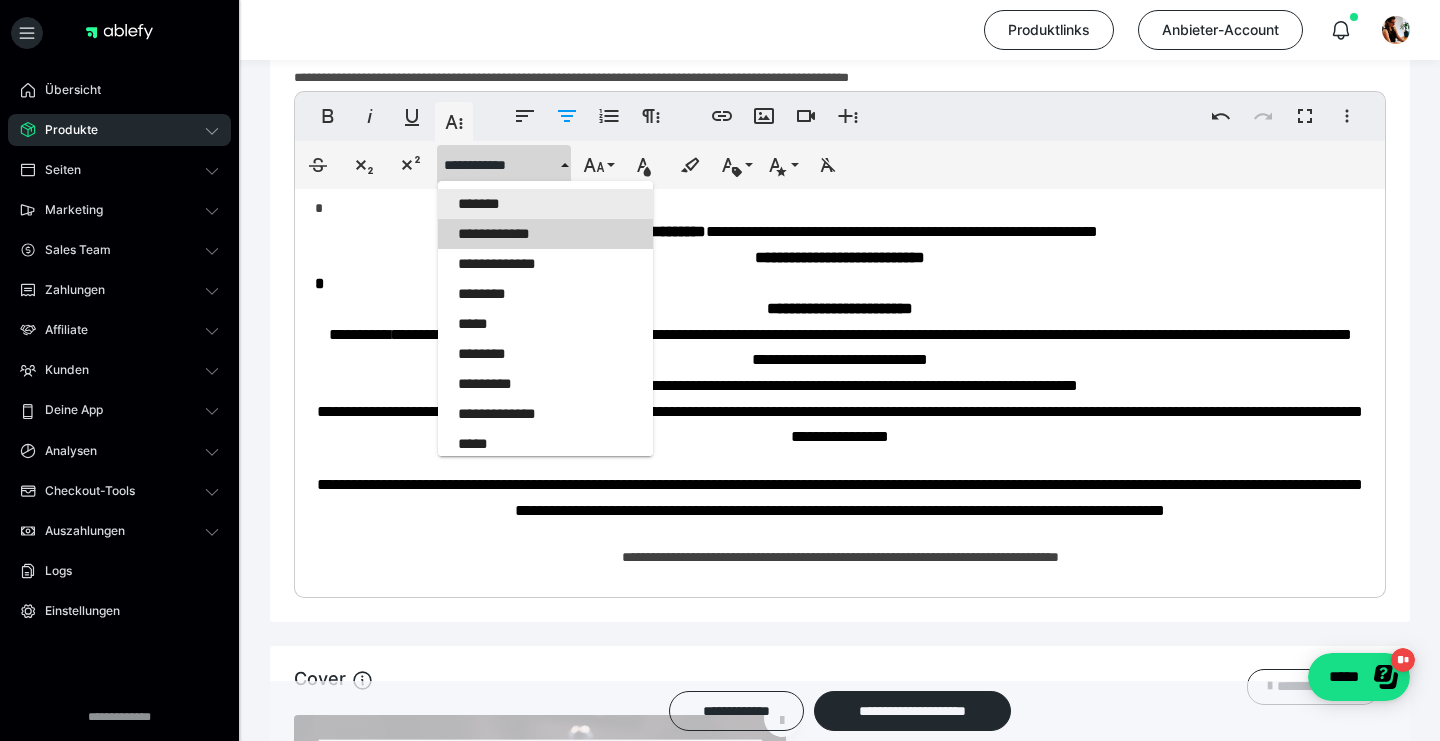 scroll, scrollTop: -1, scrollLeft: 0, axis: vertical 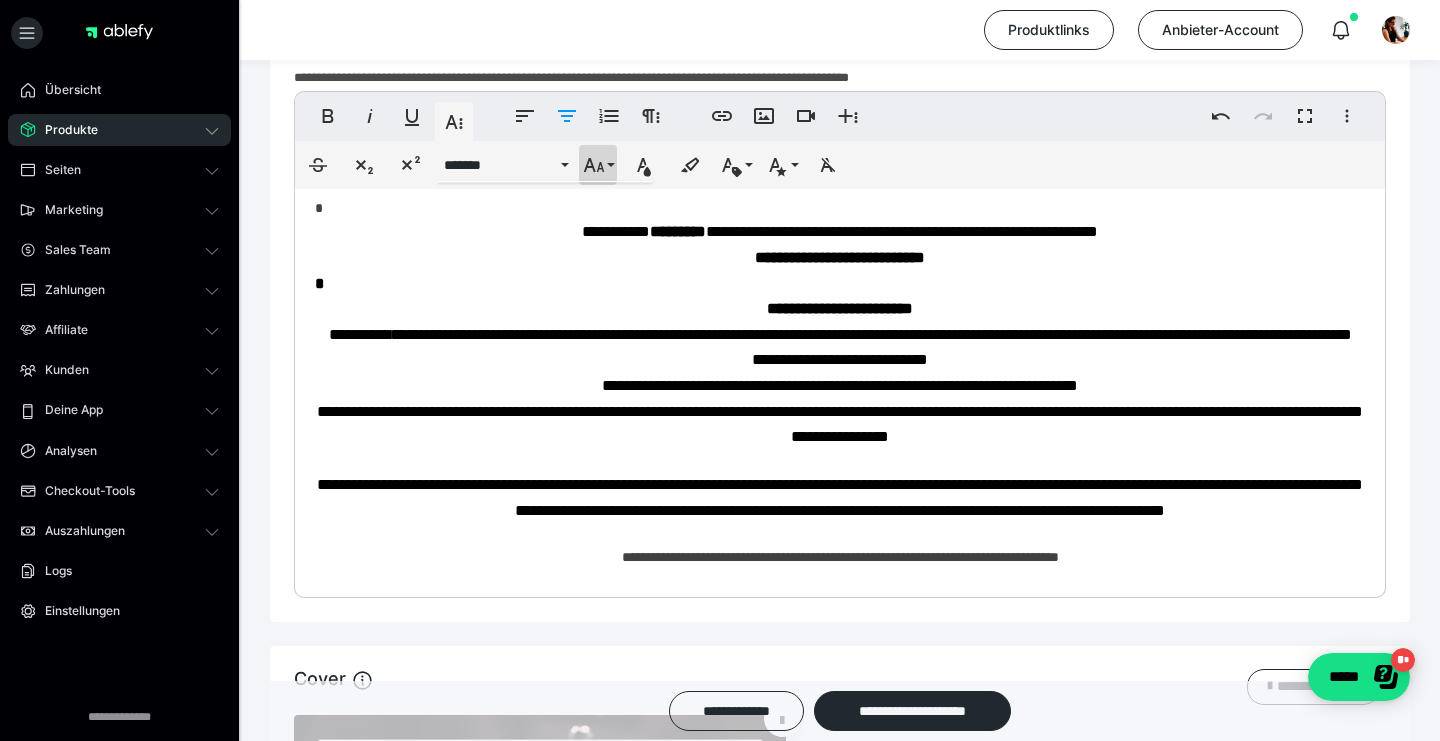 click 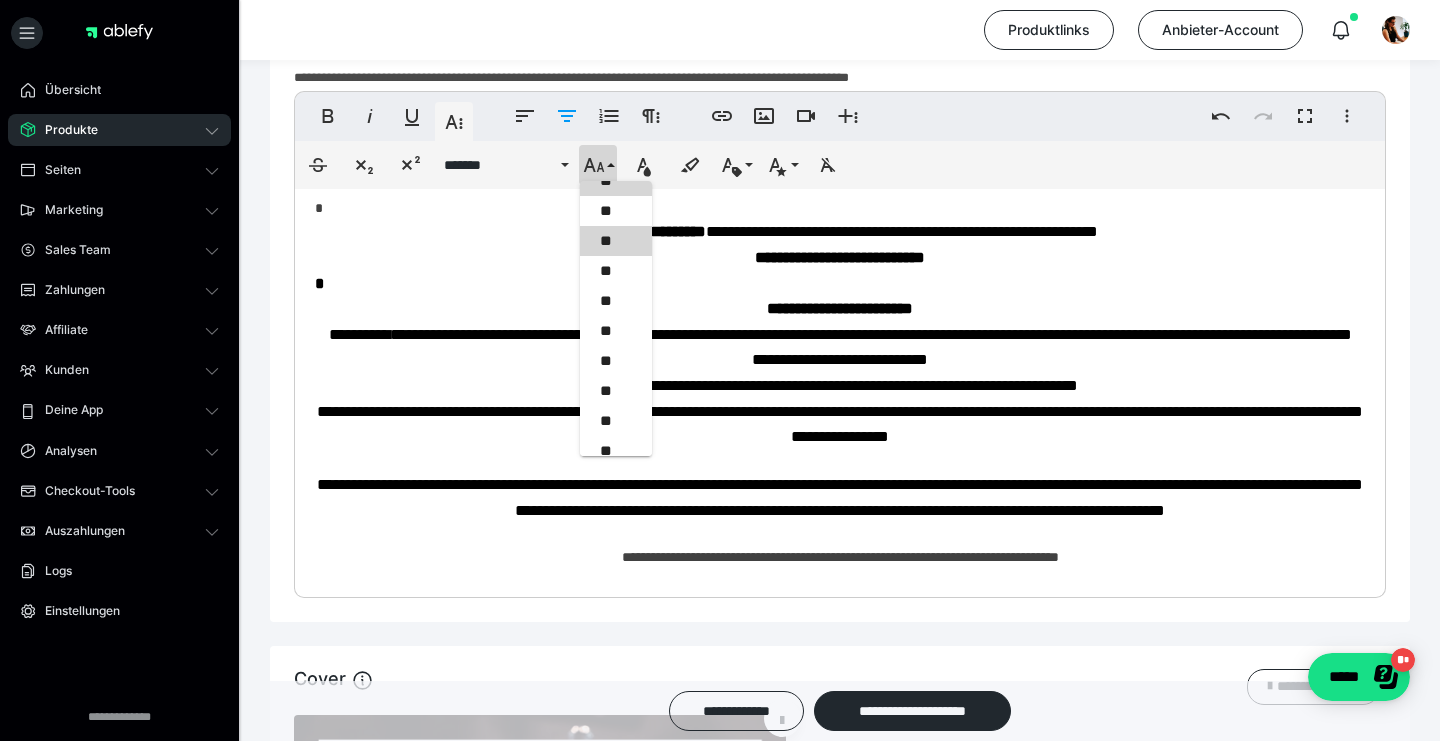 click on "**" at bounding box center (616, 241) 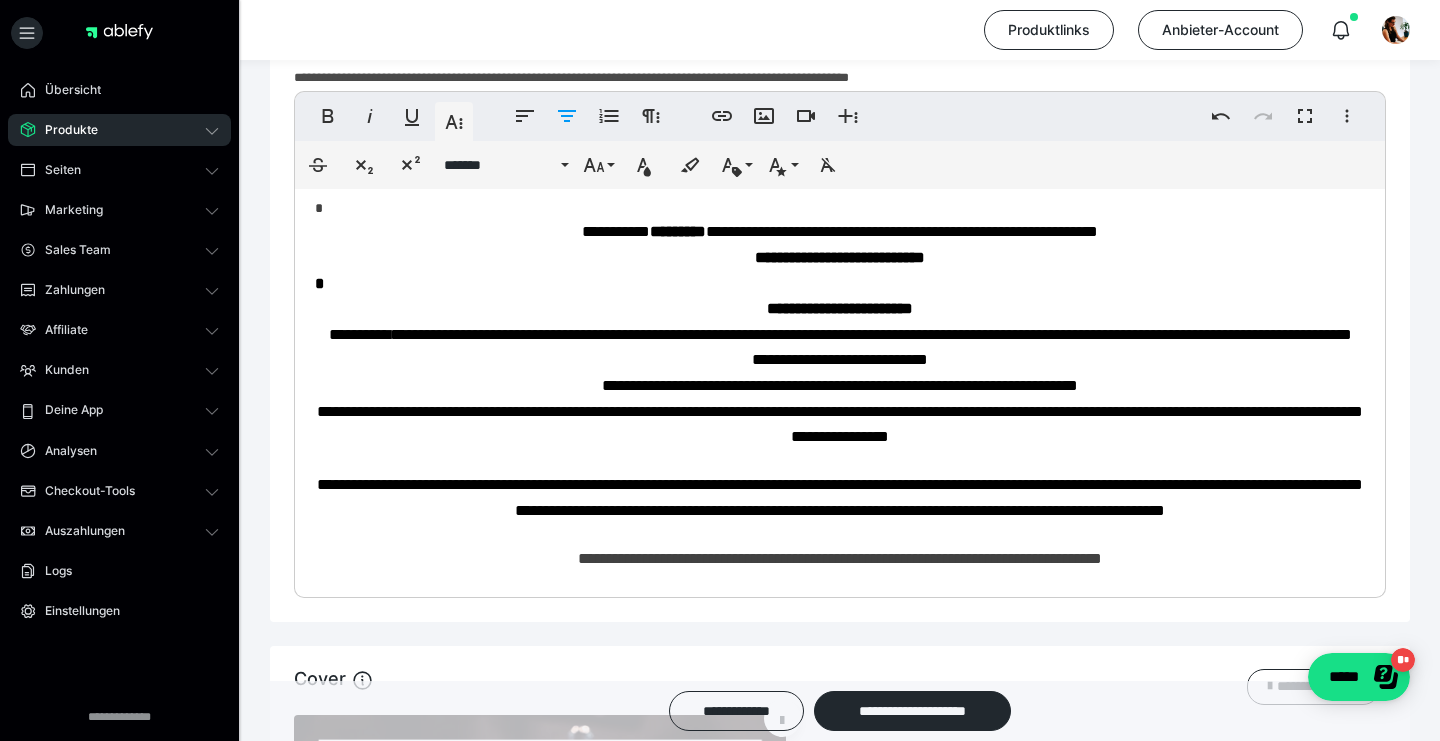 click at bounding box center (840, 593) 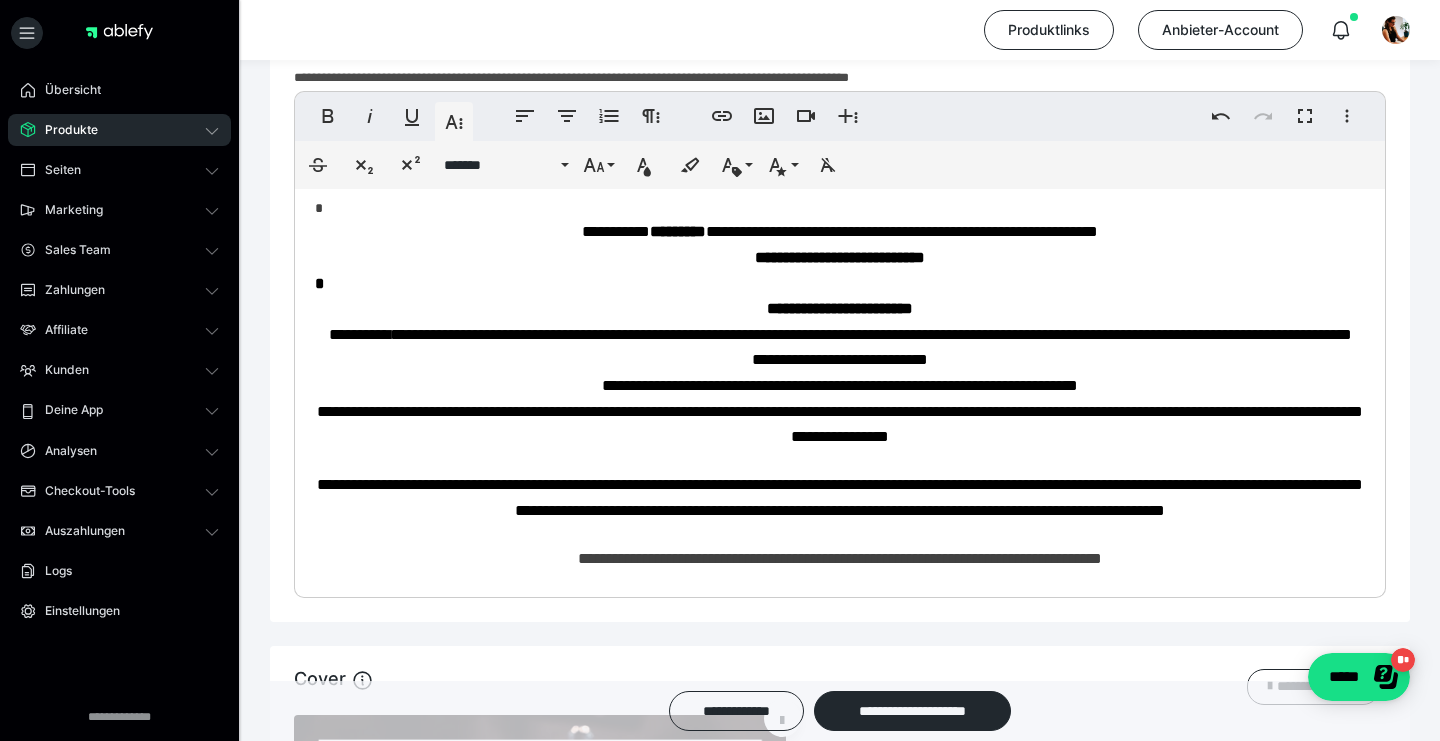 click on "**********" at bounding box center [840, 558] 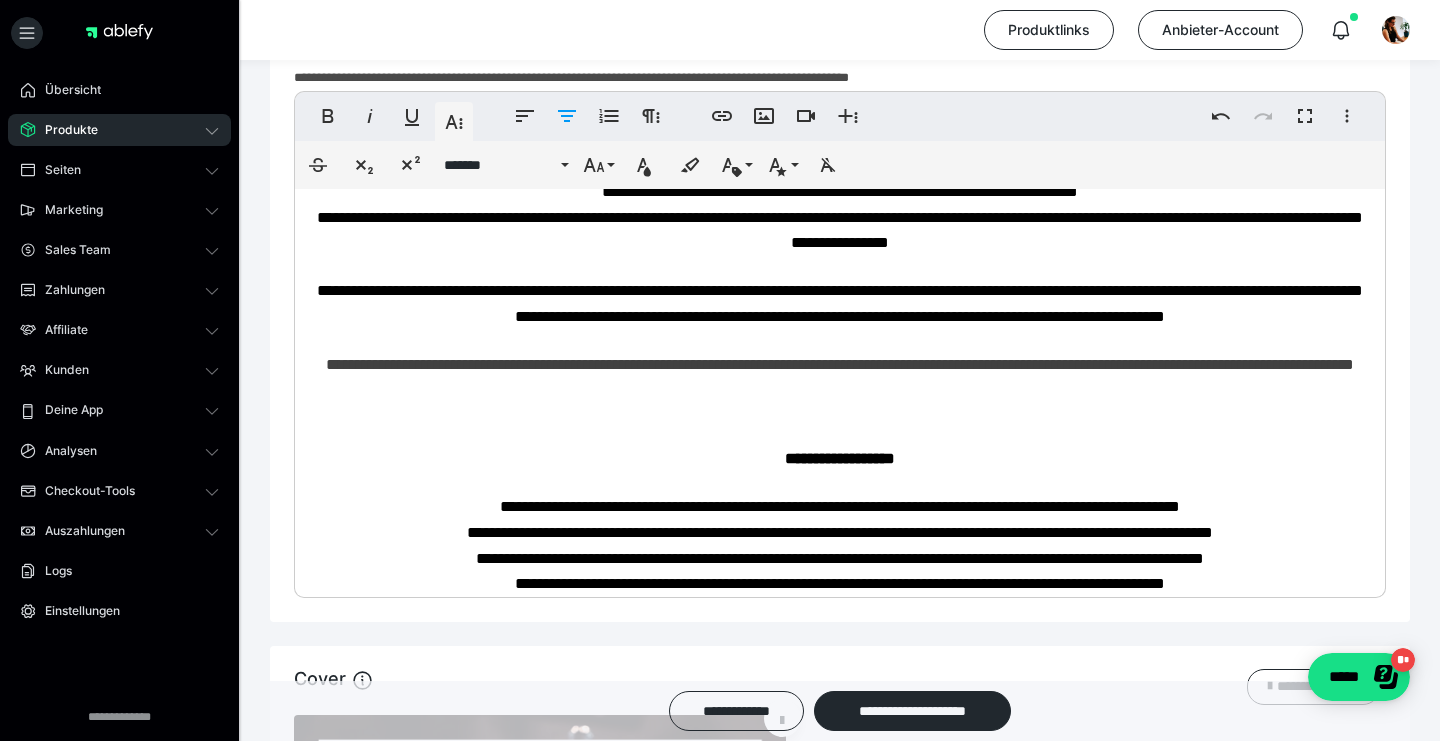 scroll, scrollTop: 207, scrollLeft: 0, axis: vertical 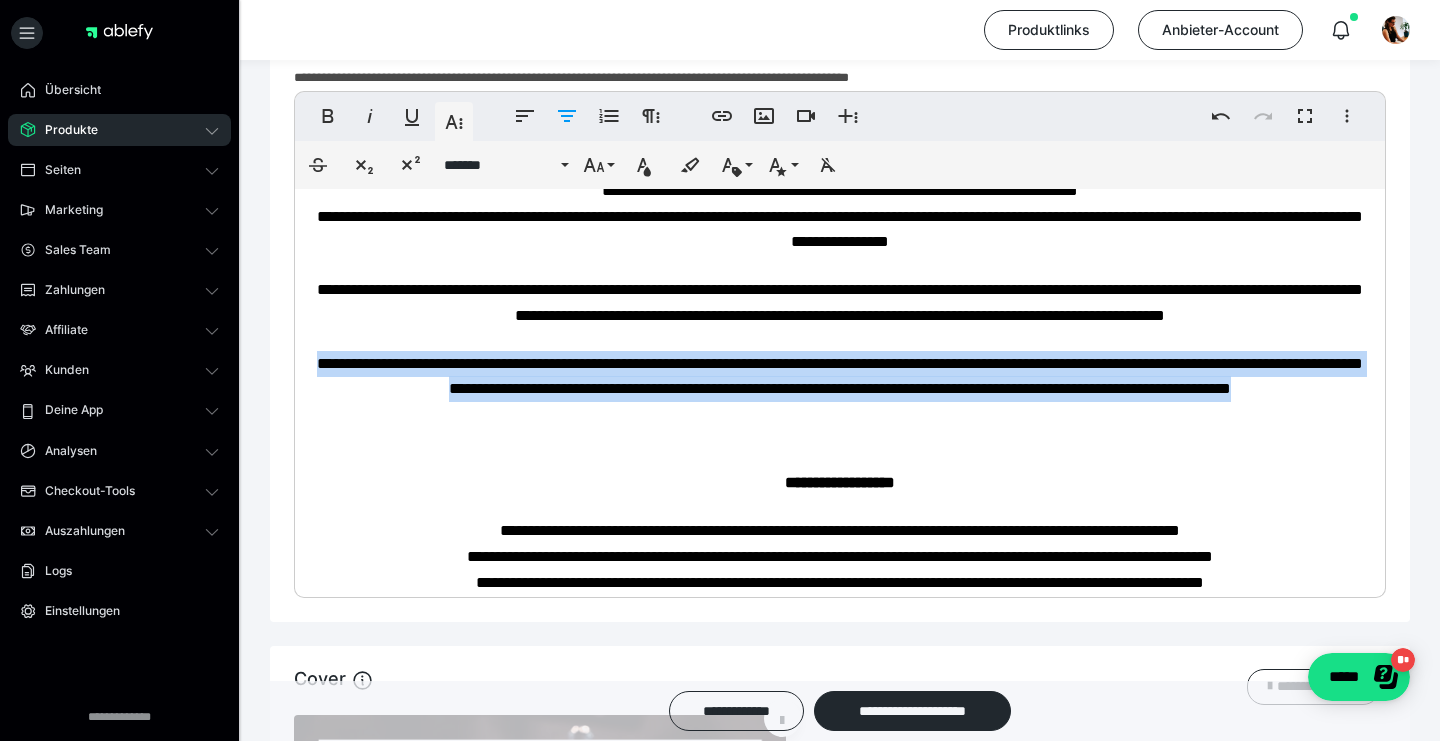 drag, startPoint x: 972, startPoint y: 431, endPoint x: 315, endPoint y: 379, distance: 659.0546 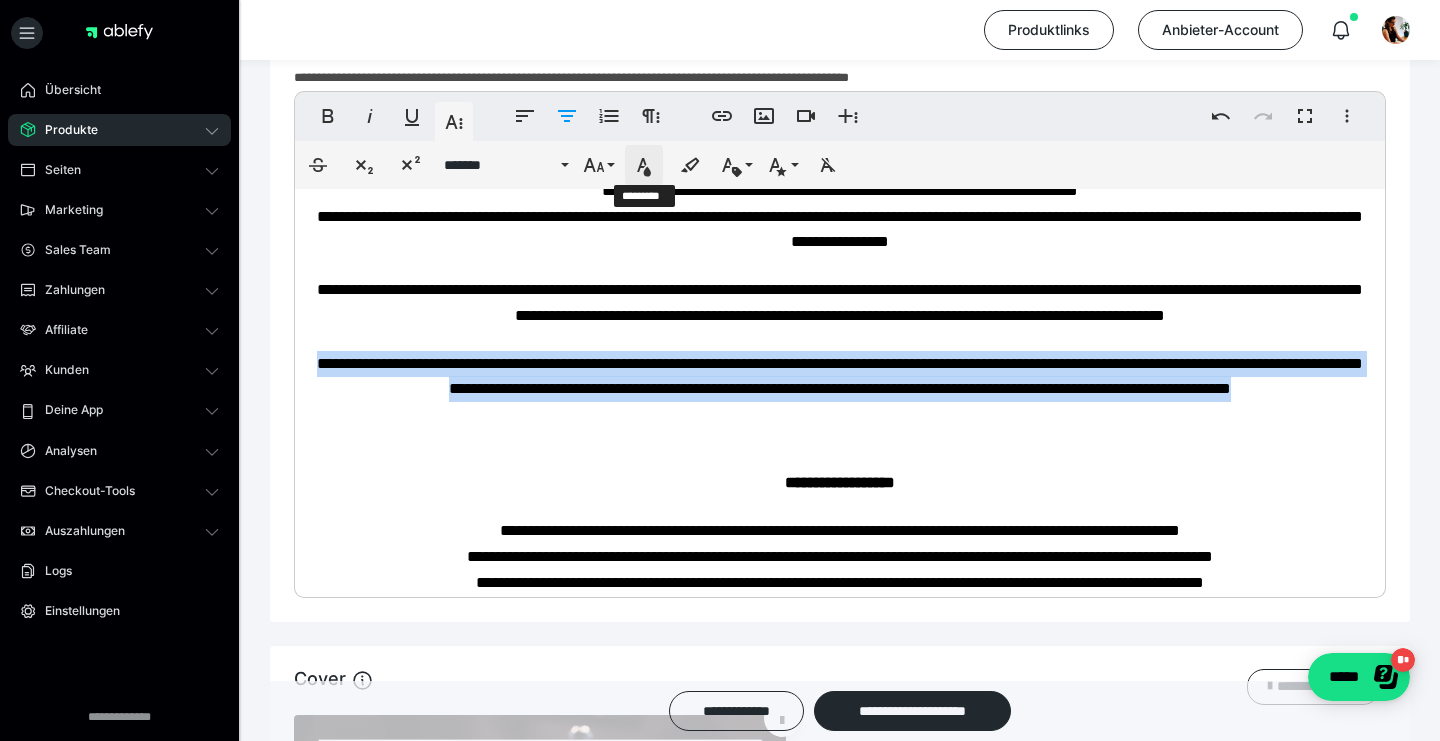 click 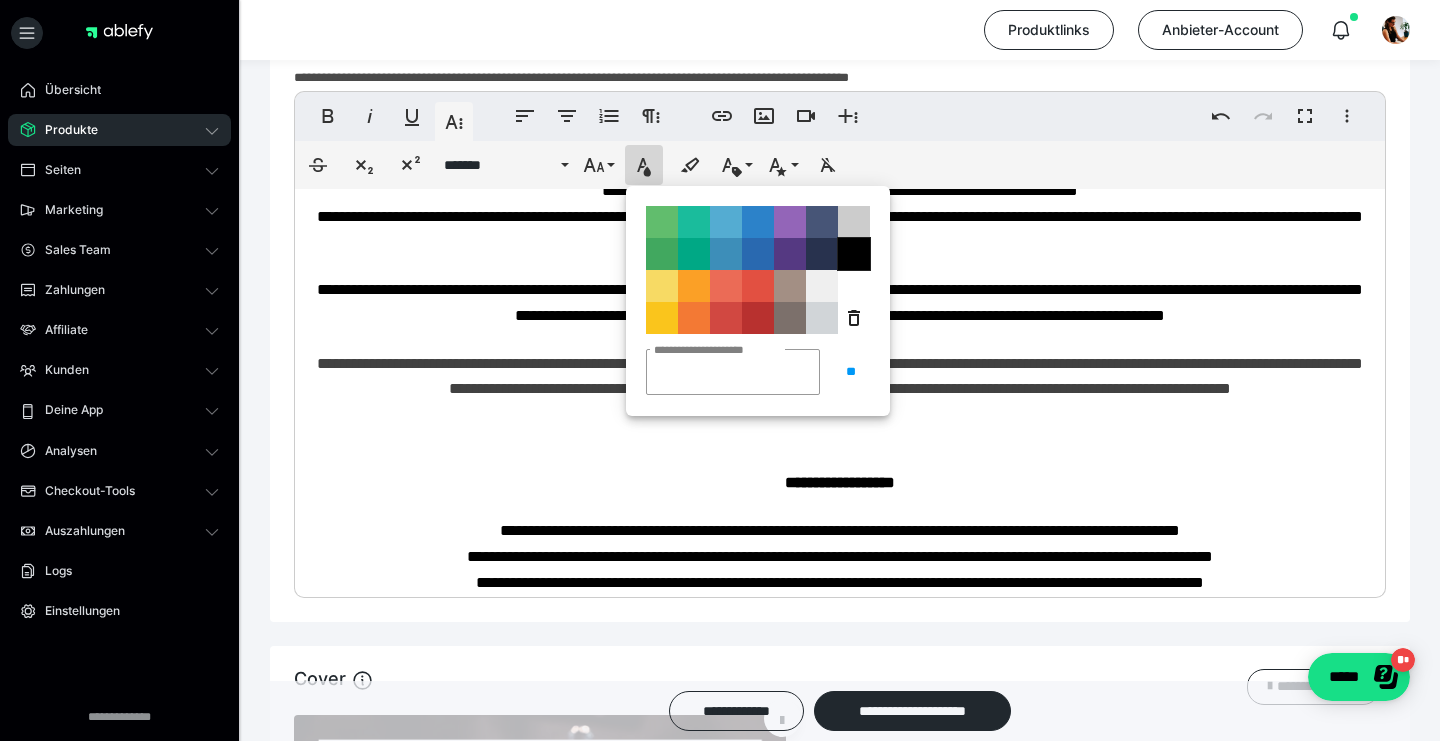 click on "**********" at bounding box center [854, 254] 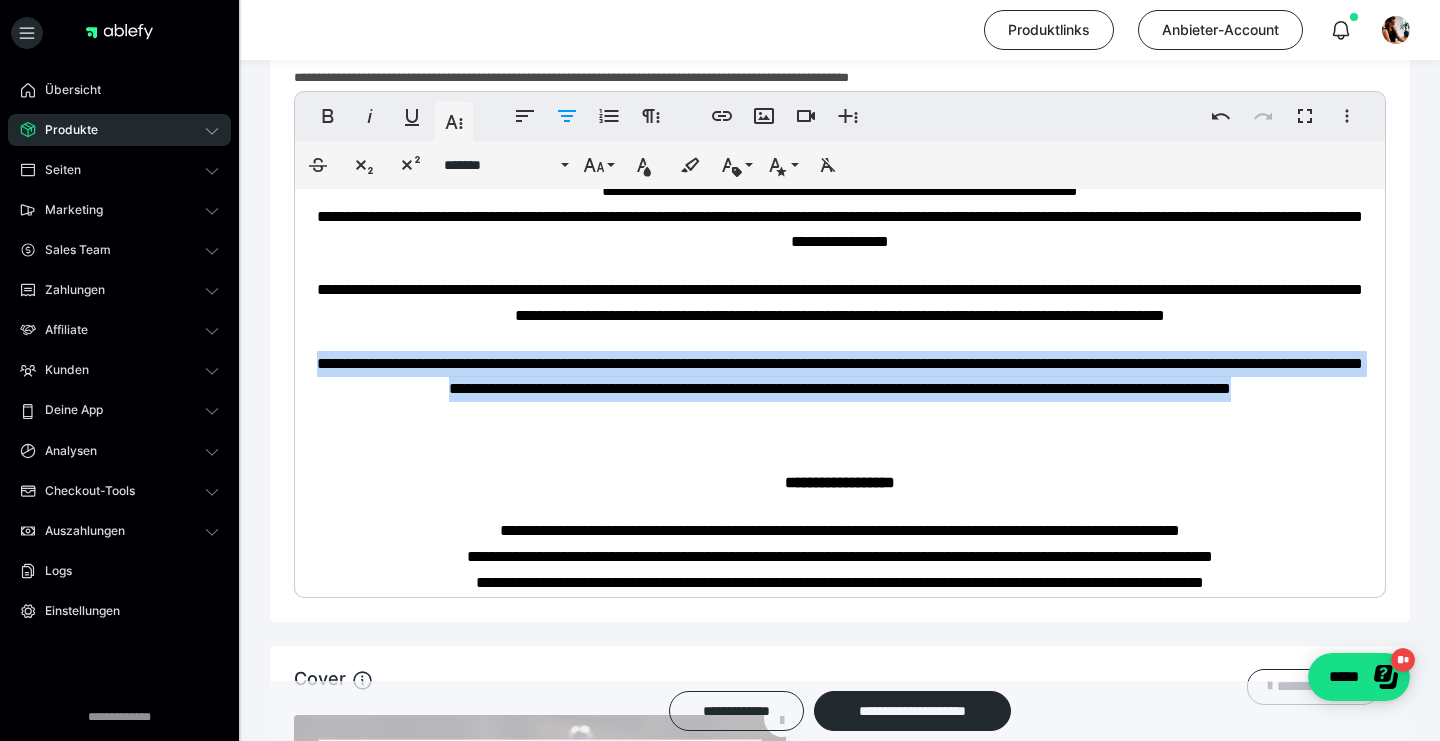 click on "**********" at bounding box center [840, 388] 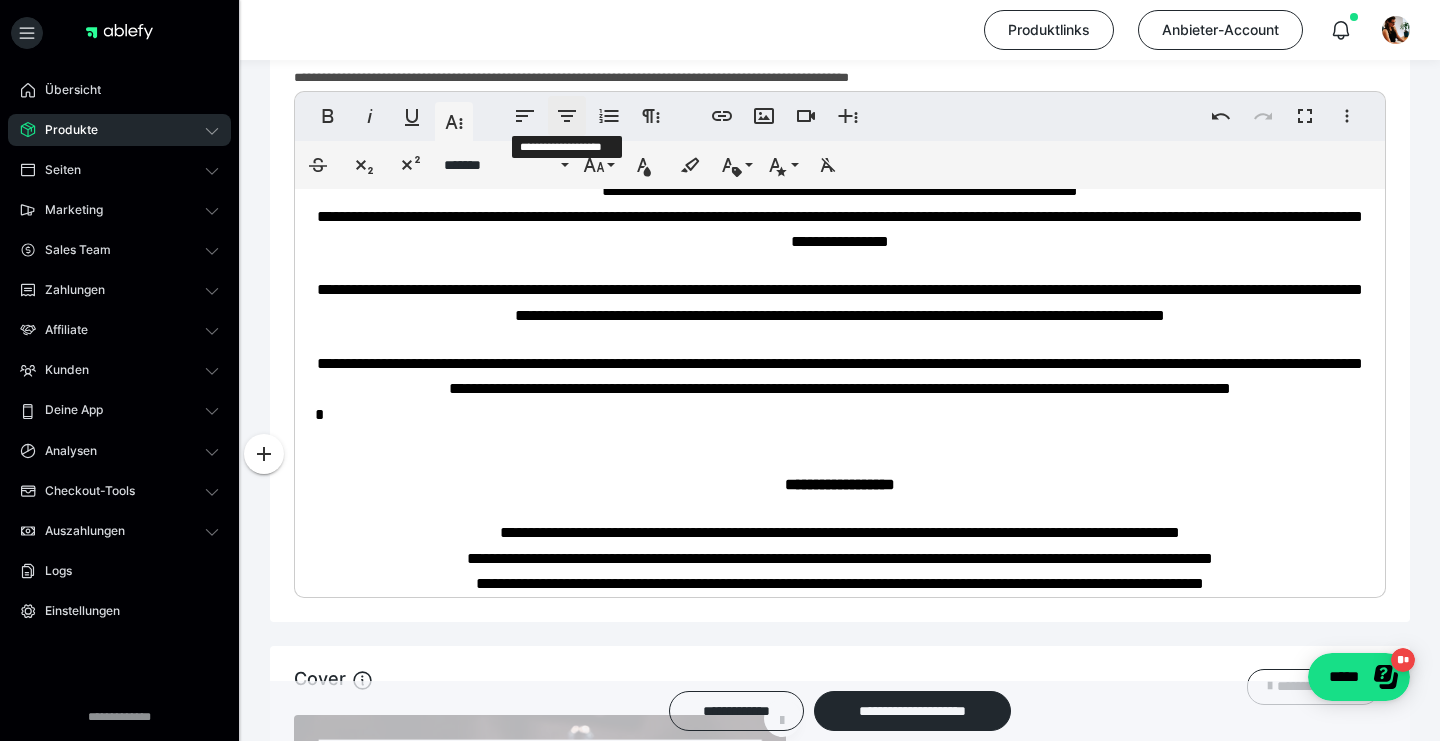 click 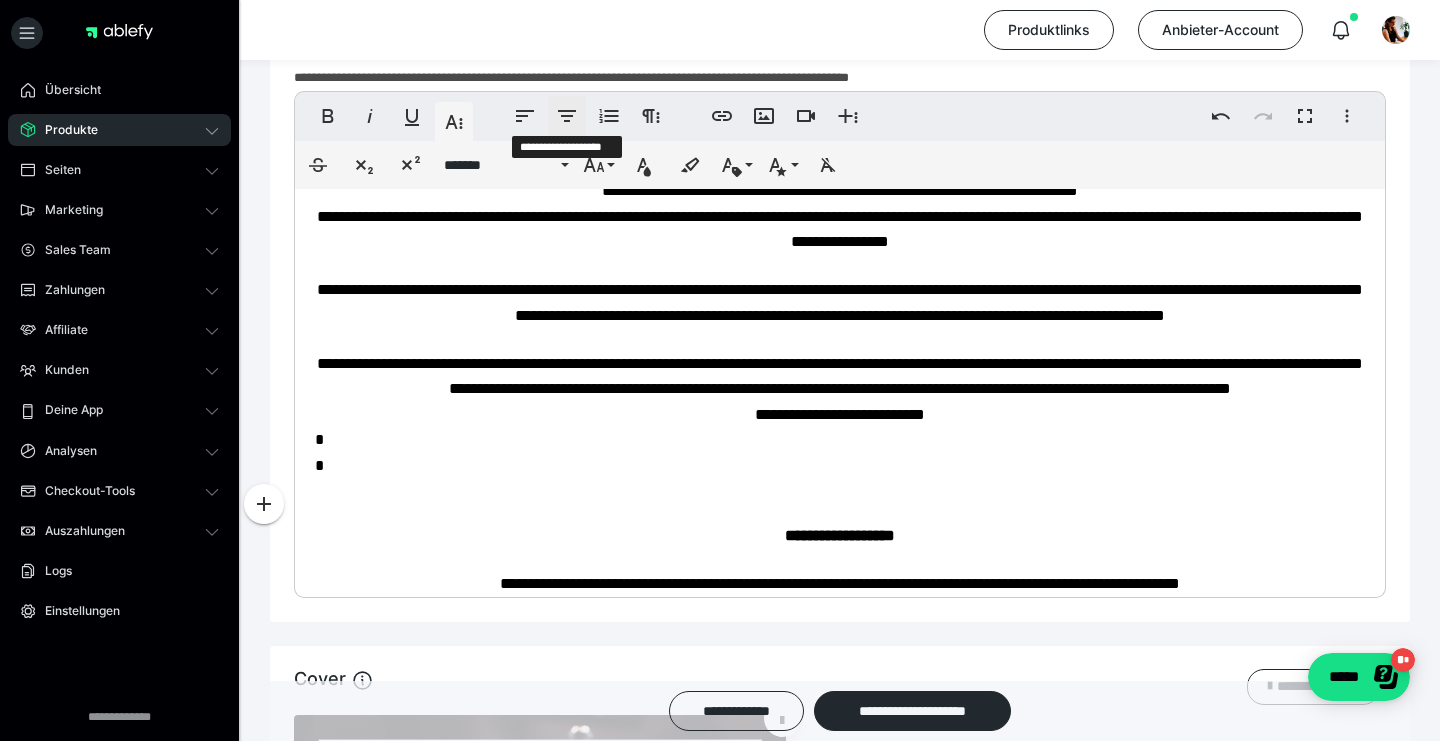 click 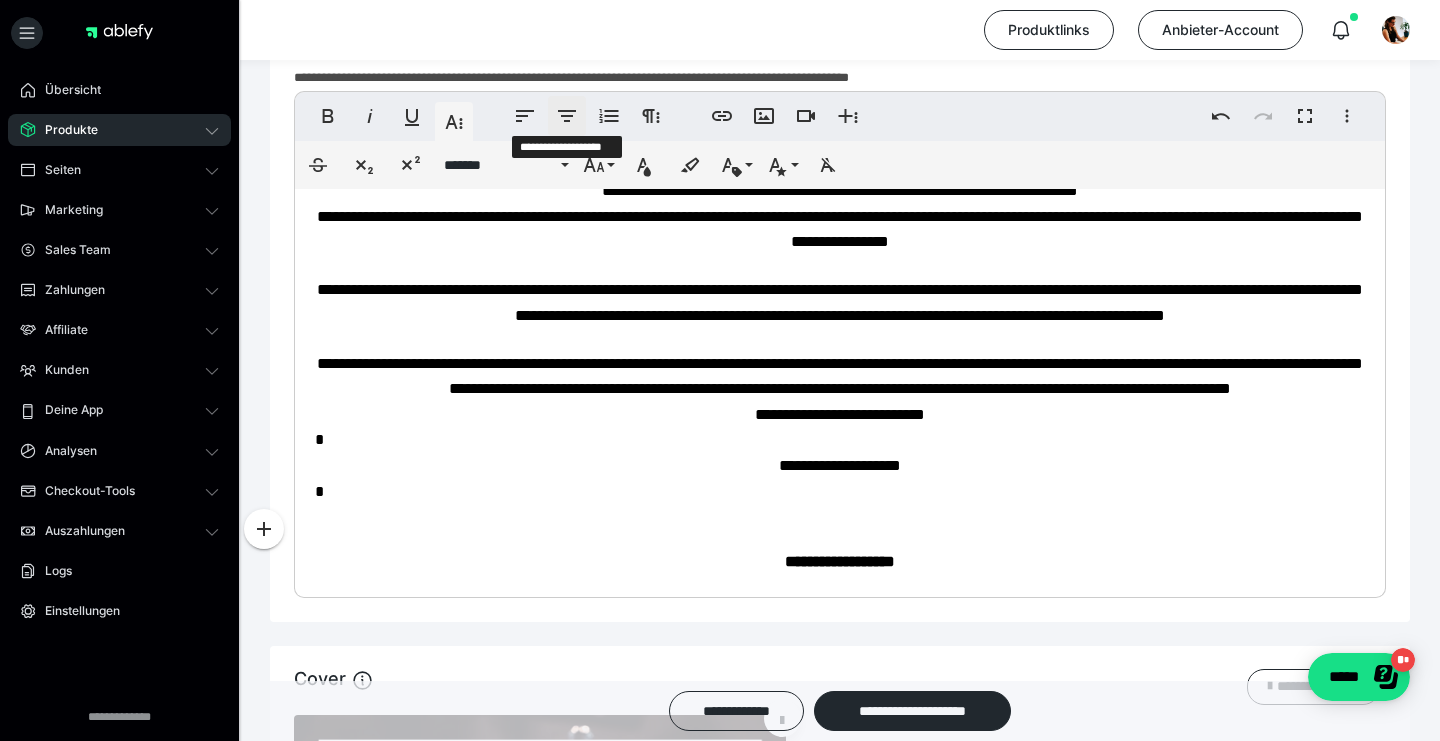 click 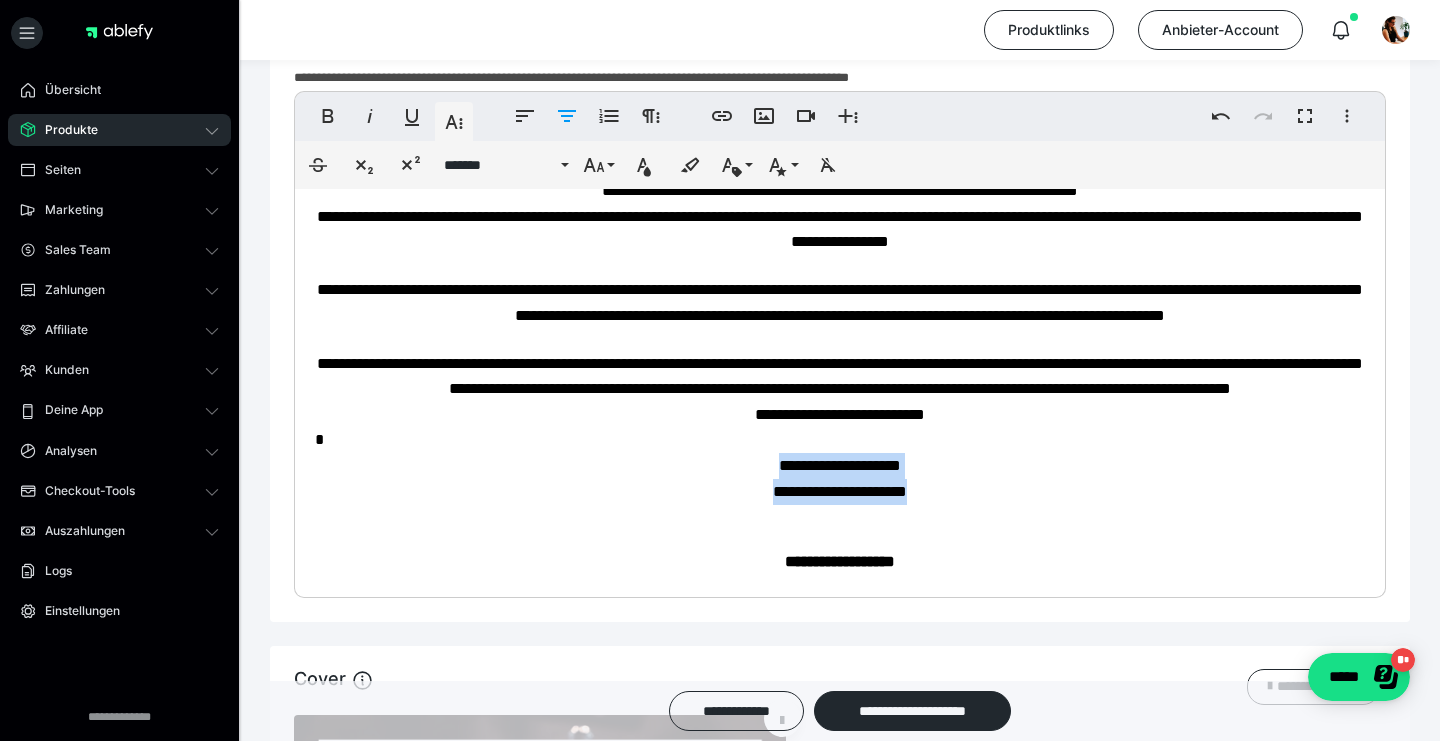 drag, startPoint x: 955, startPoint y: 526, endPoint x: 754, endPoint y: 507, distance: 201.89601 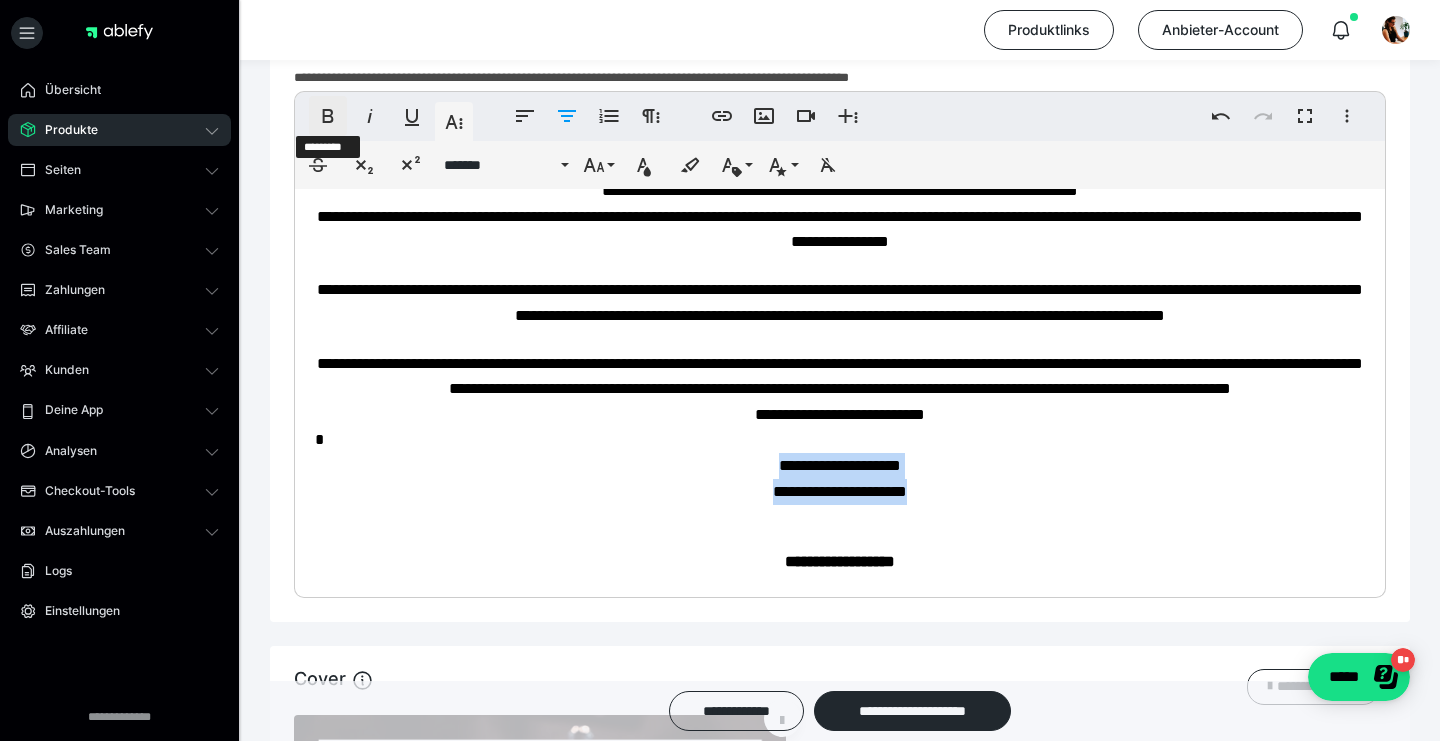 click 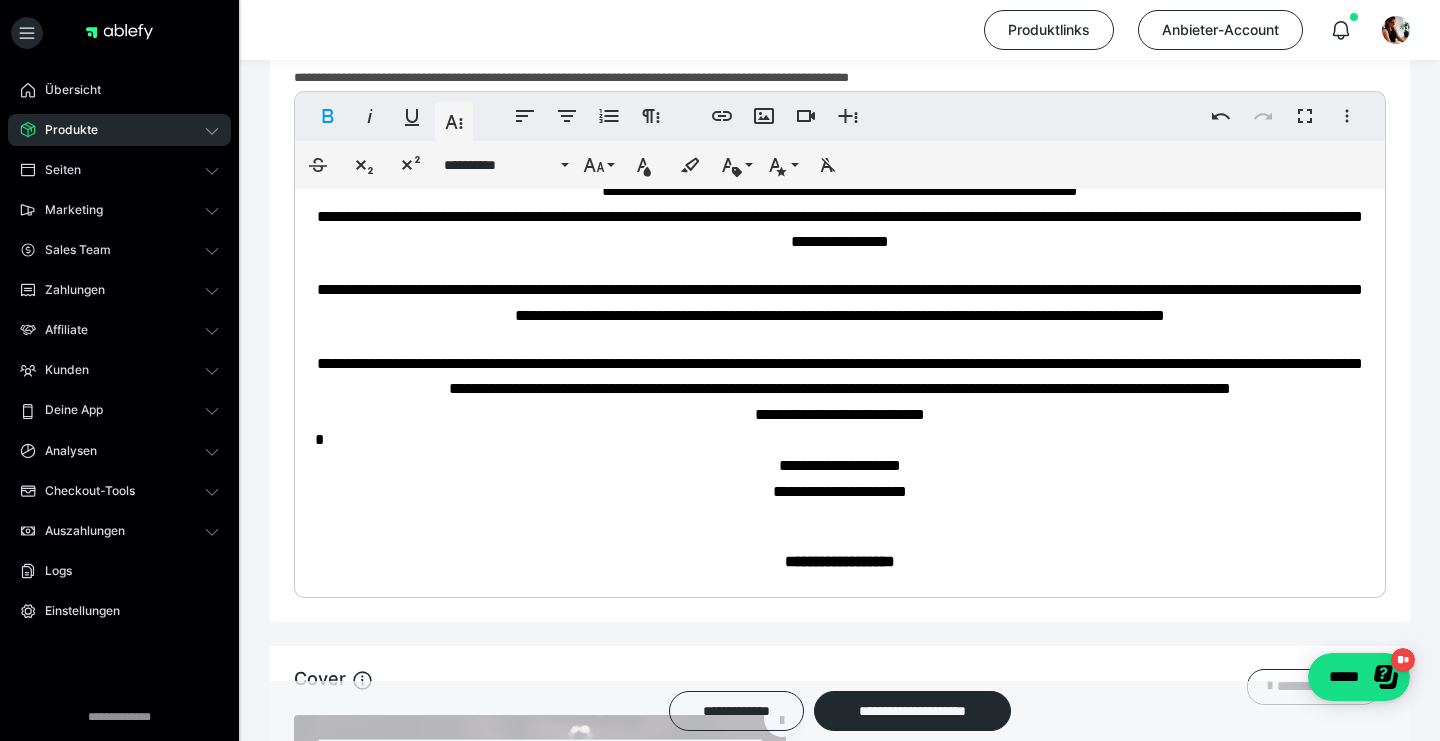 click on "**********" at bounding box center [840, 466] 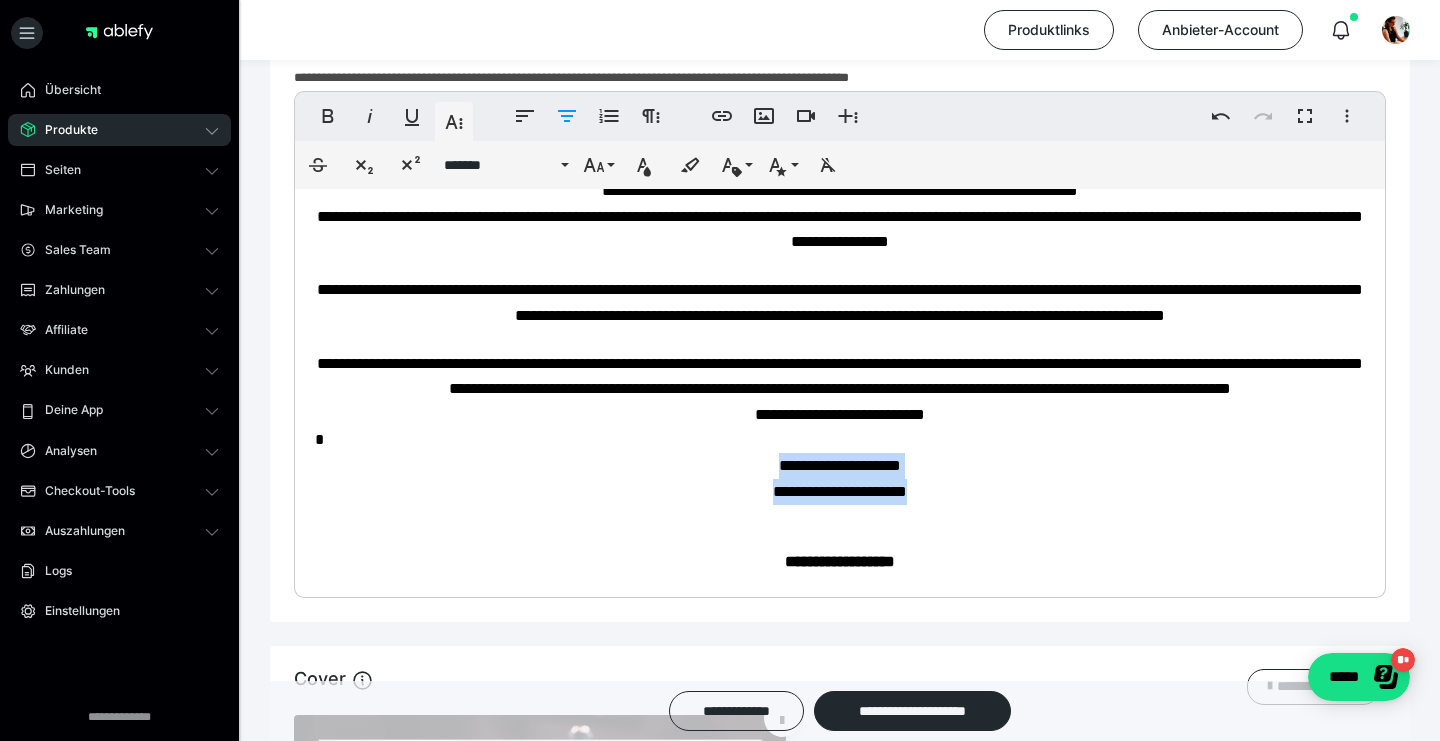 drag, startPoint x: 746, startPoint y: 503, endPoint x: 975, endPoint y: 549, distance: 233.5744 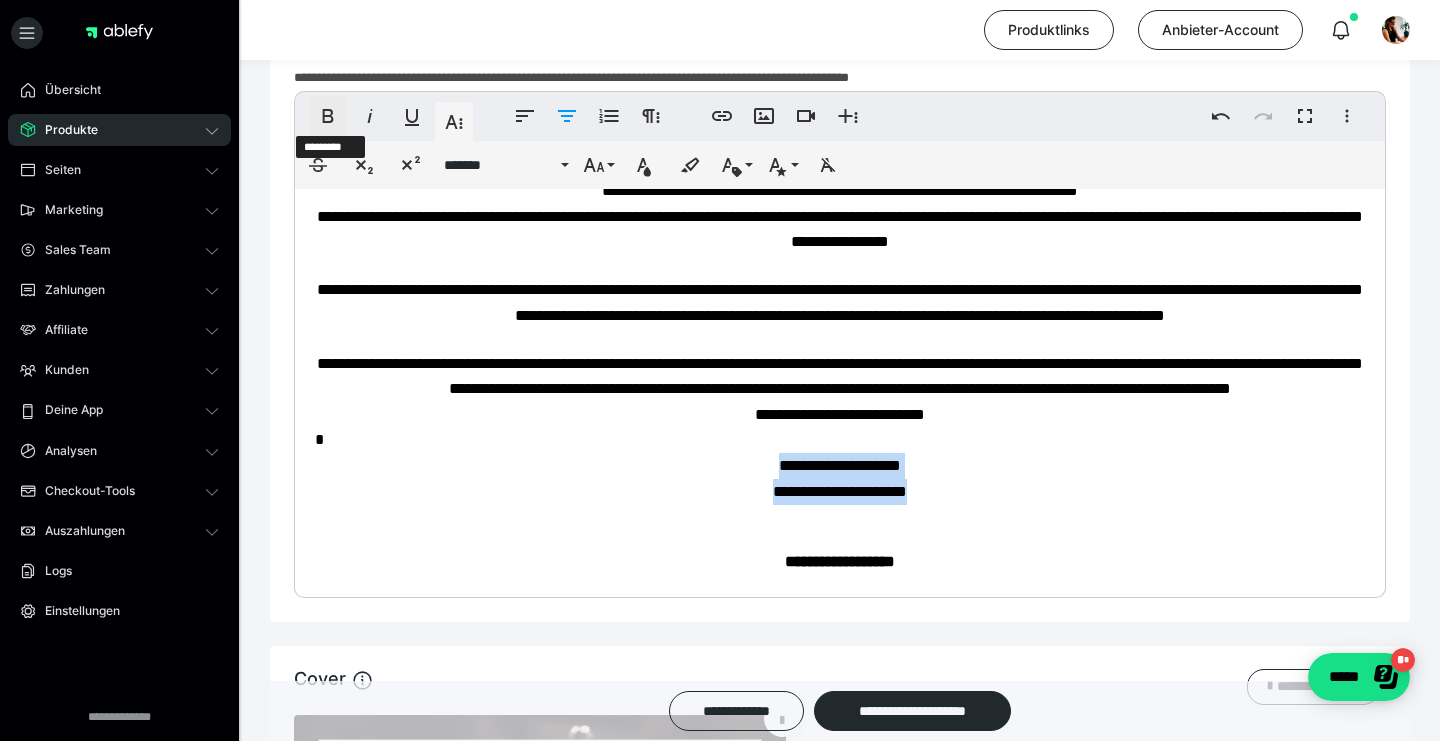 click 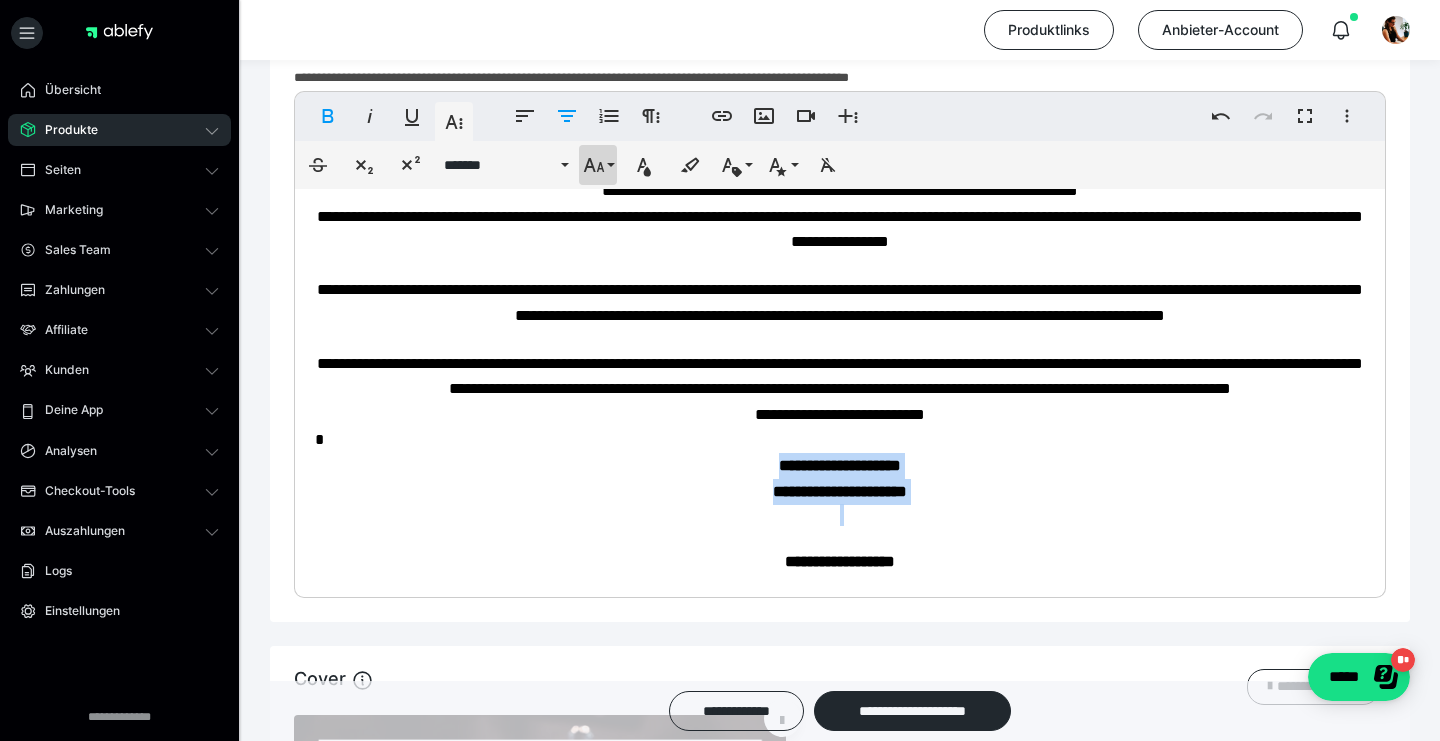 click on "**********" at bounding box center [598, 165] 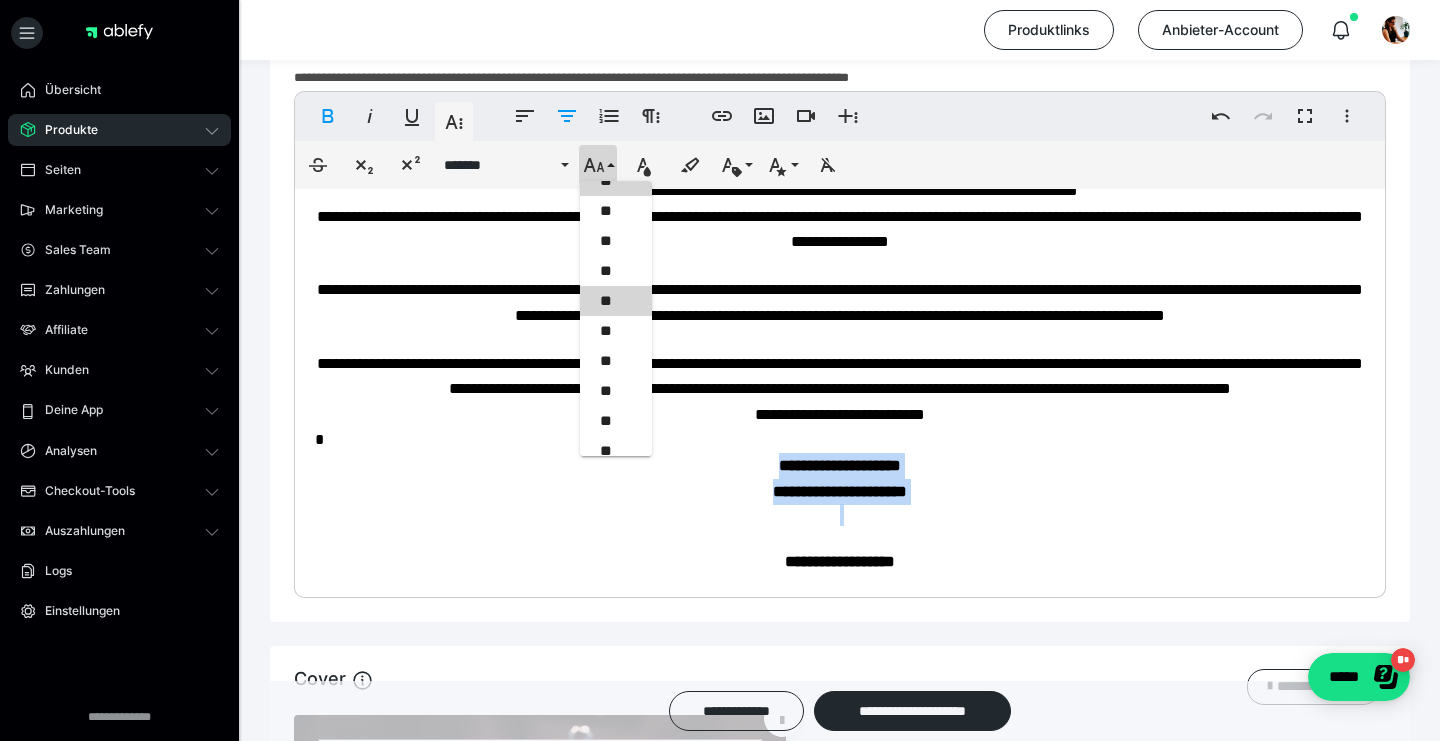 click on "**" at bounding box center [616, 301] 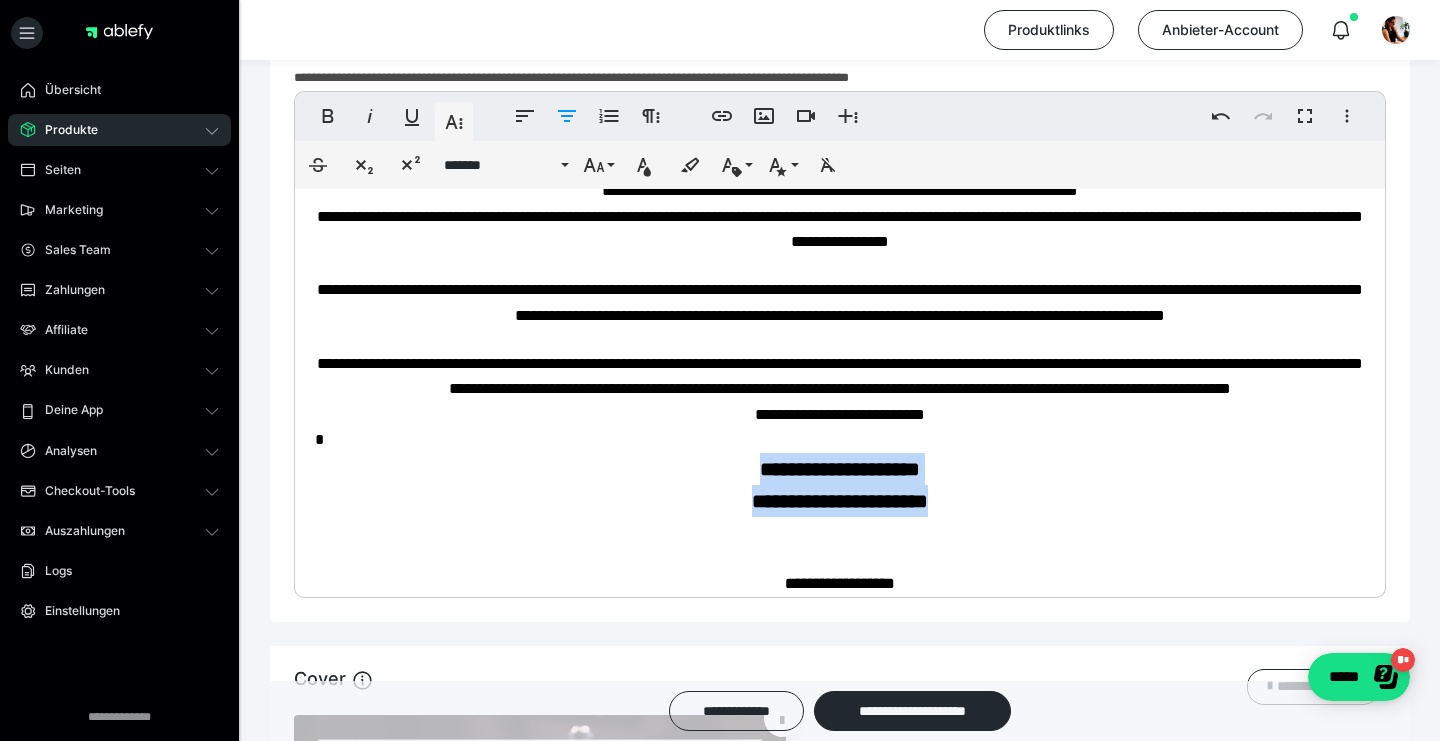 click on "**********" at bounding box center (840, 469) 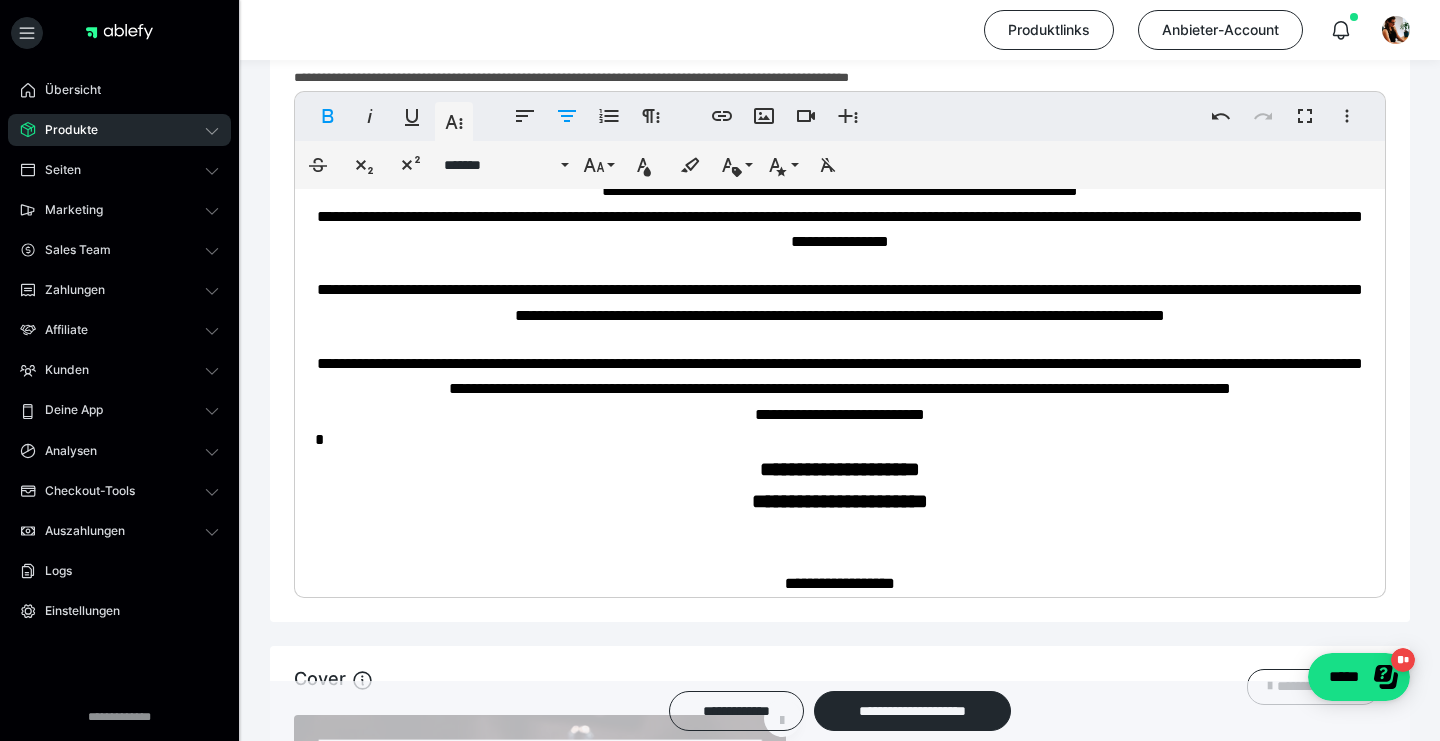 click on "**********" at bounding box center [840, 501] 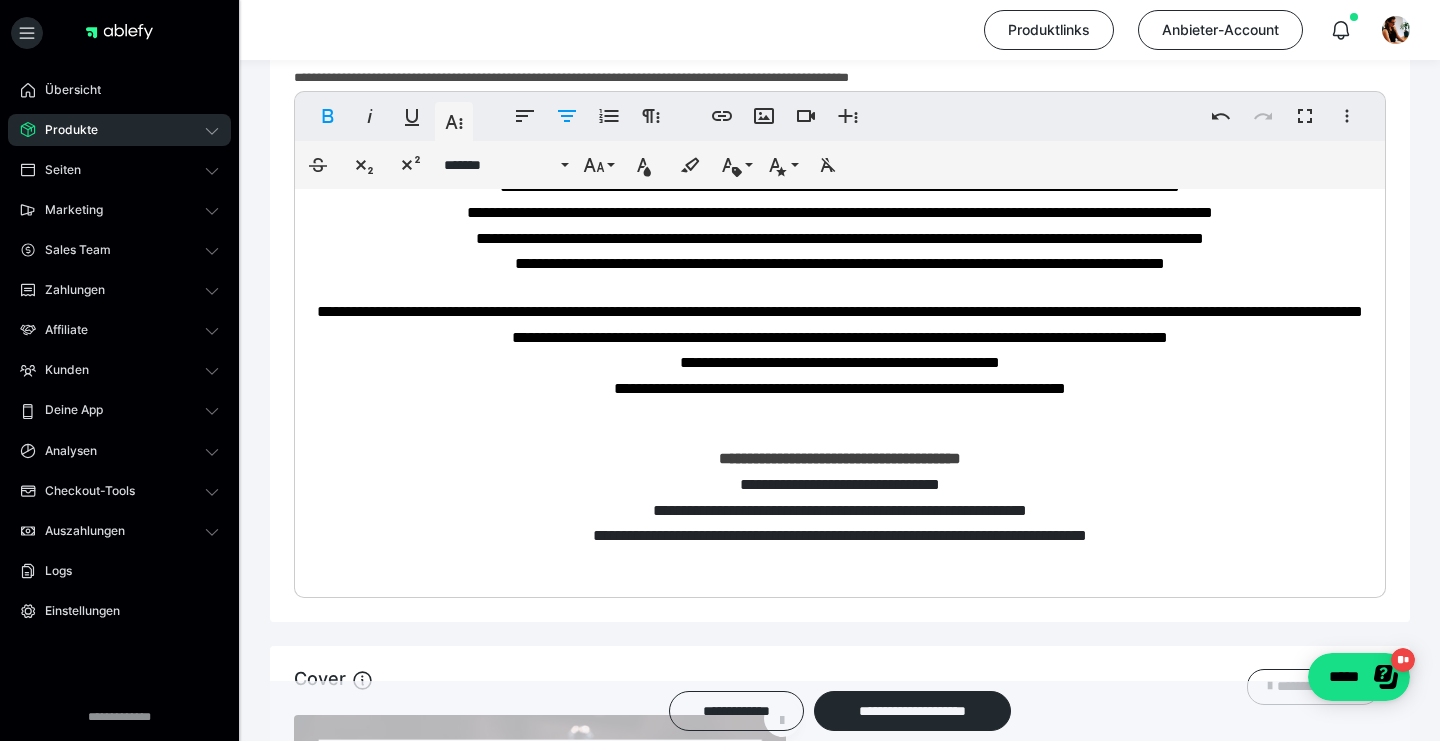 scroll, scrollTop: 654, scrollLeft: 0, axis: vertical 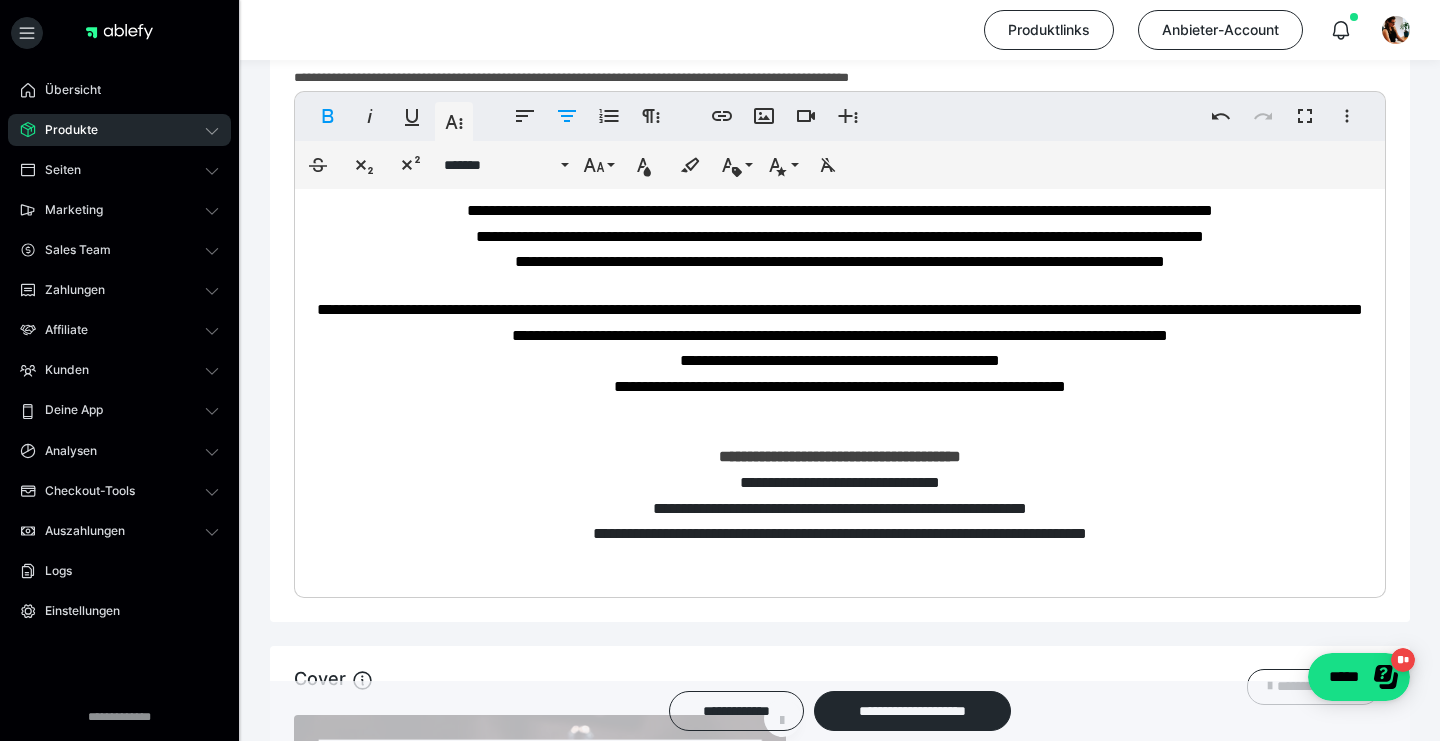 click on "**********" at bounding box center (840, 322) 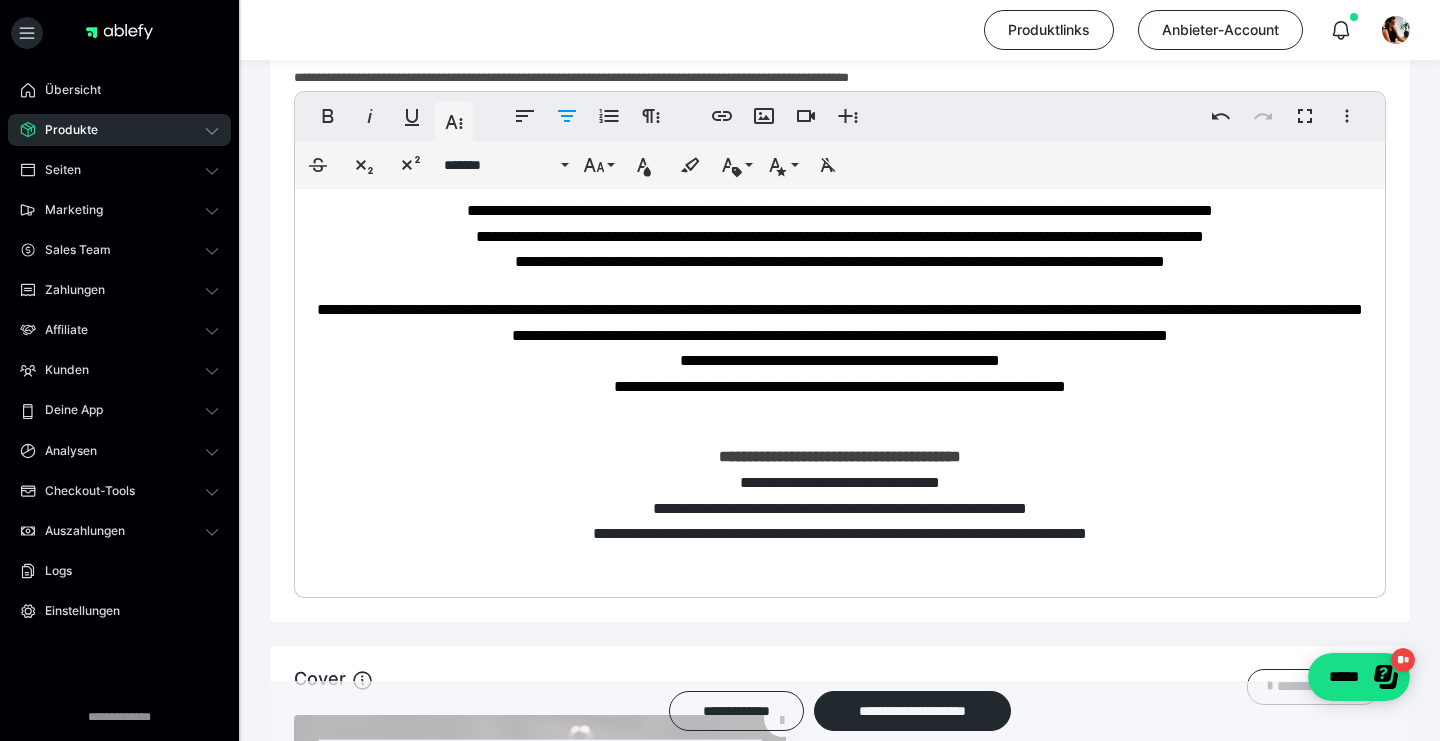 click on "**********" at bounding box center (840, 322) 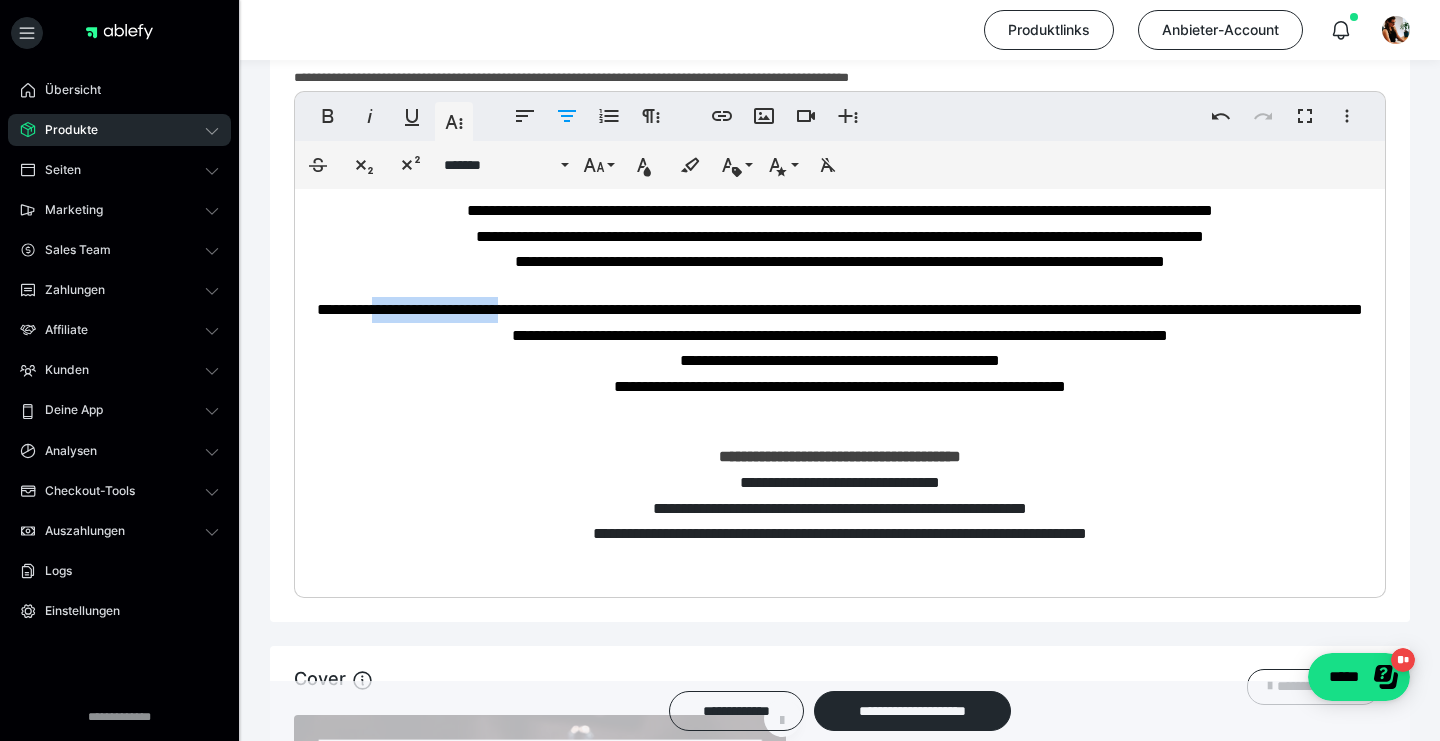 drag, startPoint x: 593, startPoint y: 348, endPoint x: 434, endPoint y: 349, distance: 159.00314 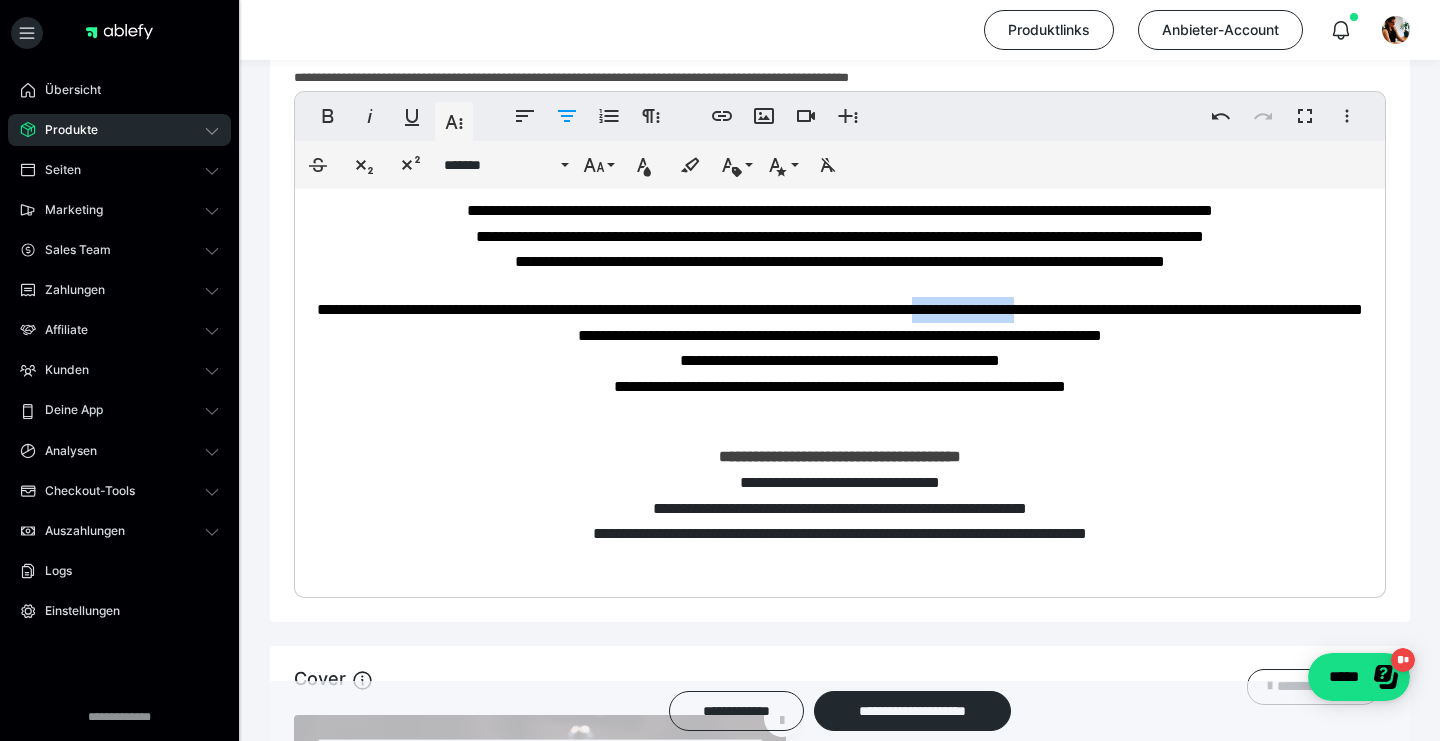 drag, startPoint x: 1216, startPoint y: 347, endPoint x: 1084, endPoint y: 345, distance: 132.01515 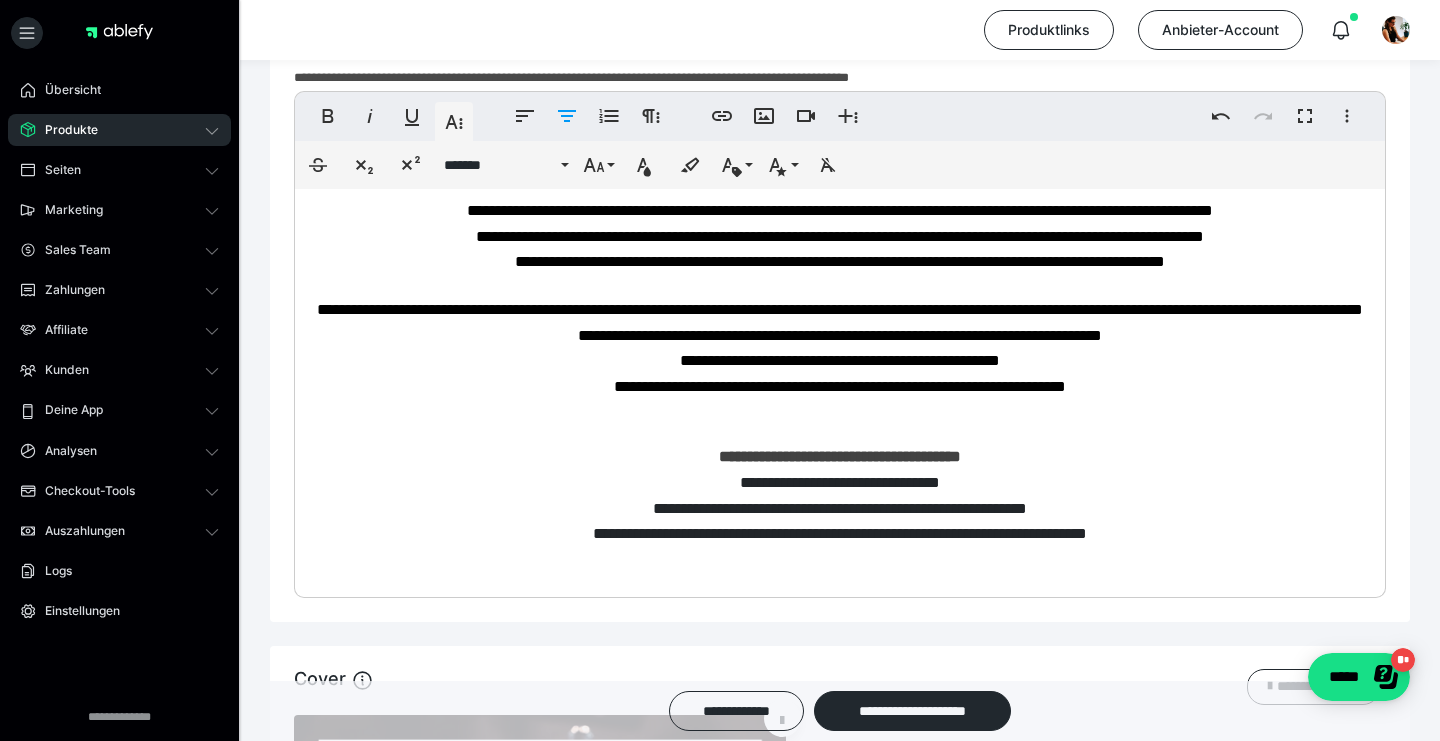 click on "**********" at bounding box center [840, 373] 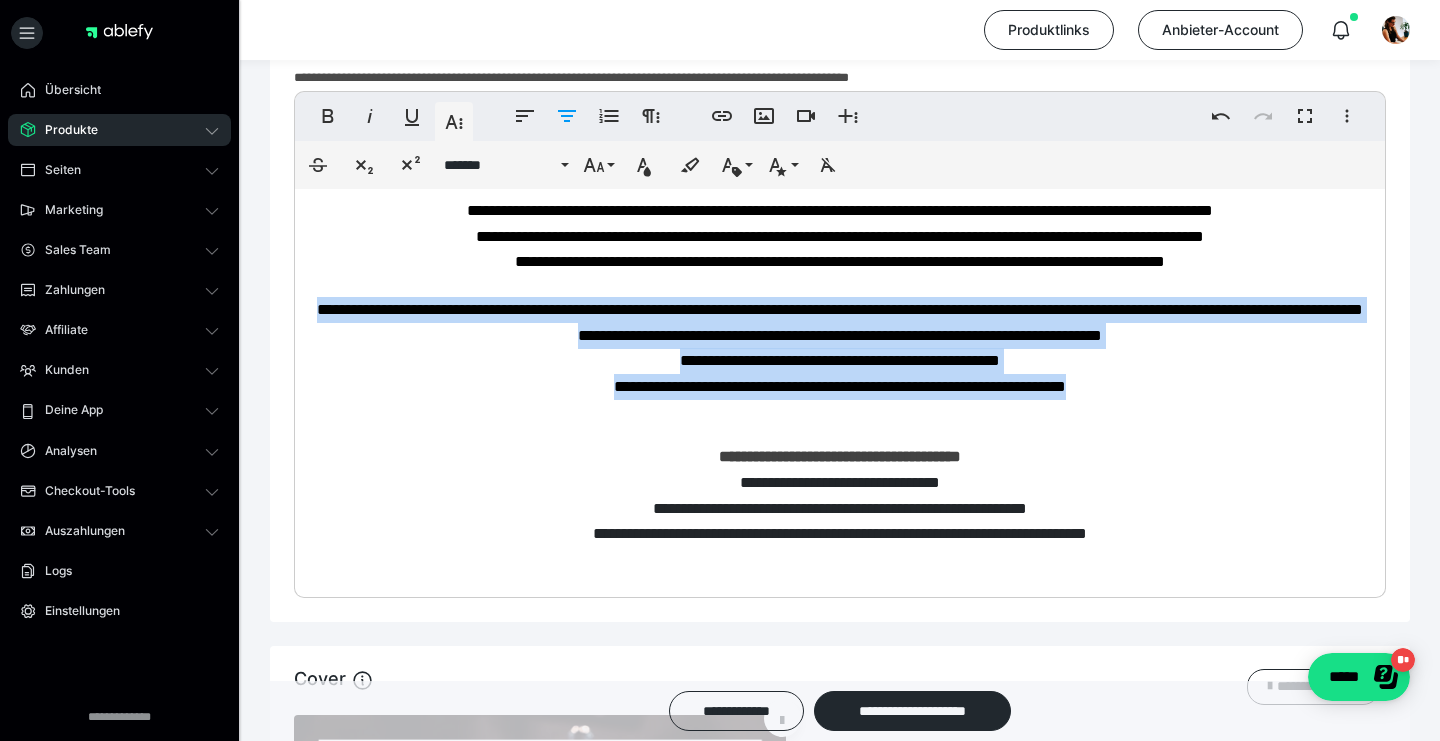 drag, startPoint x: 1126, startPoint y: 428, endPoint x: 323, endPoint y: 347, distance: 807.07495 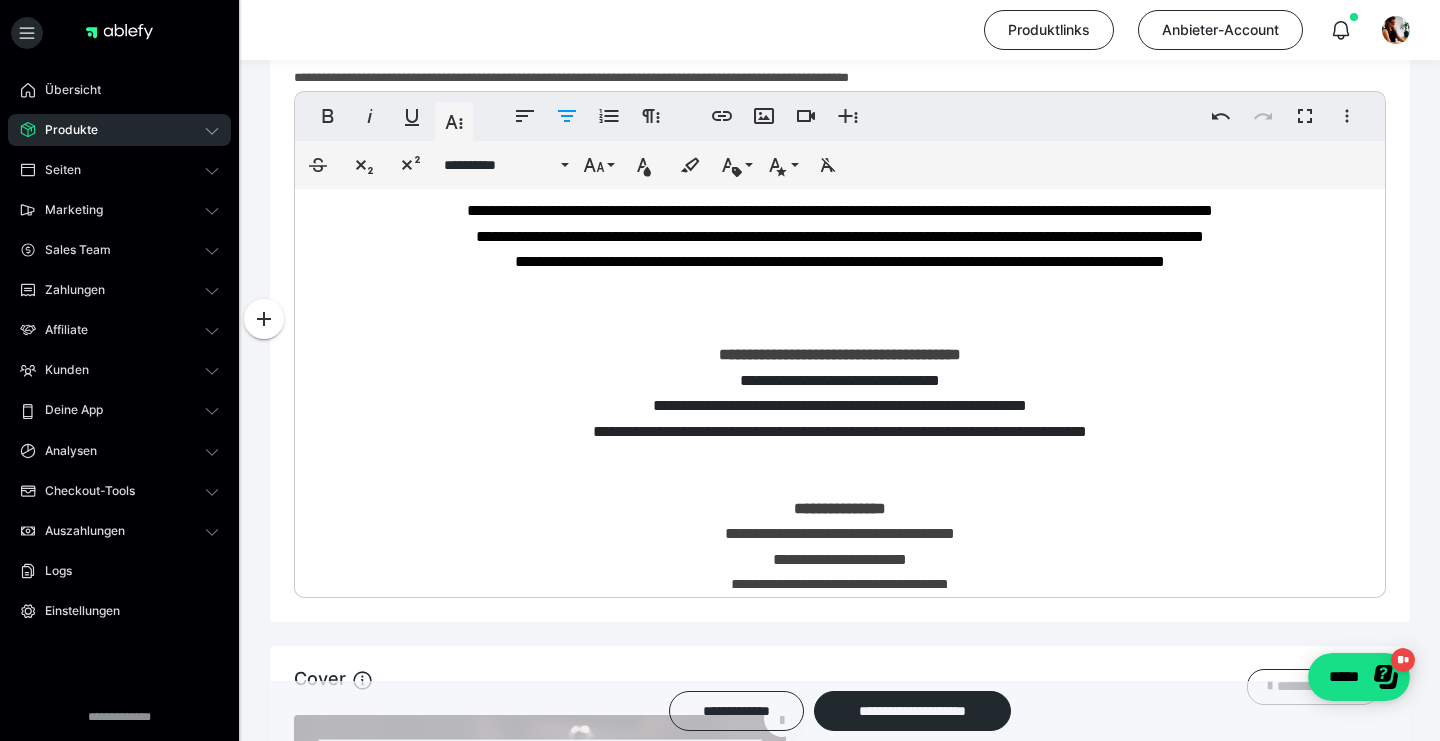 scroll, scrollTop: 408, scrollLeft: 0, axis: vertical 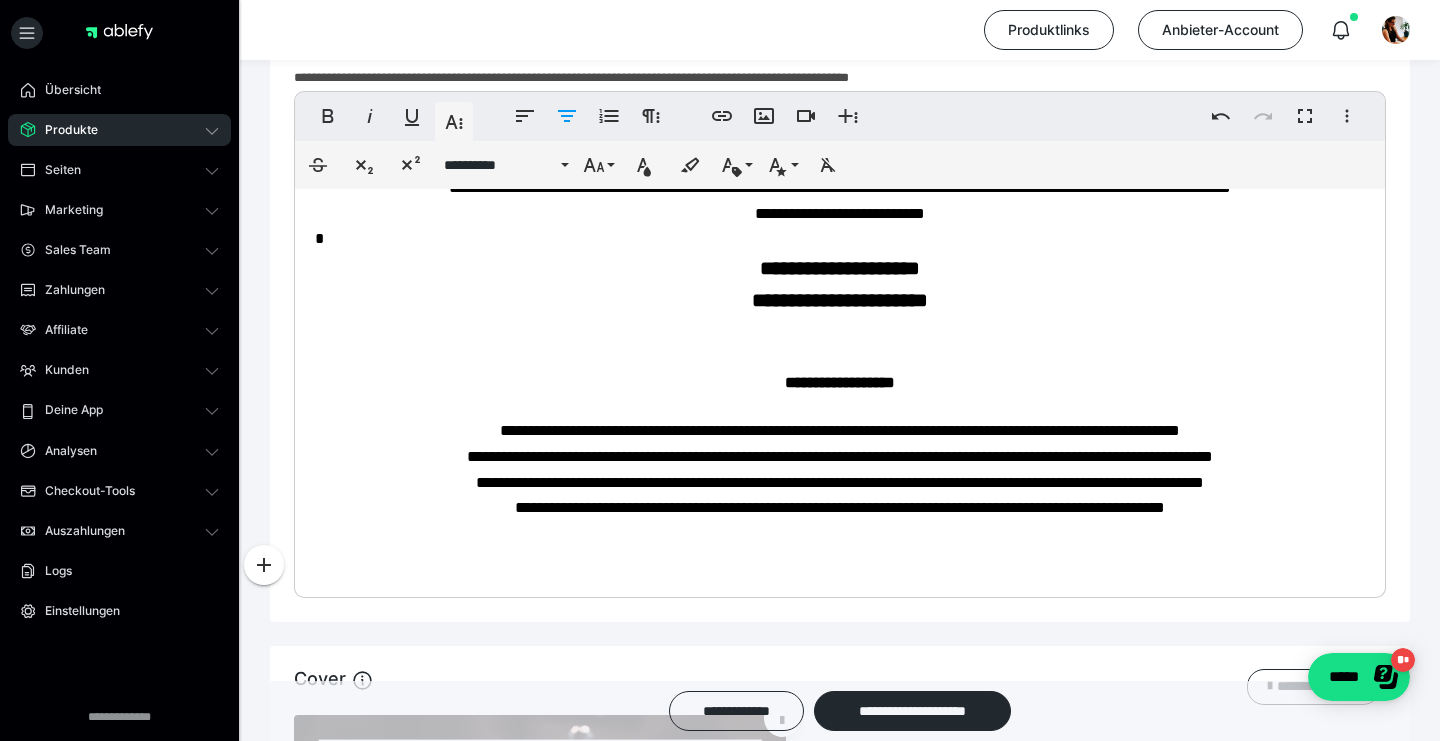 click on "**********" at bounding box center (840, 300) 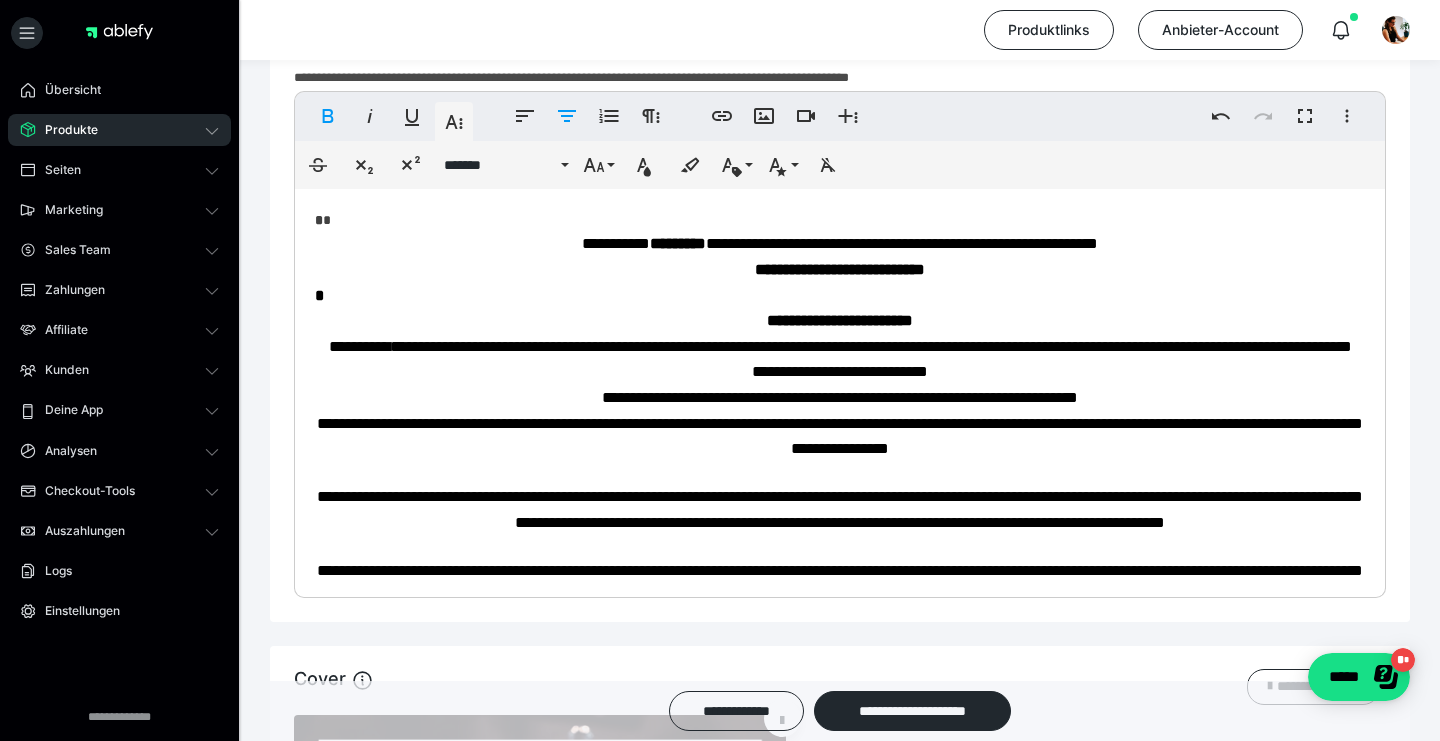 scroll, scrollTop: 0, scrollLeft: 0, axis: both 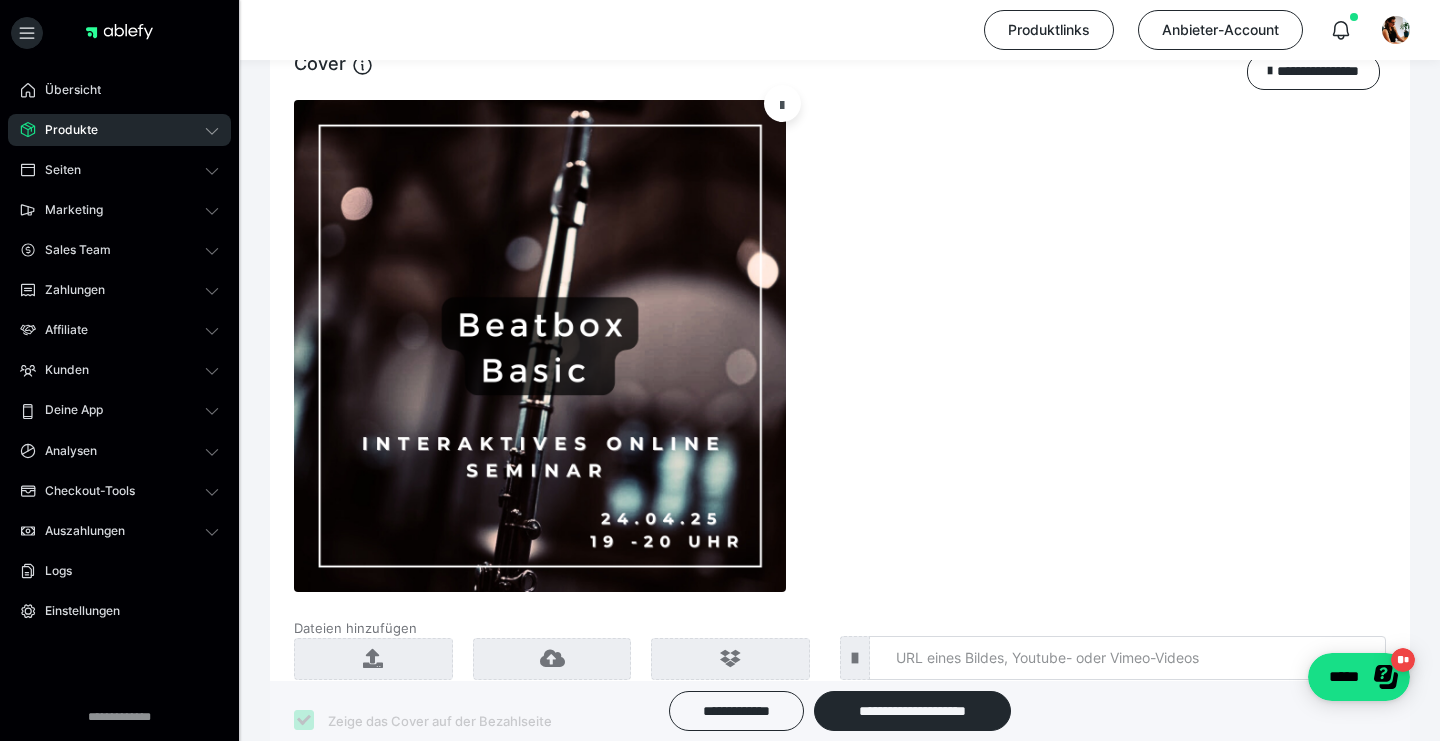 click at bounding box center (782, 104) 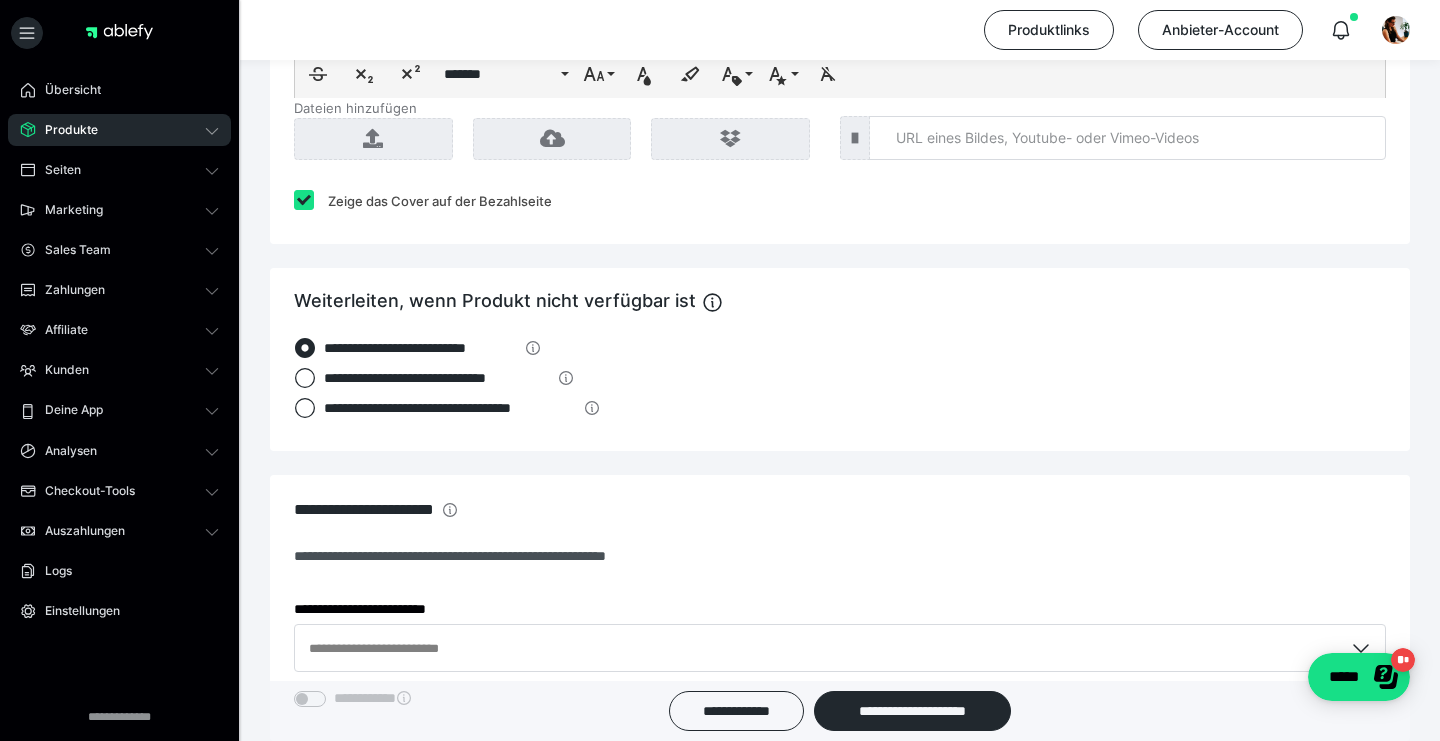 scroll, scrollTop: 1501, scrollLeft: 0, axis: vertical 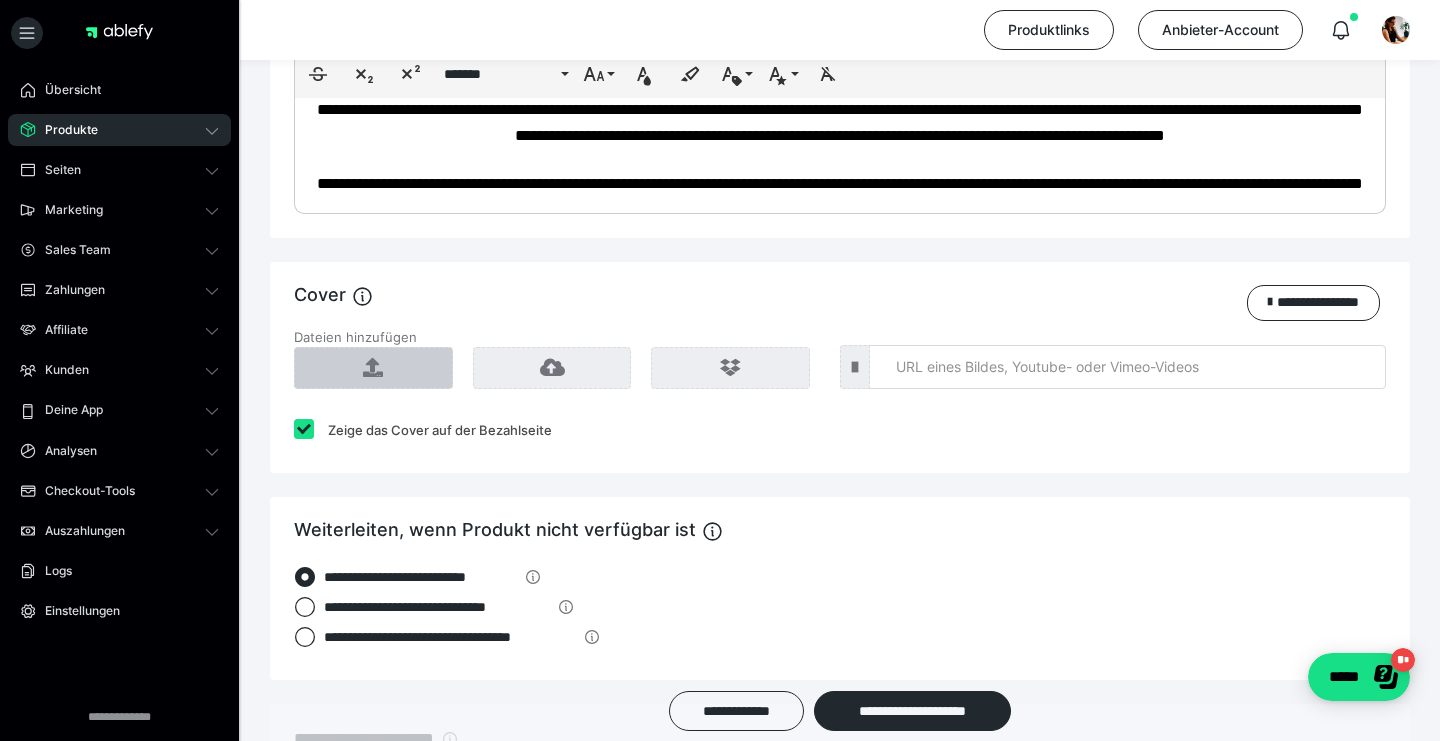 click at bounding box center (373, 368) 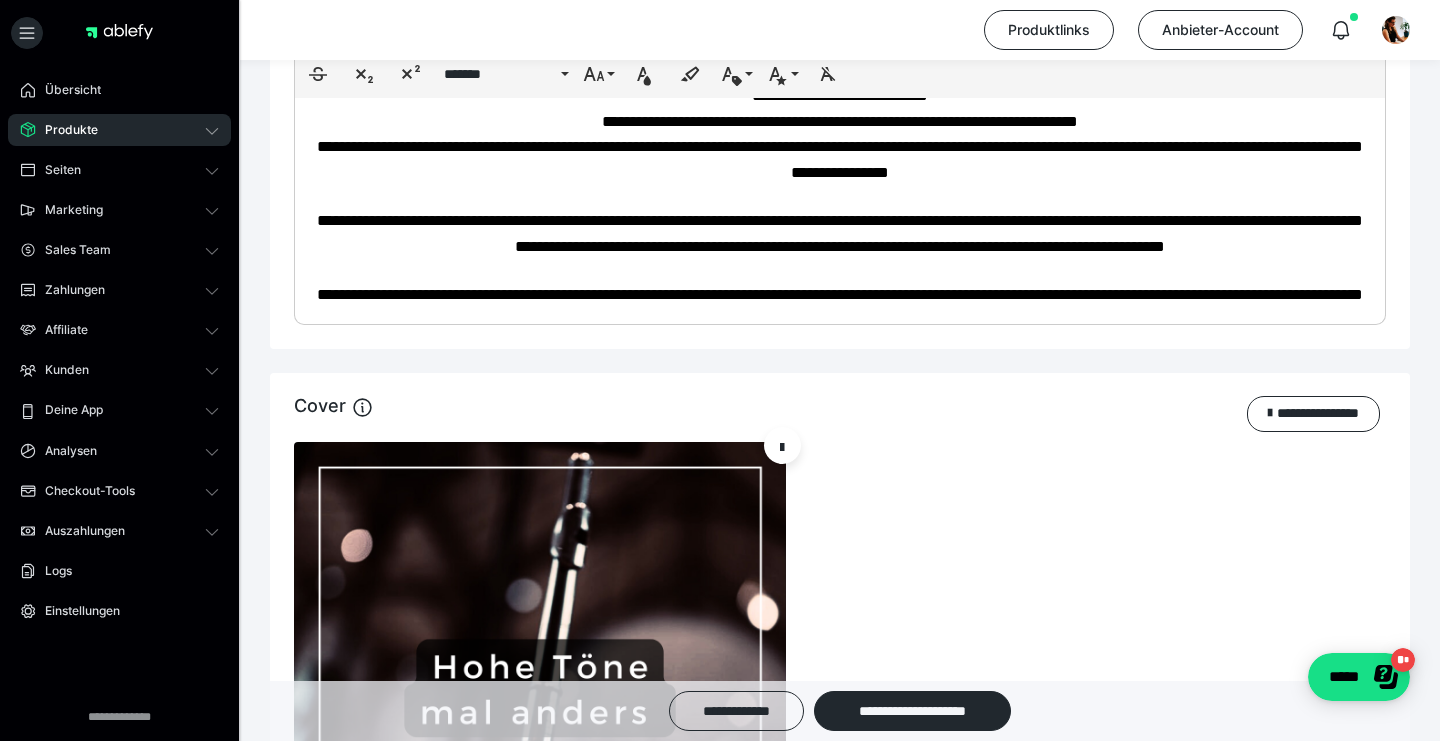 scroll, scrollTop: 1390, scrollLeft: 0, axis: vertical 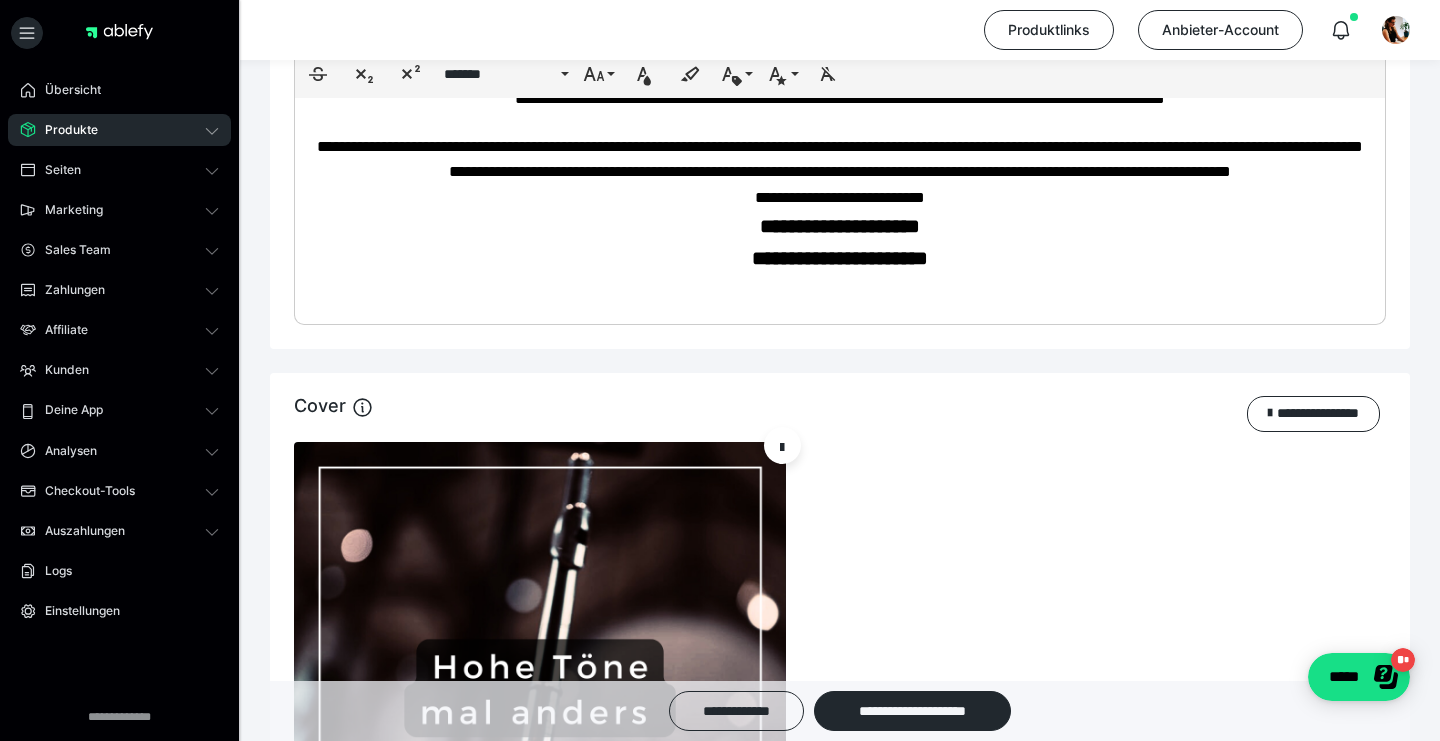 click on "**********" at bounding box center (840, 198) 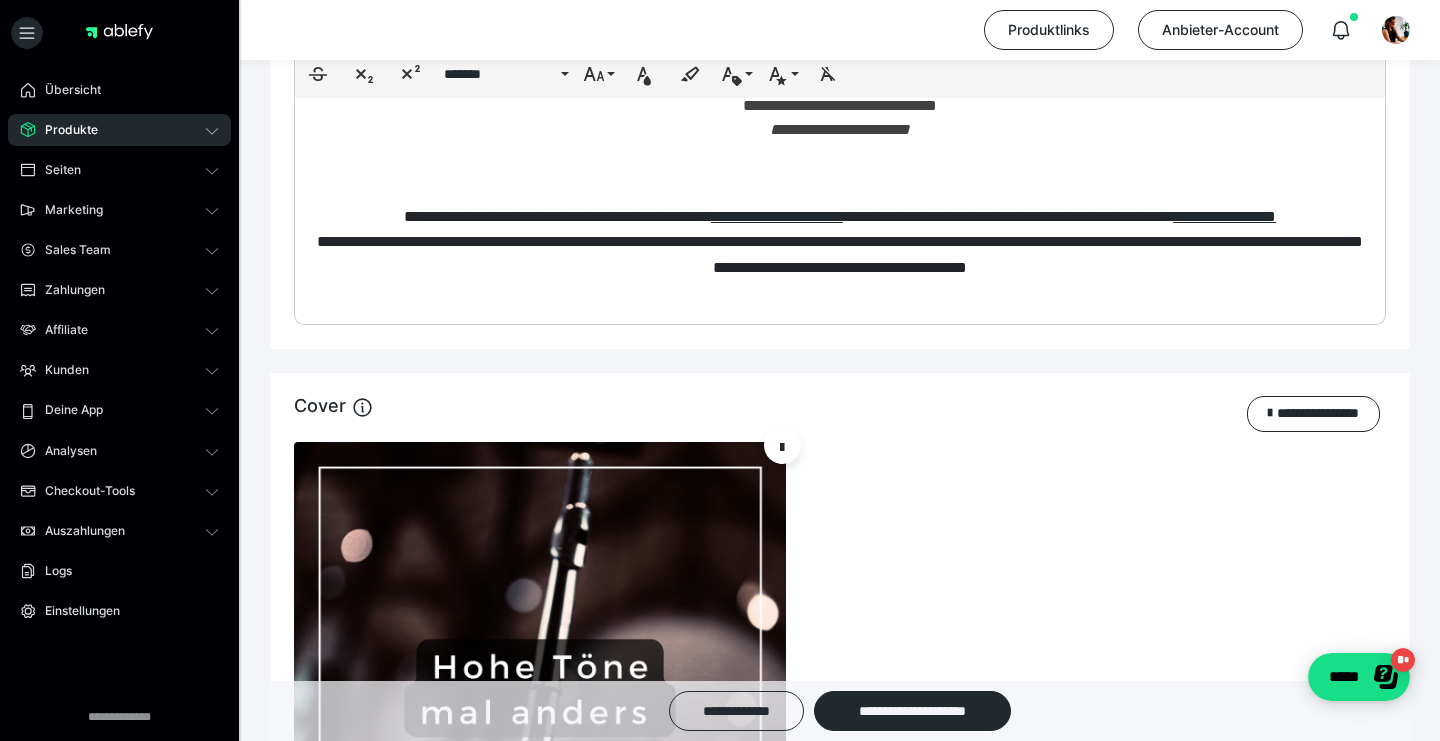 scroll, scrollTop: 1498, scrollLeft: 0, axis: vertical 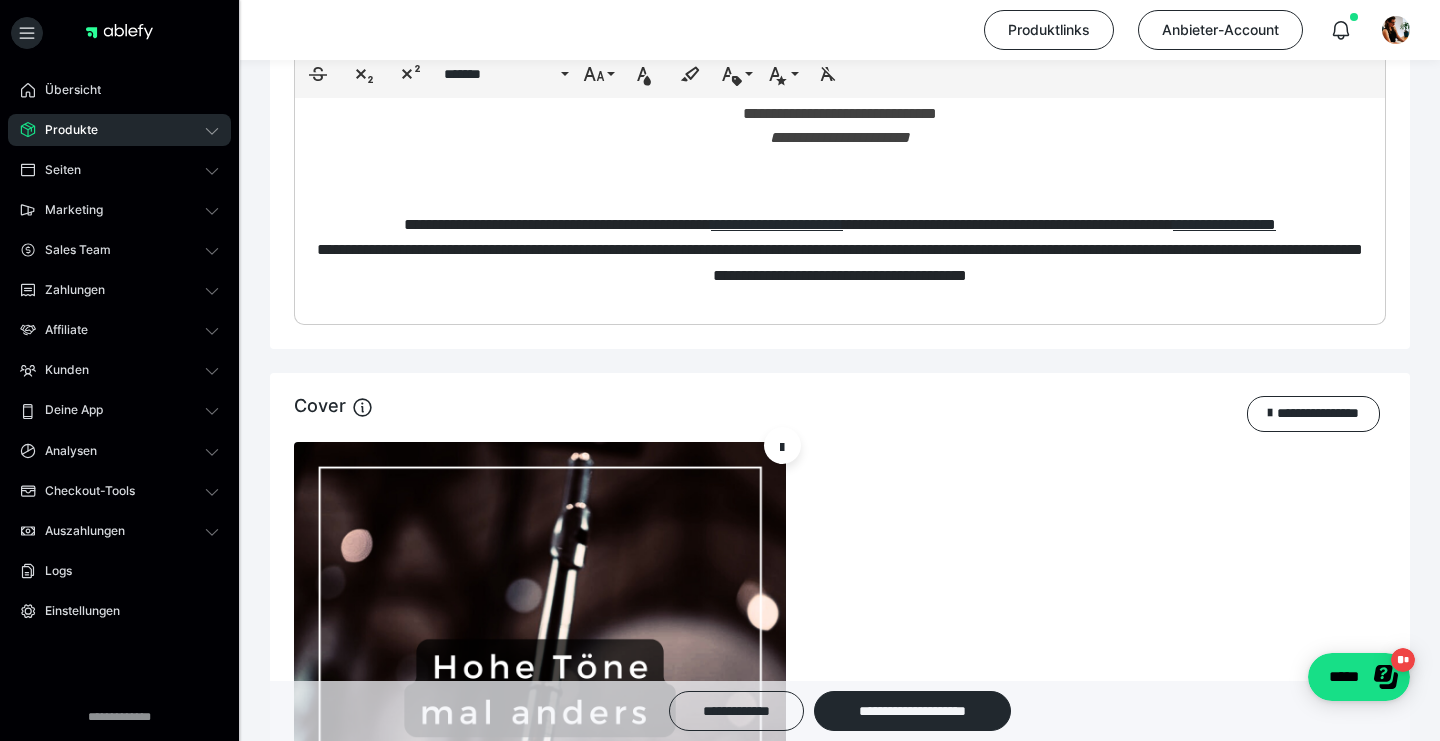click on "**********" at bounding box center (840, 138) 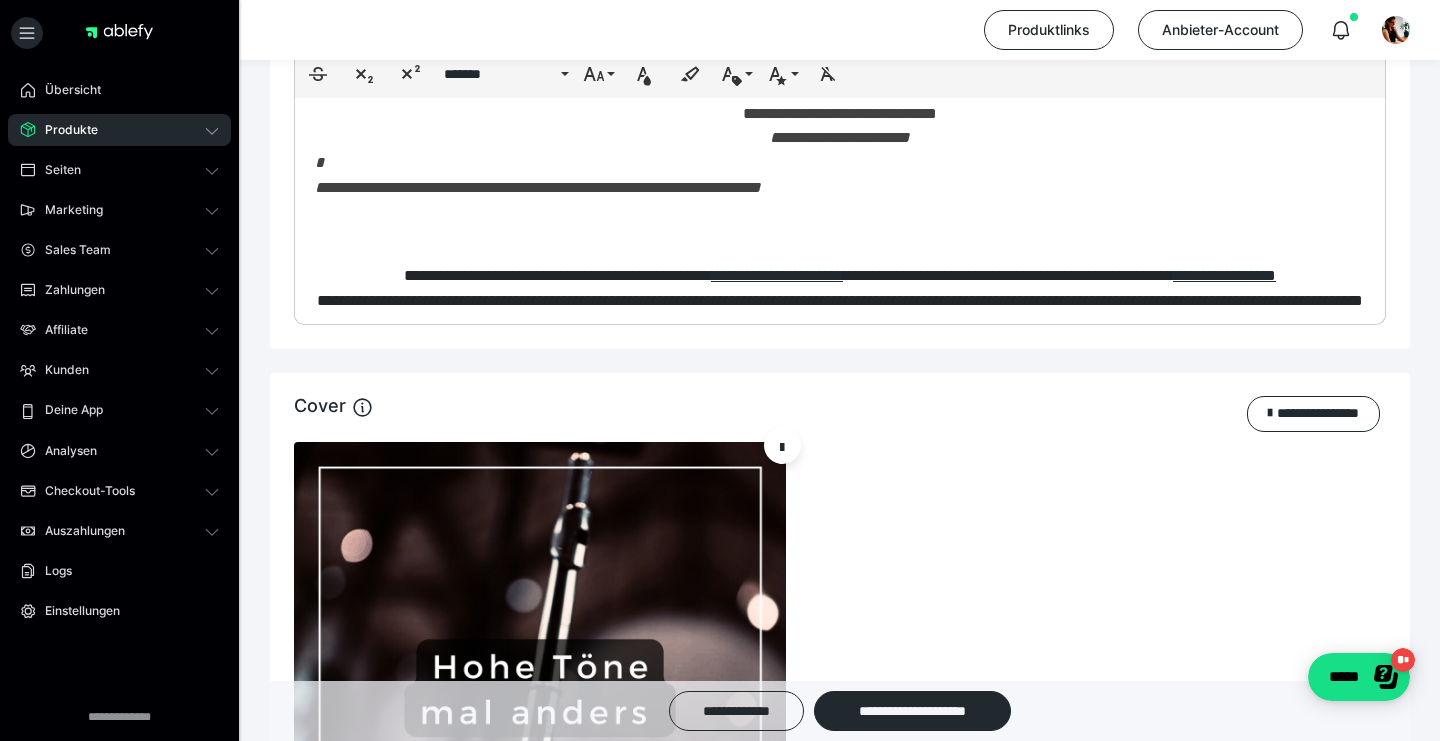 click on "**********" at bounding box center [538, 187] 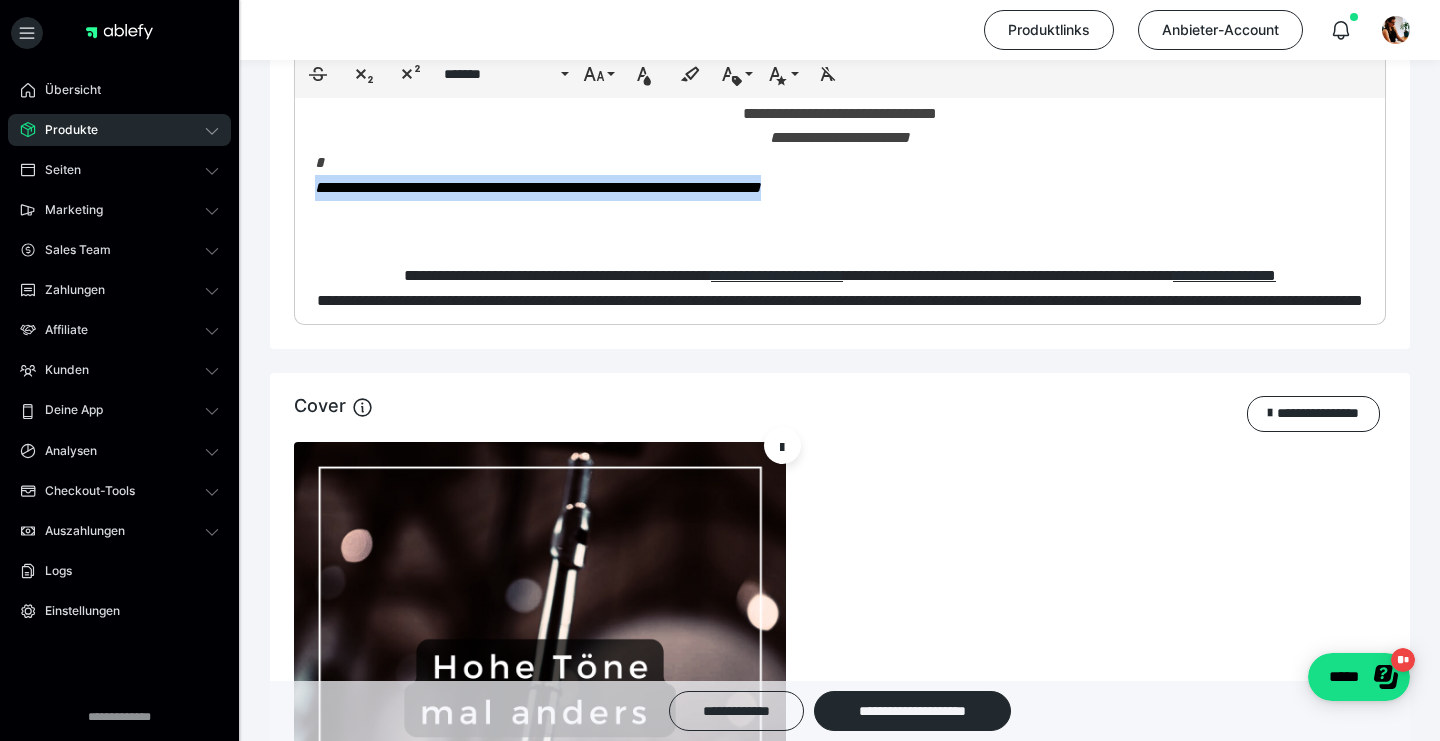 drag, startPoint x: 884, startPoint y: 264, endPoint x: 307, endPoint y: 253, distance: 577.10486 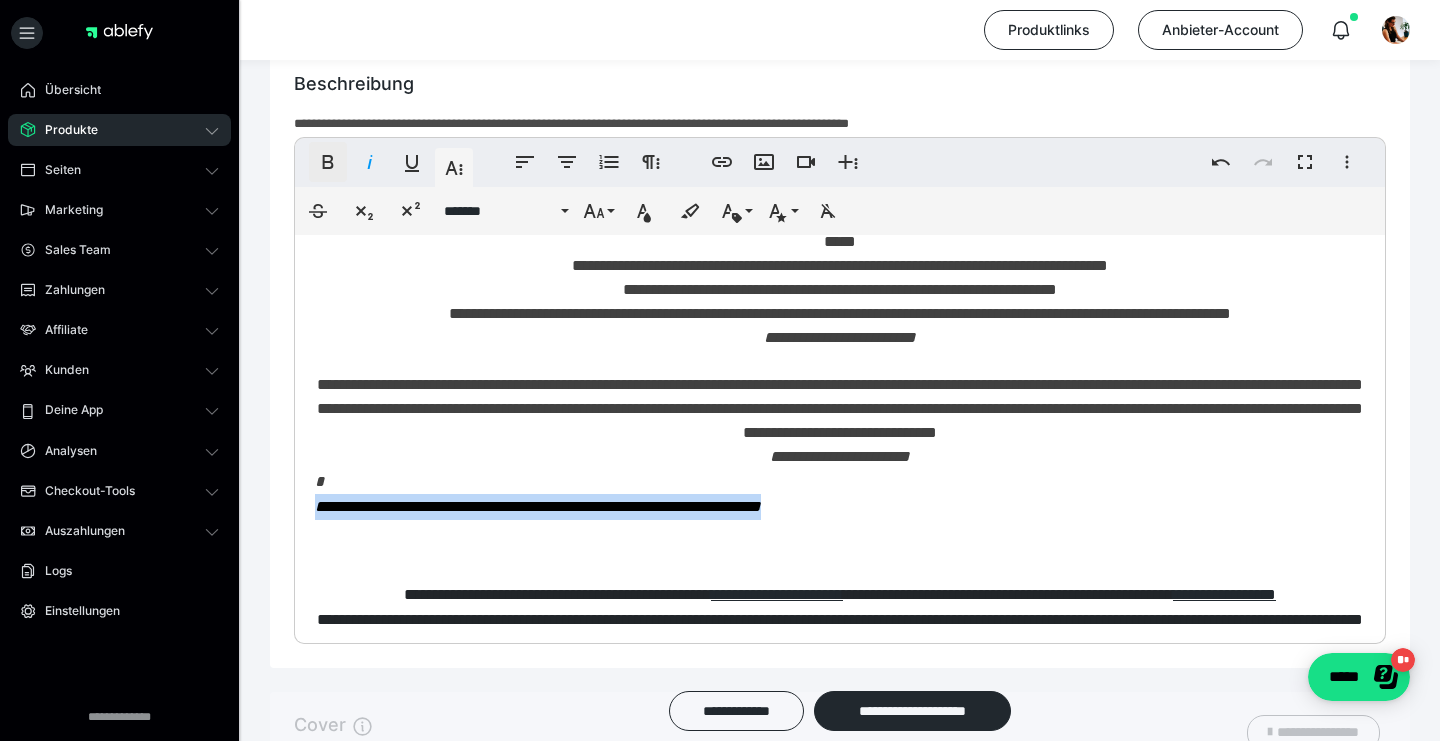 scroll, scrollTop: 1076, scrollLeft: 0, axis: vertical 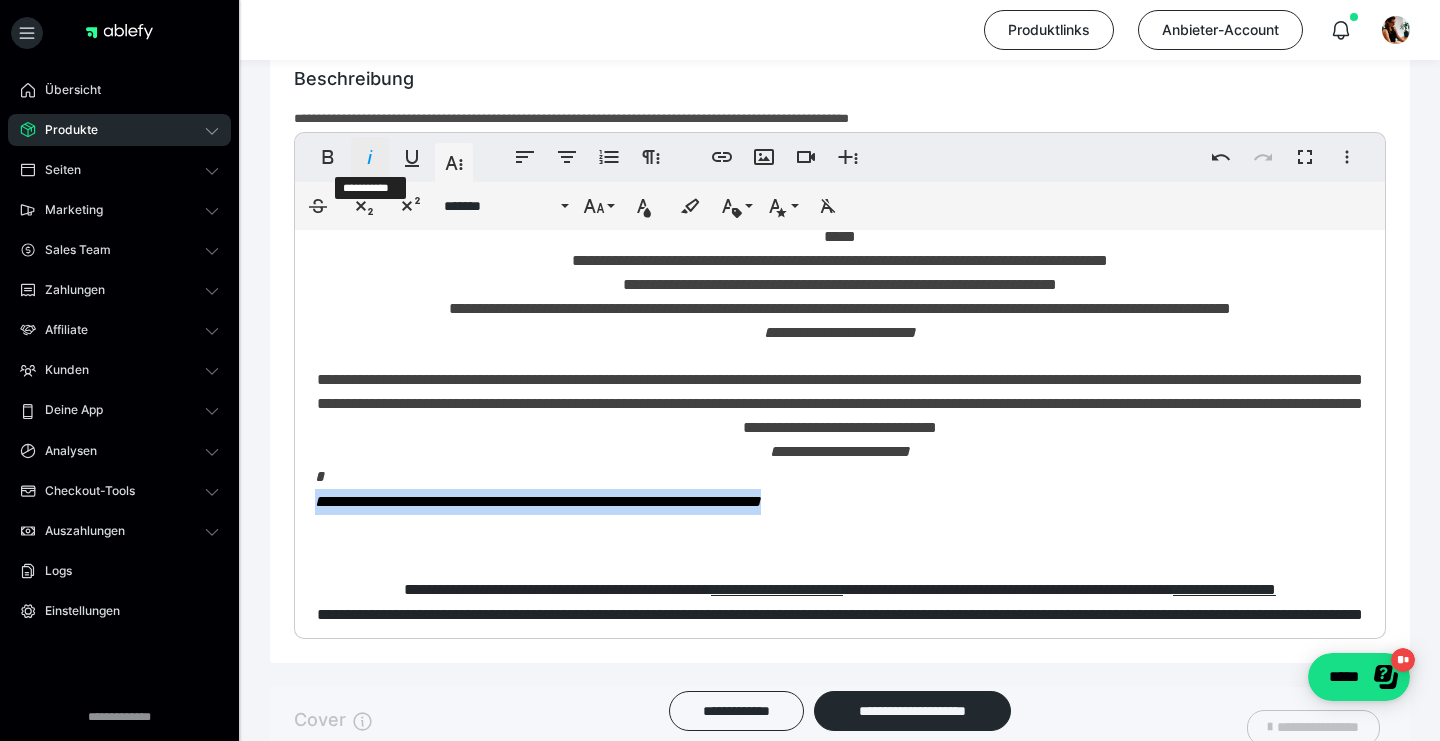 click 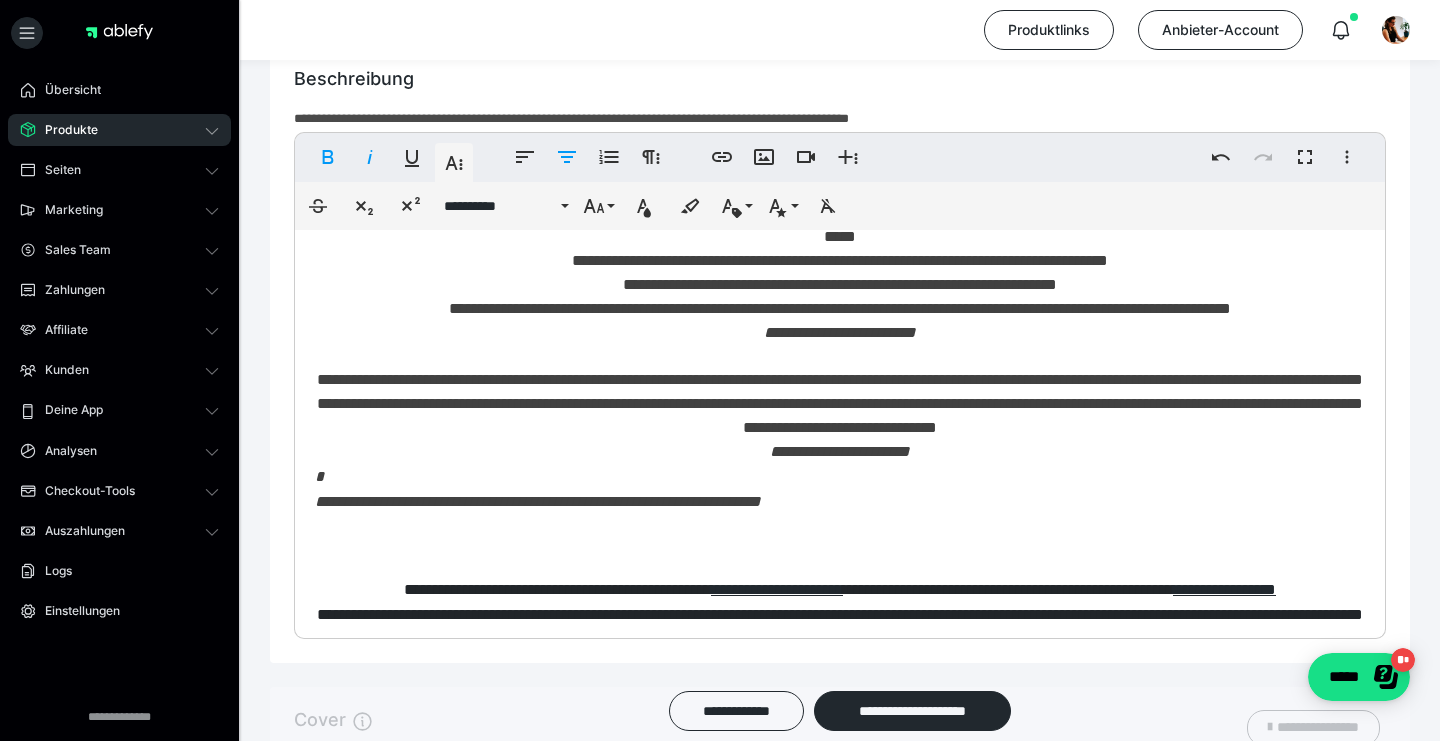 click on "**********" at bounding box center [538, 501] 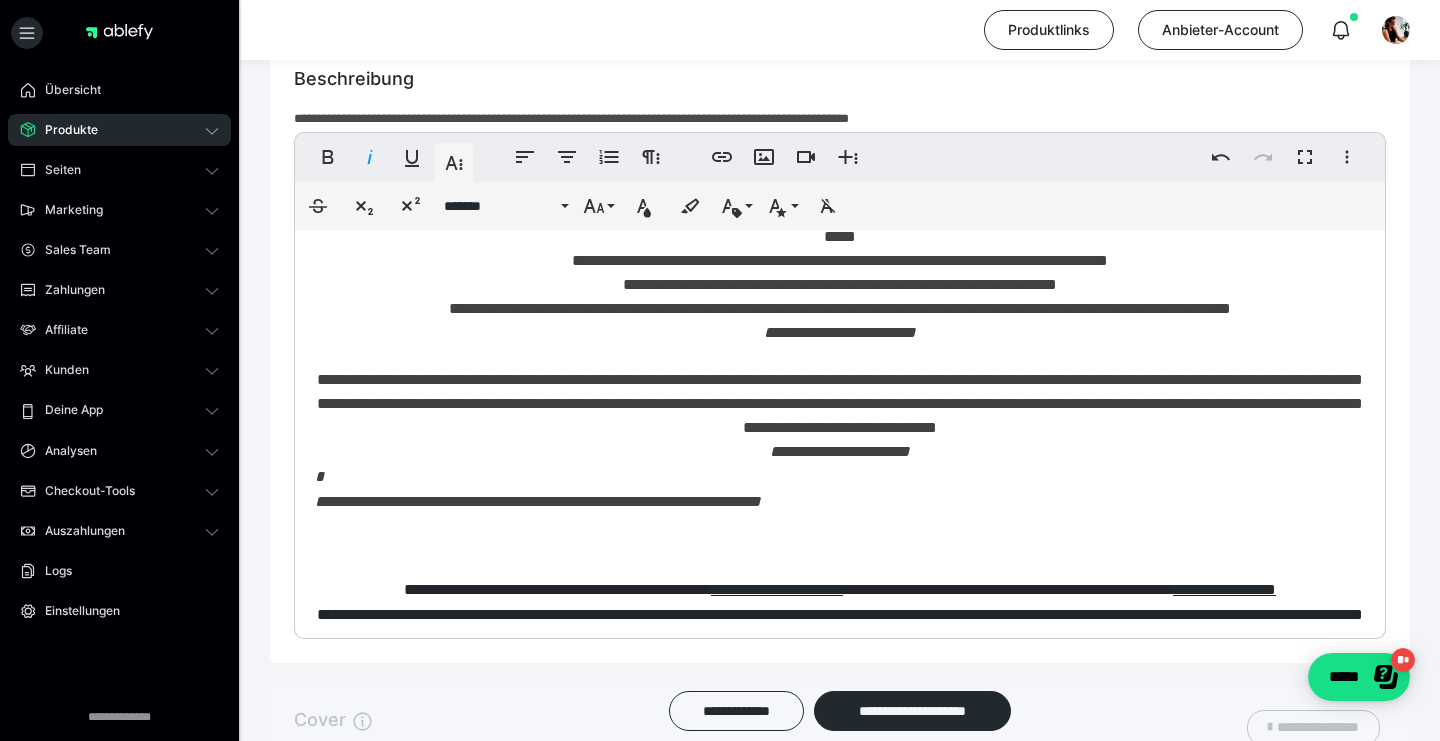 click on "**********" at bounding box center (840, -227) 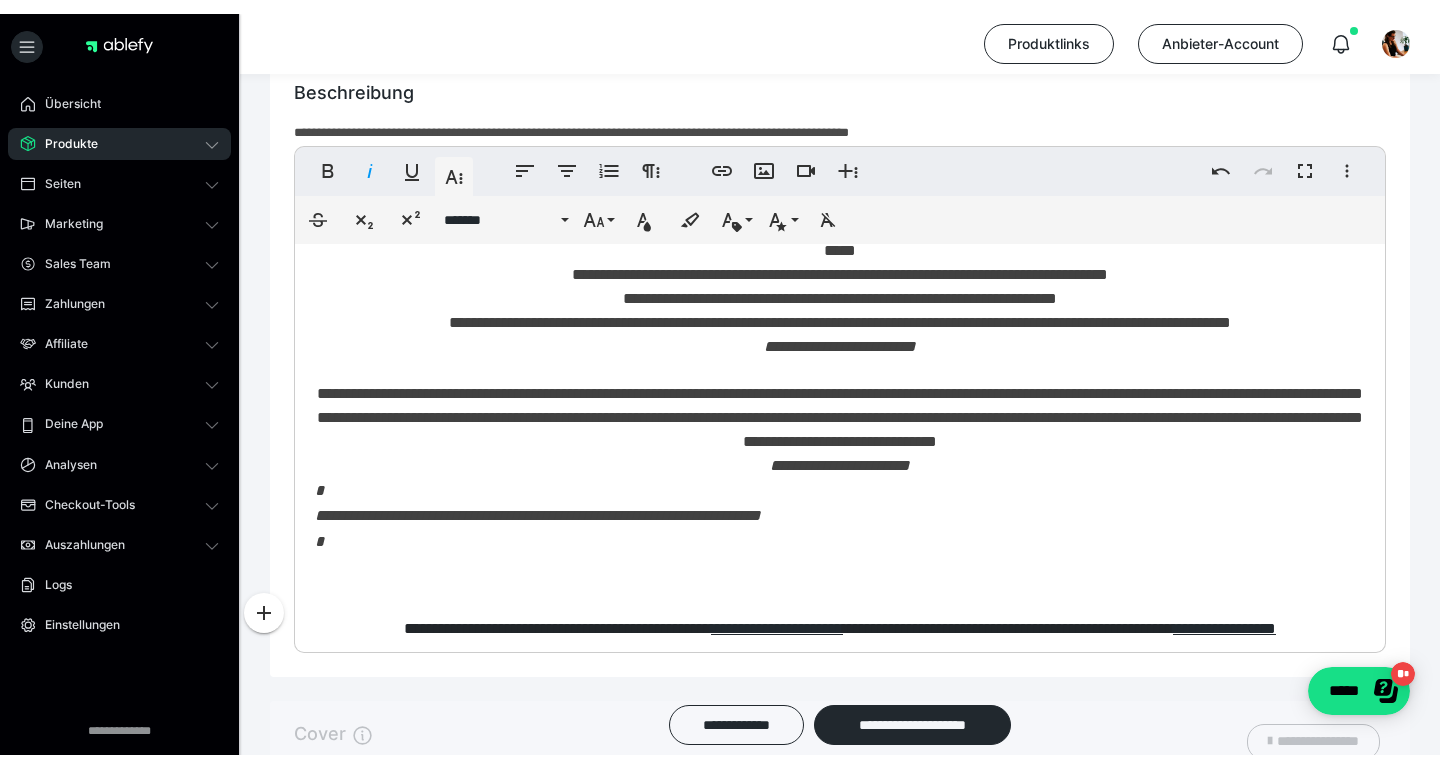 scroll, scrollTop: 1504, scrollLeft: 0, axis: vertical 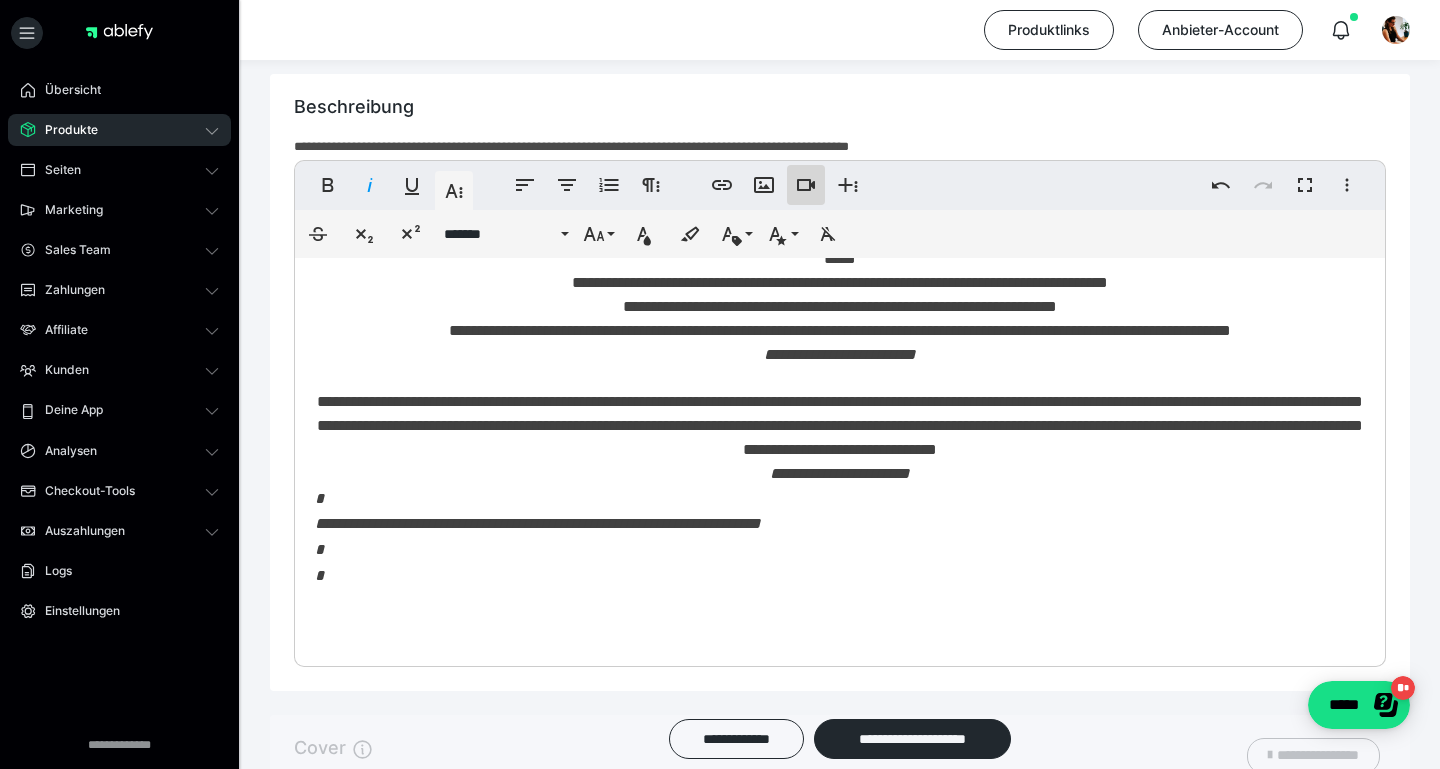 click 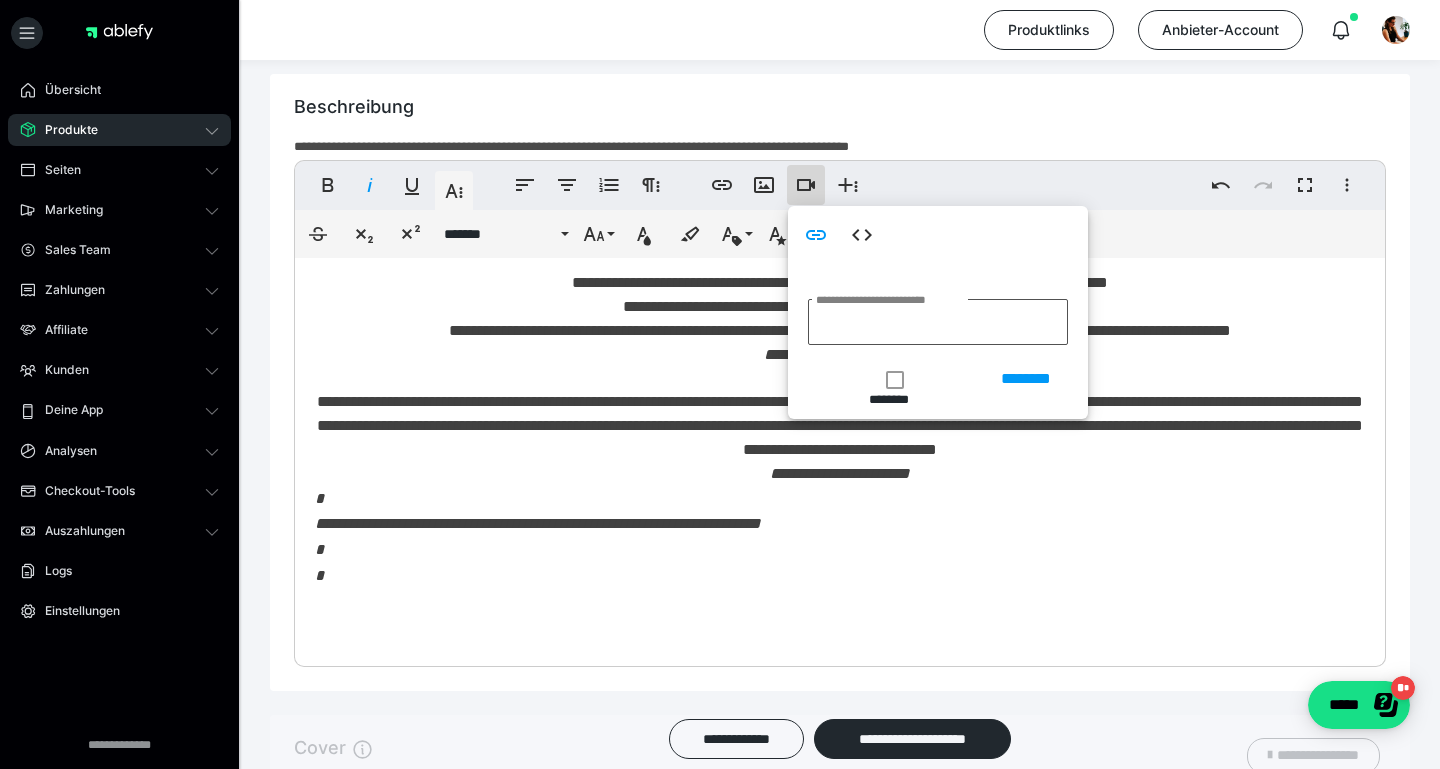 type on "**********" 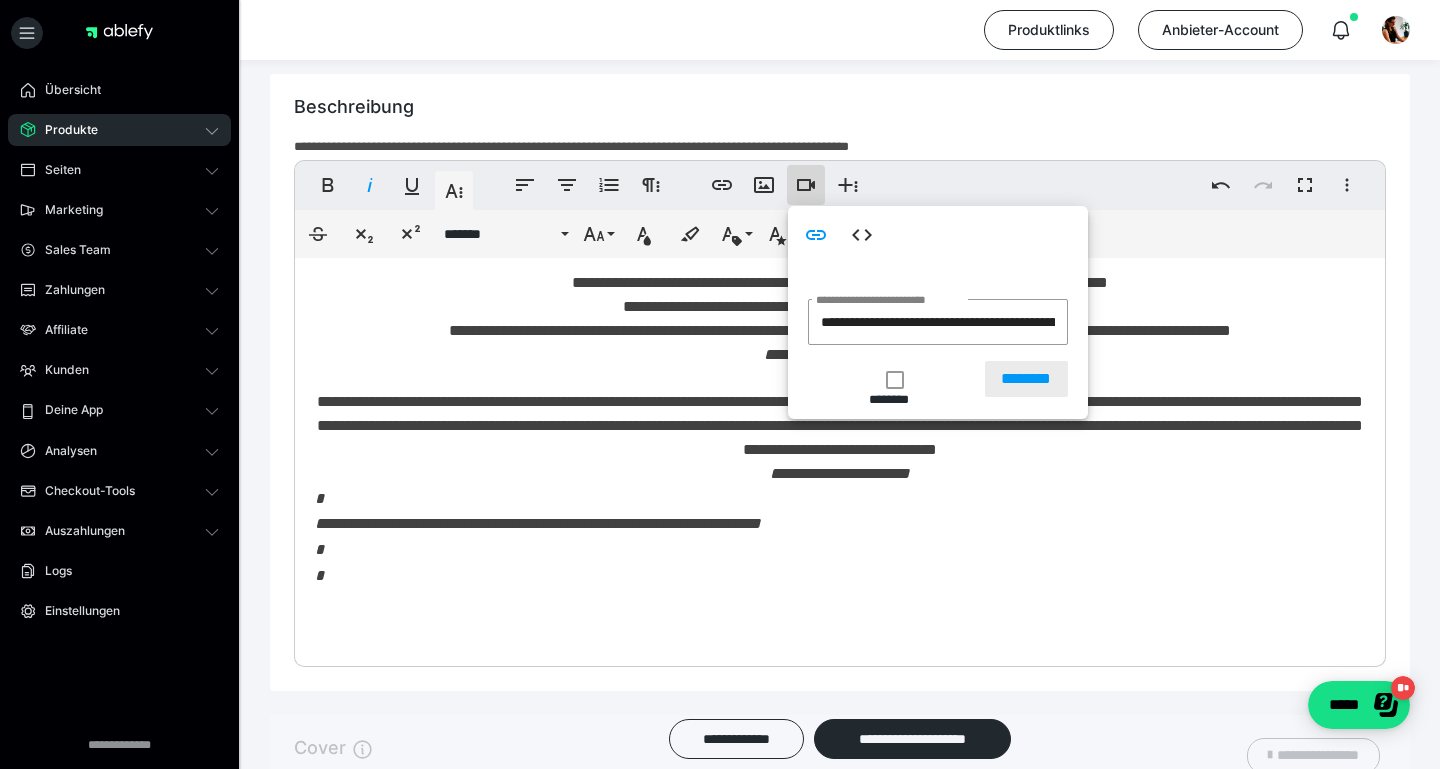 click on "********" at bounding box center [1026, 379] 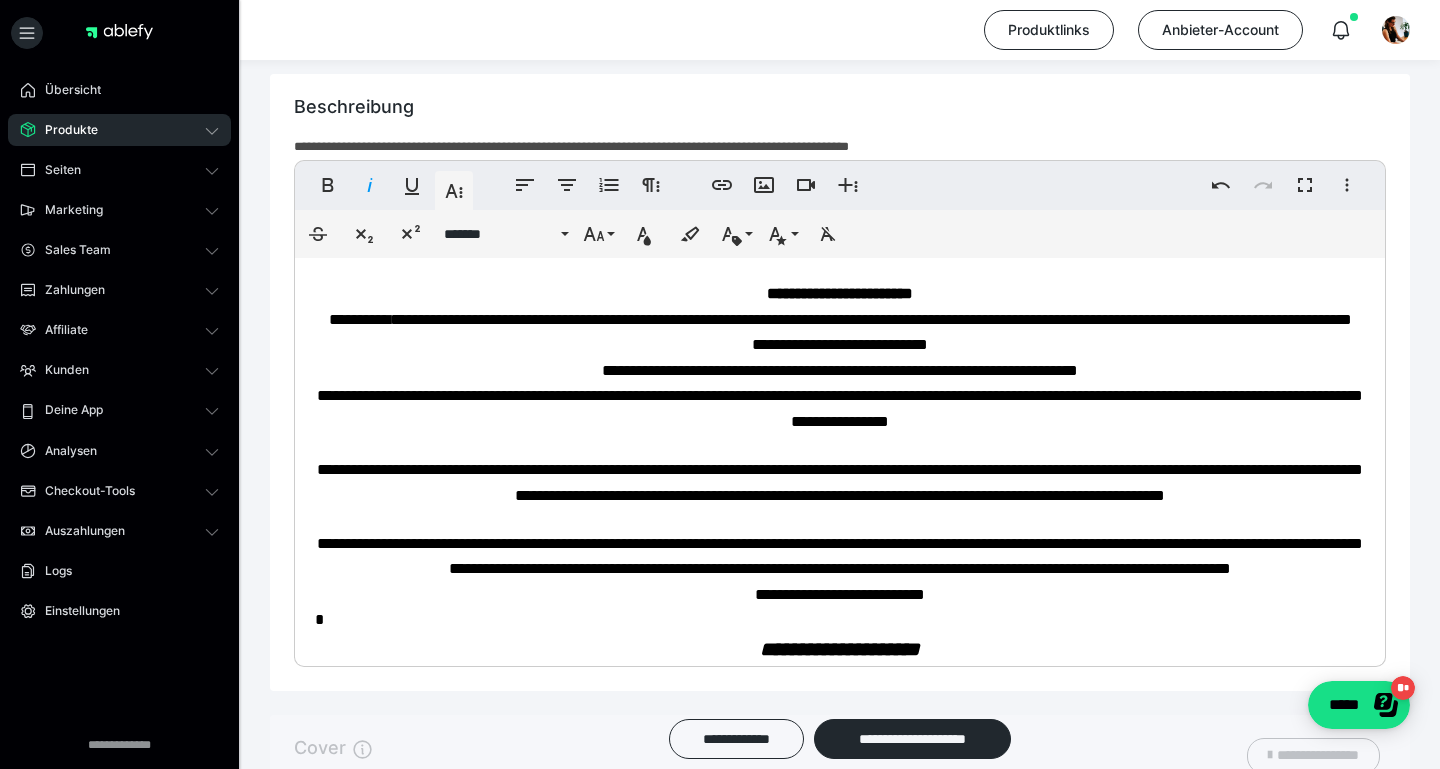 scroll, scrollTop: 97, scrollLeft: 0, axis: vertical 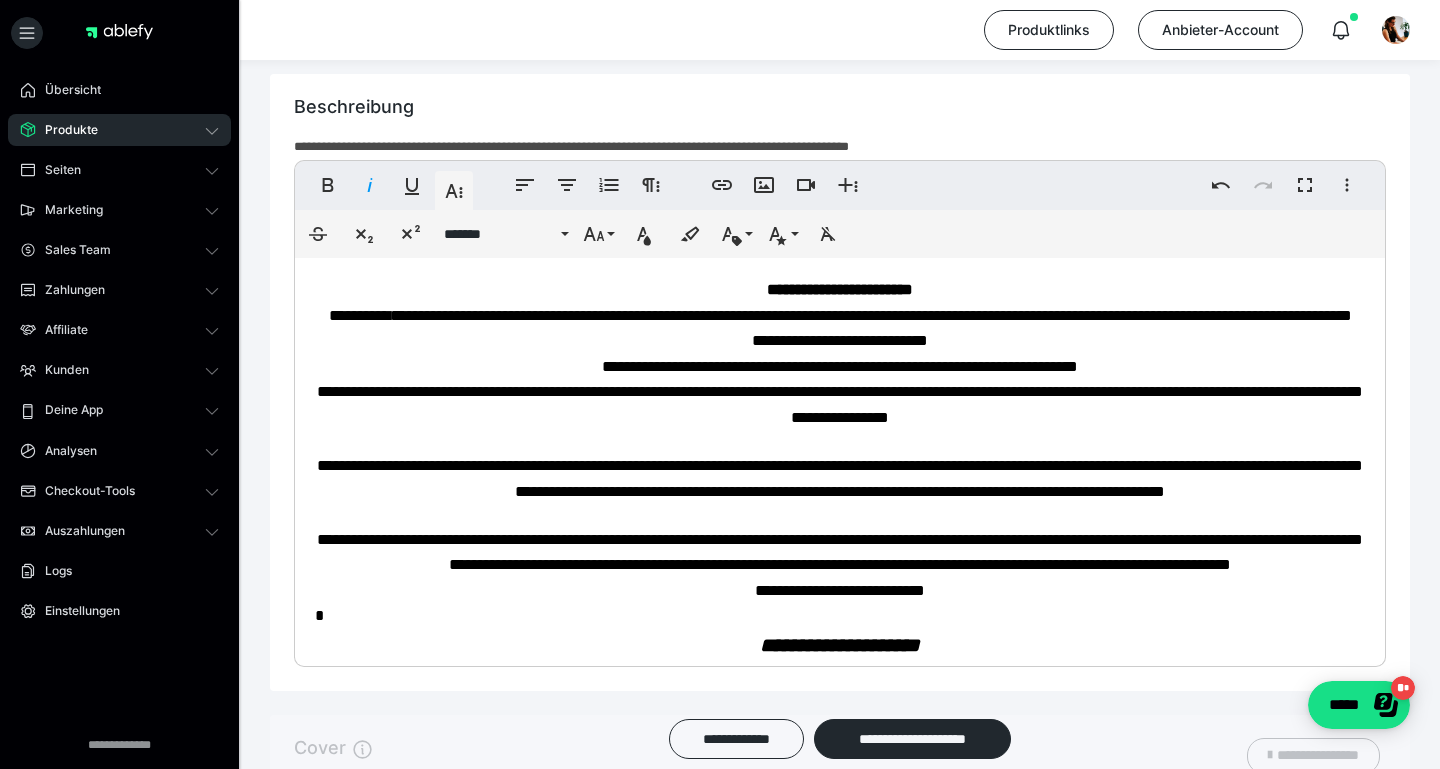 click on "**********" at bounding box center (840, 404) 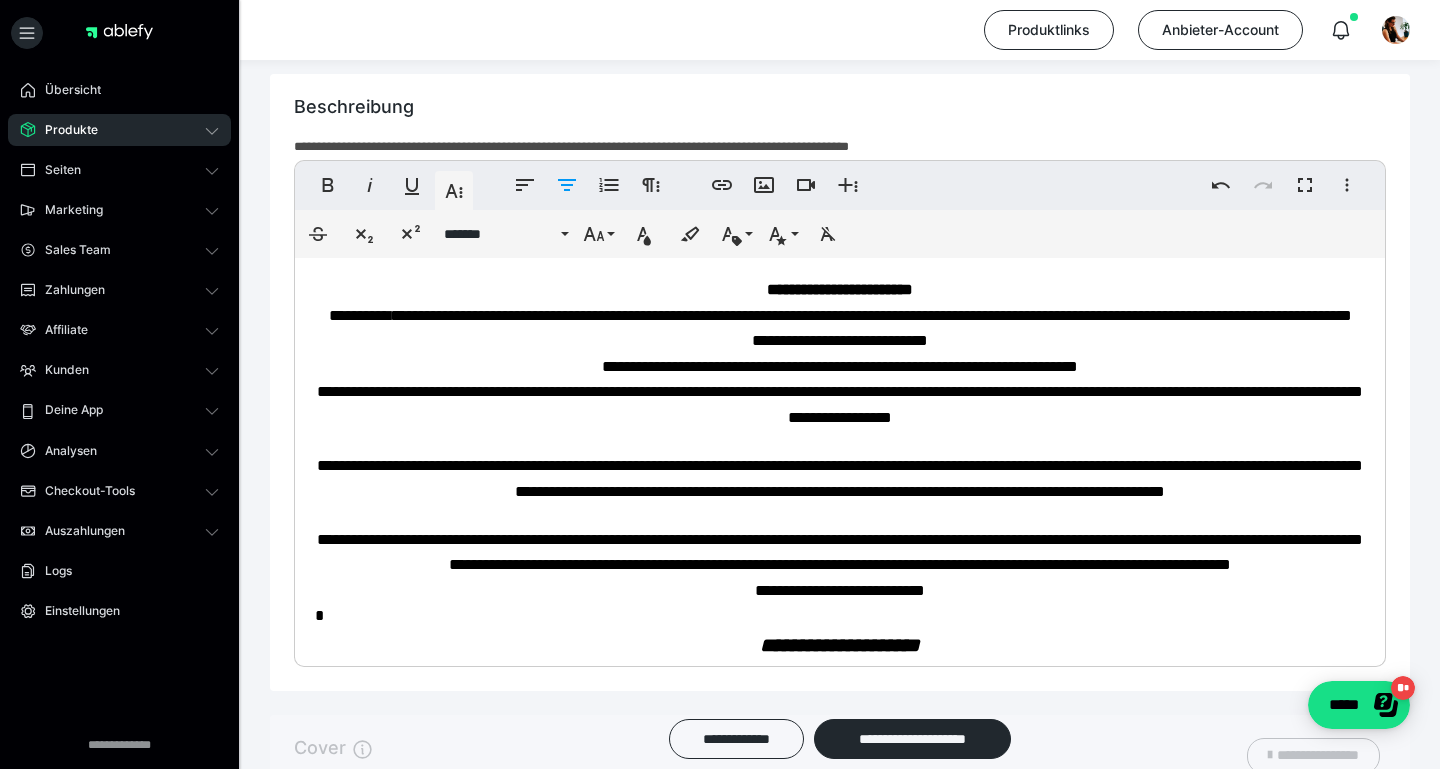 click on "**********" at bounding box center (840, 404) 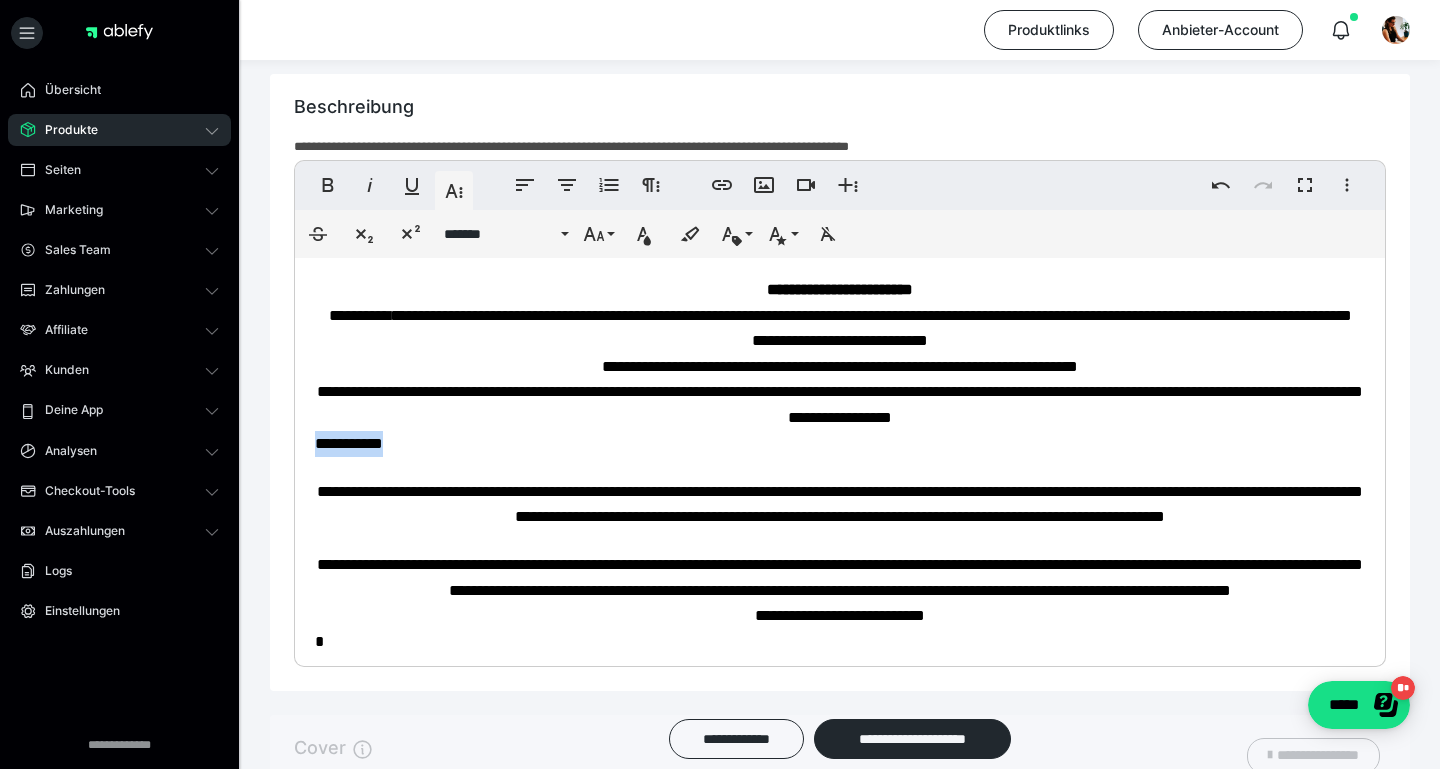 drag, startPoint x: 424, startPoint y: 433, endPoint x: 285, endPoint y: 435, distance: 139.01439 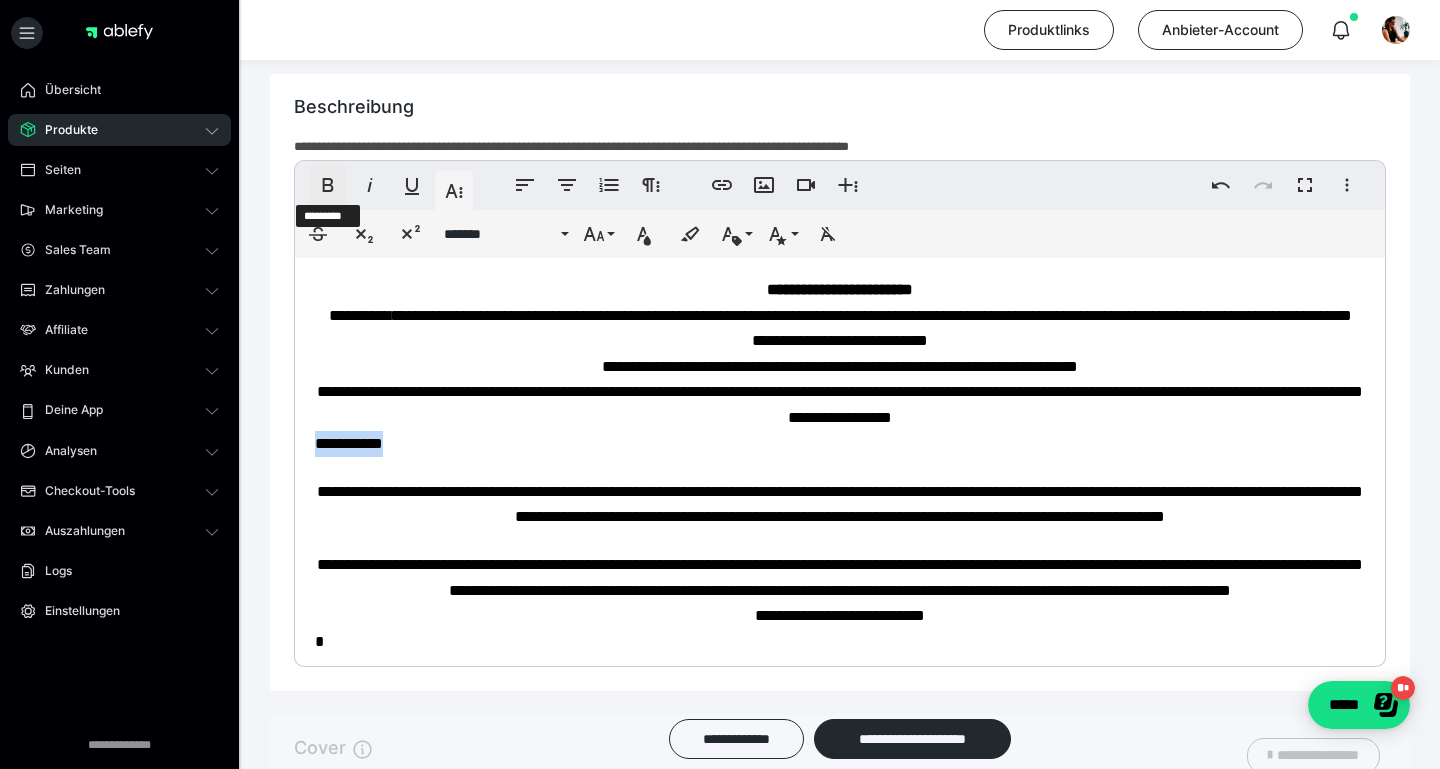 click 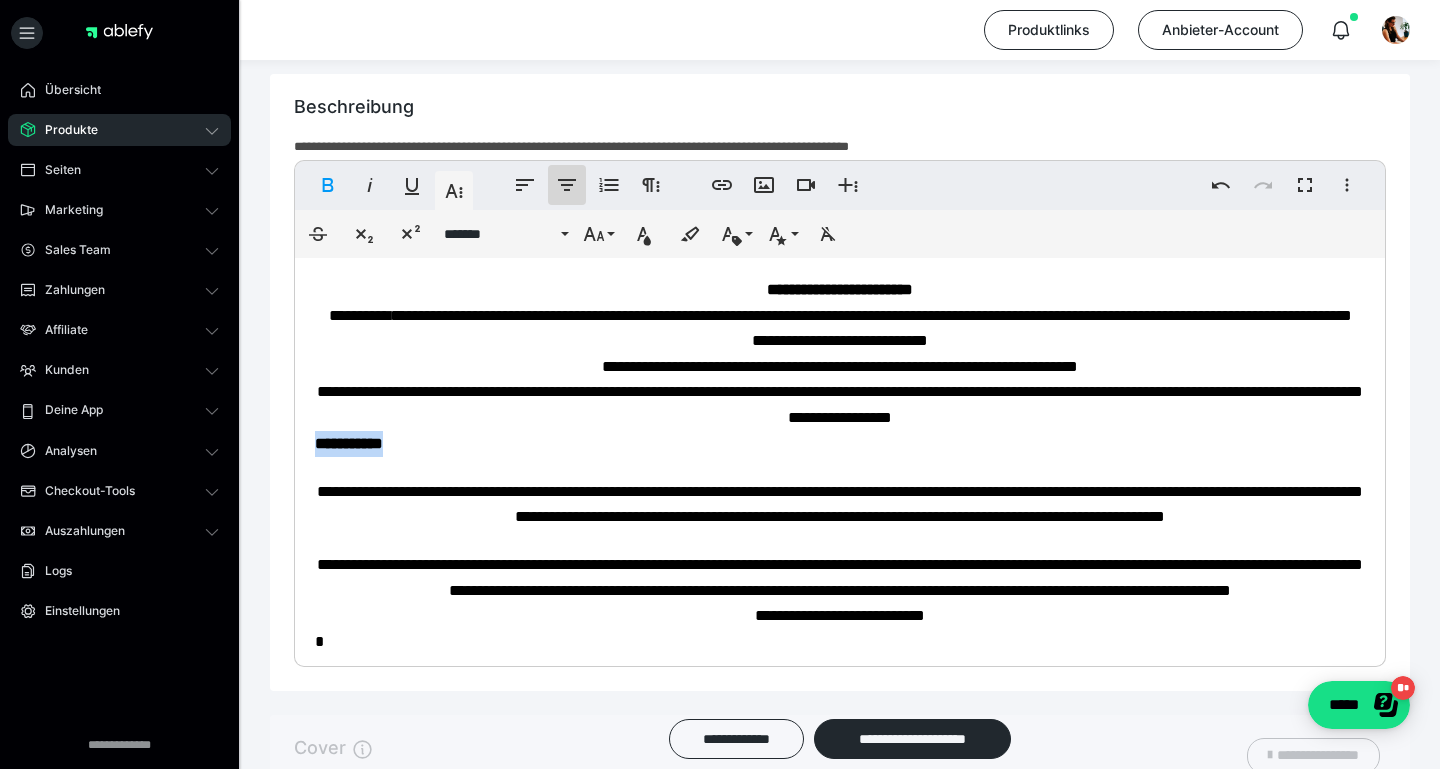 click 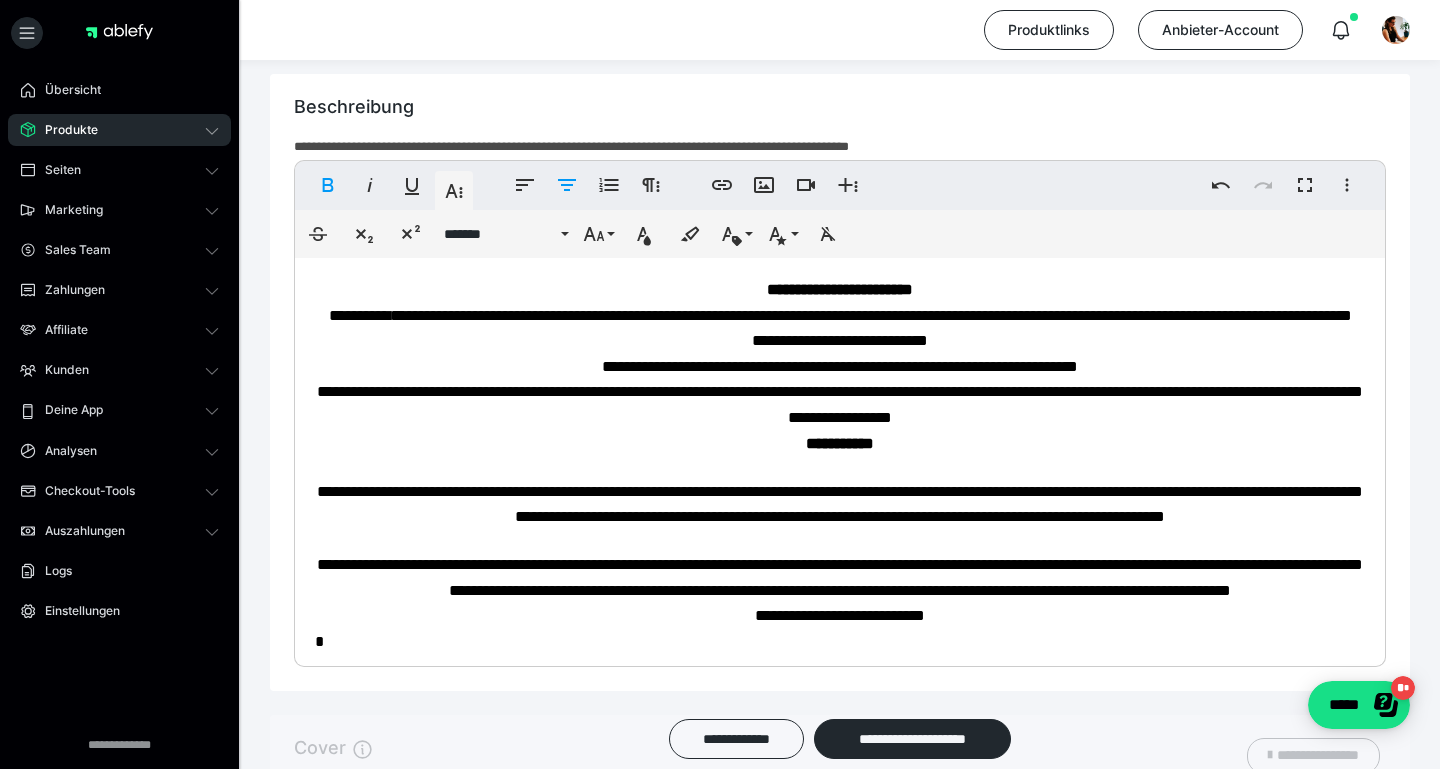 click on "**********" at bounding box center [840, 444] 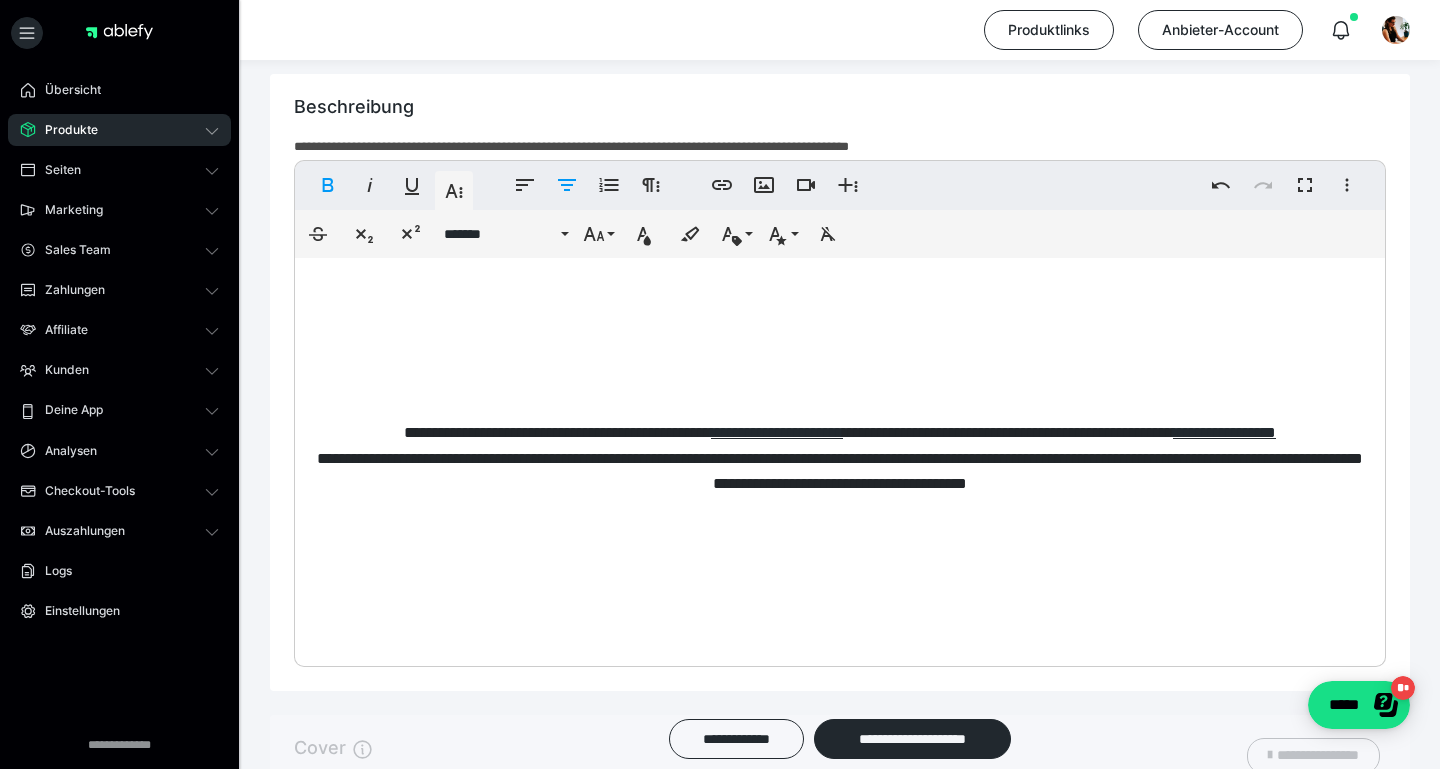 scroll, scrollTop: 2380, scrollLeft: 0, axis: vertical 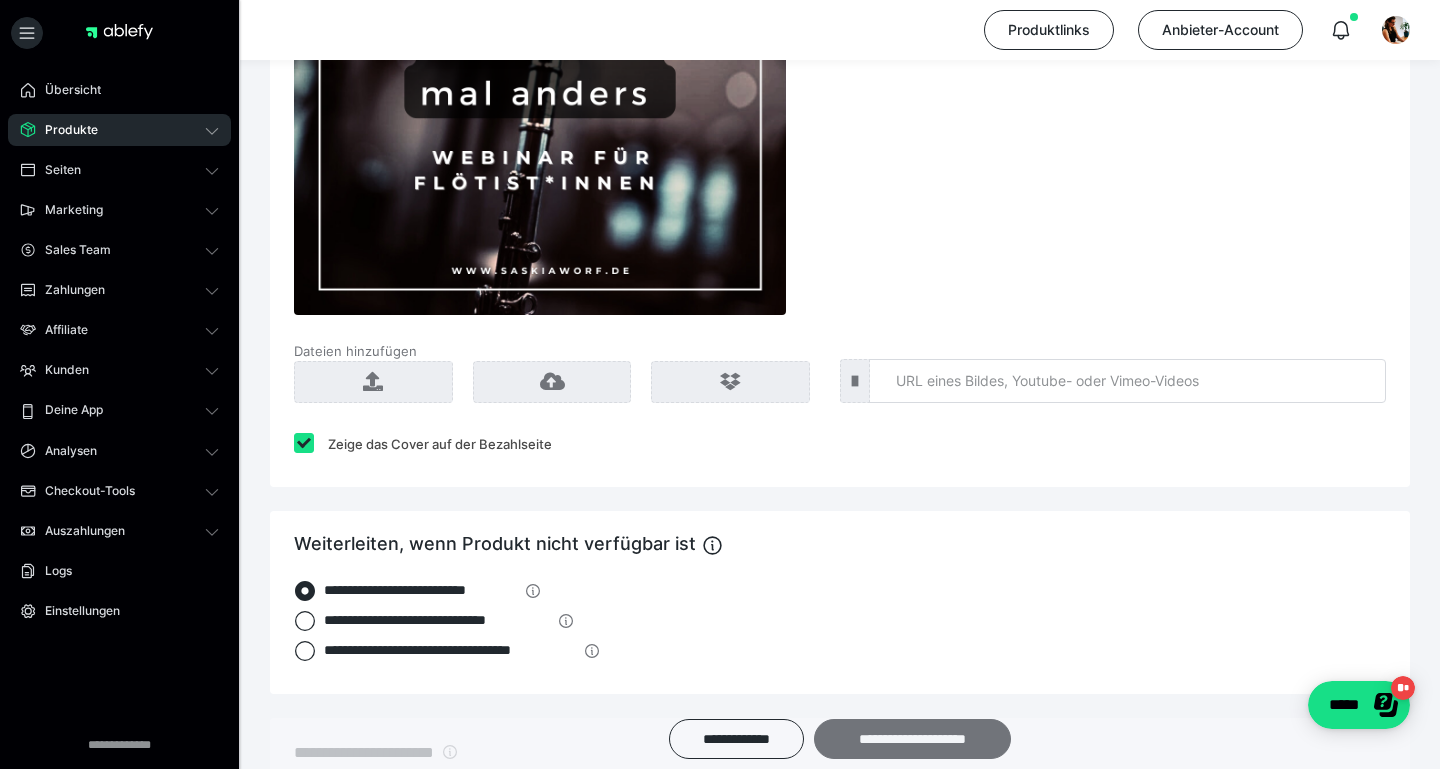 click on "**********" at bounding box center [912, 739] 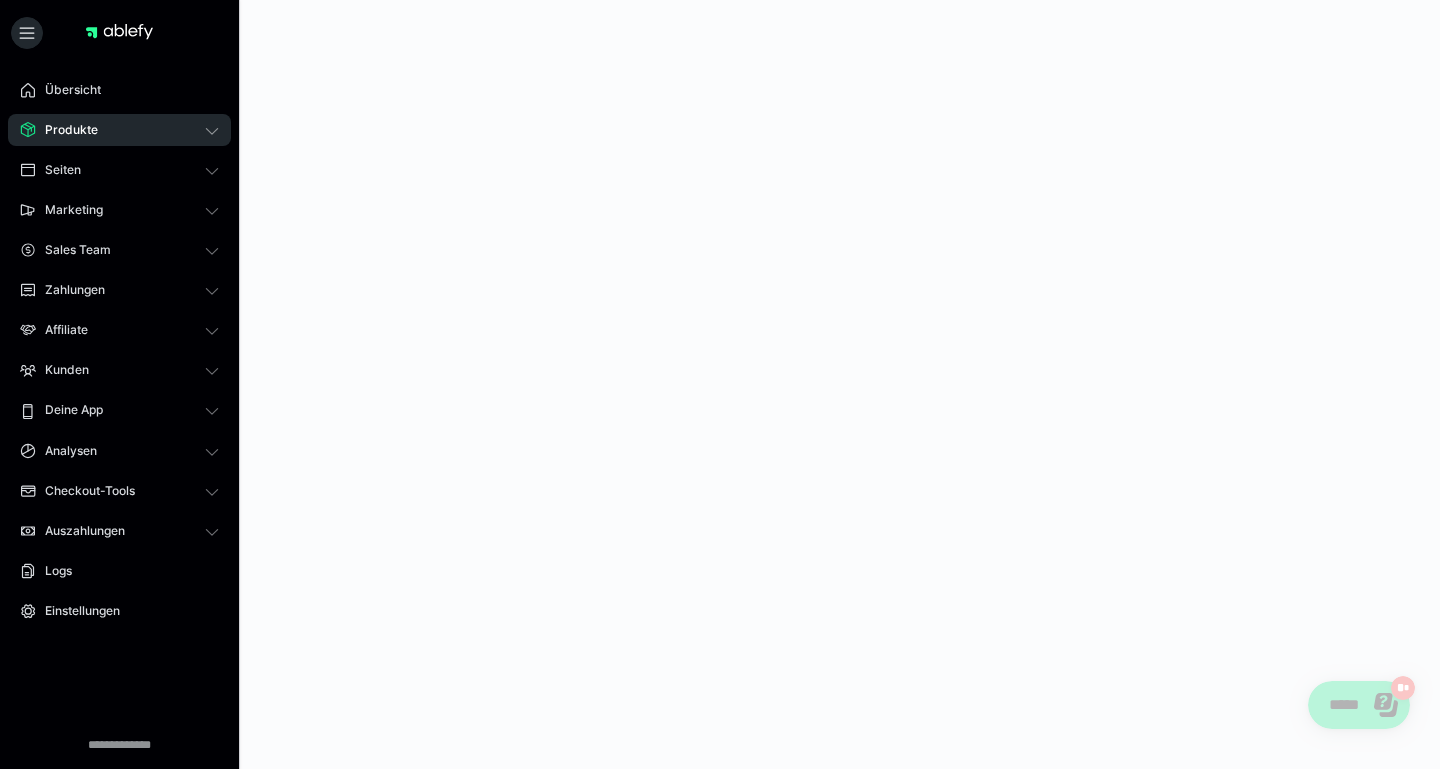 scroll, scrollTop: 0, scrollLeft: 0, axis: both 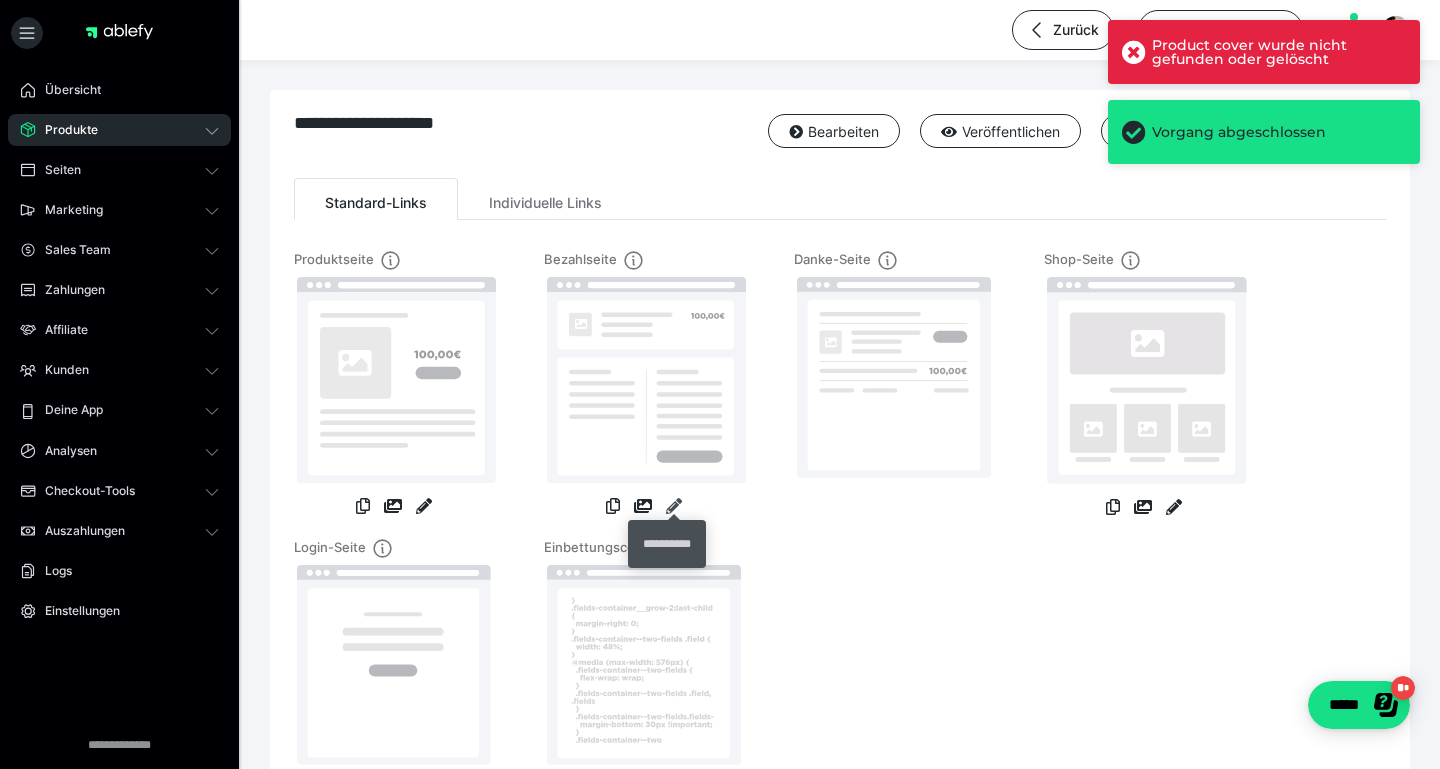 click at bounding box center (674, 506) 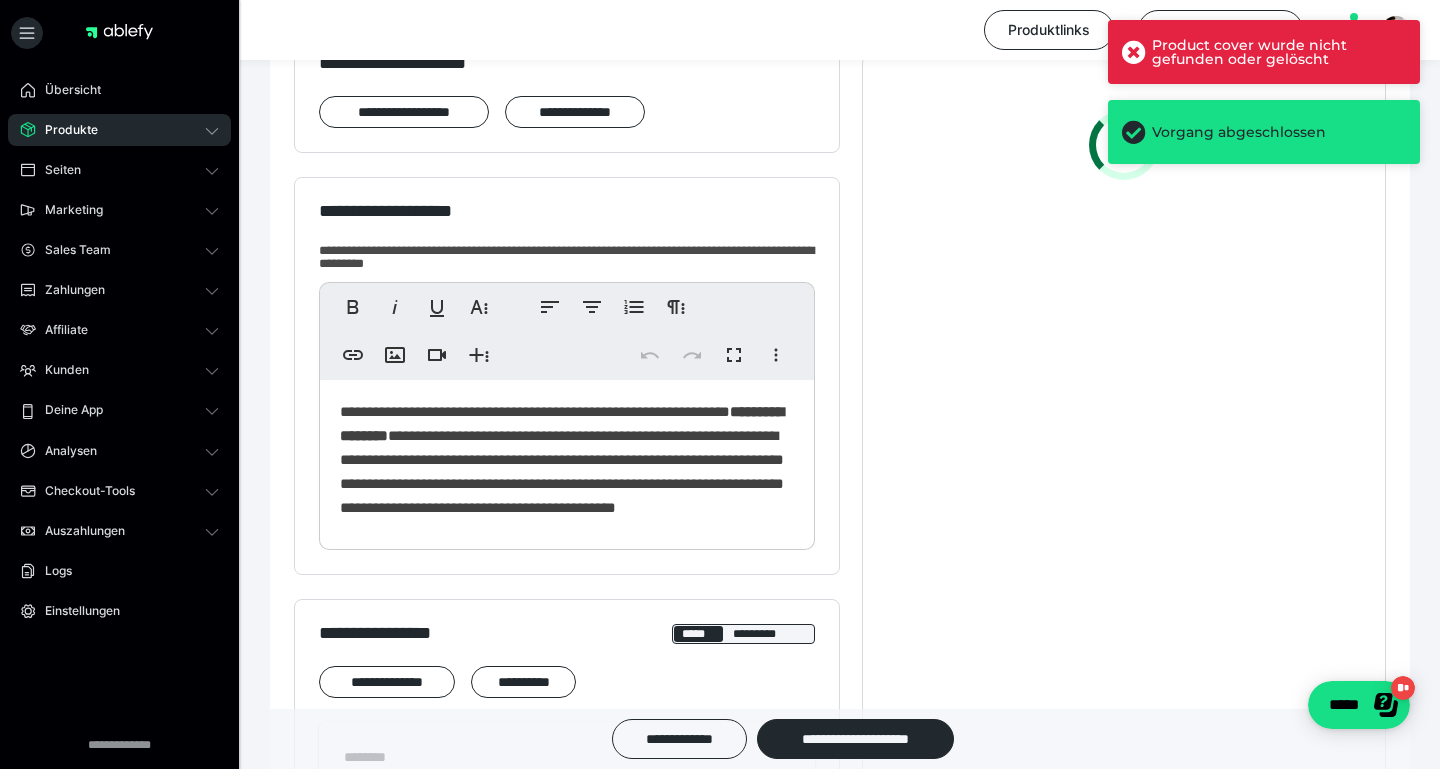 scroll, scrollTop: 360, scrollLeft: 0, axis: vertical 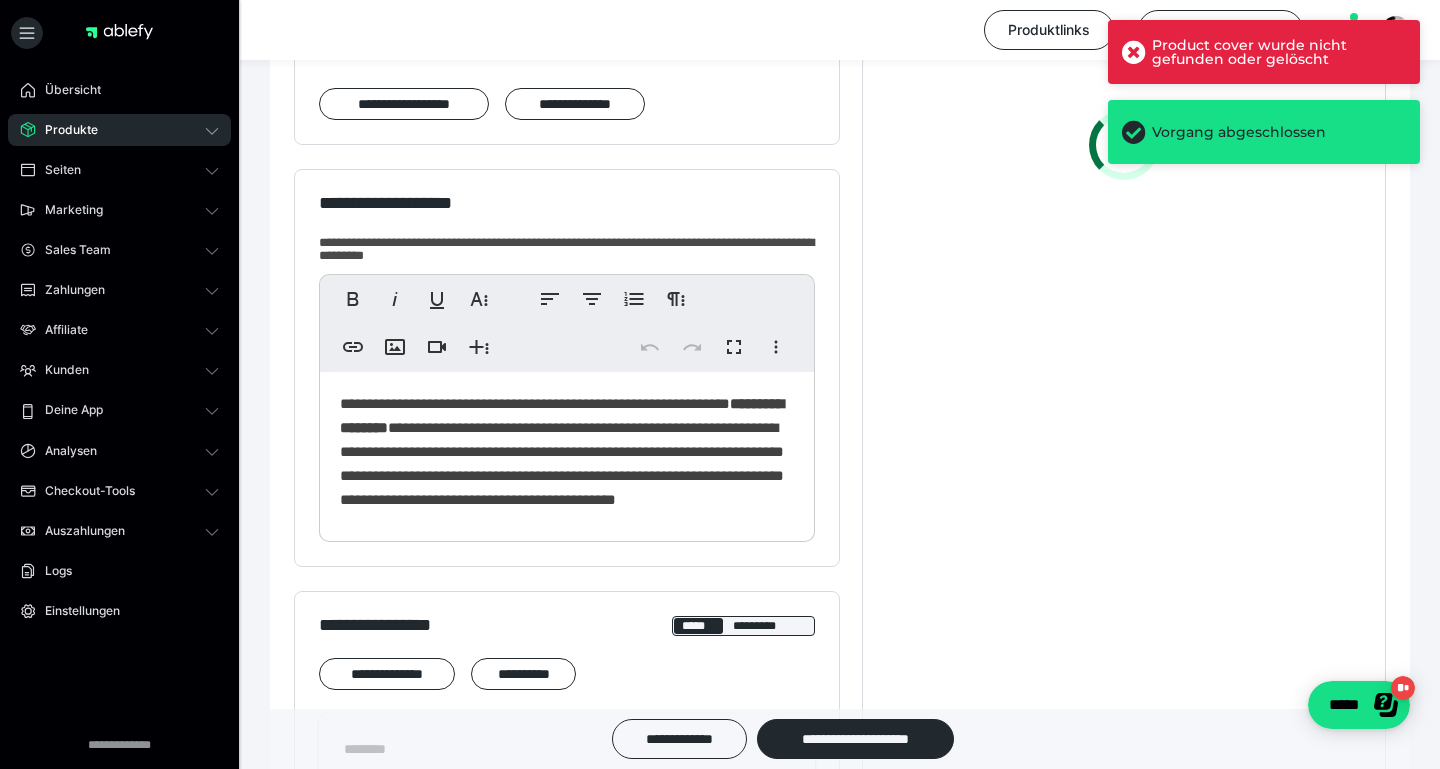 click on "**********" at bounding box center [562, 451] 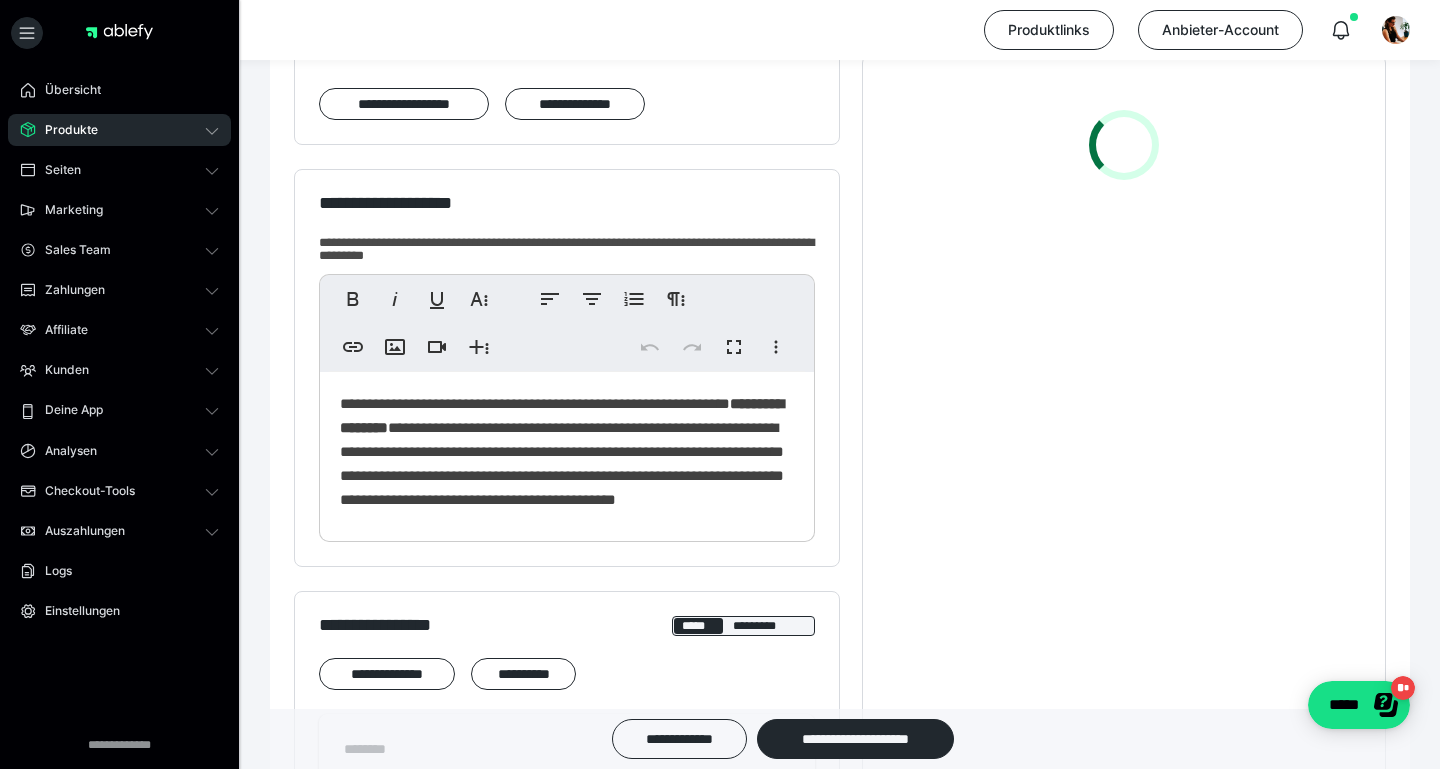 click on "**********" at bounding box center (562, 415) 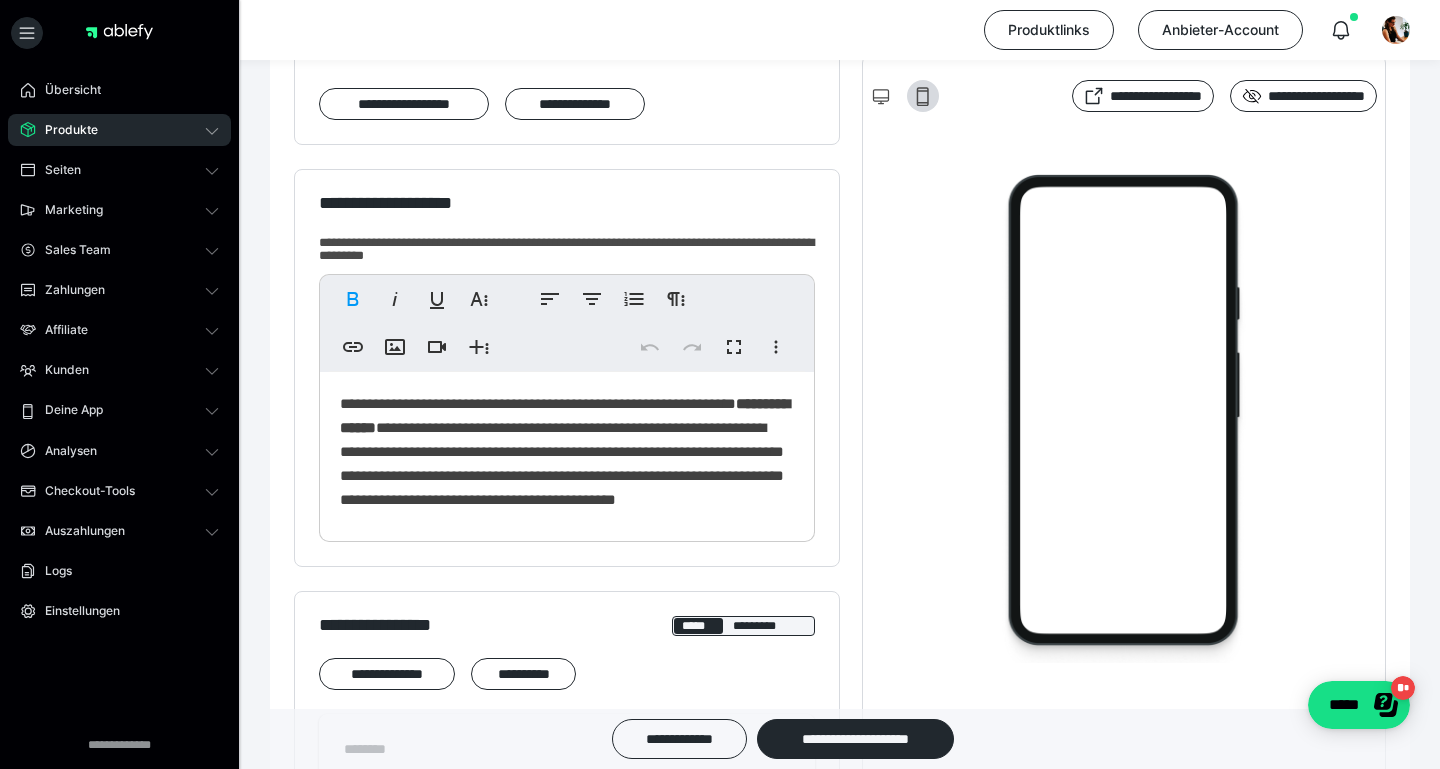 type 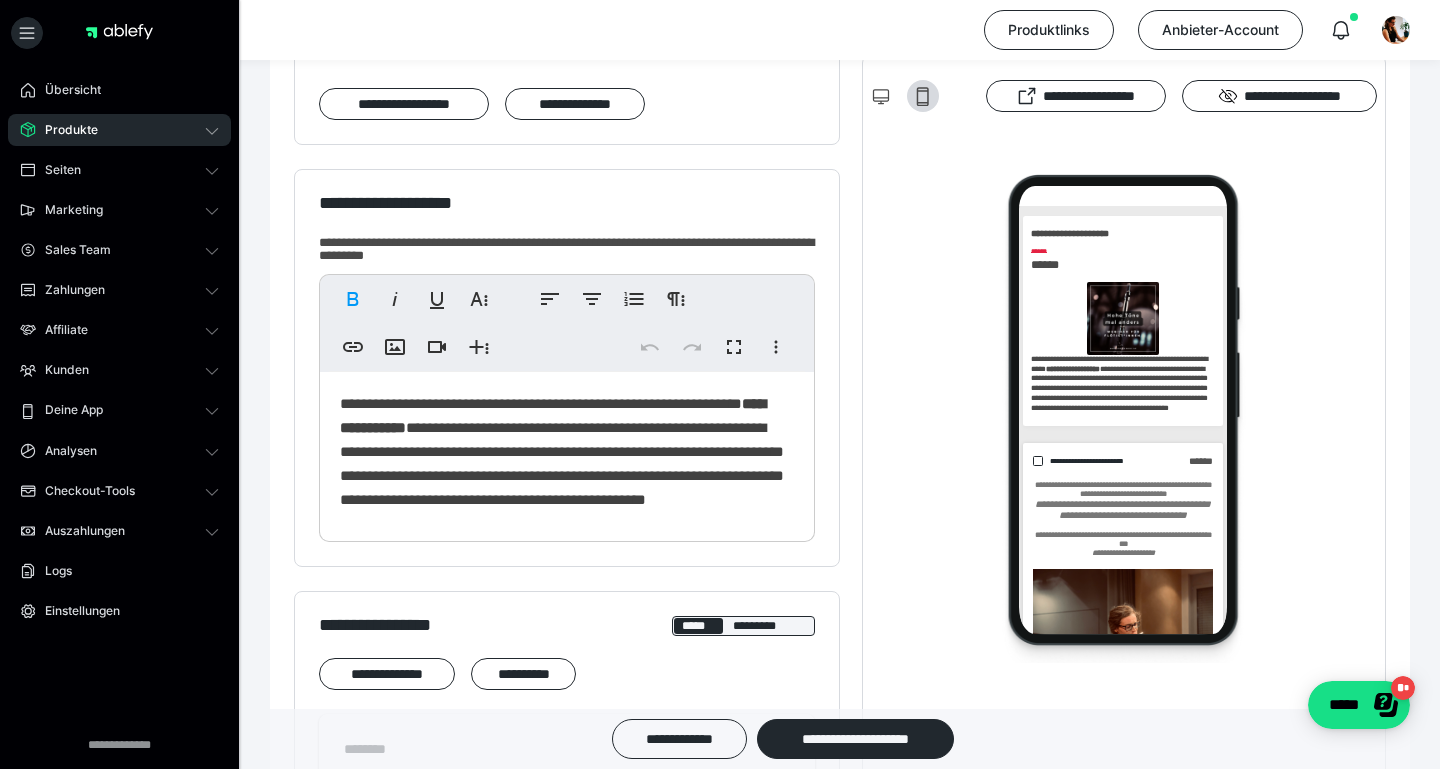 scroll, scrollTop: 0, scrollLeft: 0, axis: both 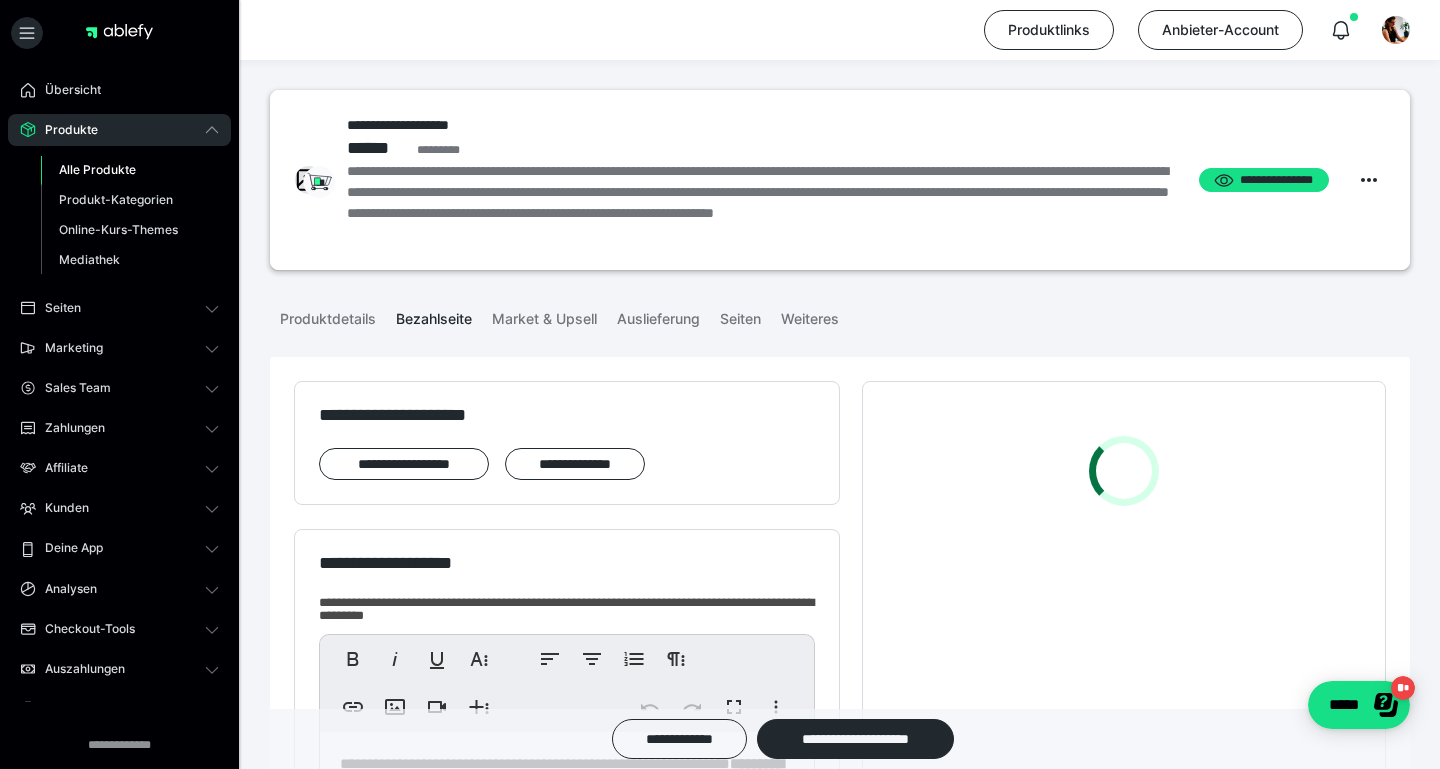 drag, startPoint x: 460, startPoint y: 270, endPoint x: 405, endPoint y: 254, distance: 57.280014 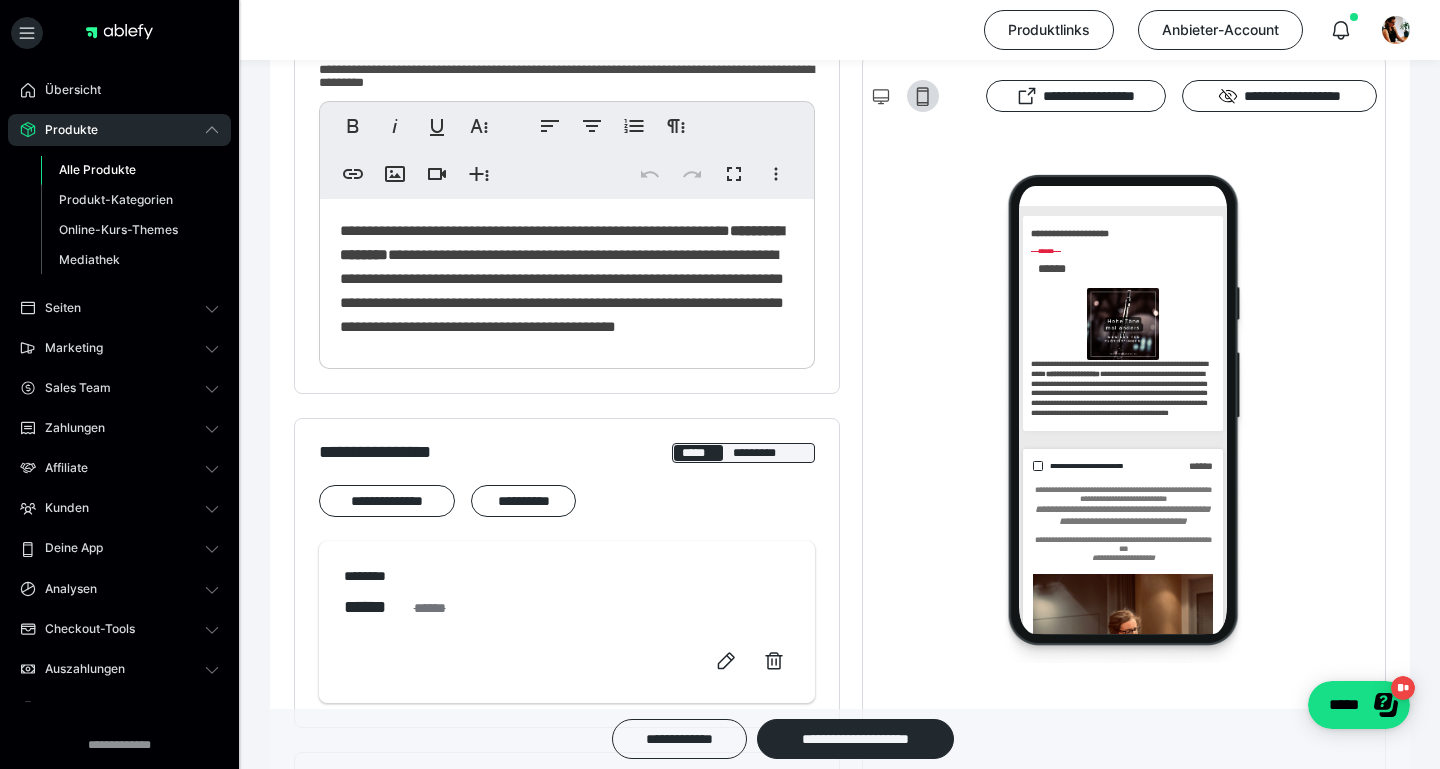 scroll, scrollTop: 0, scrollLeft: 0, axis: both 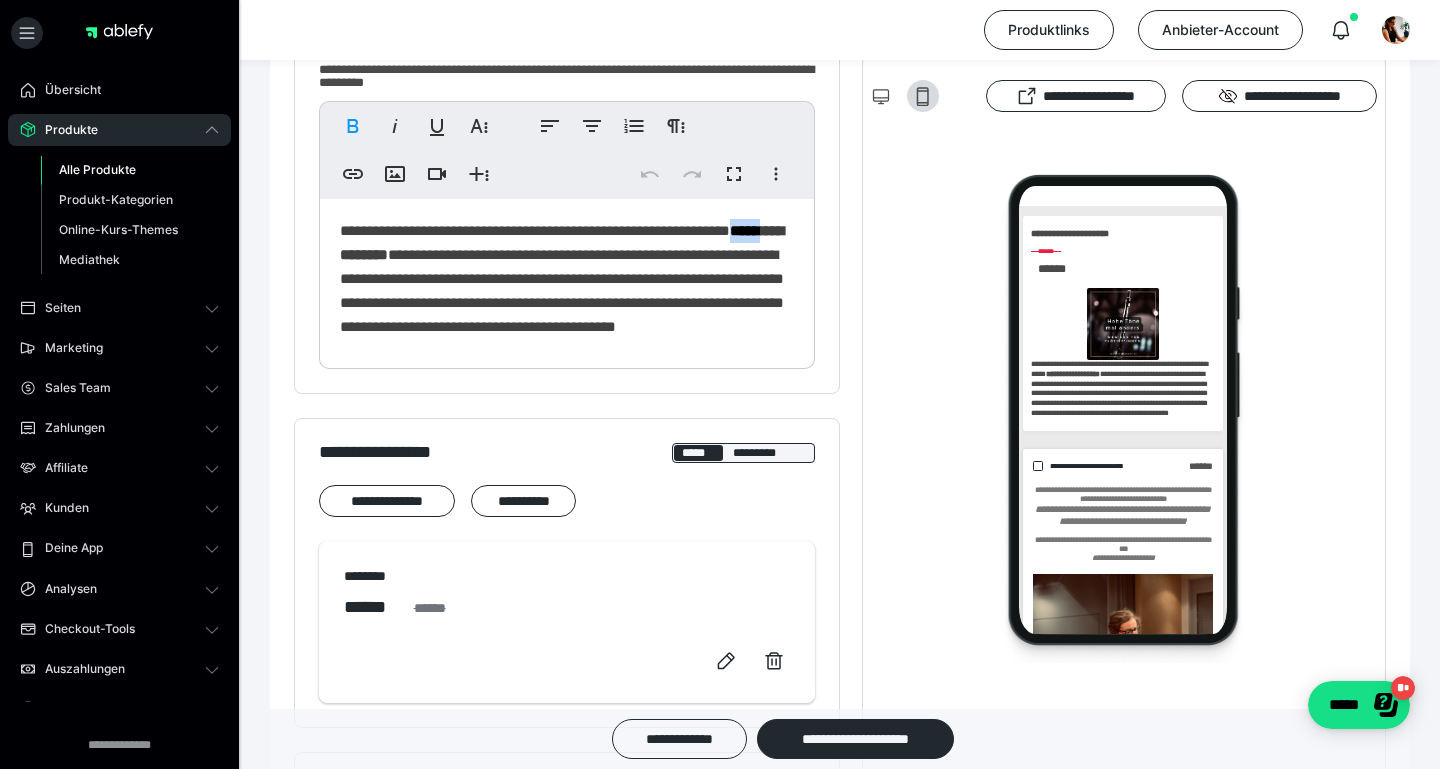 click on "**********" at bounding box center [562, 242] 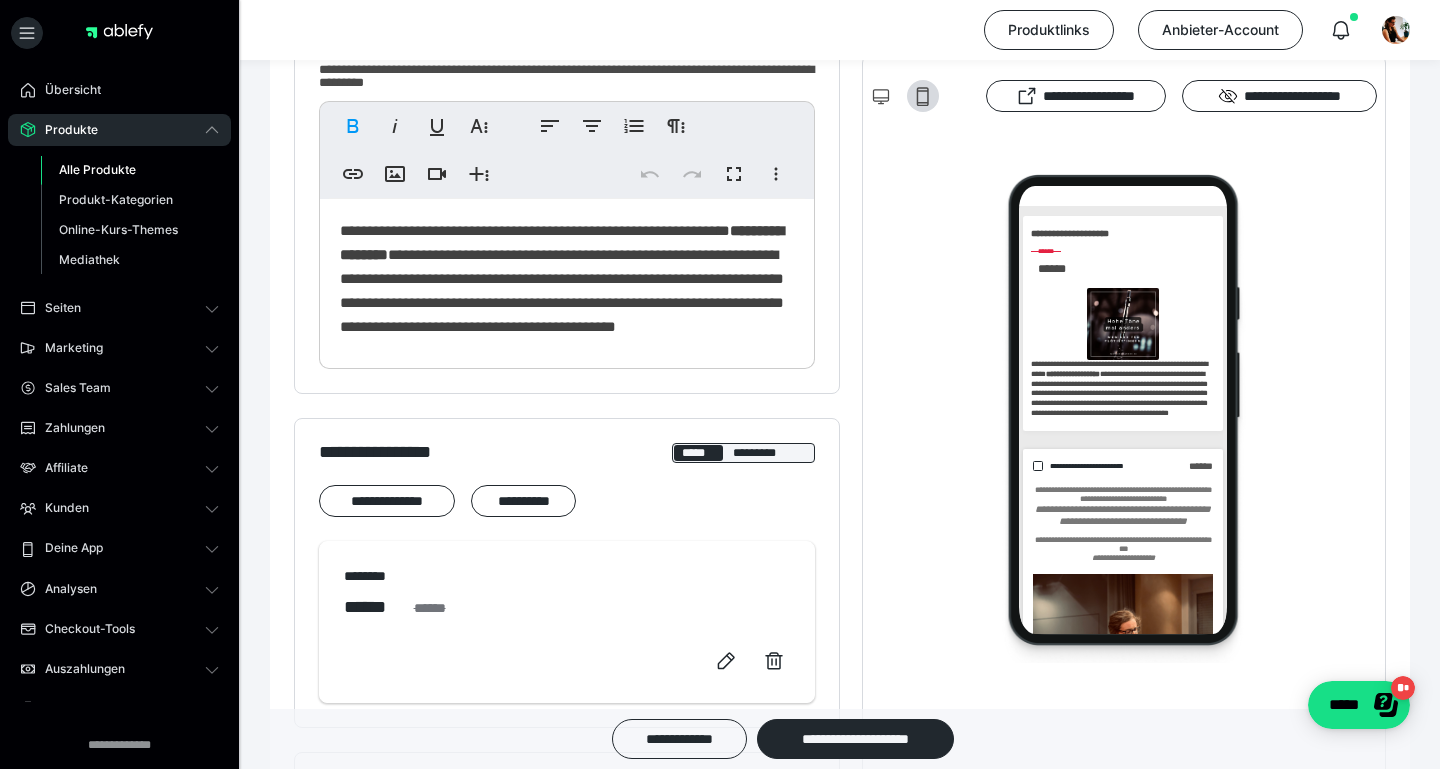 click on "**********" at bounding box center (562, 242) 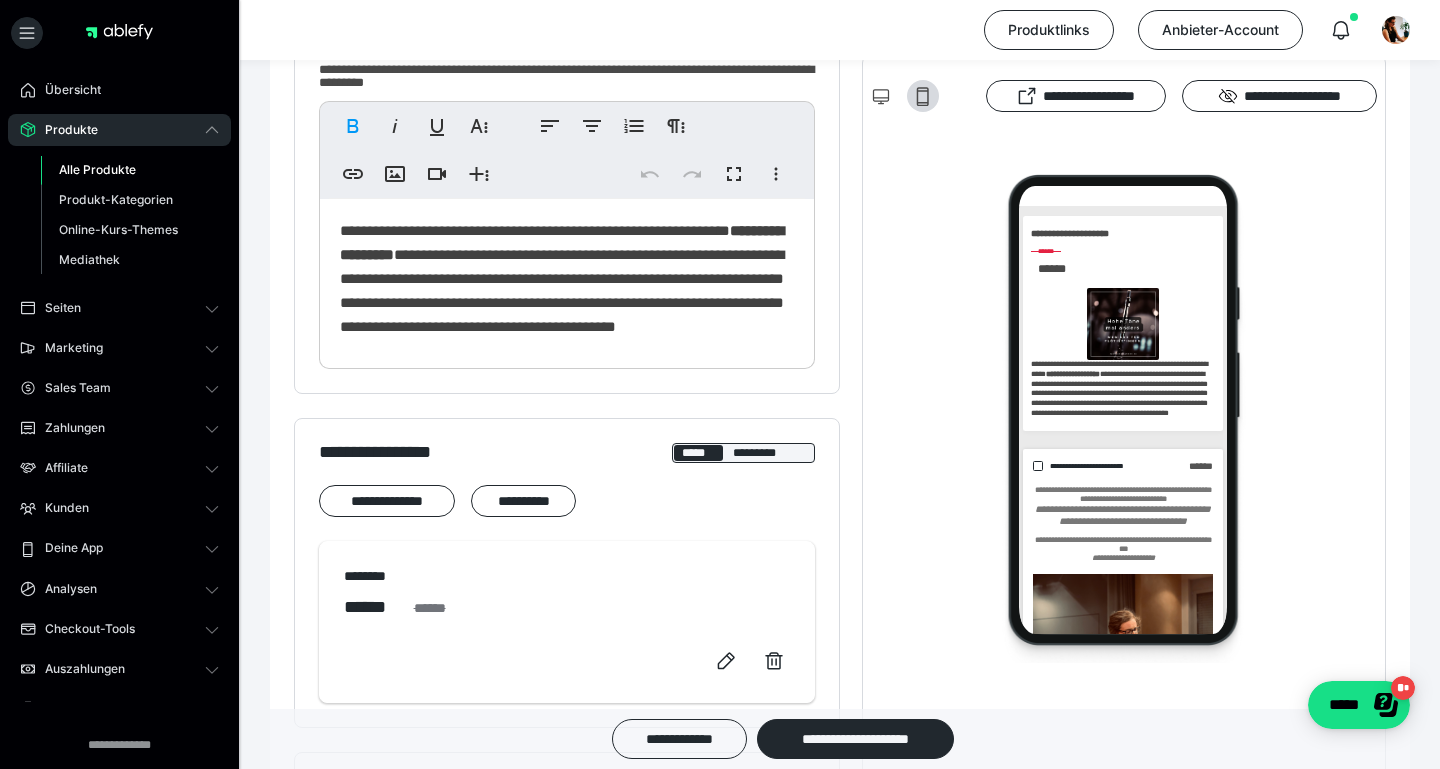 type 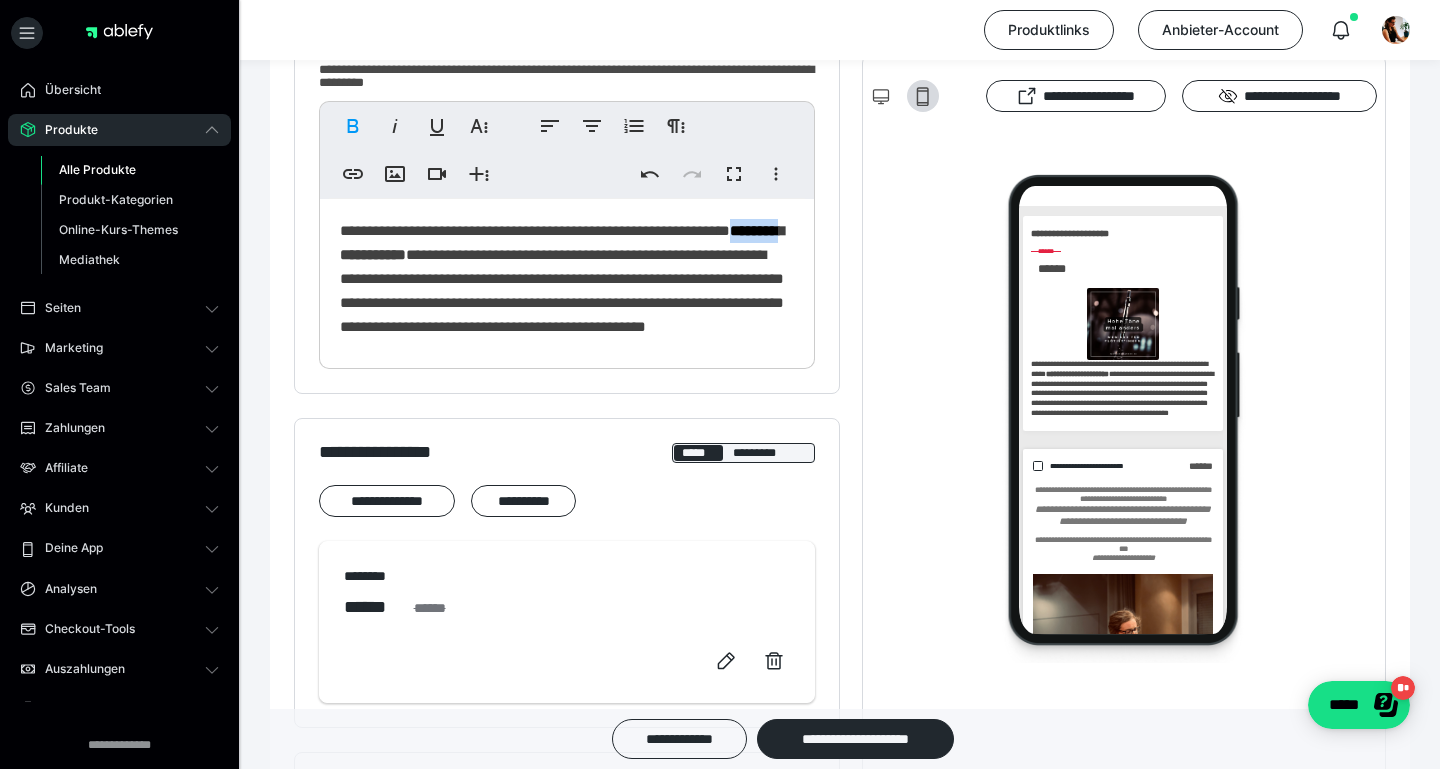 drag, startPoint x: 405, startPoint y: 253, endPoint x: 476, endPoint y: 254, distance: 71.00704 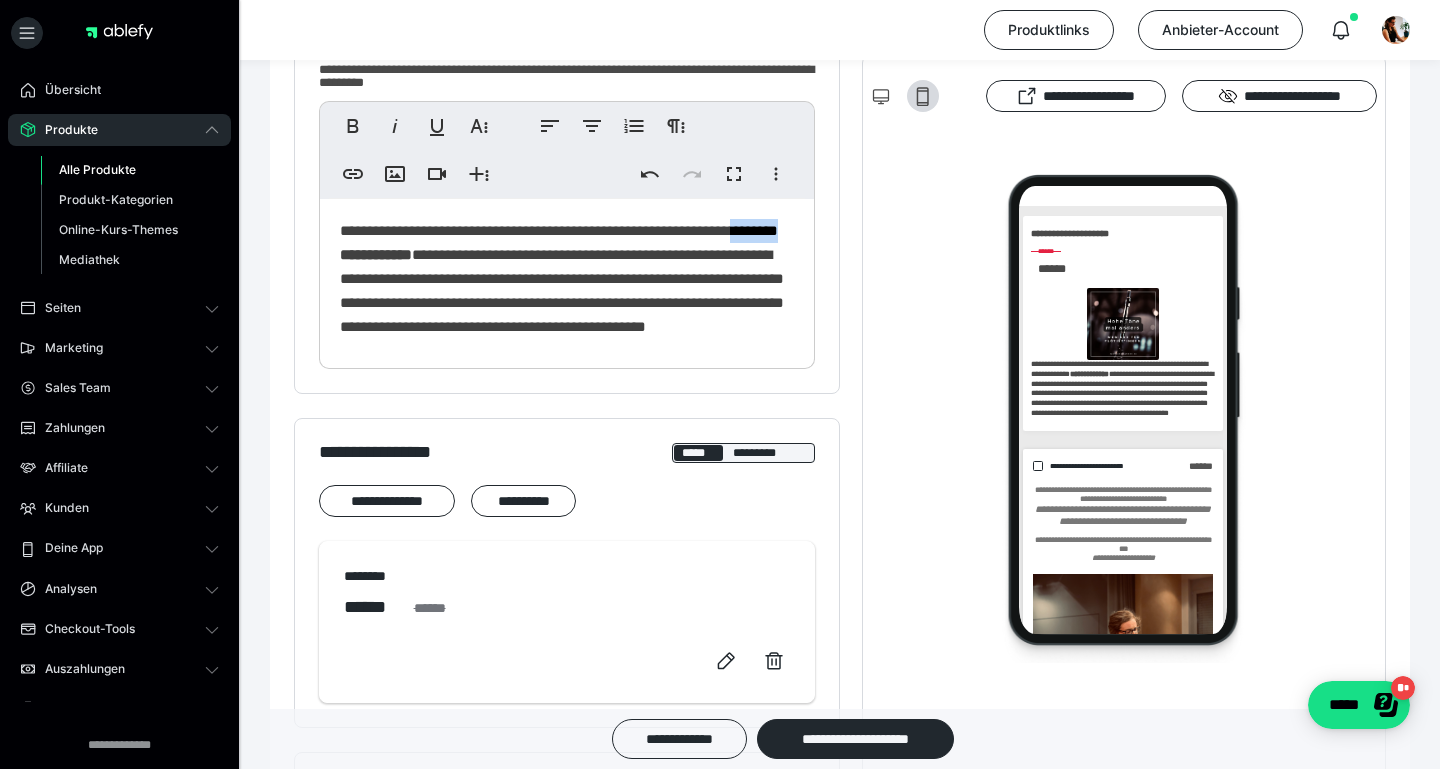 drag, startPoint x: 469, startPoint y: 259, endPoint x: 408, endPoint y: 259, distance: 61 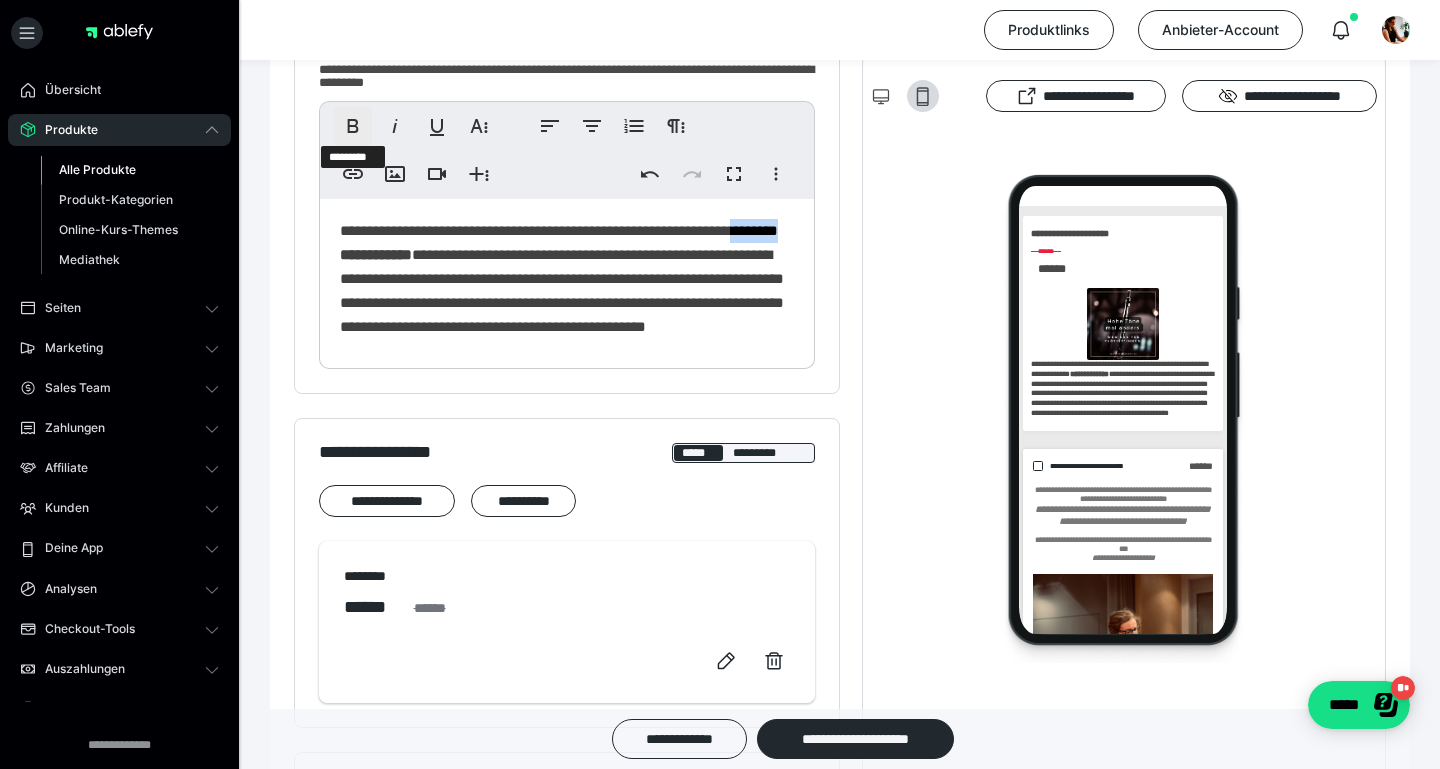 click 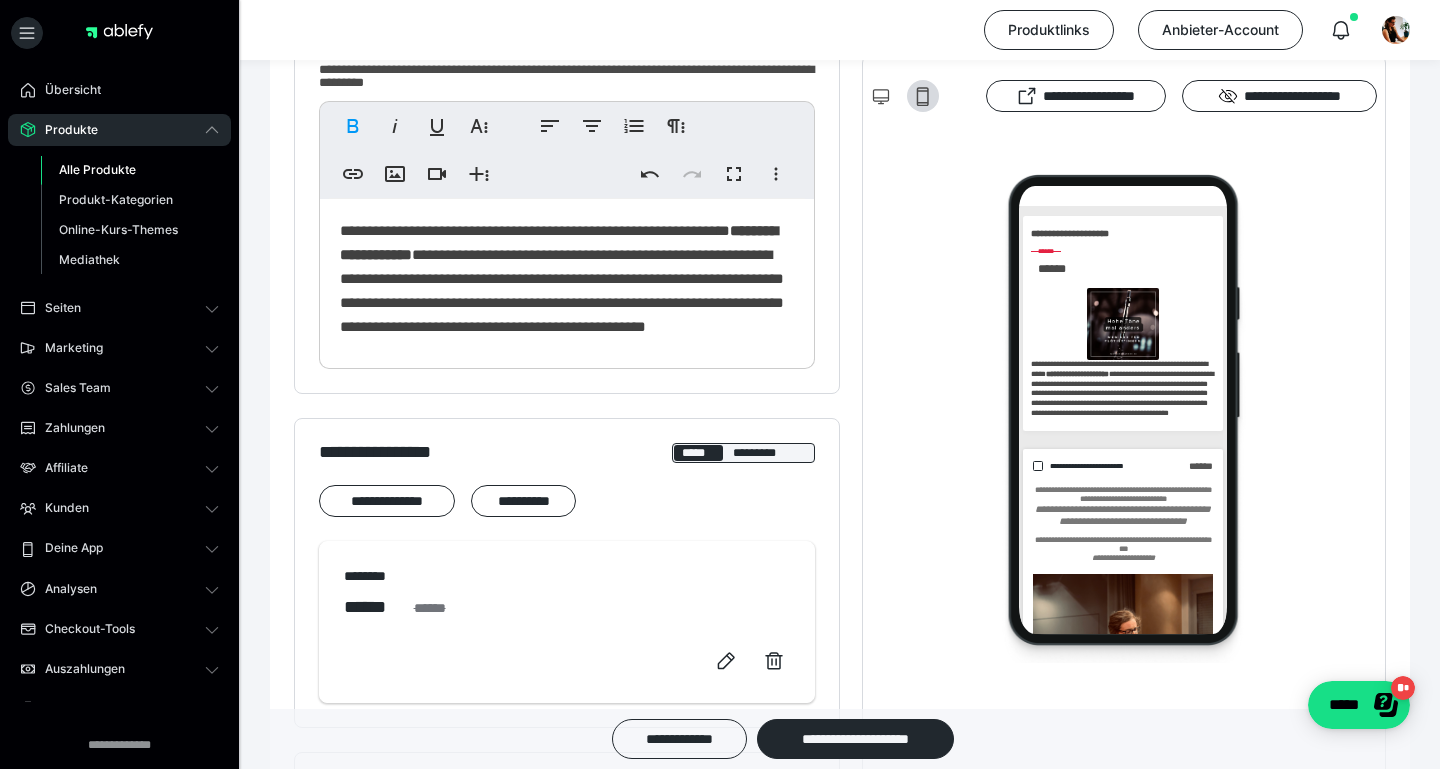 click on "**********" at bounding box center [562, 278] 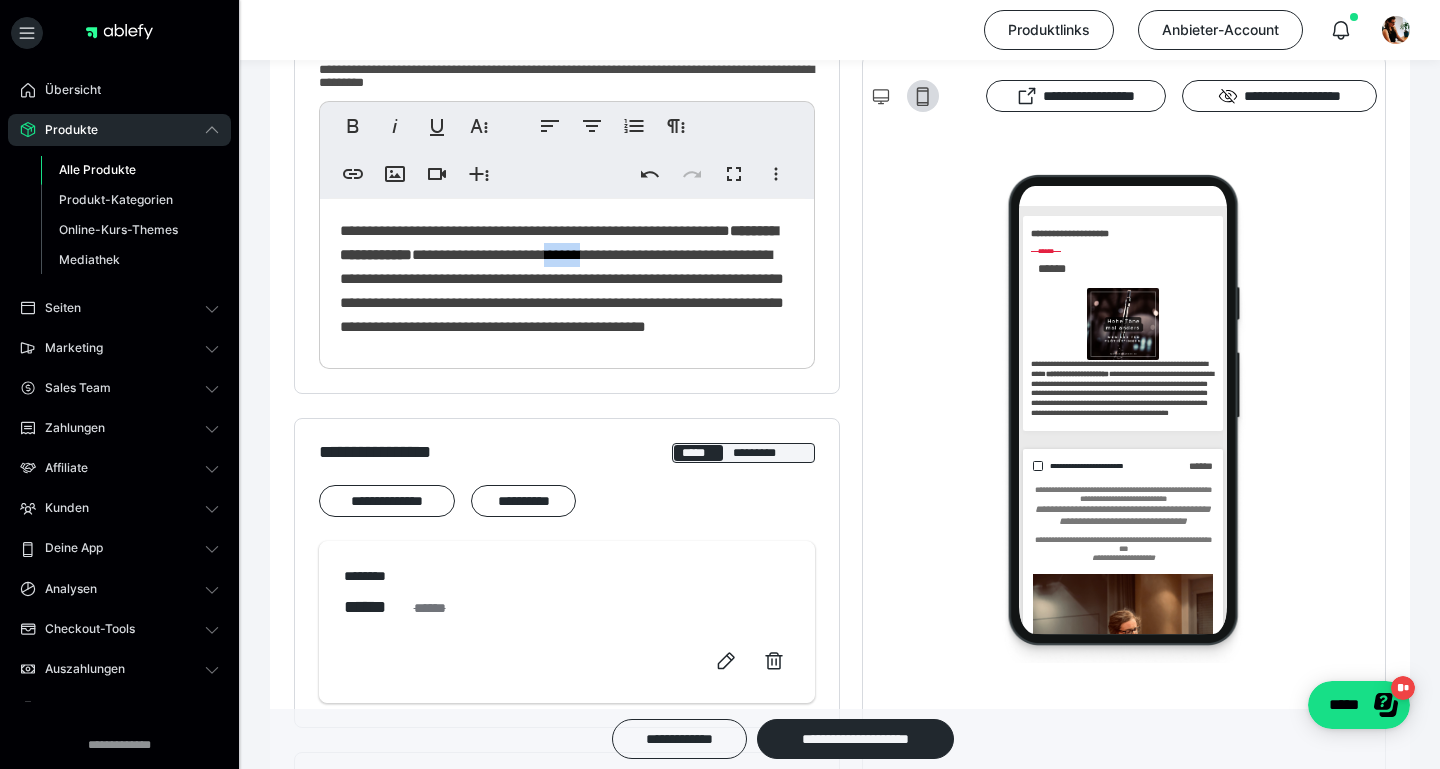 drag, startPoint x: 387, startPoint y: 278, endPoint x: 337, endPoint y: 278, distance: 50 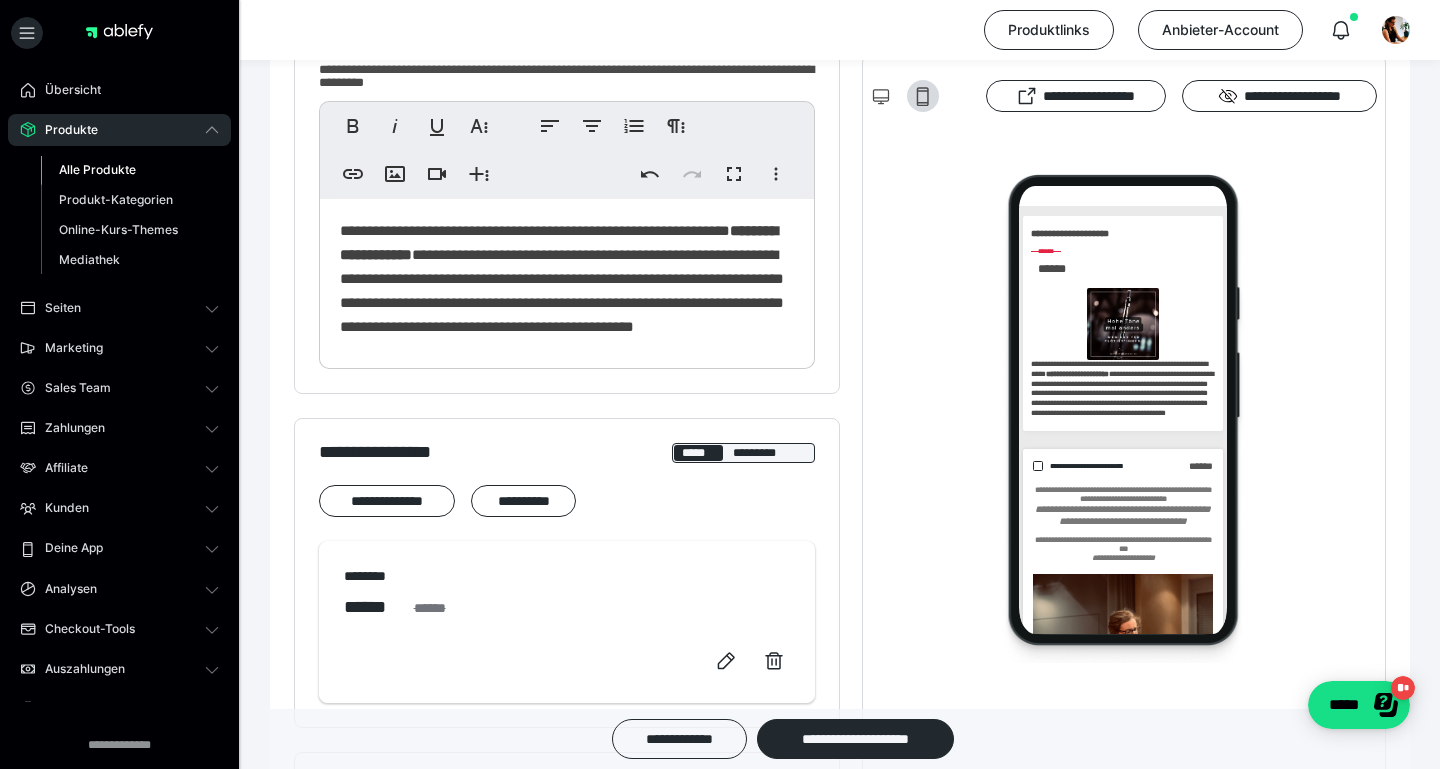 click on "**********" at bounding box center (567, 279) 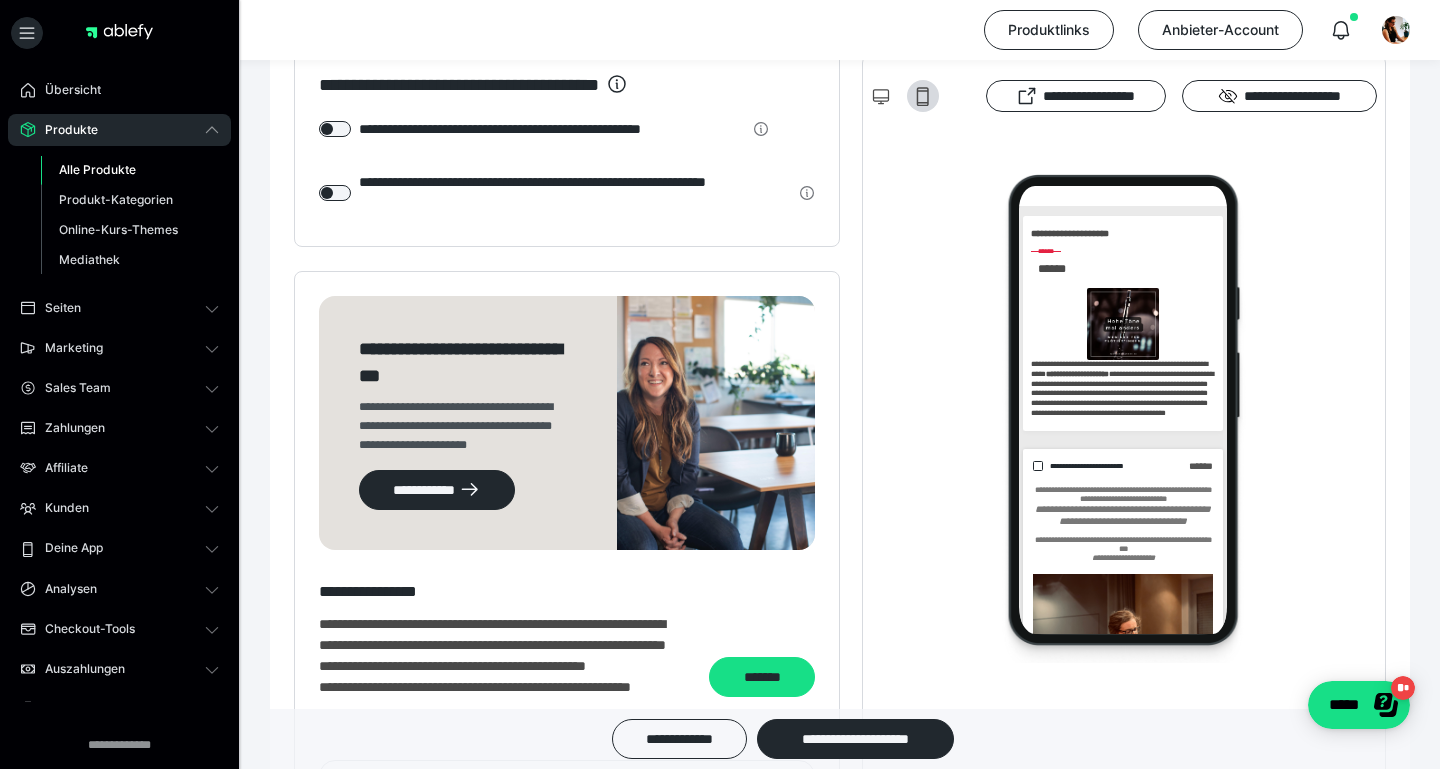 scroll, scrollTop: 1818, scrollLeft: 0, axis: vertical 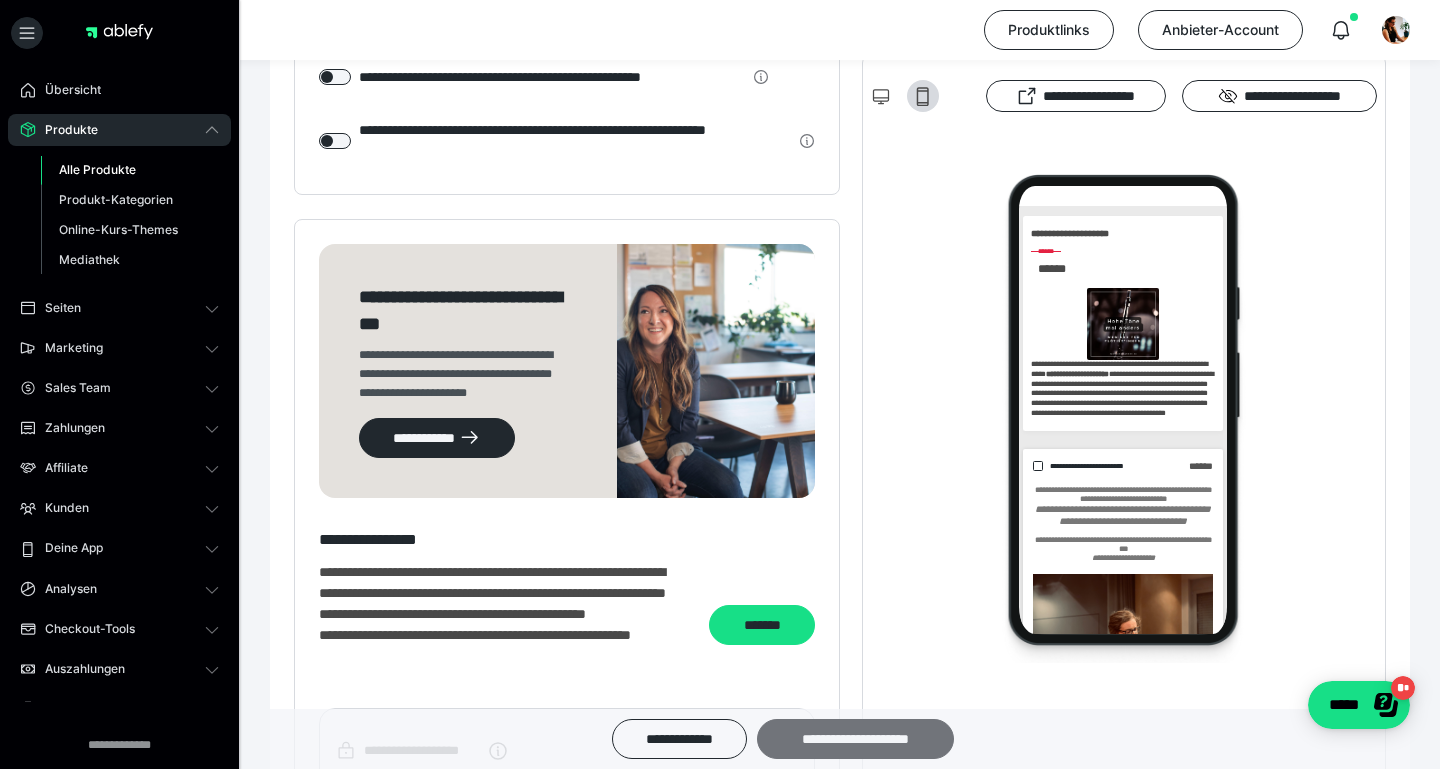 click on "**********" at bounding box center (855, 739) 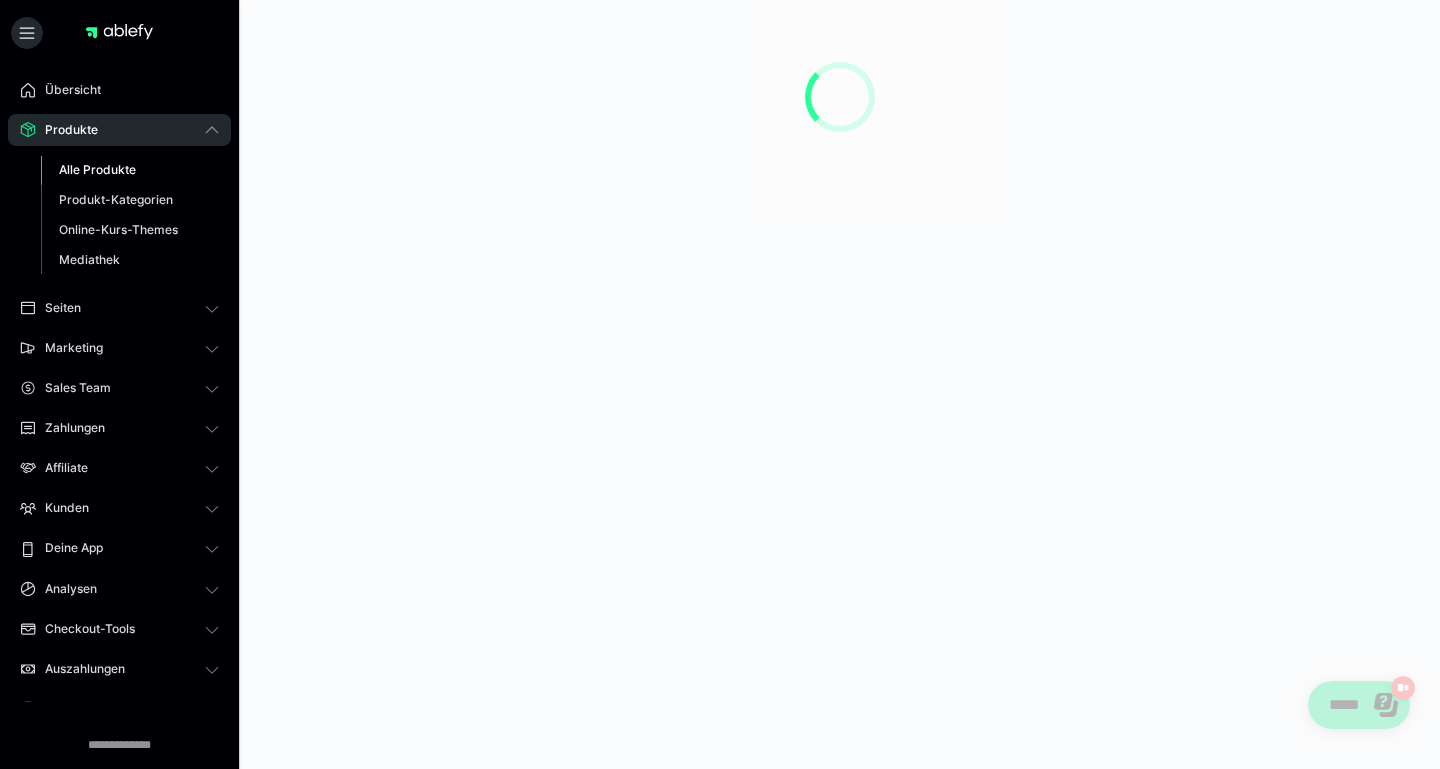 scroll, scrollTop: 0, scrollLeft: 0, axis: both 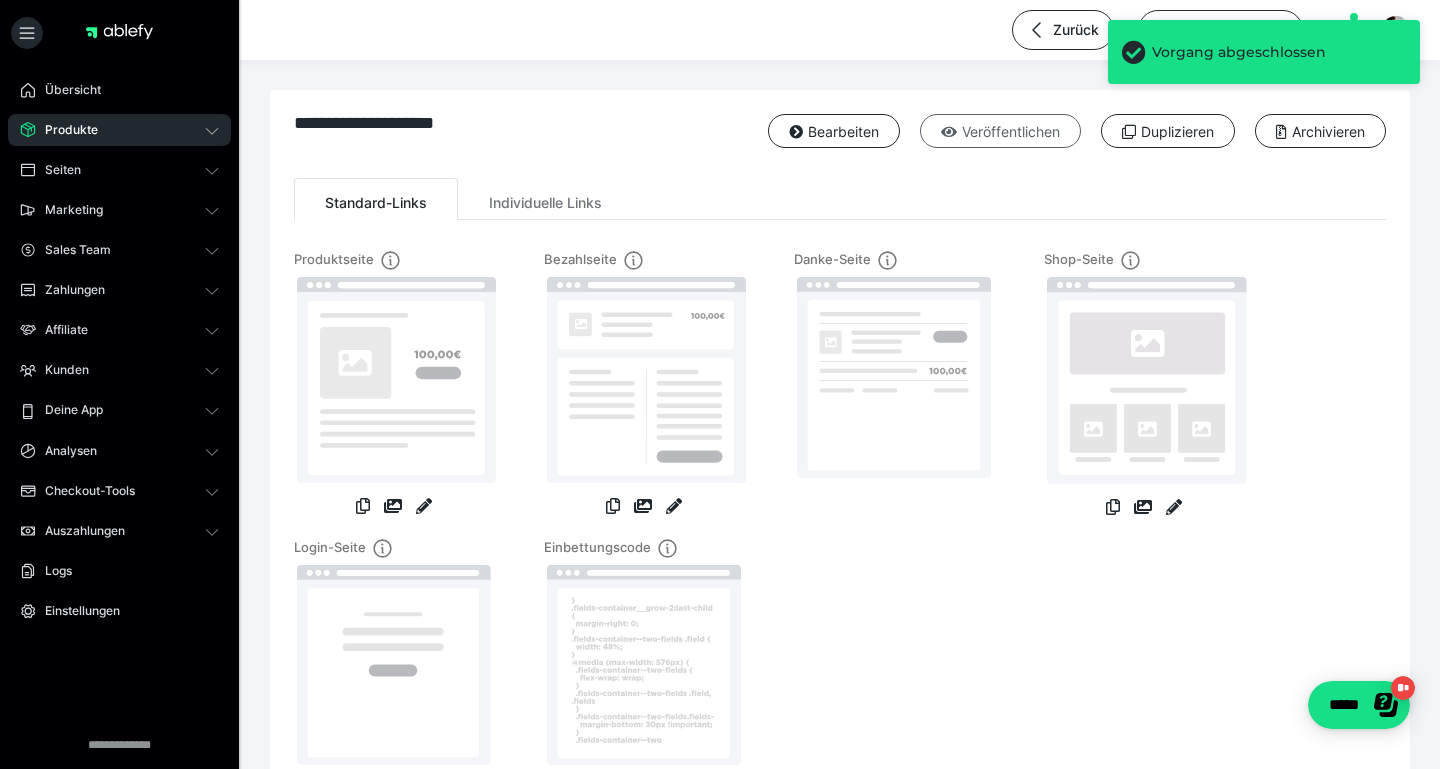 click on "Veröffentlichen" at bounding box center [1000, 131] 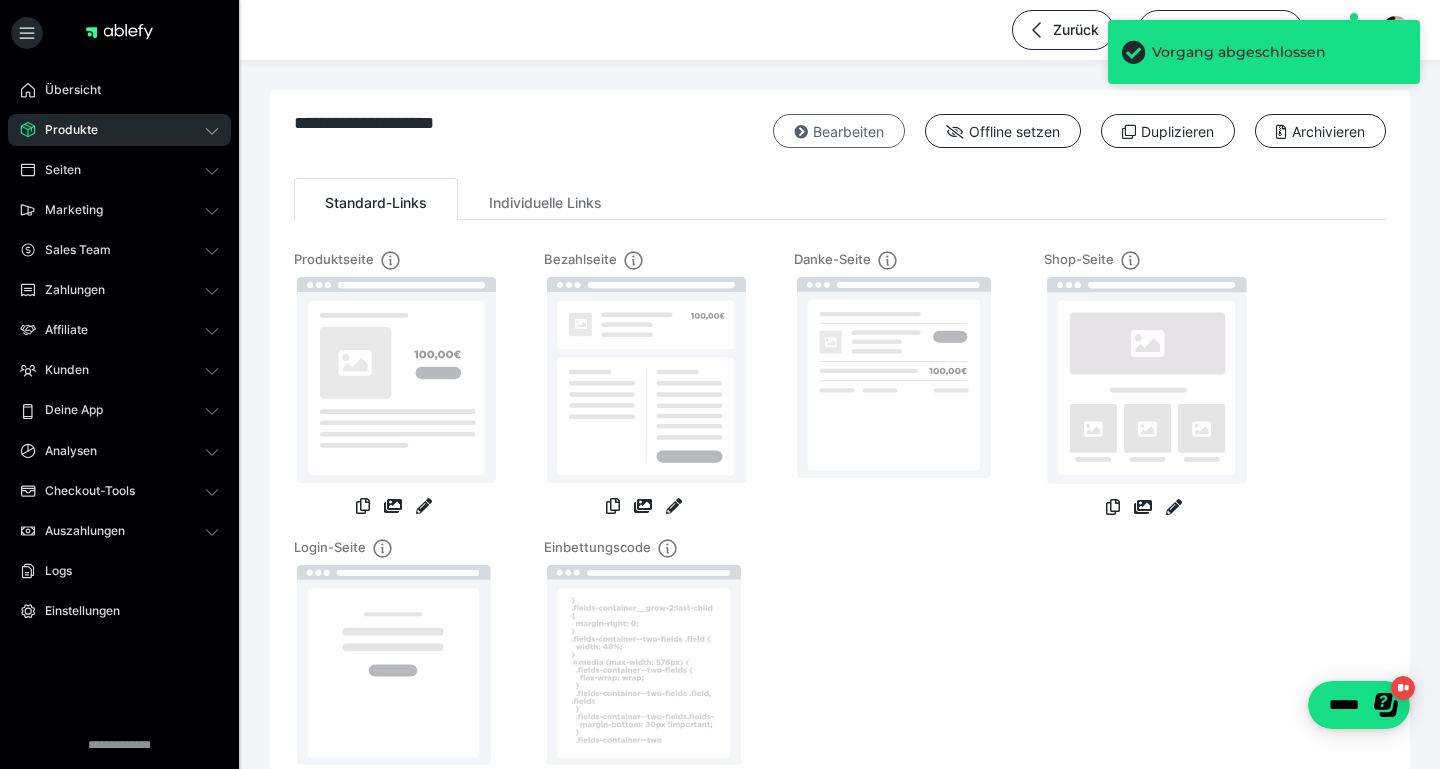 click on "Bearbeiten" at bounding box center (839, 131) 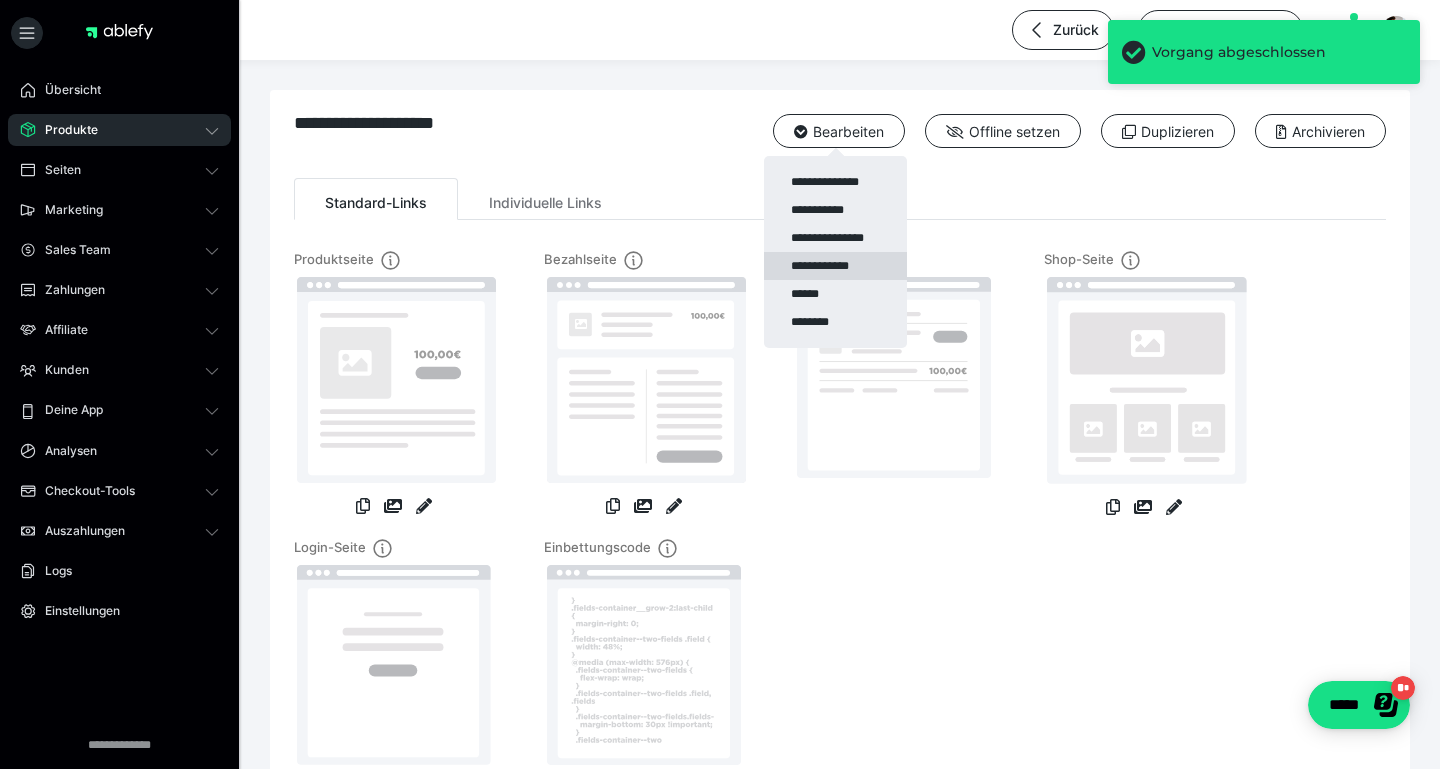 click on "**********" at bounding box center [835, 266] 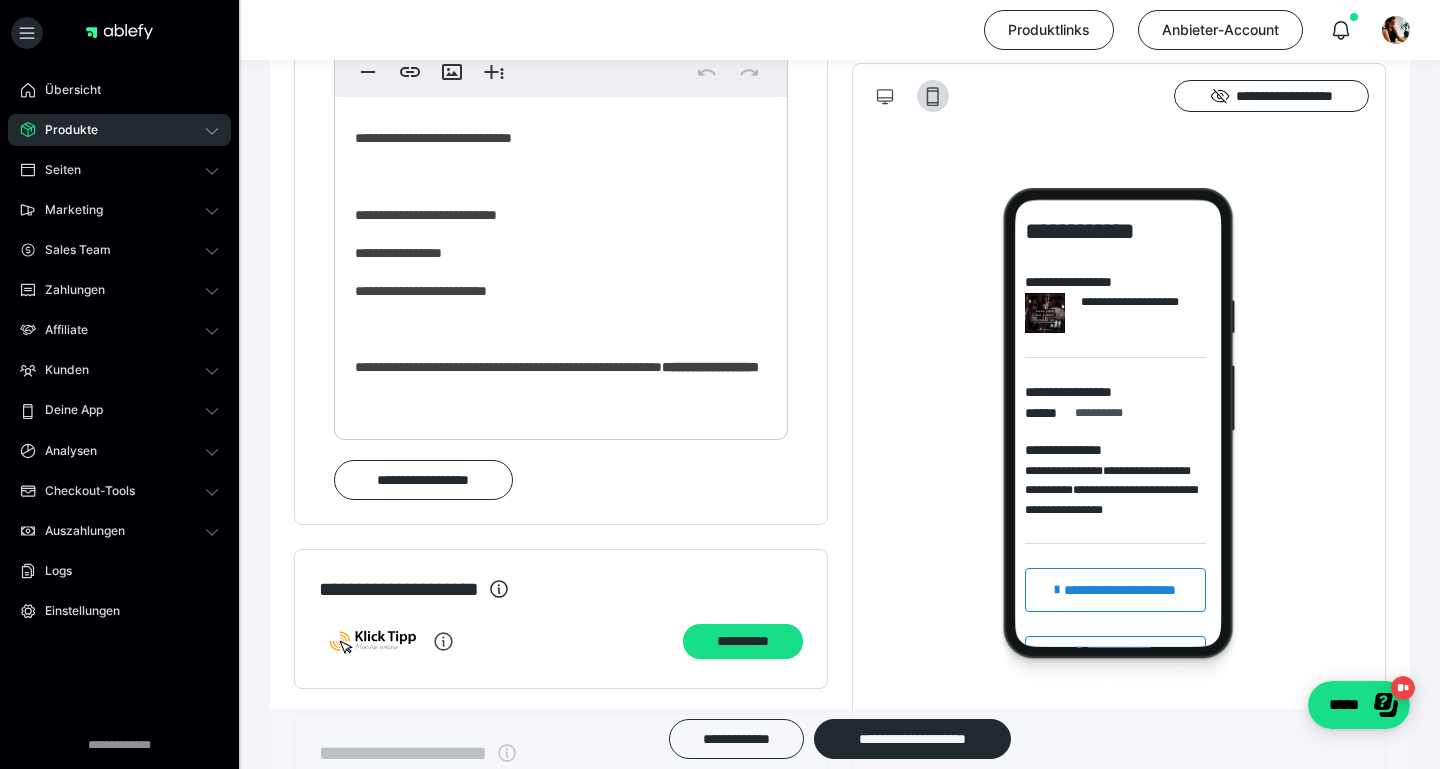 scroll, scrollTop: 2488, scrollLeft: 0, axis: vertical 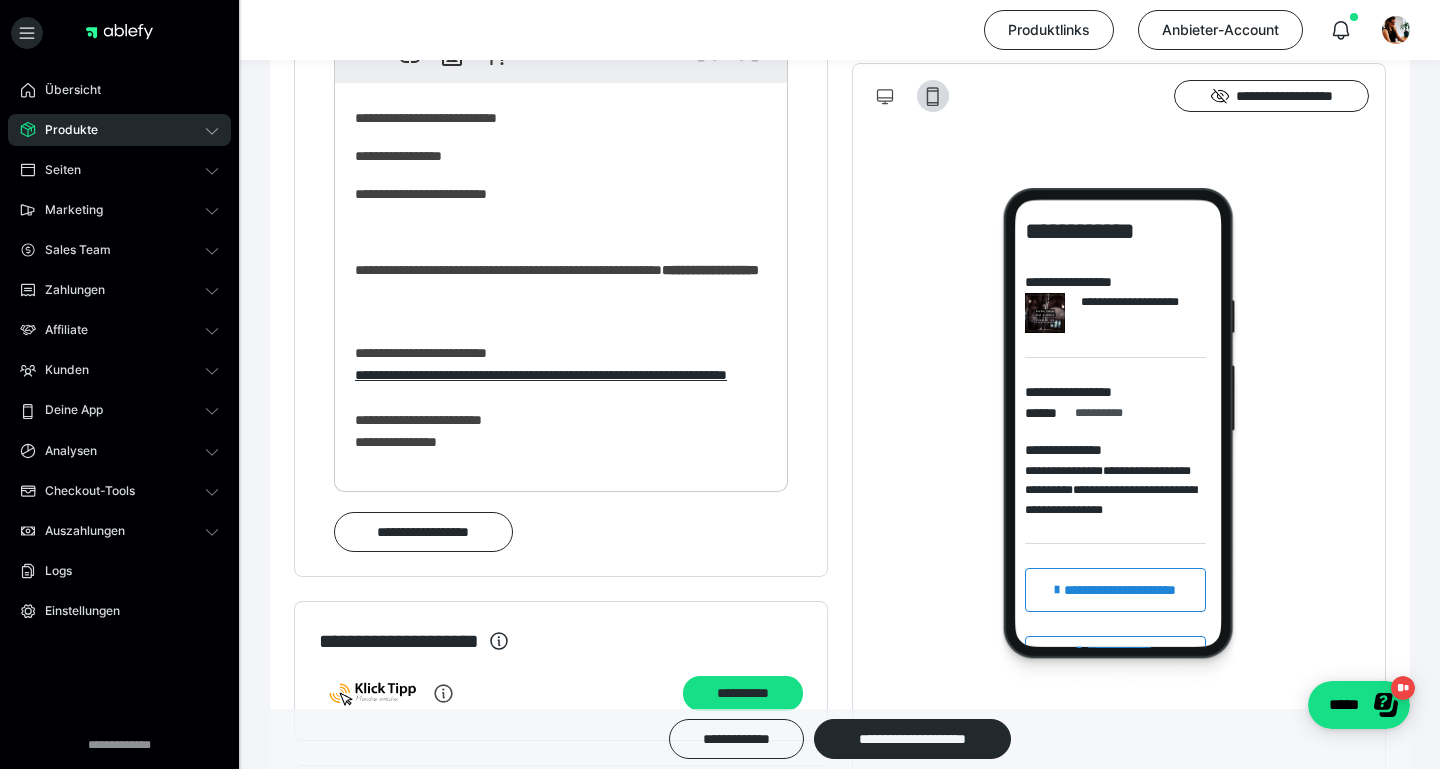 click on "**********" at bounding box center (710, 270) 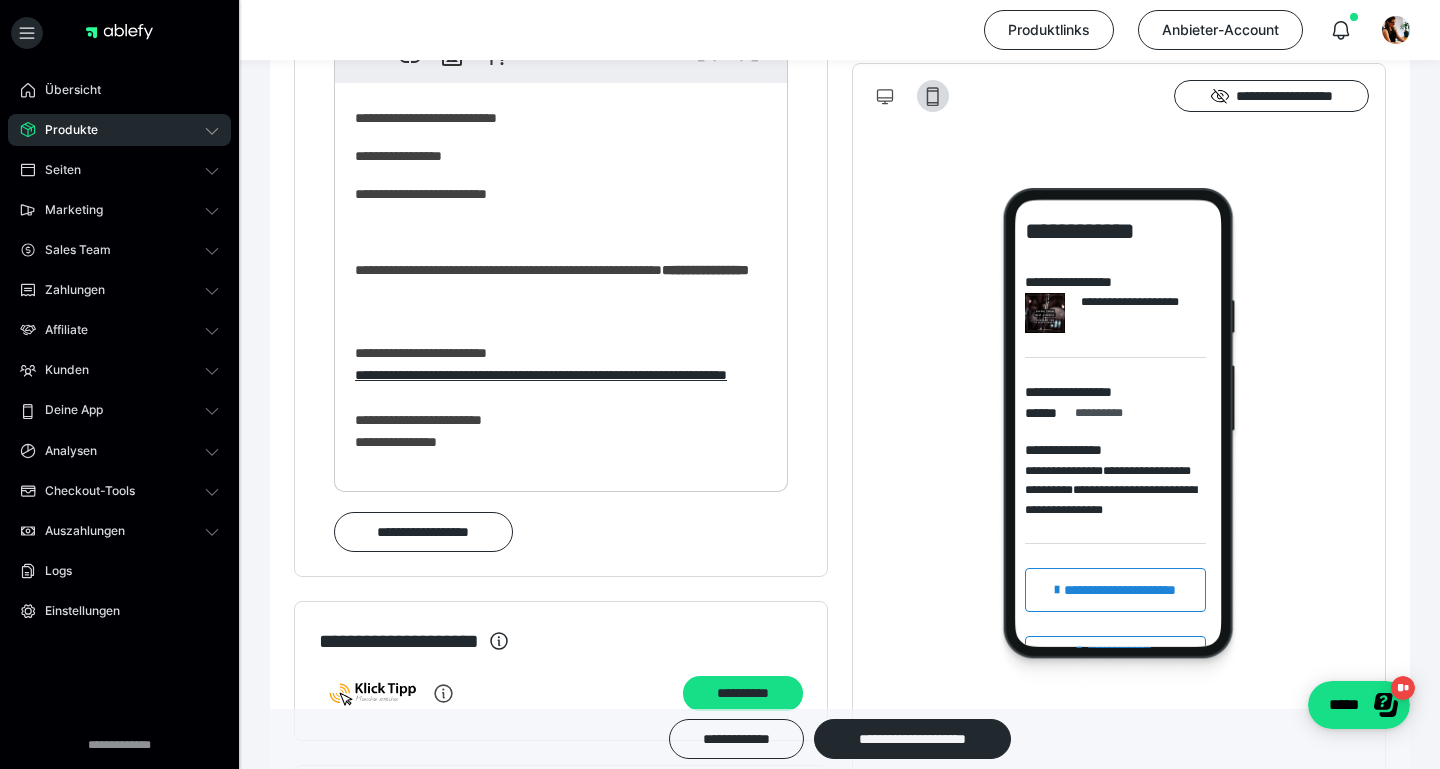 type 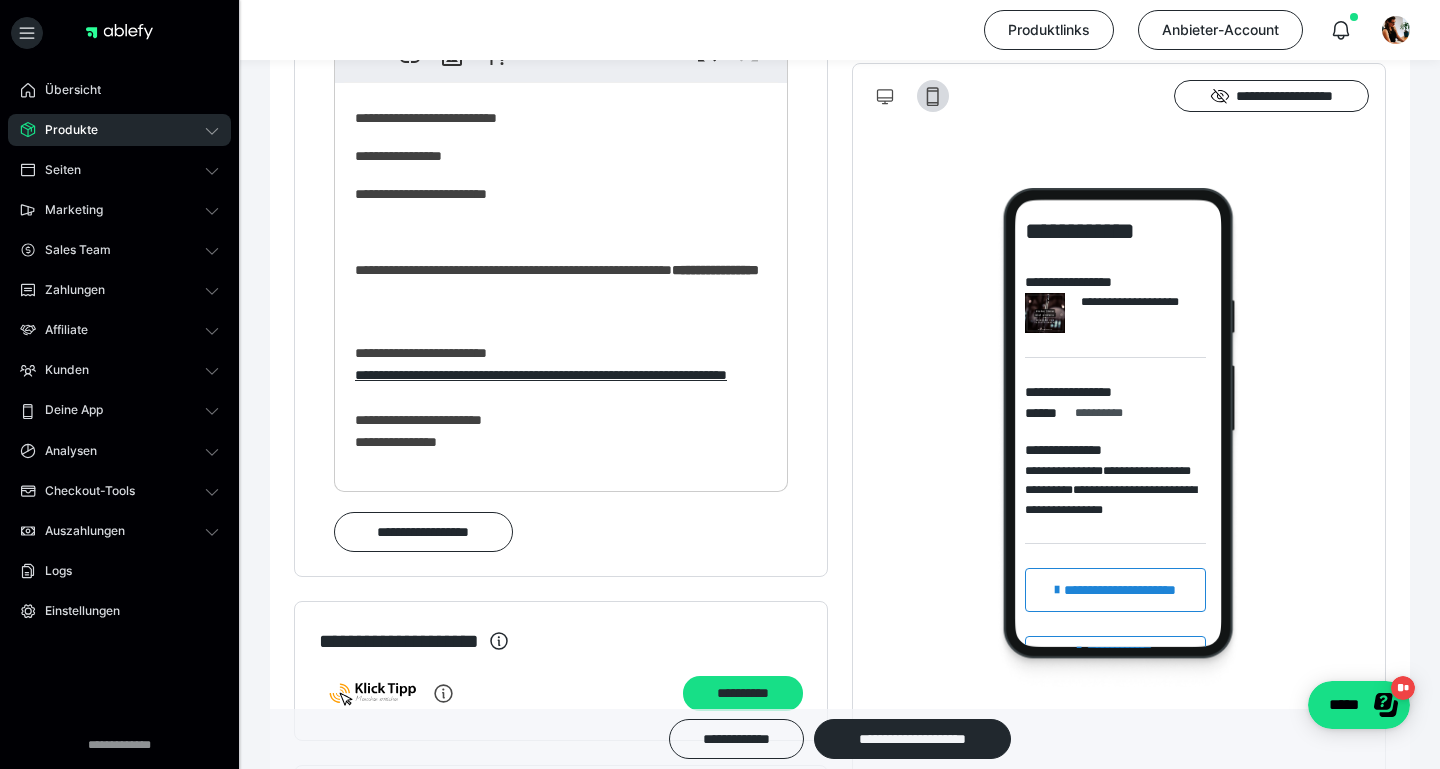 click on "**********" at bounding box center [715, 270] 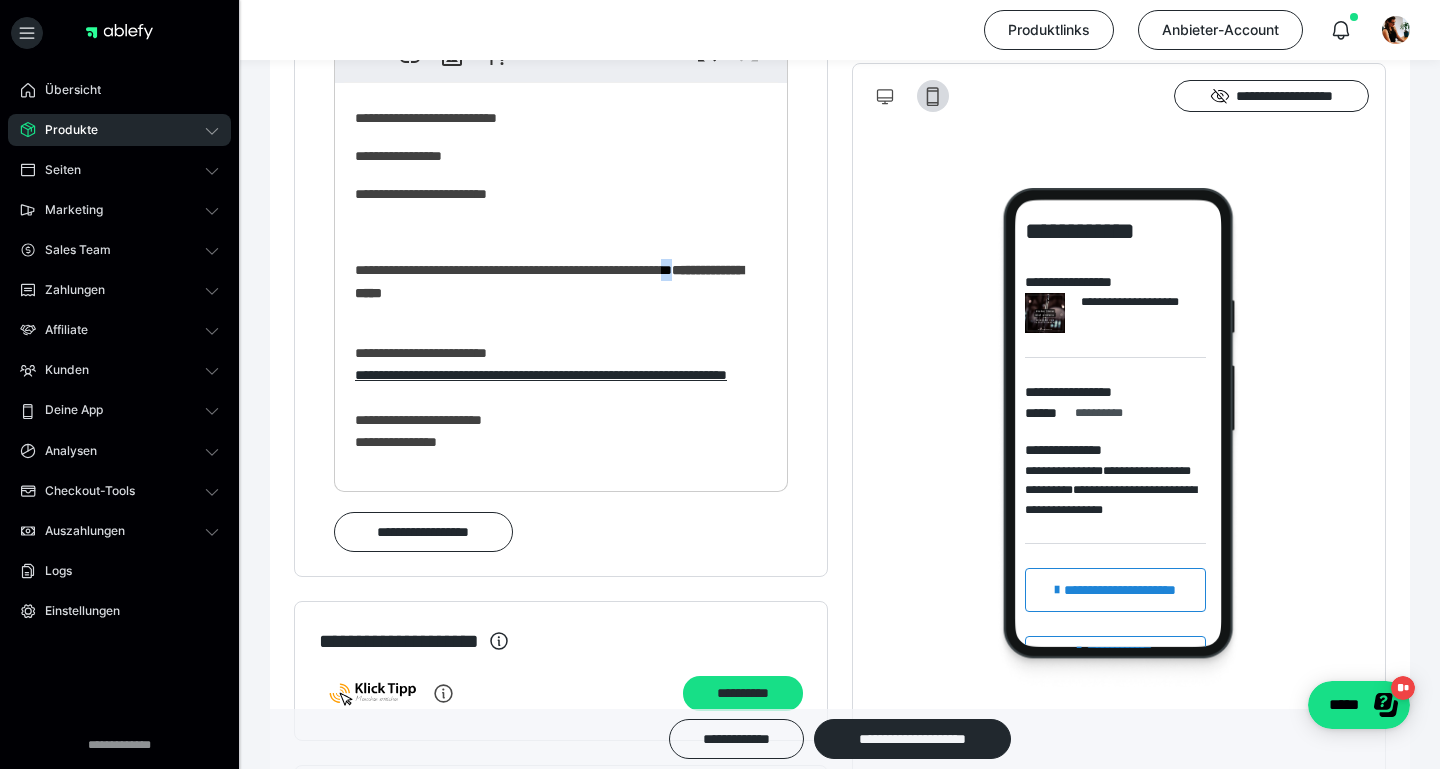 drag, startPoint x: 372, startPoint y: 327, endPoint x: 355, endPoint y: 327, distance: 17 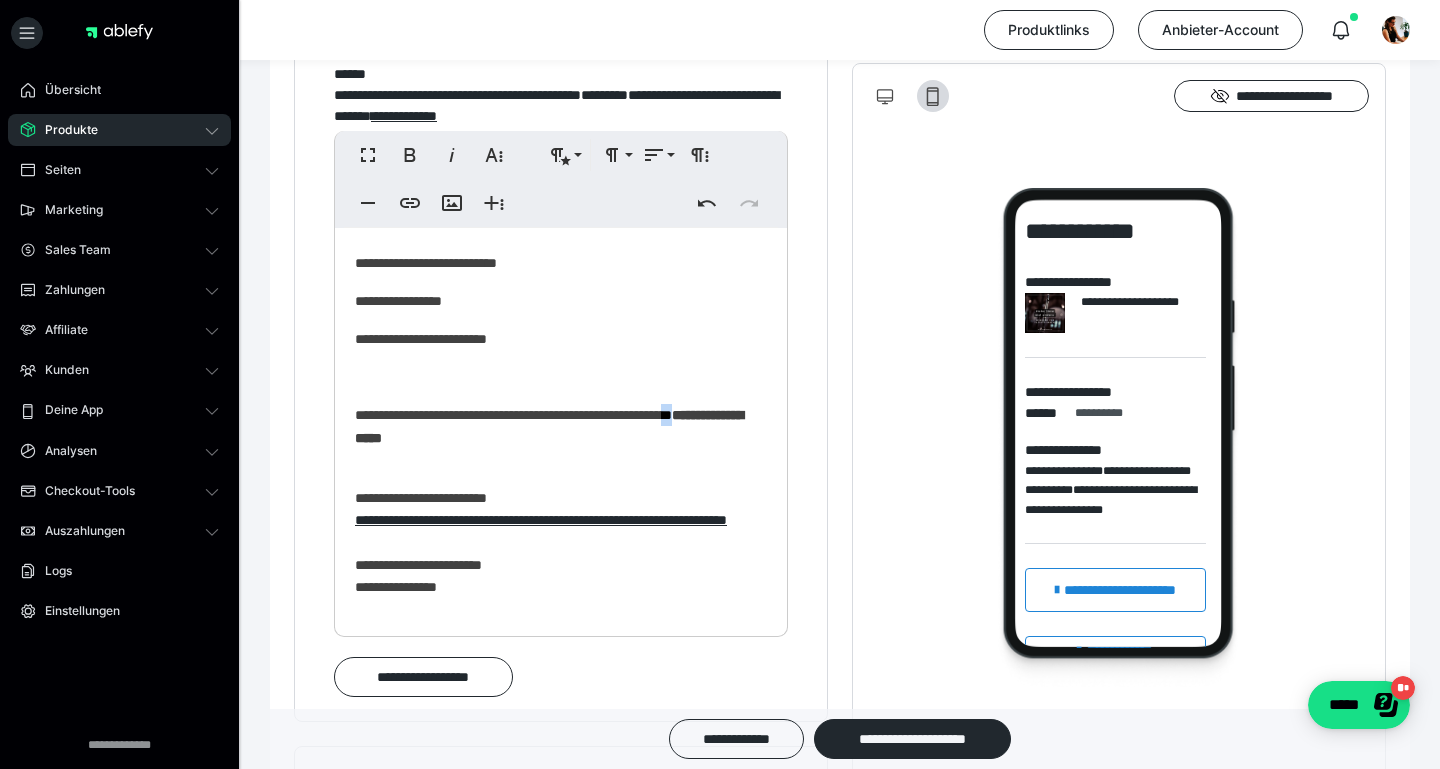 scroll, scrollTop: 2294, scrollLeft: 0, axis: vertical 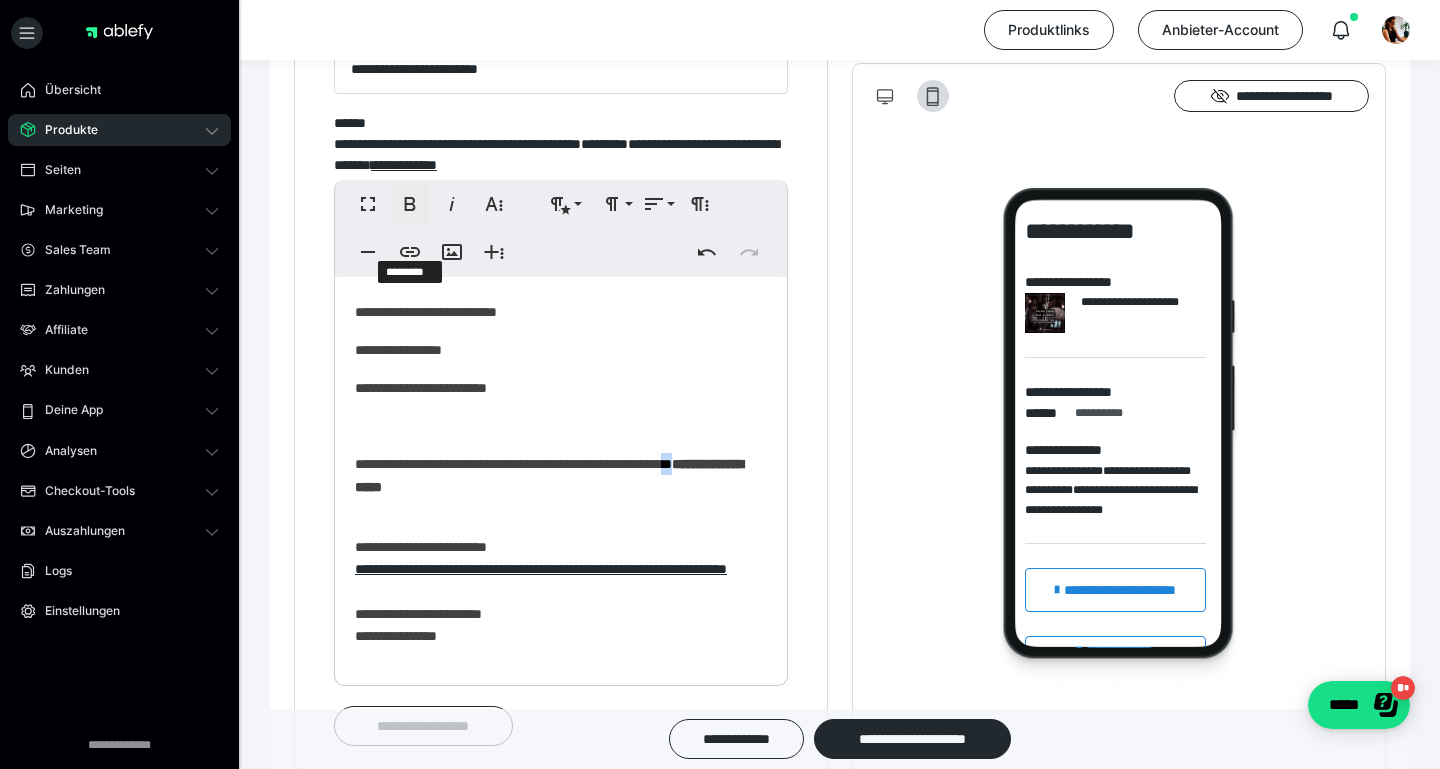 click on "****" at bounding box center (410, 204) 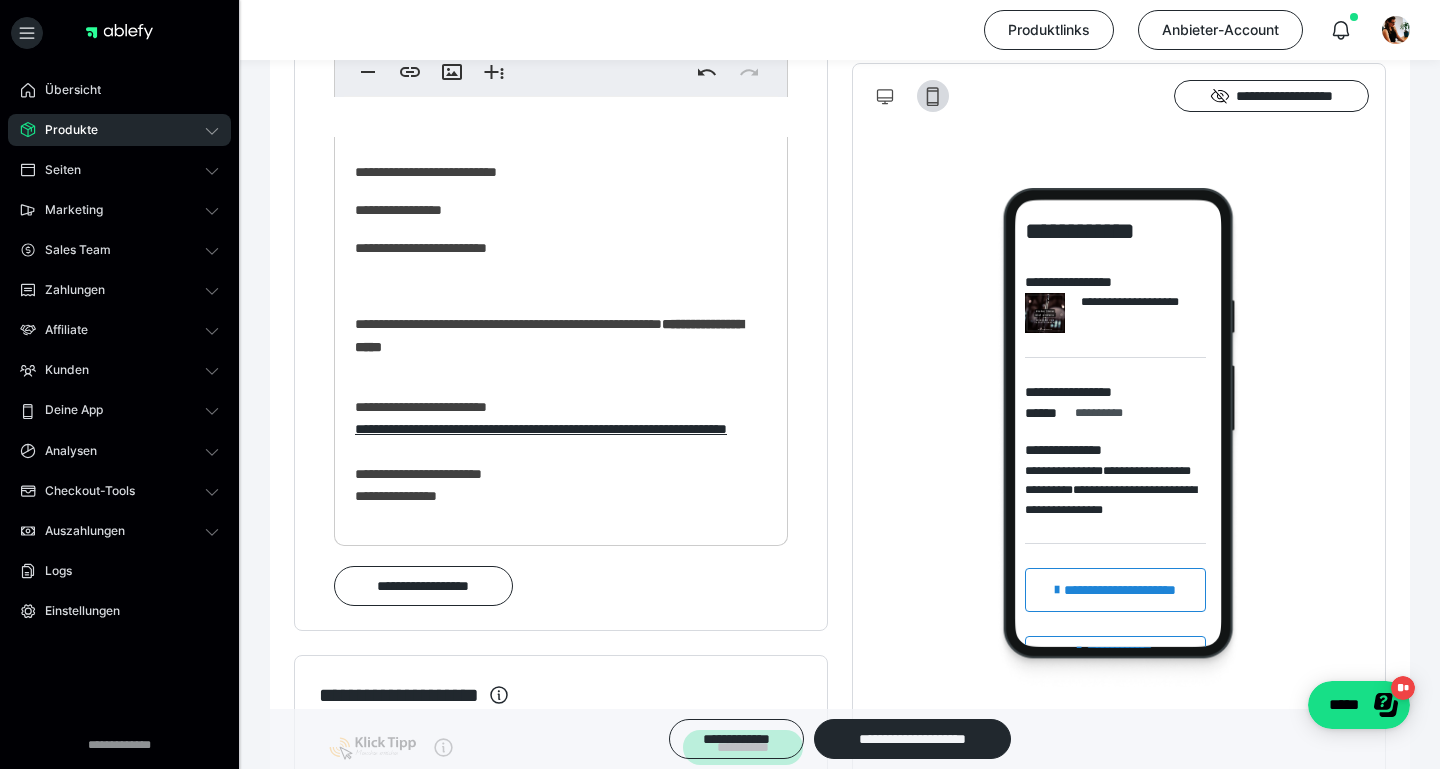 scroll, scrollTop: 2597, scrollLeft: 0, axis: vertical 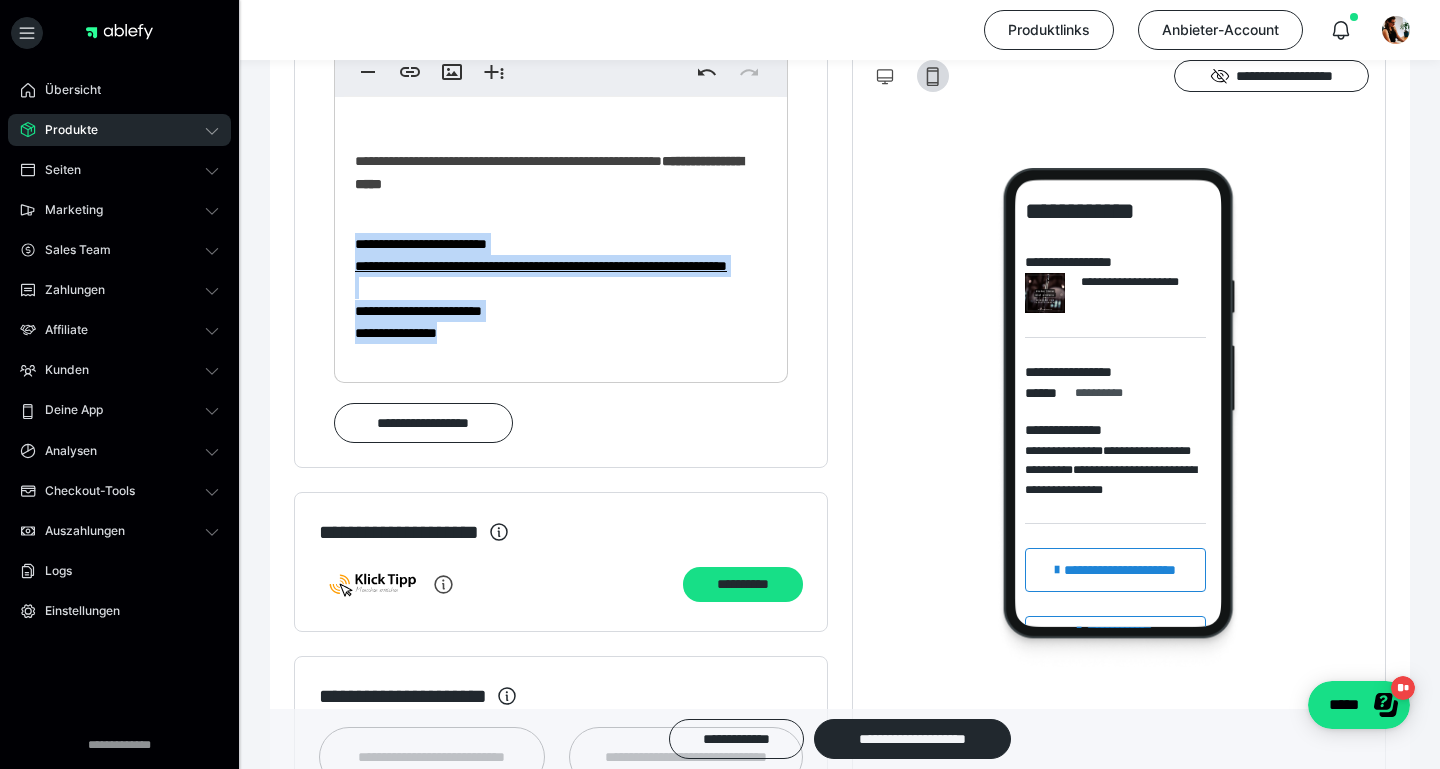 drag, startPoint x: 525, startPoint y: 391, endPoint x: 341, endPoint y: 278, distance: 215.92822 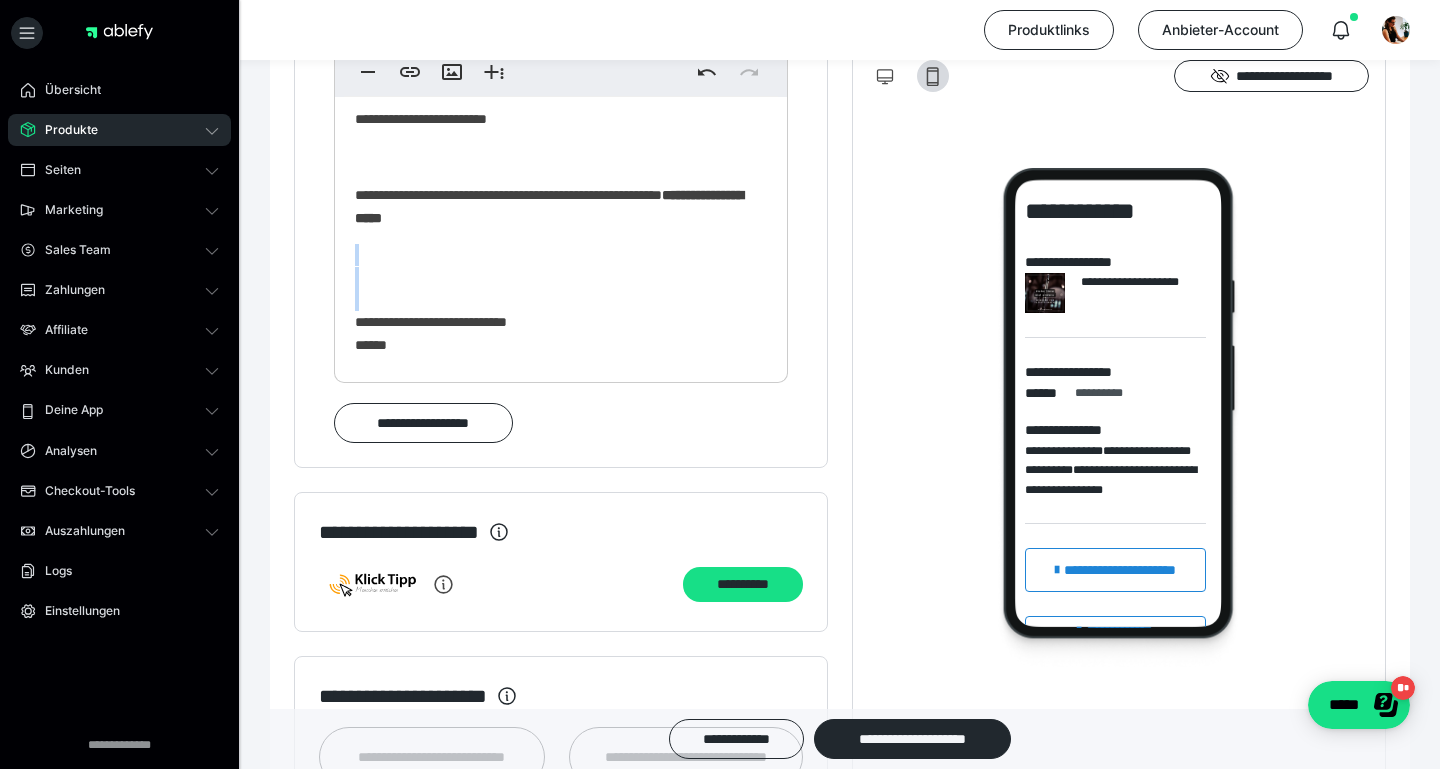scroll, scrollTop: 115, scrollLeft: 0, axis: vertical 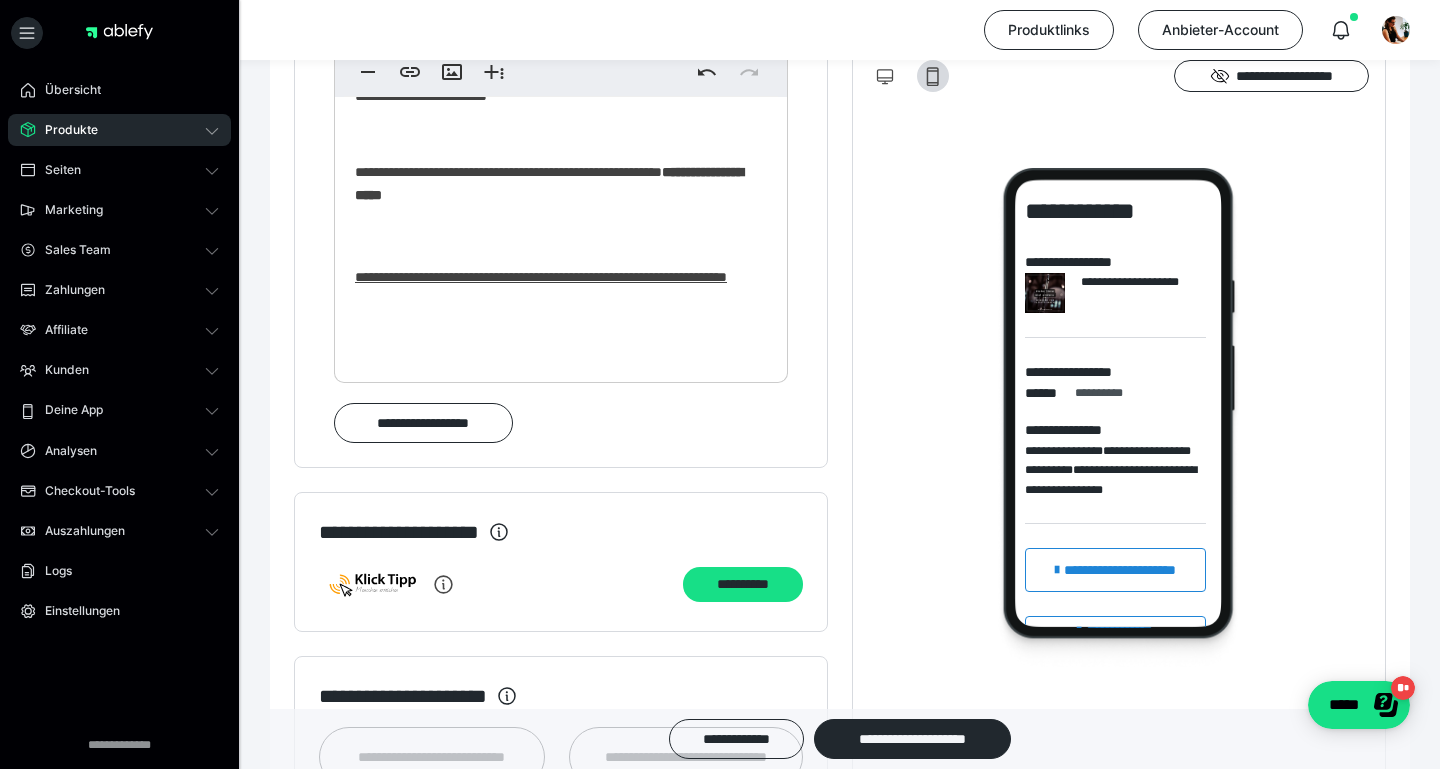 click on "**********" at bounding box center [561, 148] 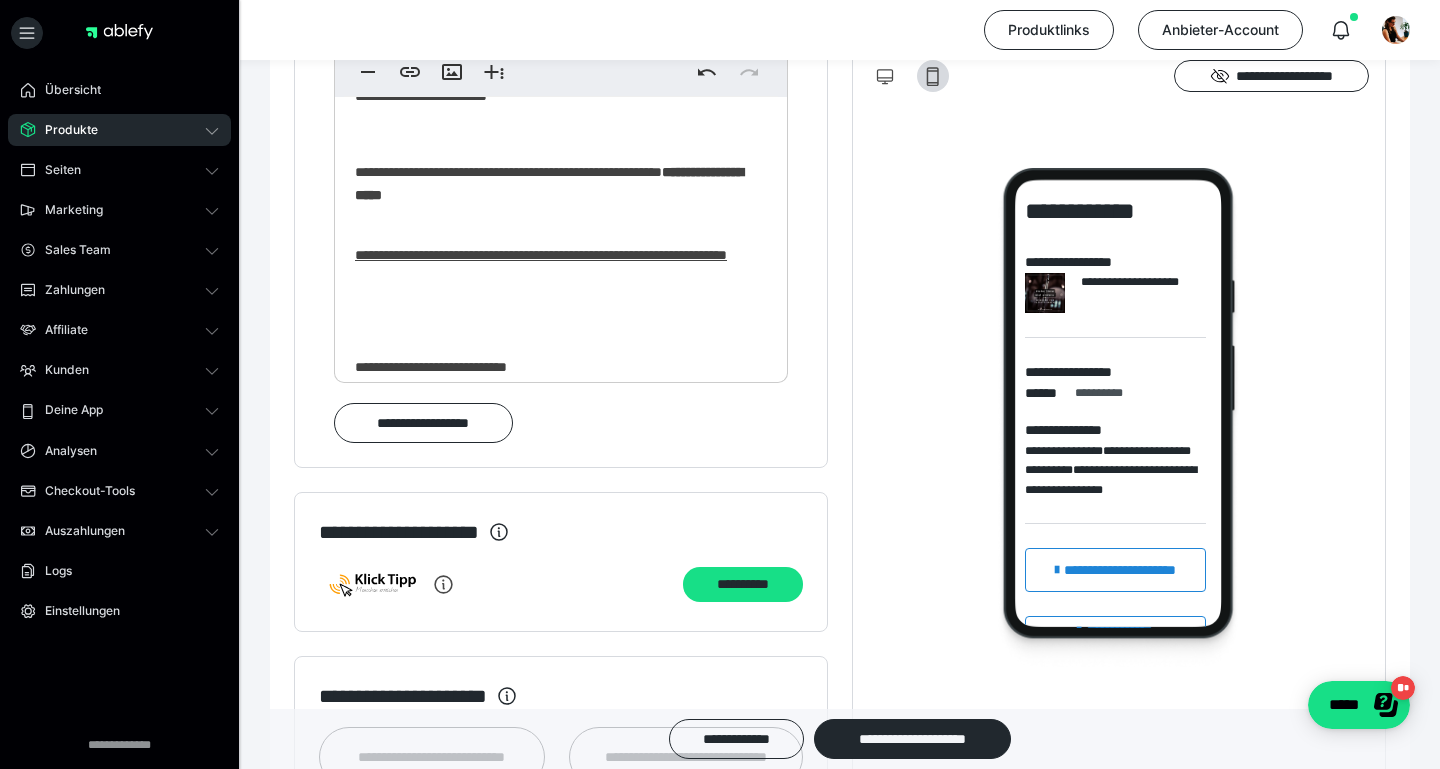 click on "**********" at bounding box center (396, 322) 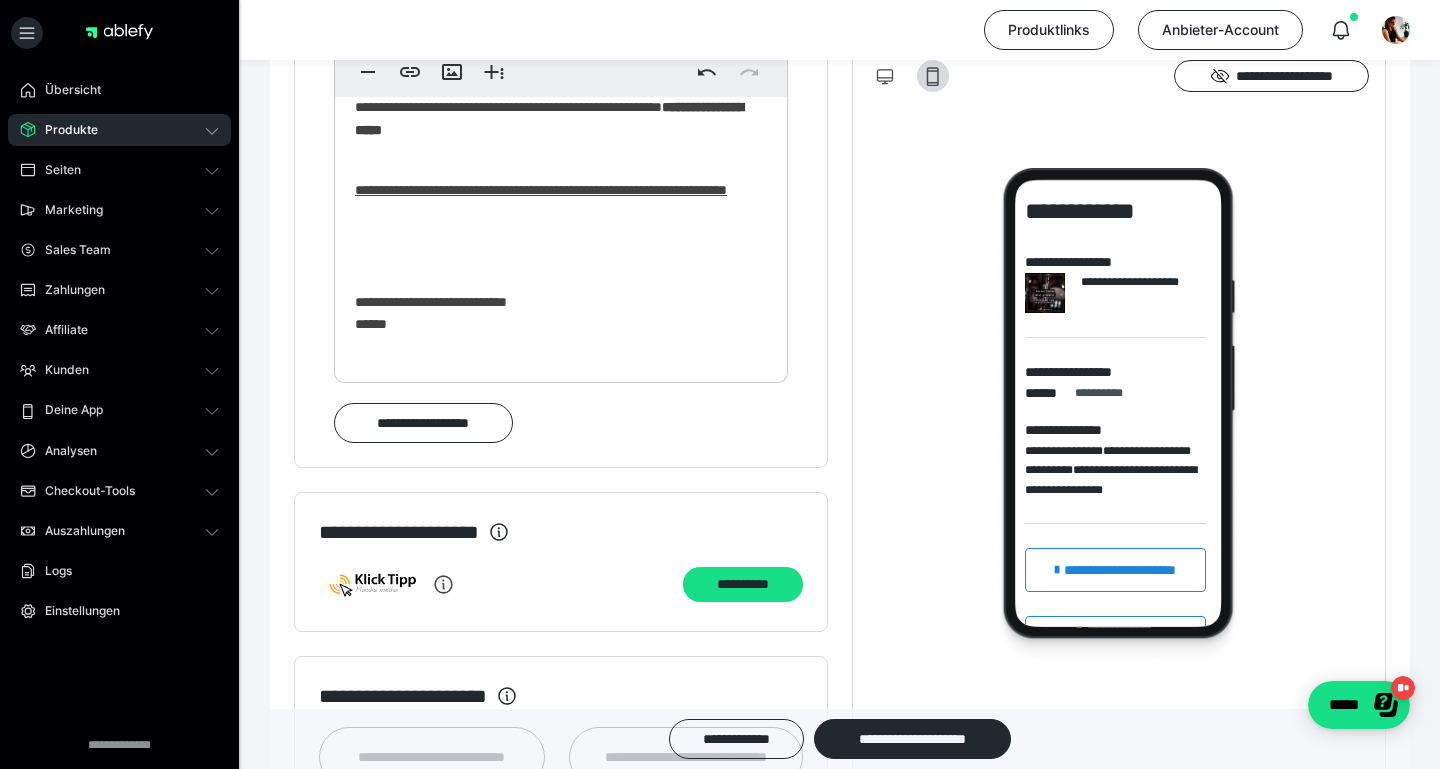 scroll, scrollTop: 203, scrollLeft: 0, axis: vertical 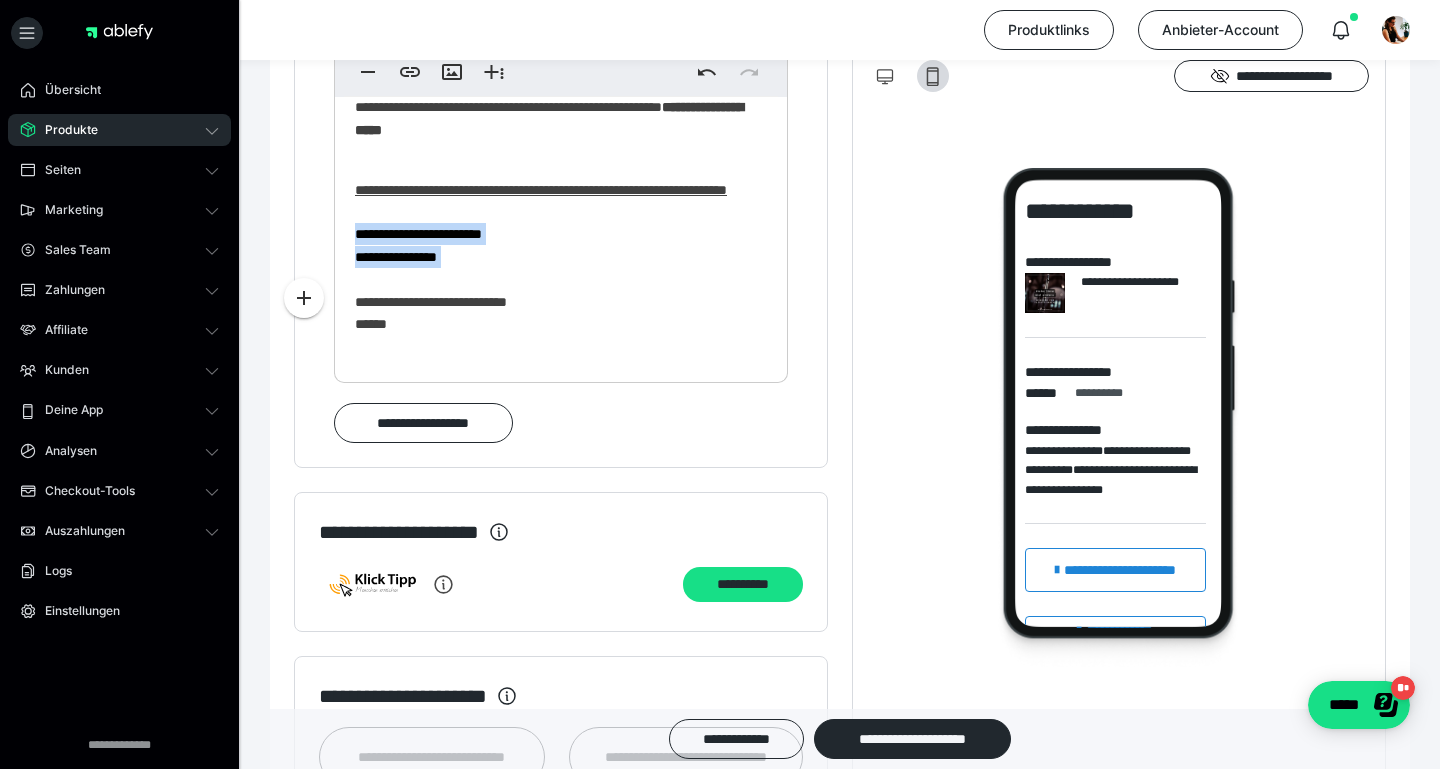 drag, startPoint x: 455, startPoint y: 322, endPoint x: 347, endPoint y: 280, distance: 115.87925 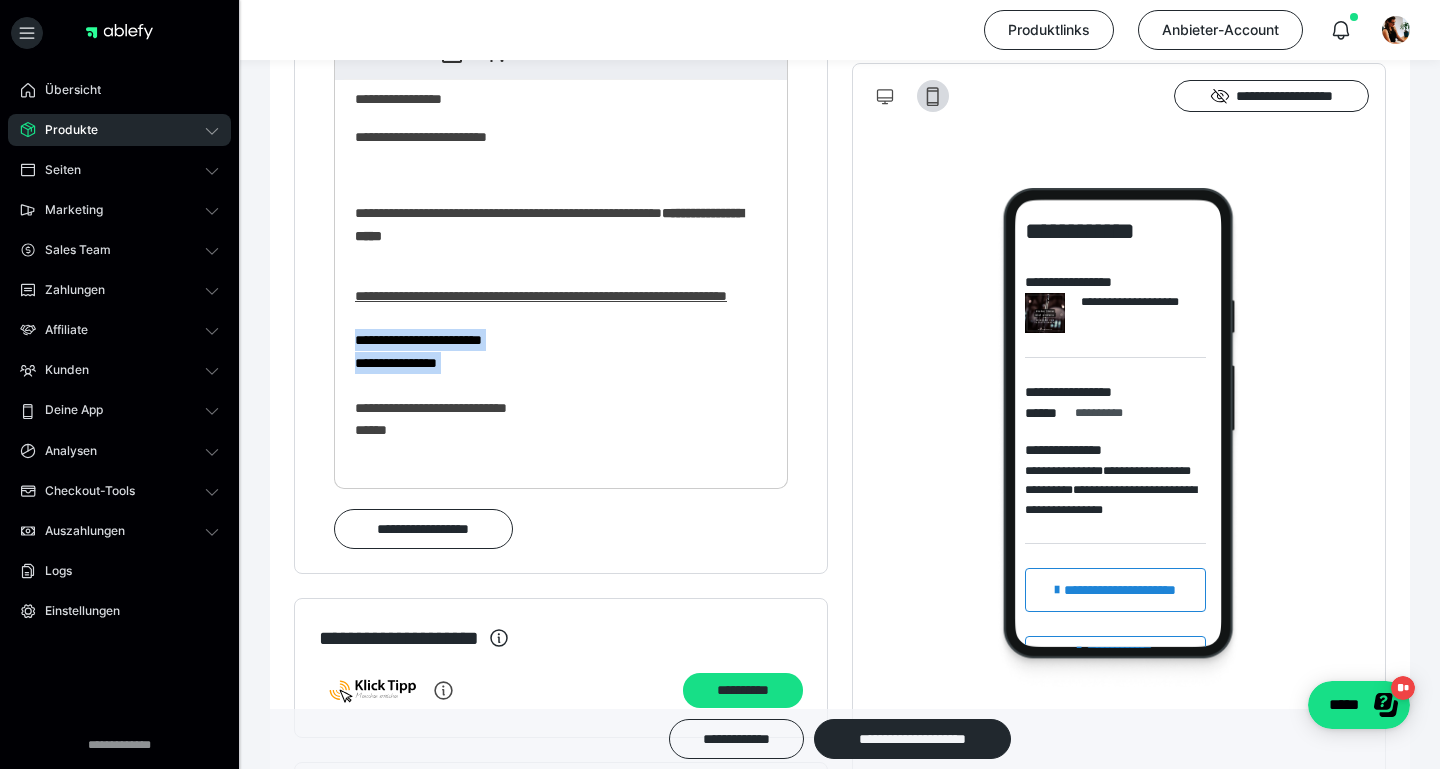 scroll, scrollTop: 2430, scrollLeft: 0, axis: vertical 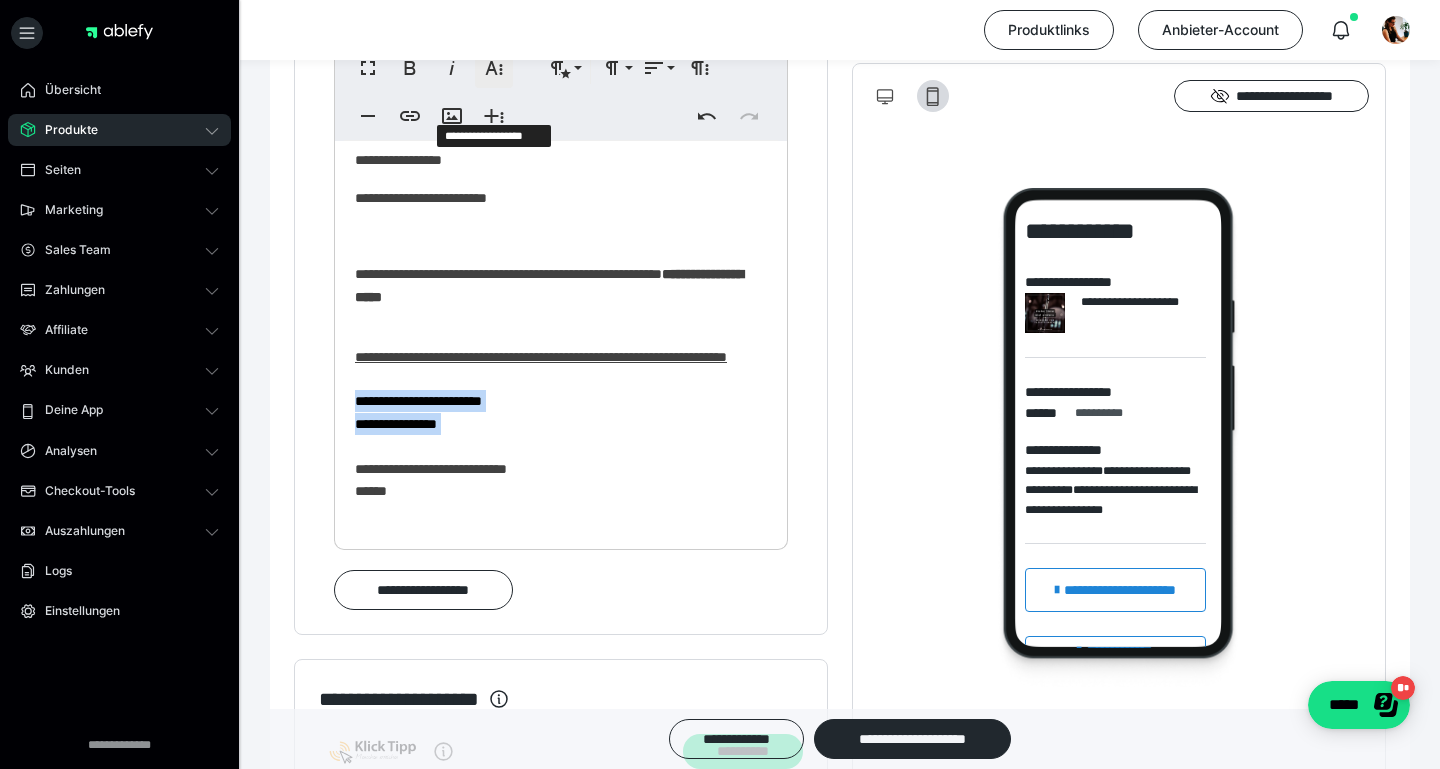 click 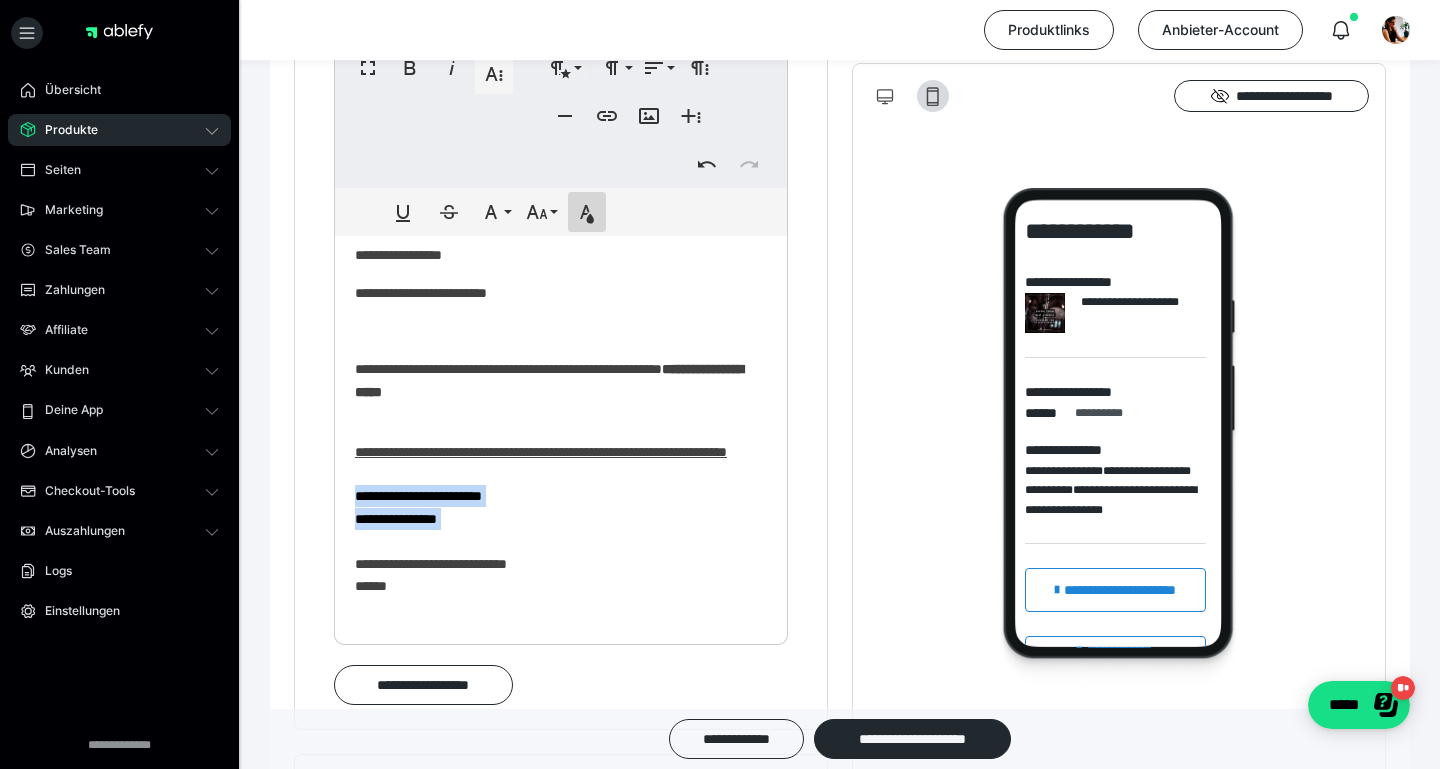 click 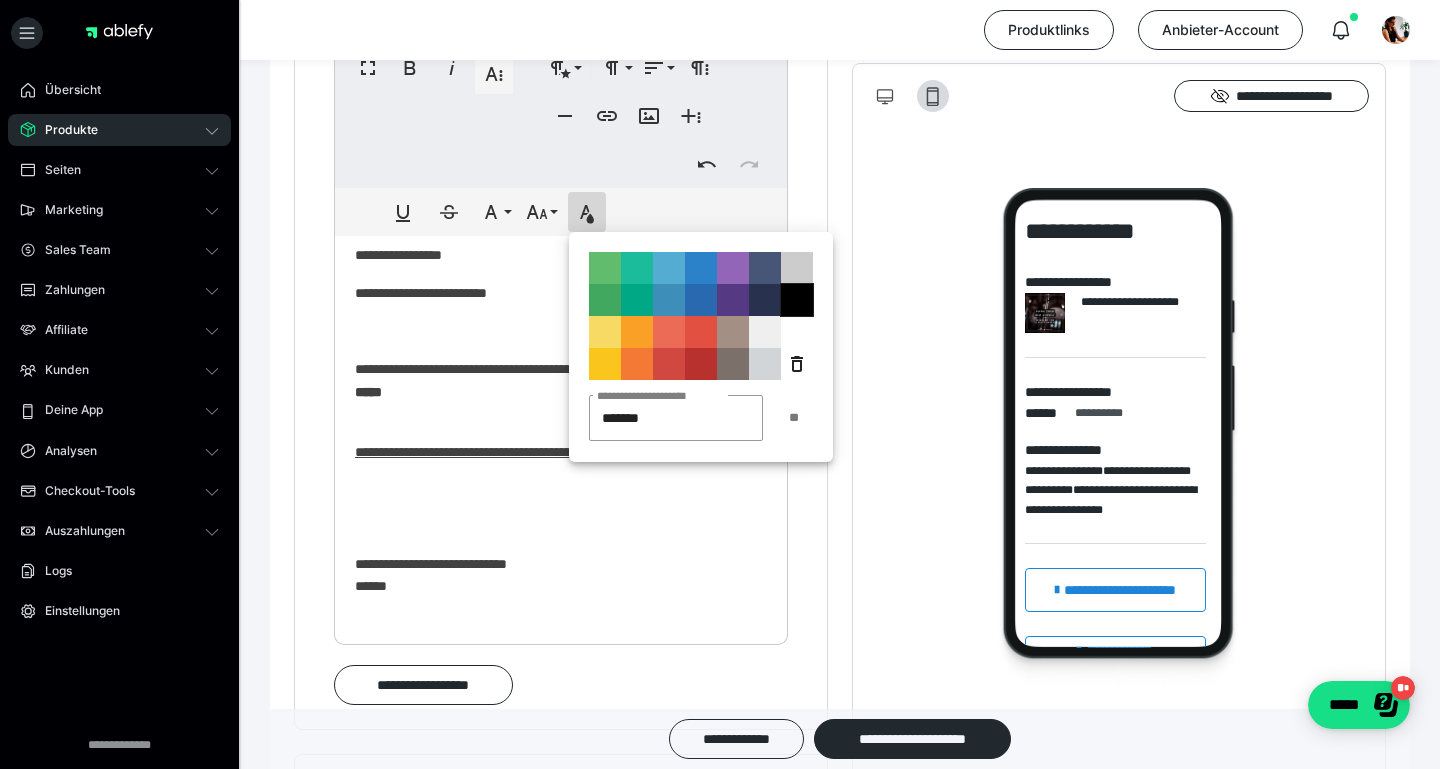 click on "**********" at bounding box center (797, 300) 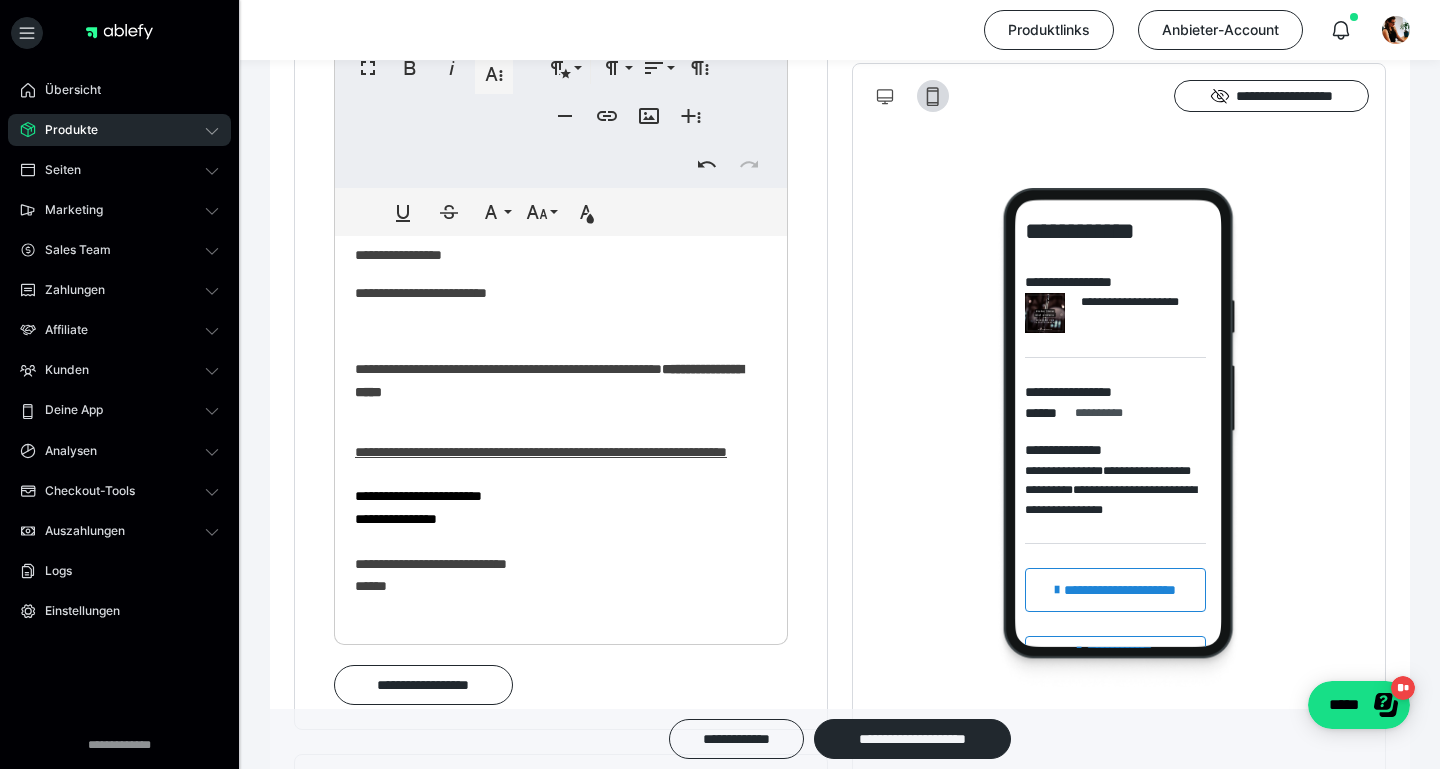 click on "**********" at bounding box center [418, 496] 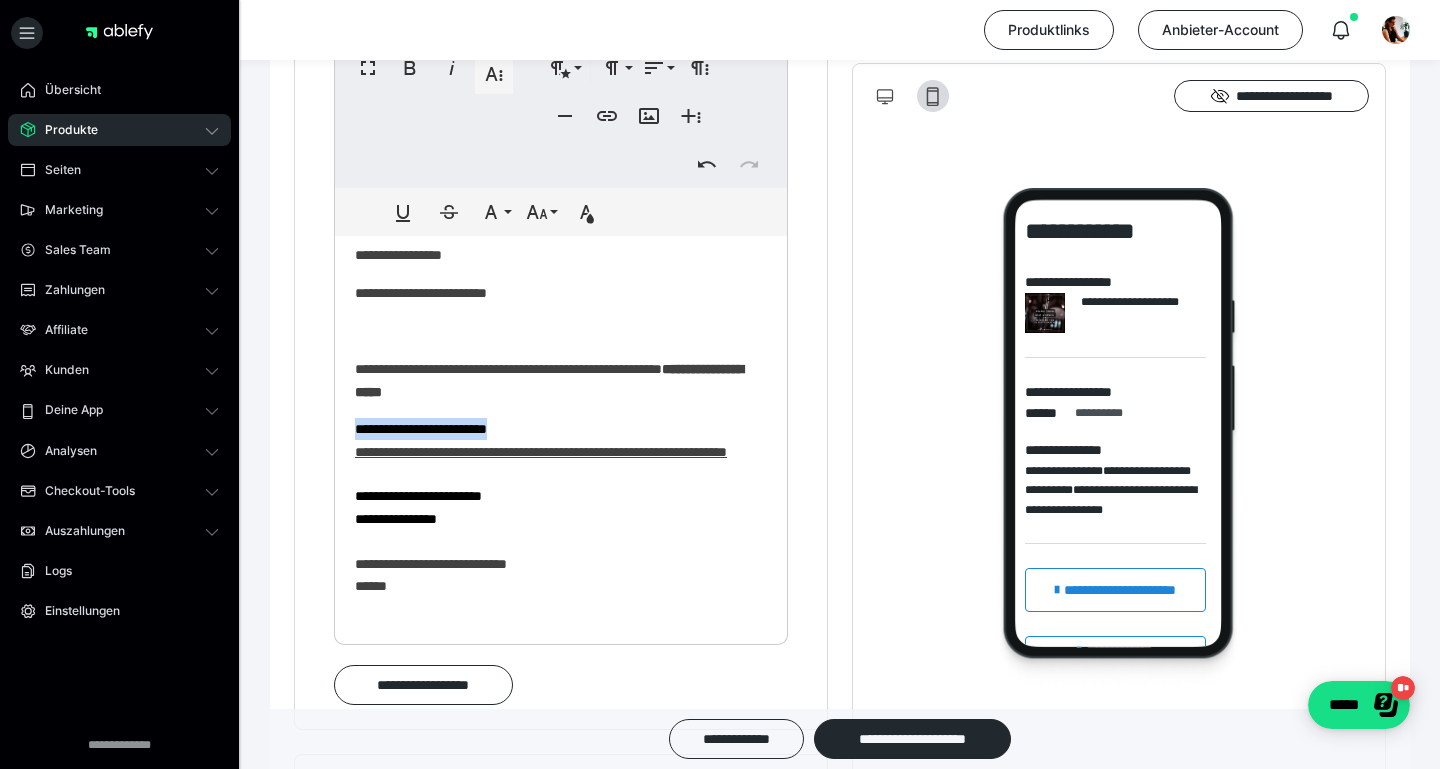 drag, startPoint x: 545, startPoint y: 467, endPoint x: 340, endPoint y: 467, distance: 205 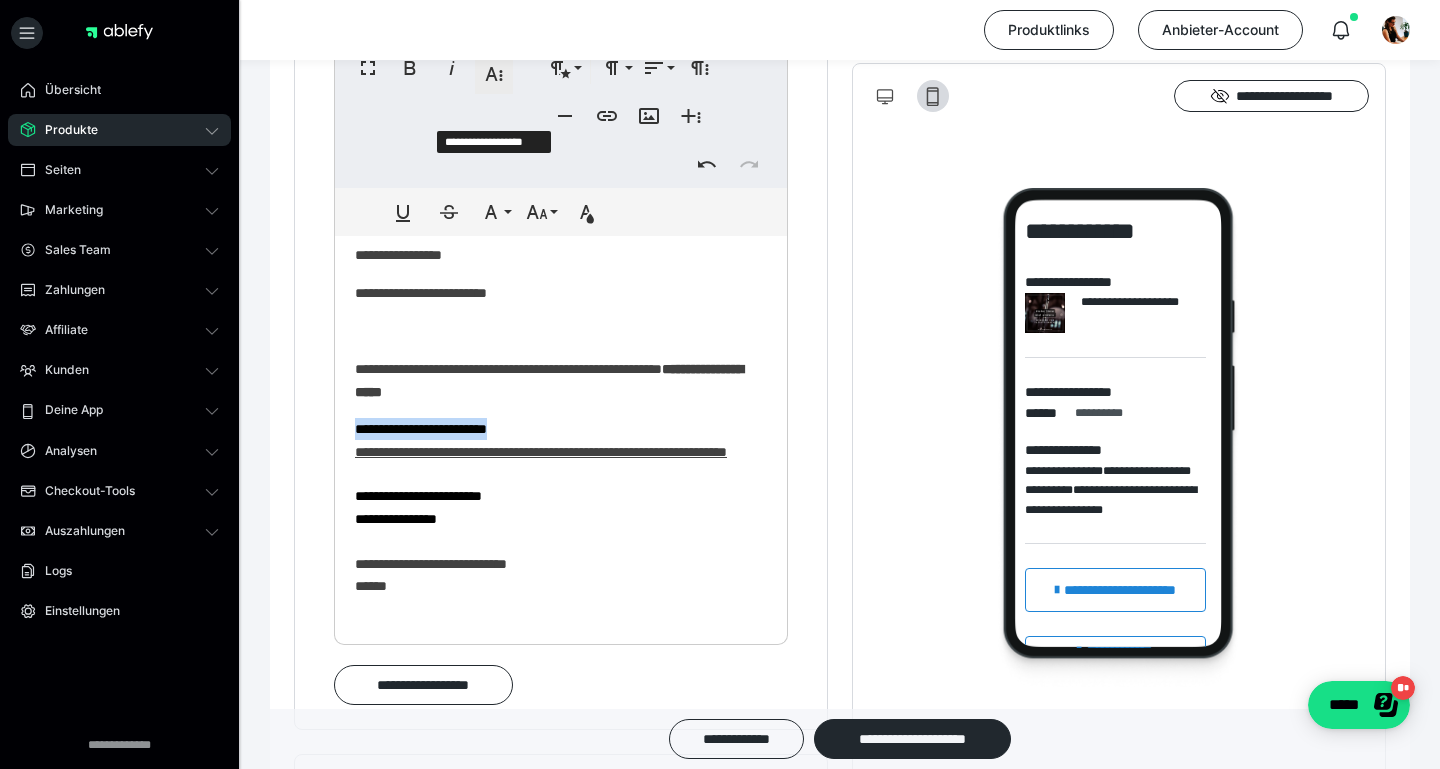 click 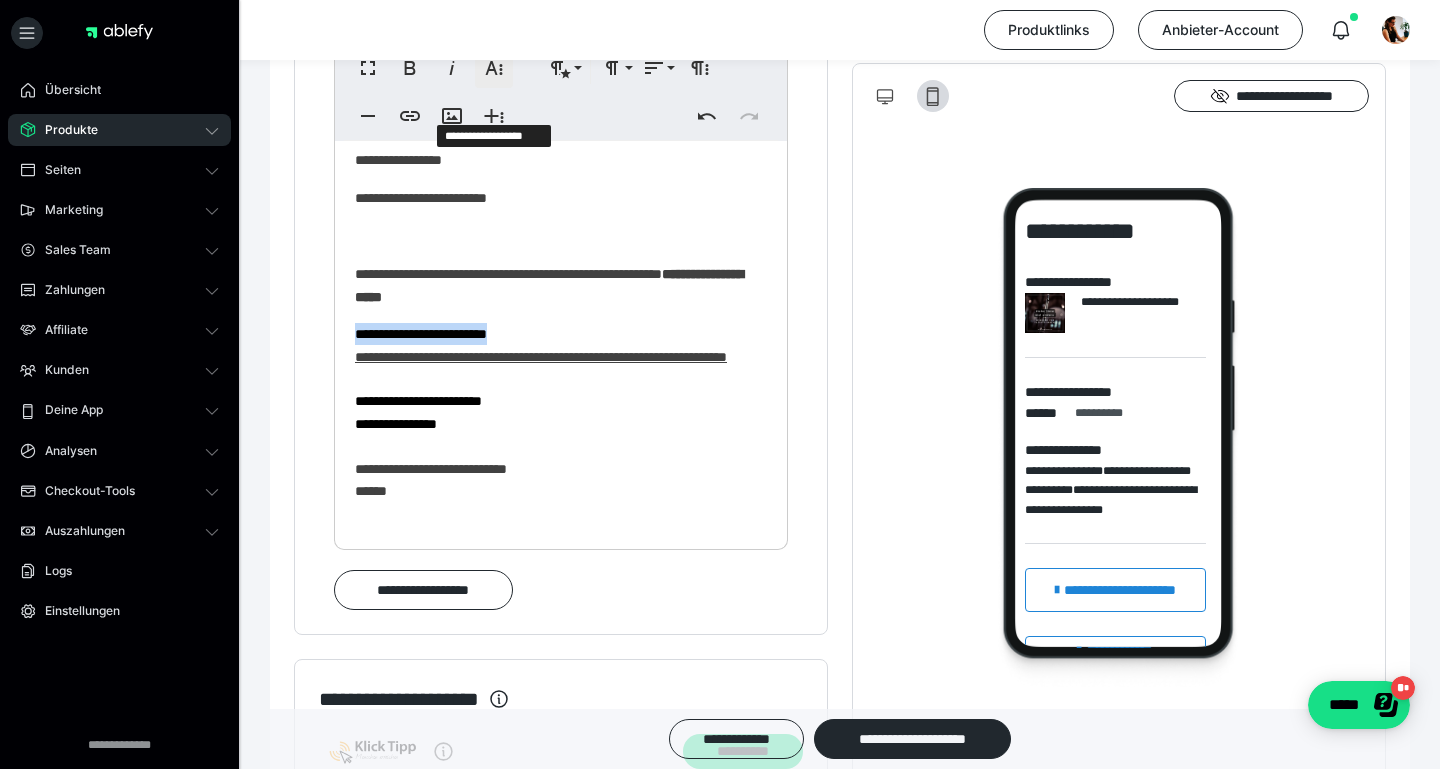 click 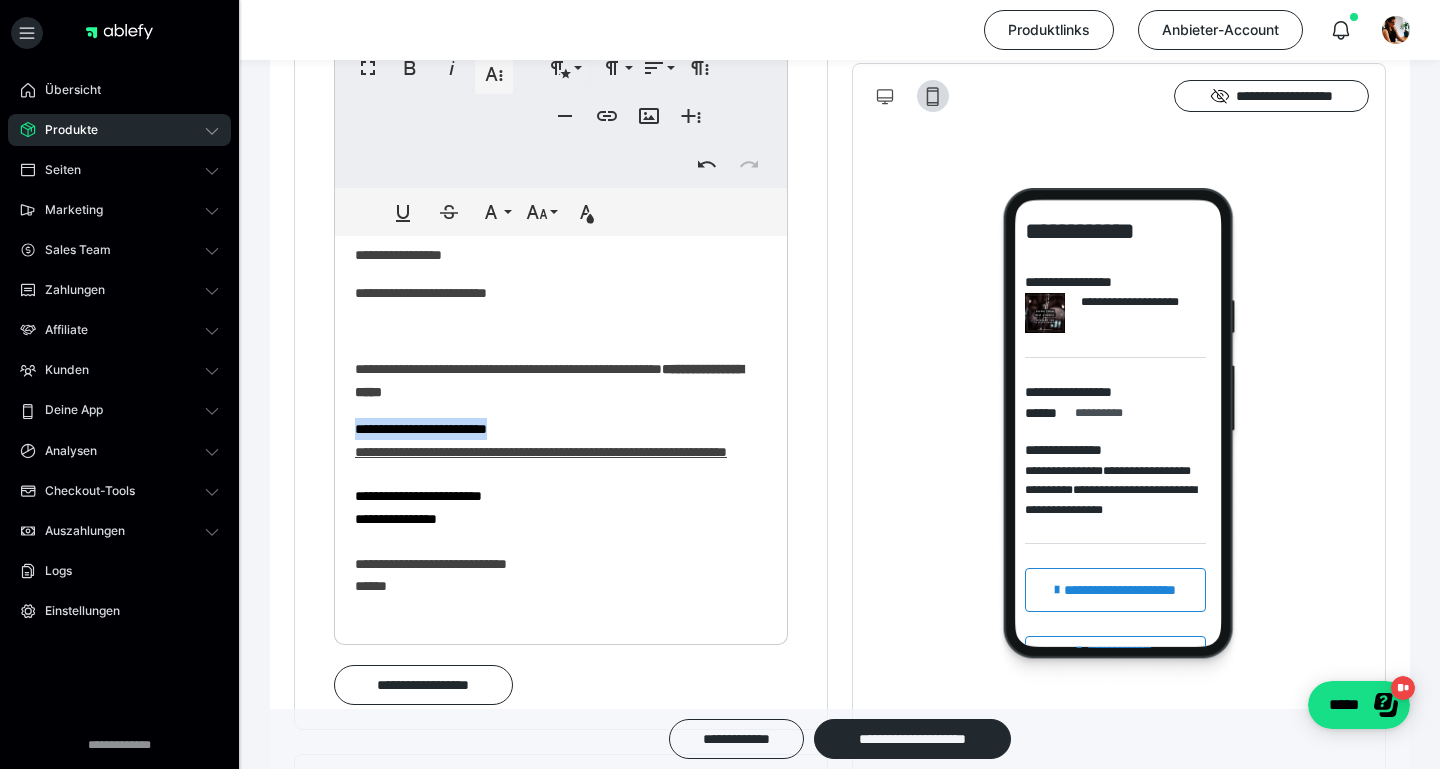 click on "**********" at bounding box center [561, 140] 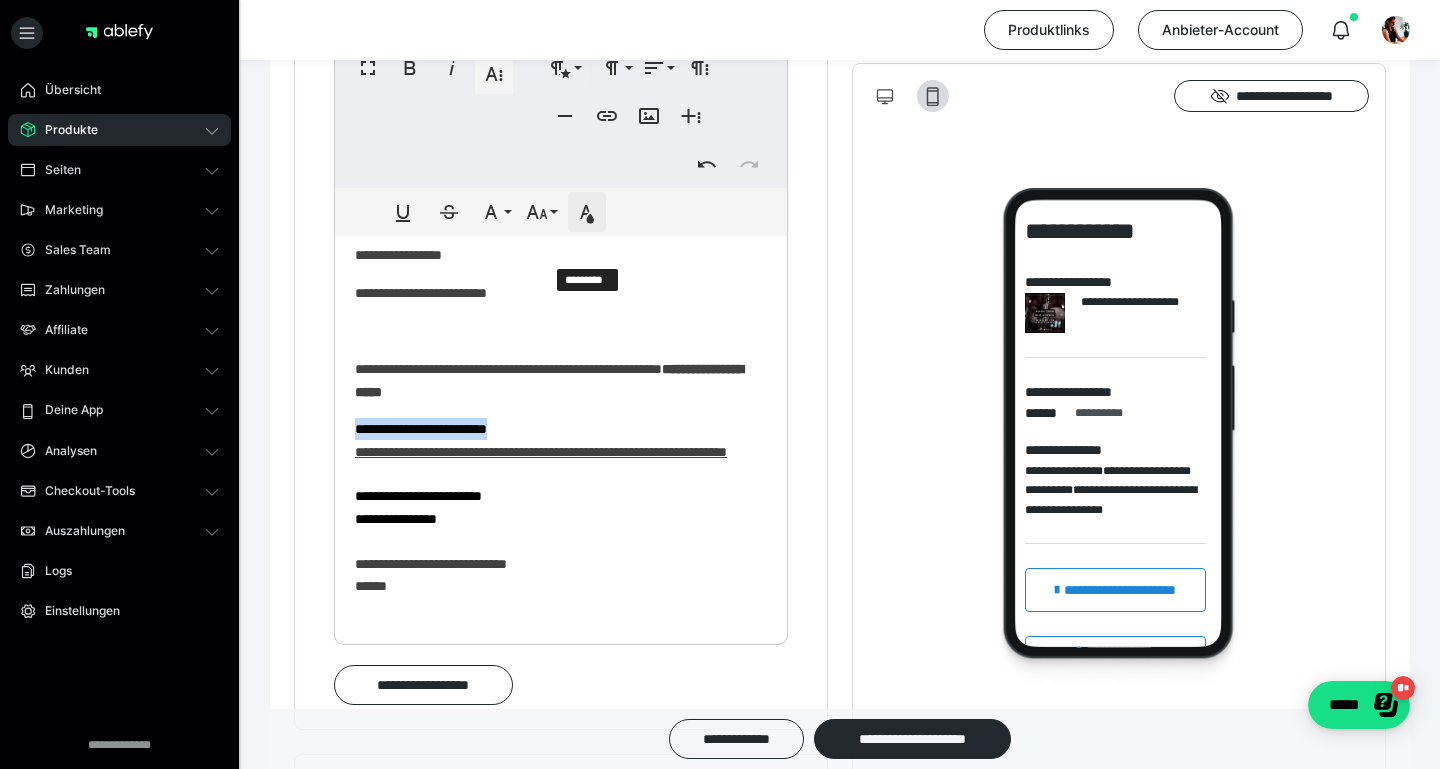 click 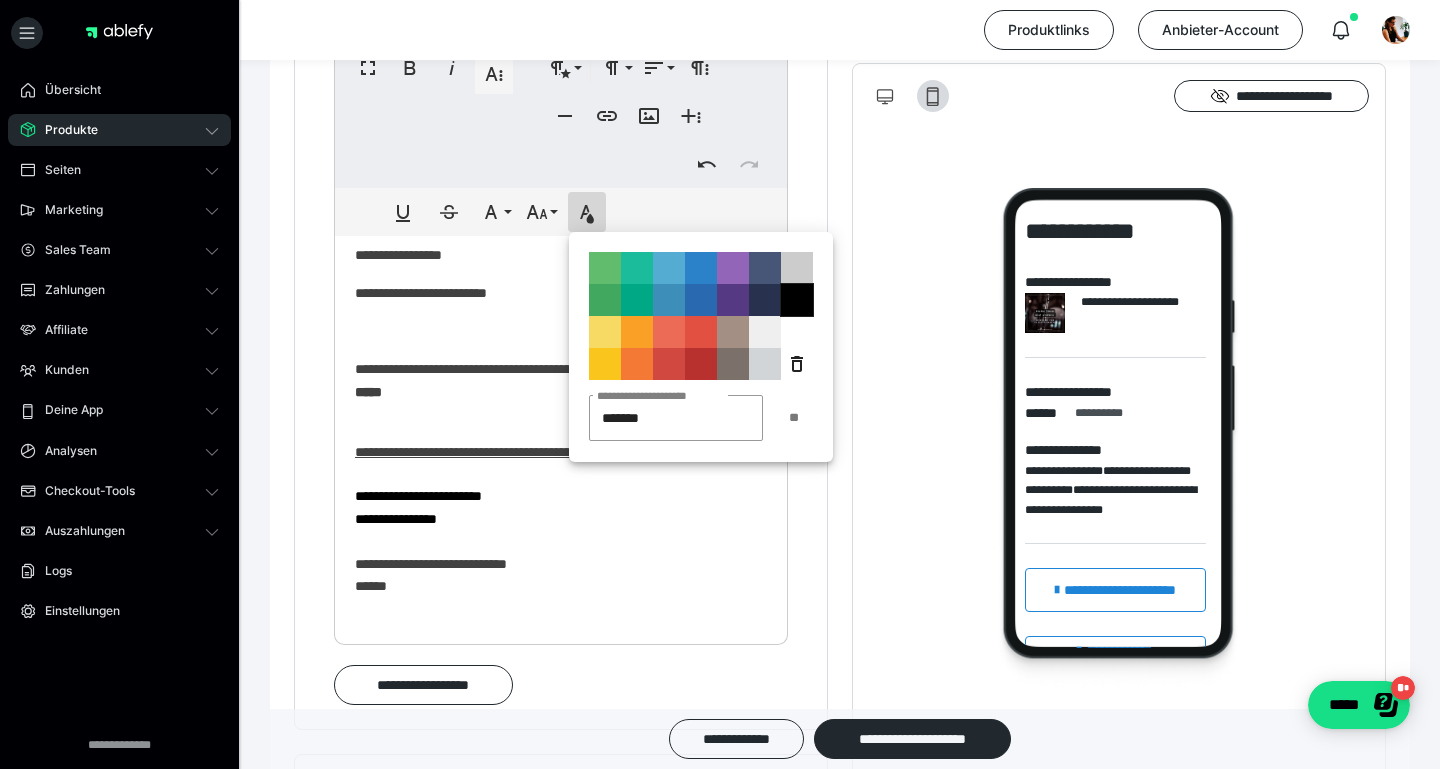 click on "**********" at bounding box center (797, 300) 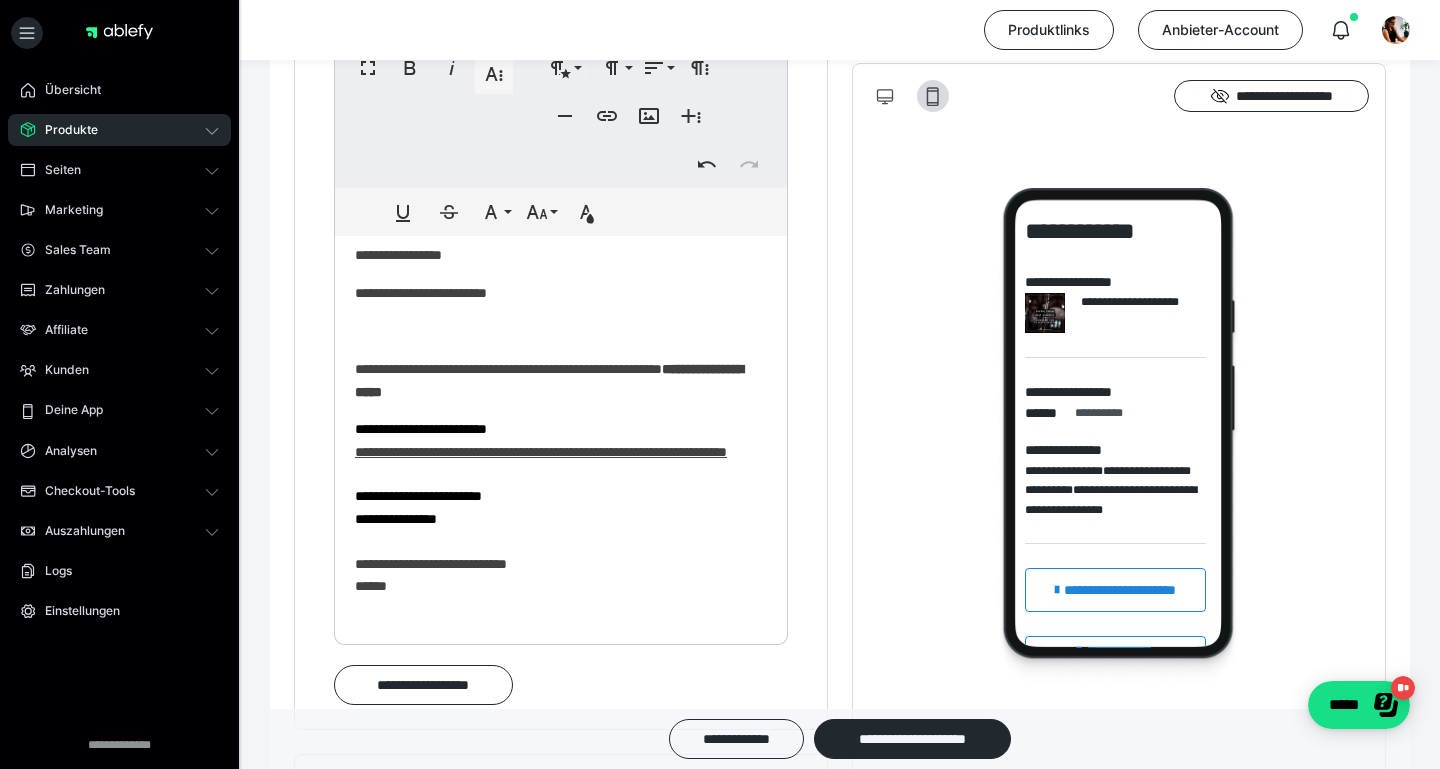 click on "**********" at bounding box center [561, 334] 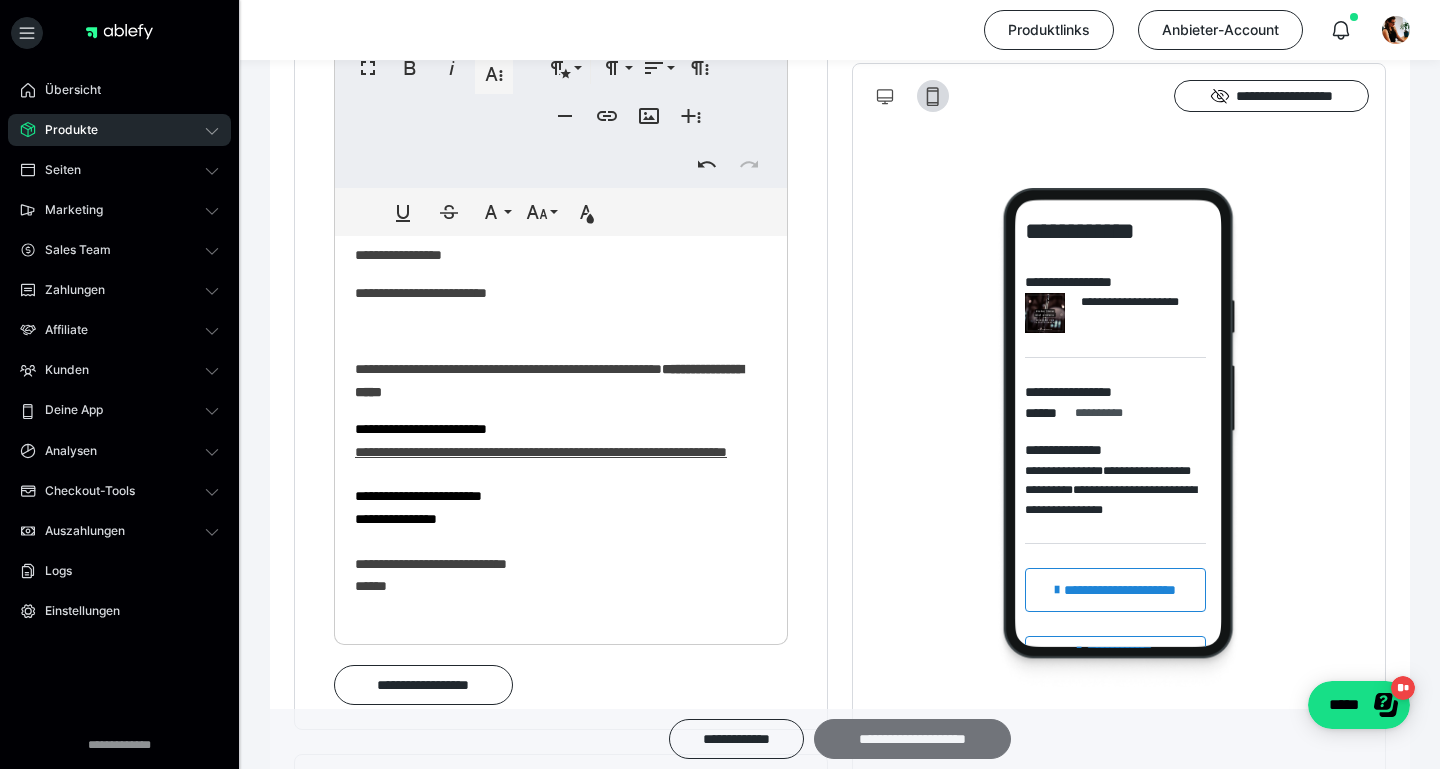 click on "**********" at bounding box center [912, 739] 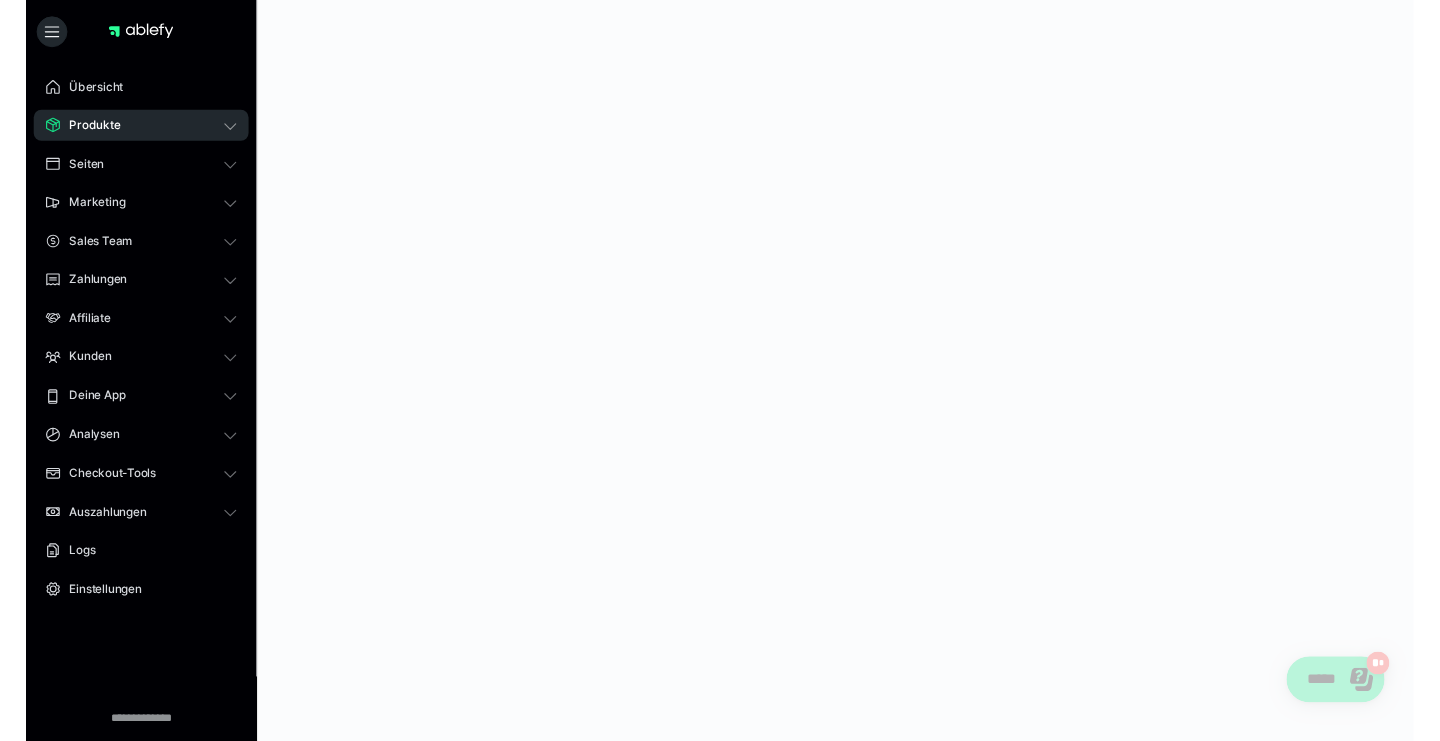 scroll, scrollTop: 0, scrollLeft: 0, axis: both 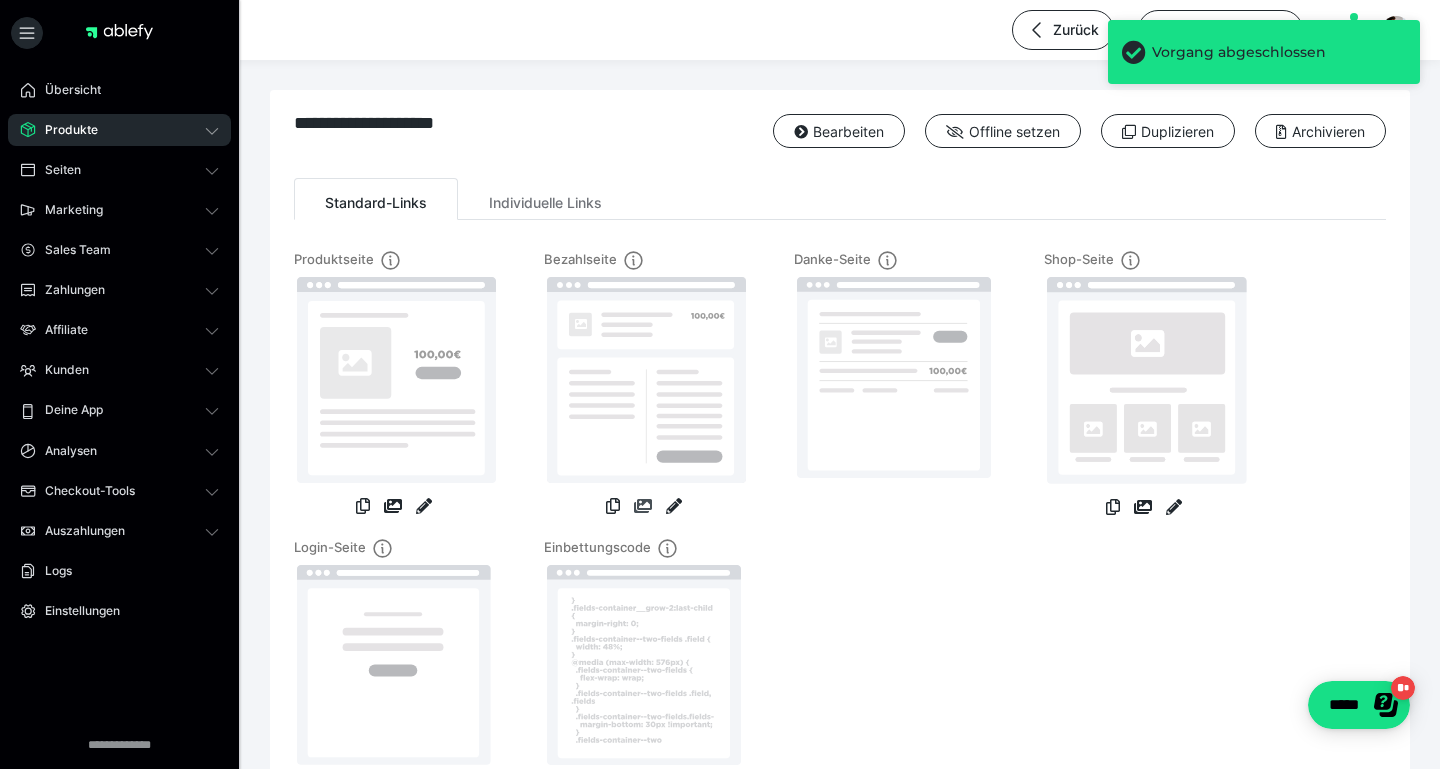 click at bounding box center [643, 506] 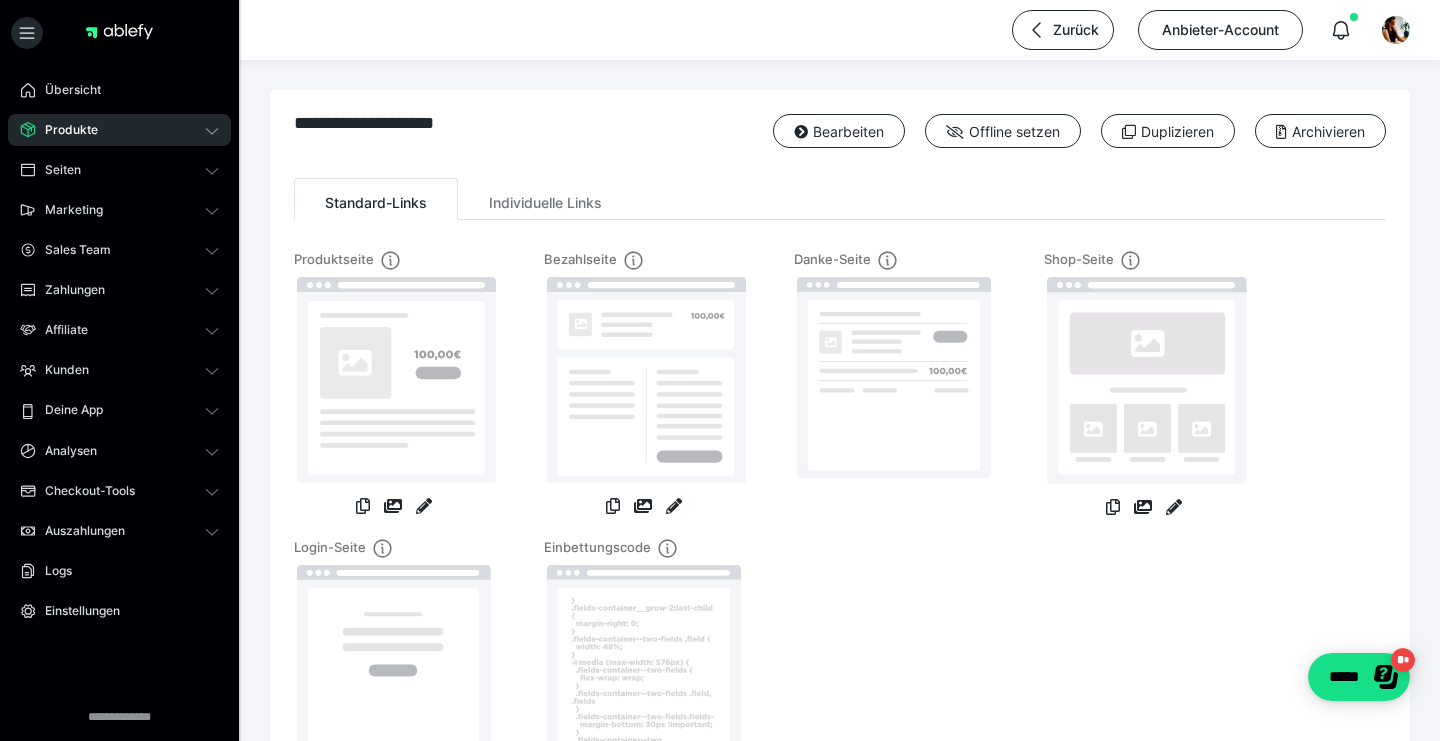 click at bounding box center (394, 386) 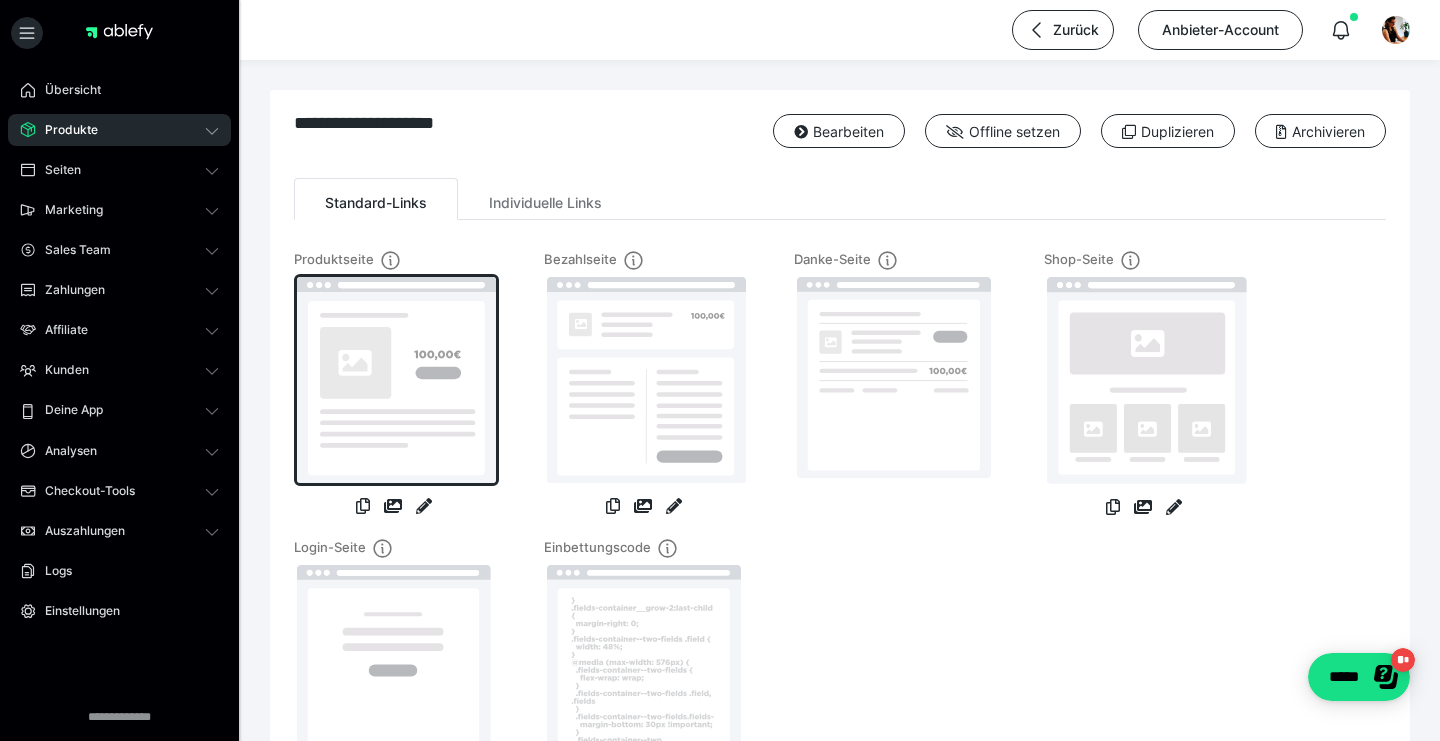 click at bounding box center (396, 380) 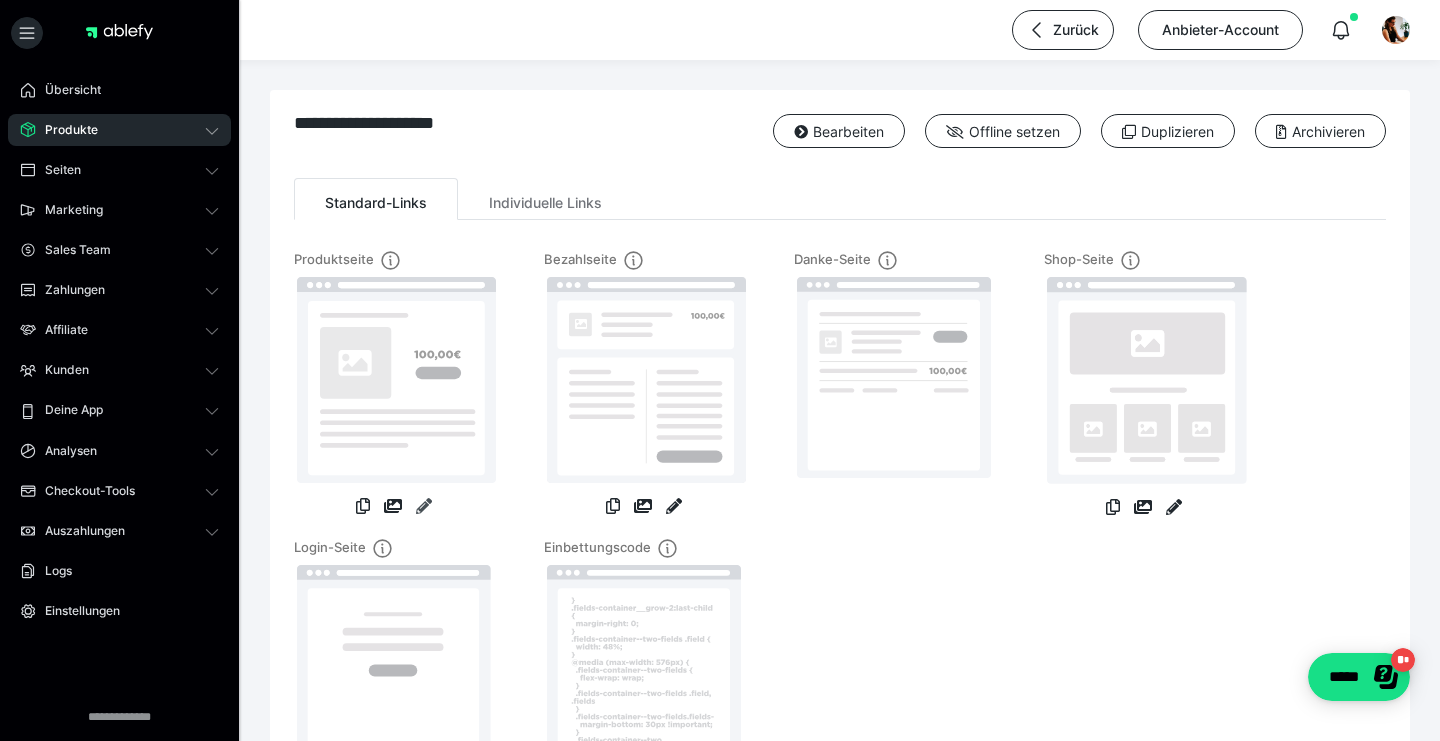 click at bounding box center [424, 506] 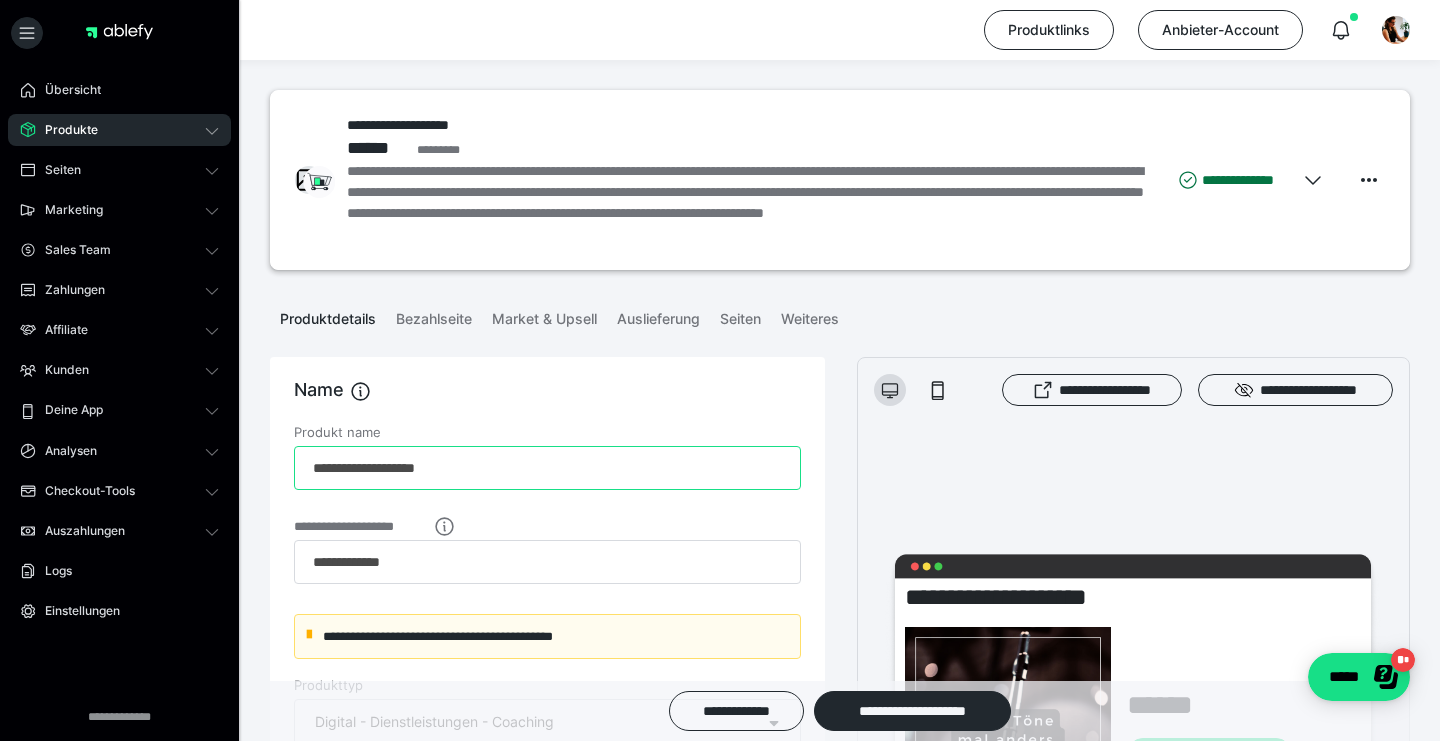 click on "**********" at bounding box center [547, 468] 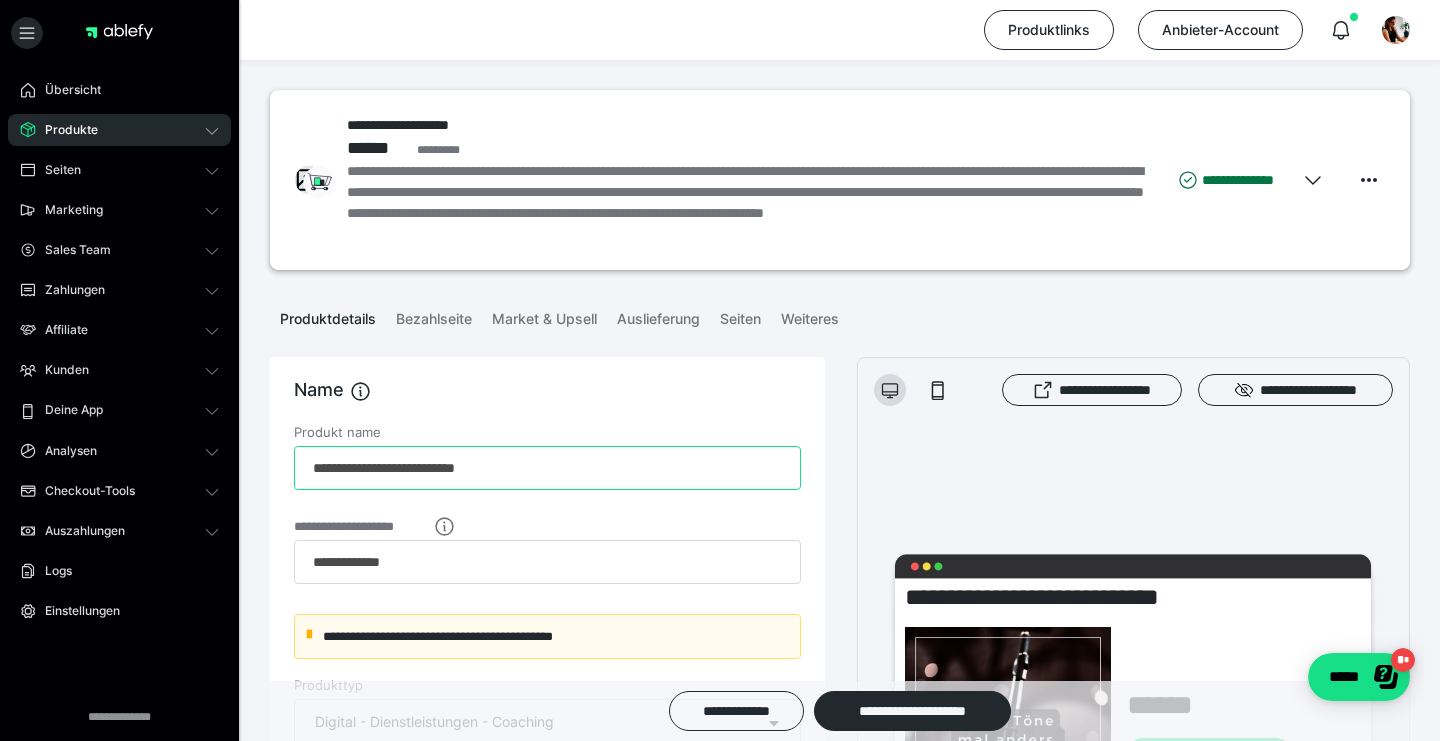 type on "**********" 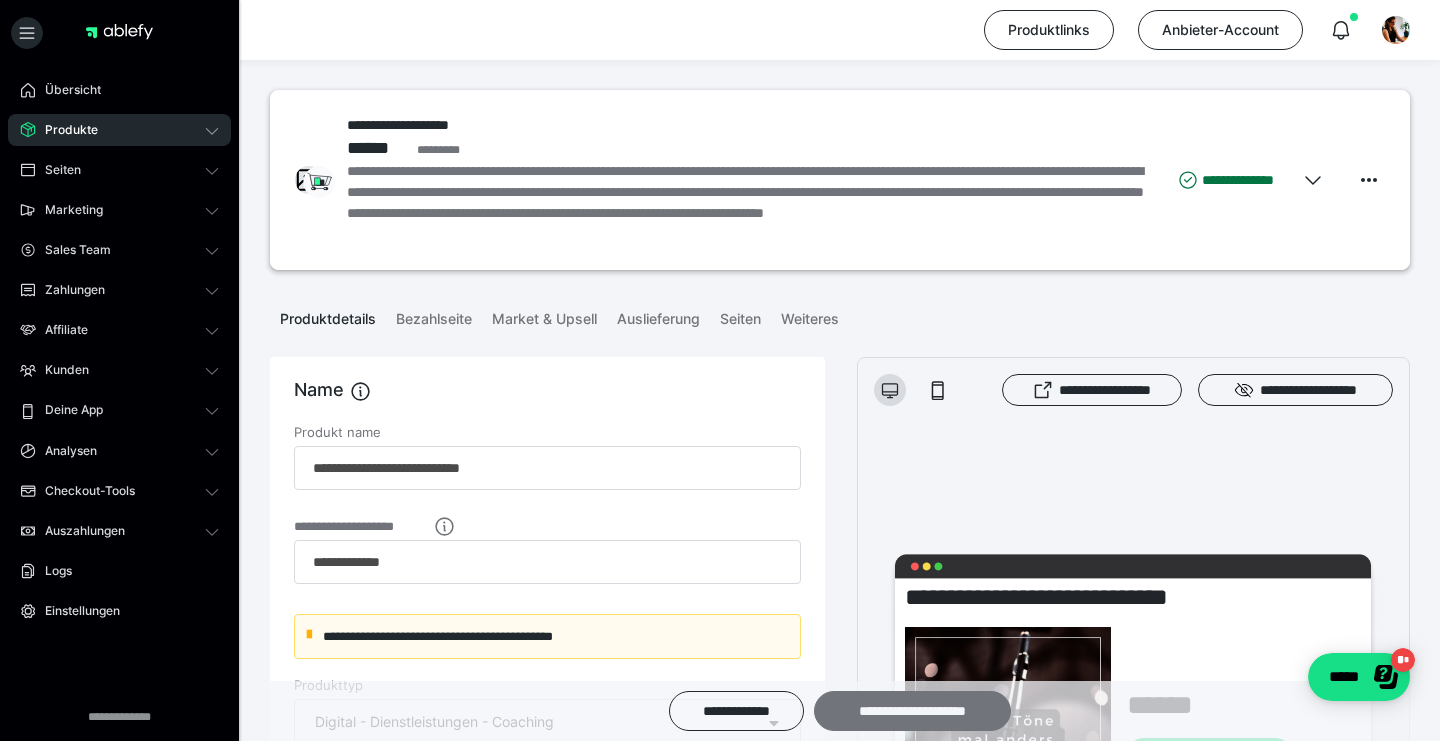 click on "**********" at bounding box center (912, 711) 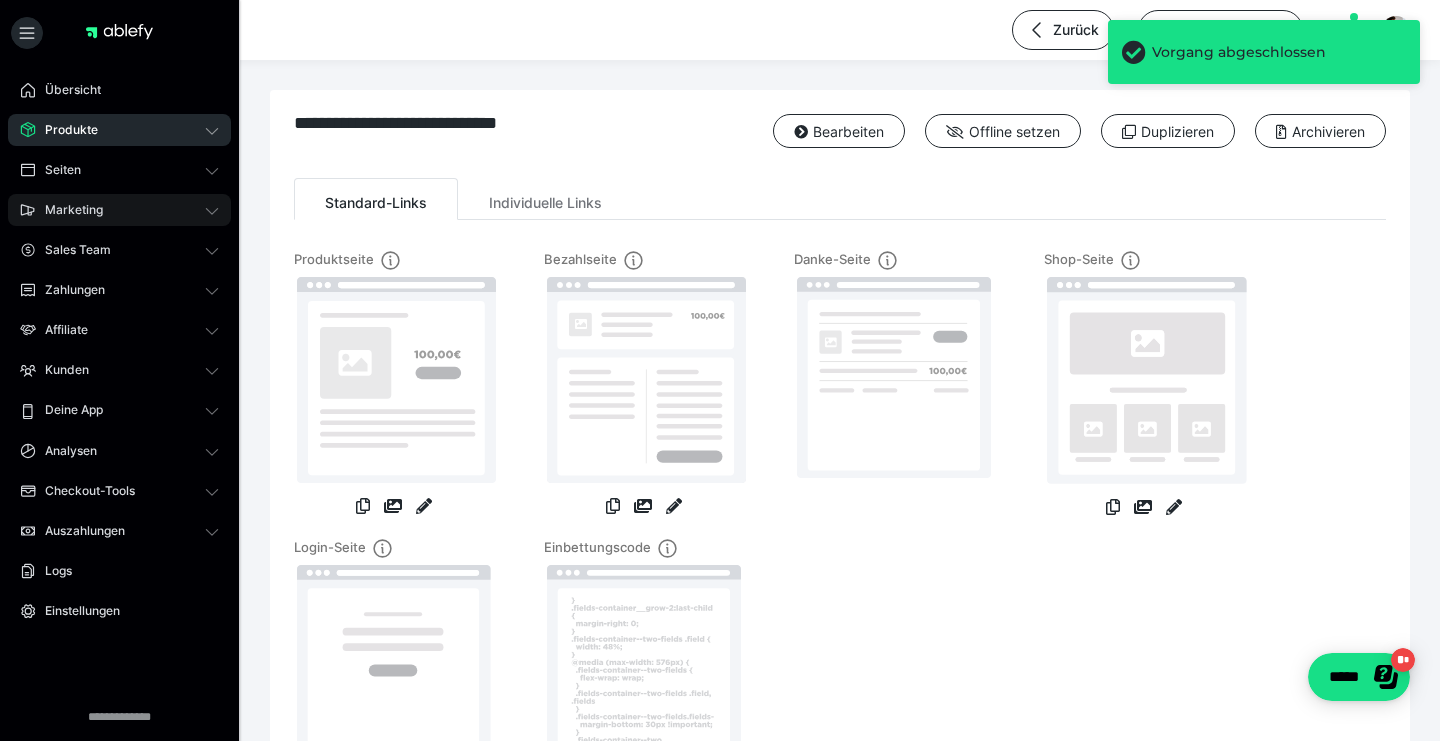 click on "Marketing" at bounding box center (67, 210) 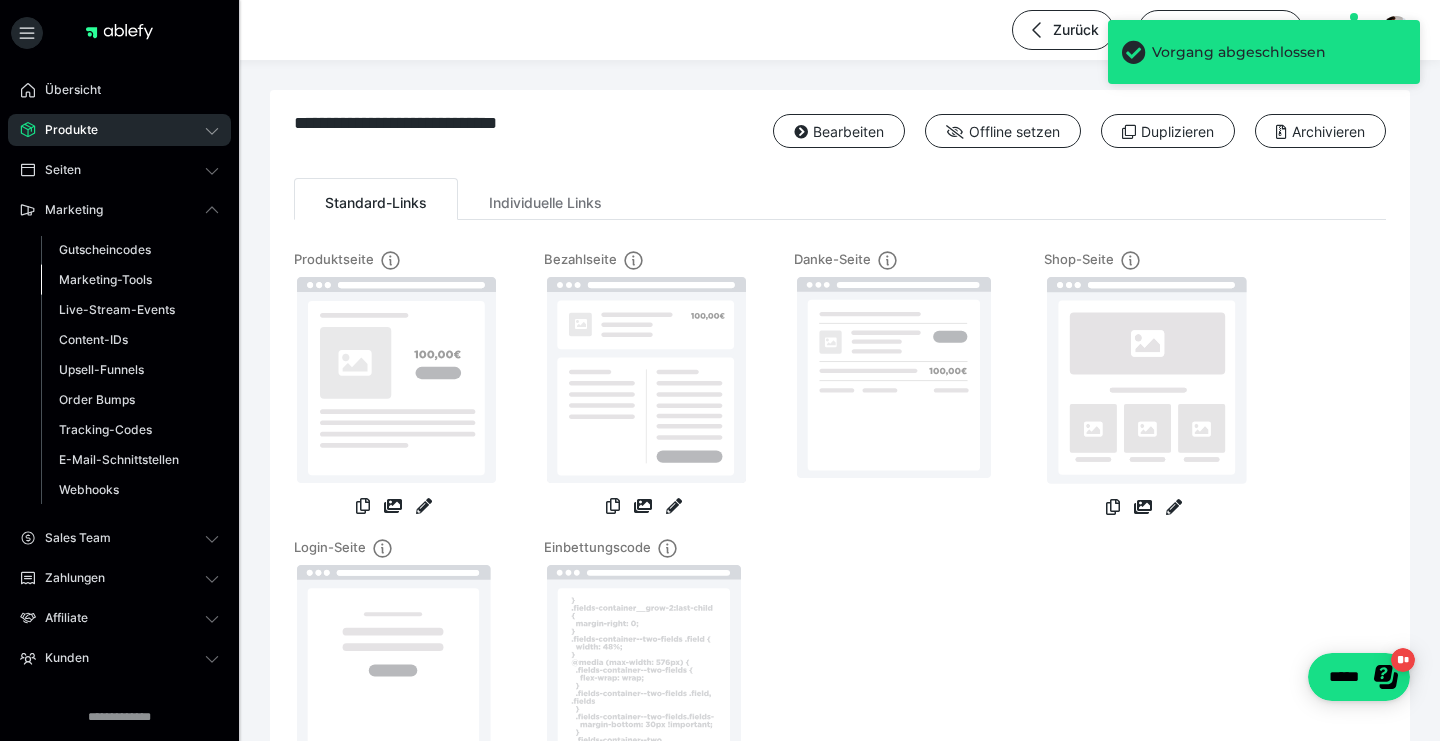 click on "Marketing-Tools" at bounding box center (105, 279) 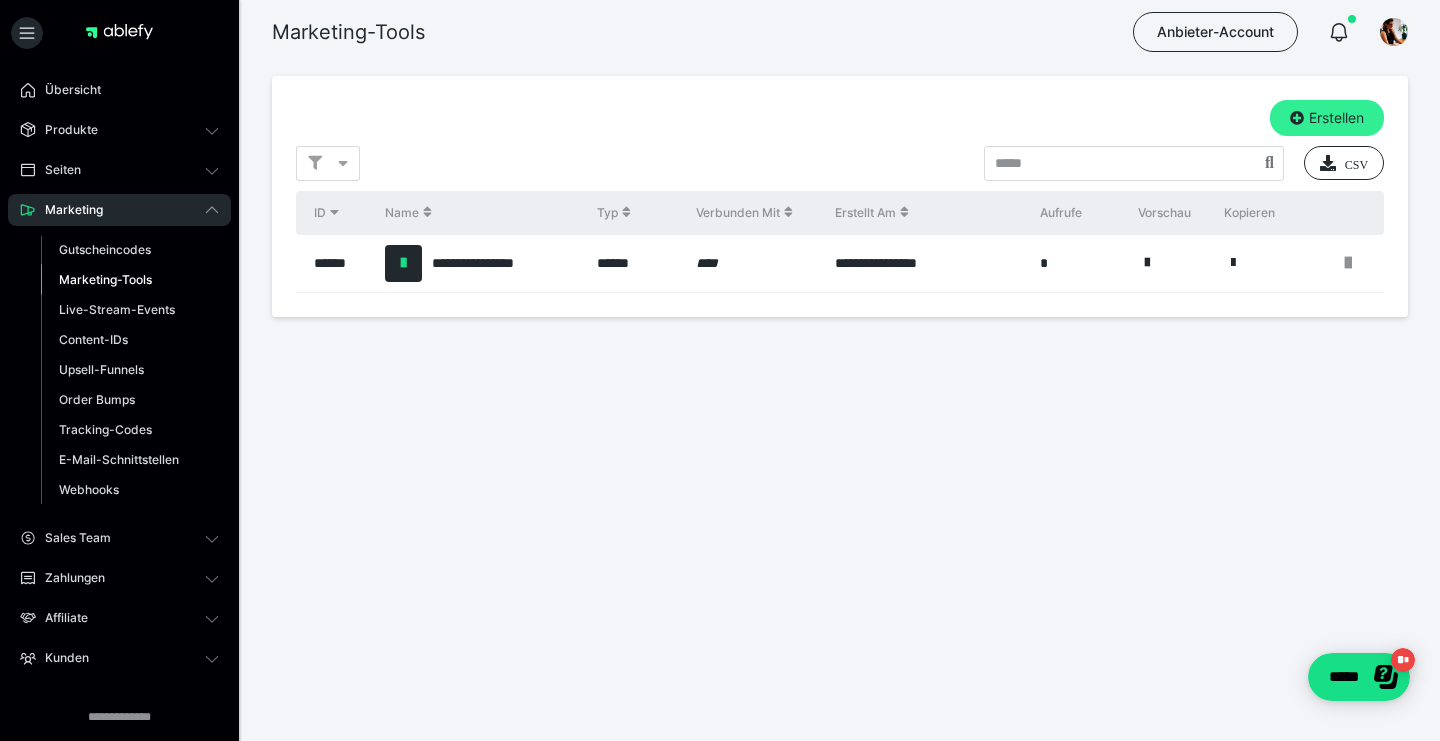 click on "Erstellen" at bounding box center (1327, 118) 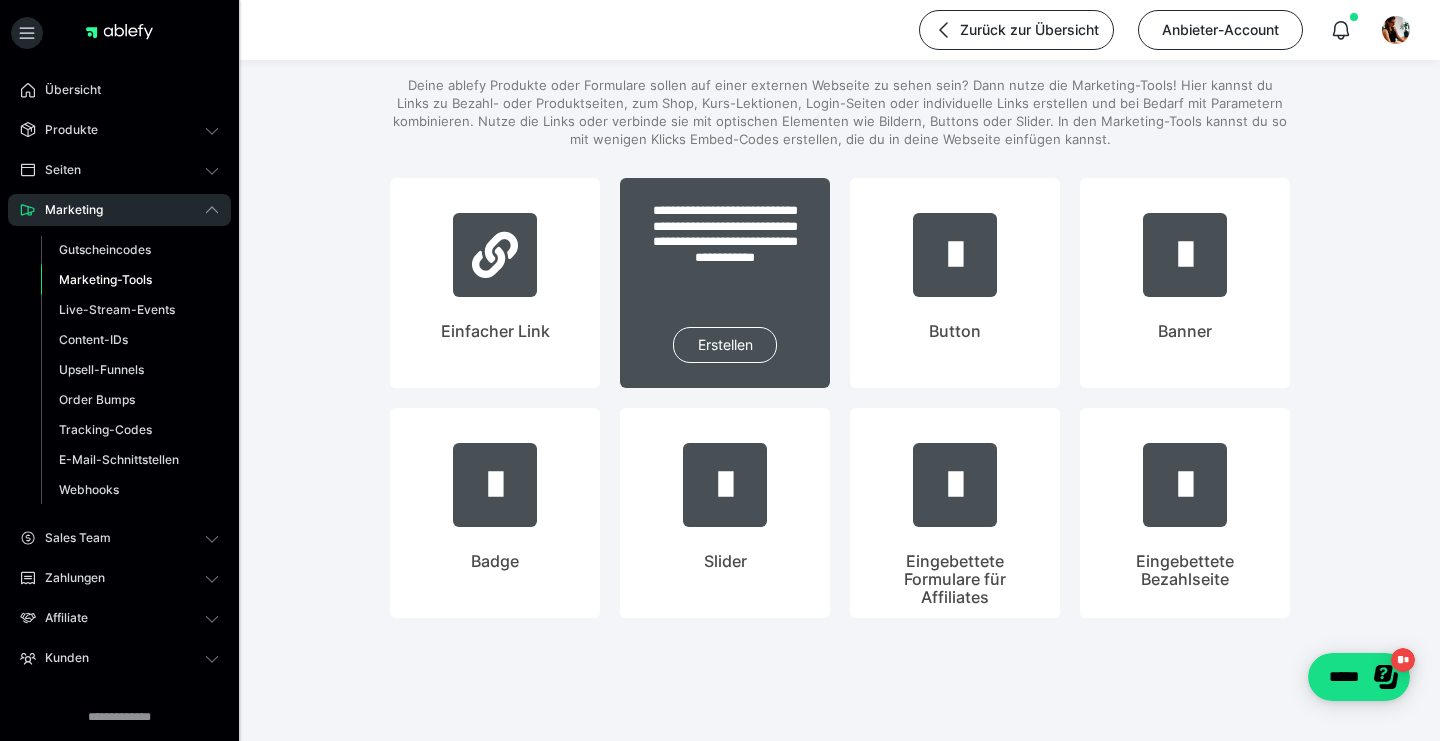 scroll, scrollTop: 112, scrollLeft: 0, axis: vertical 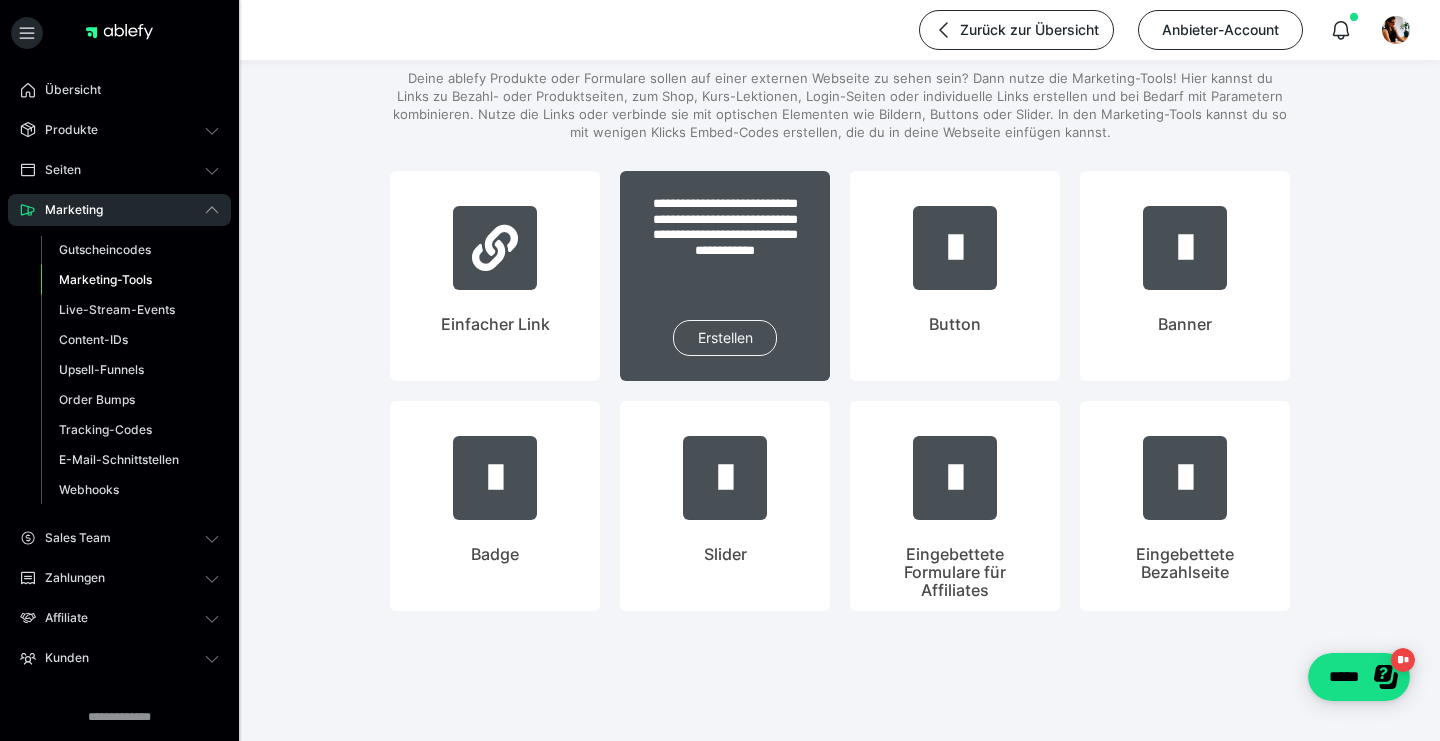 click on "Erstellen" at bounding box center [725, 338] 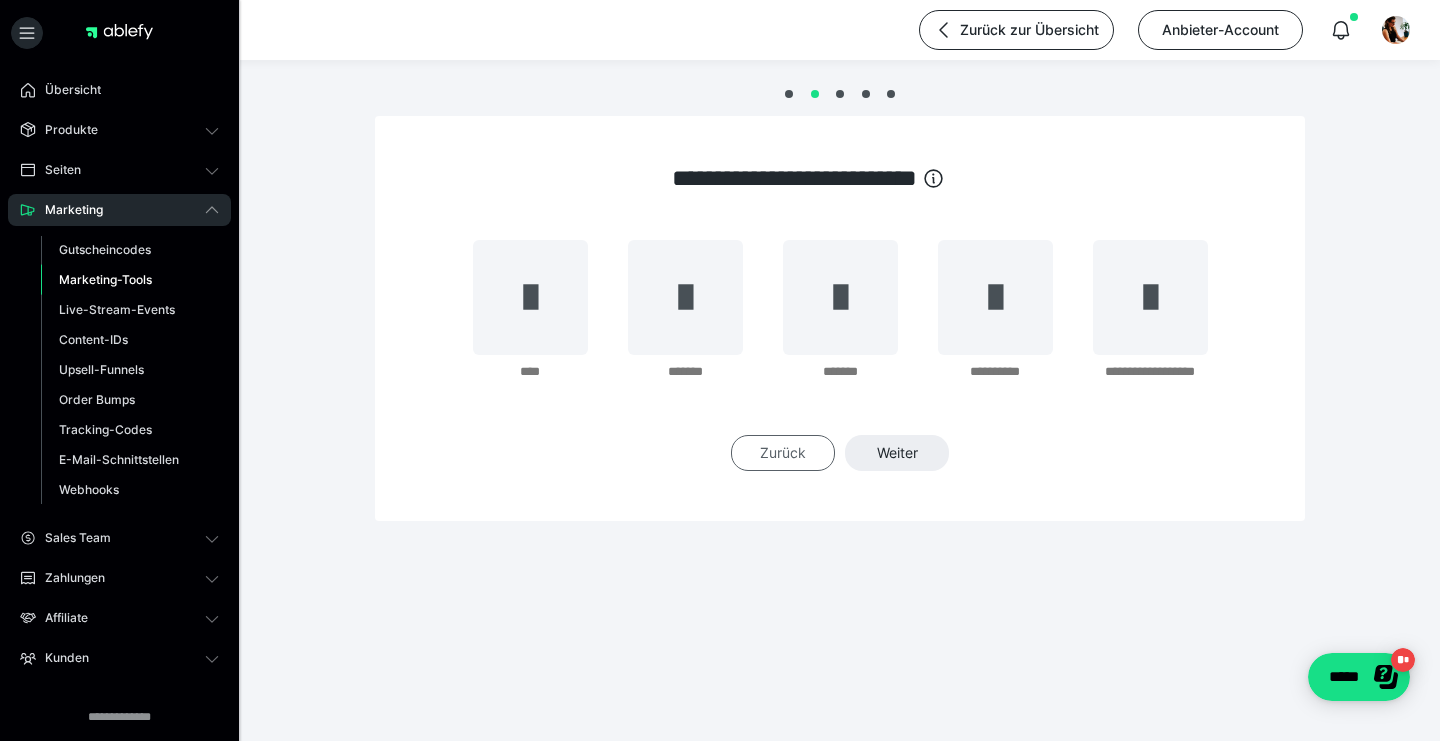 scroll, scrollTop: 0, scrollLeft: 0, axis: both 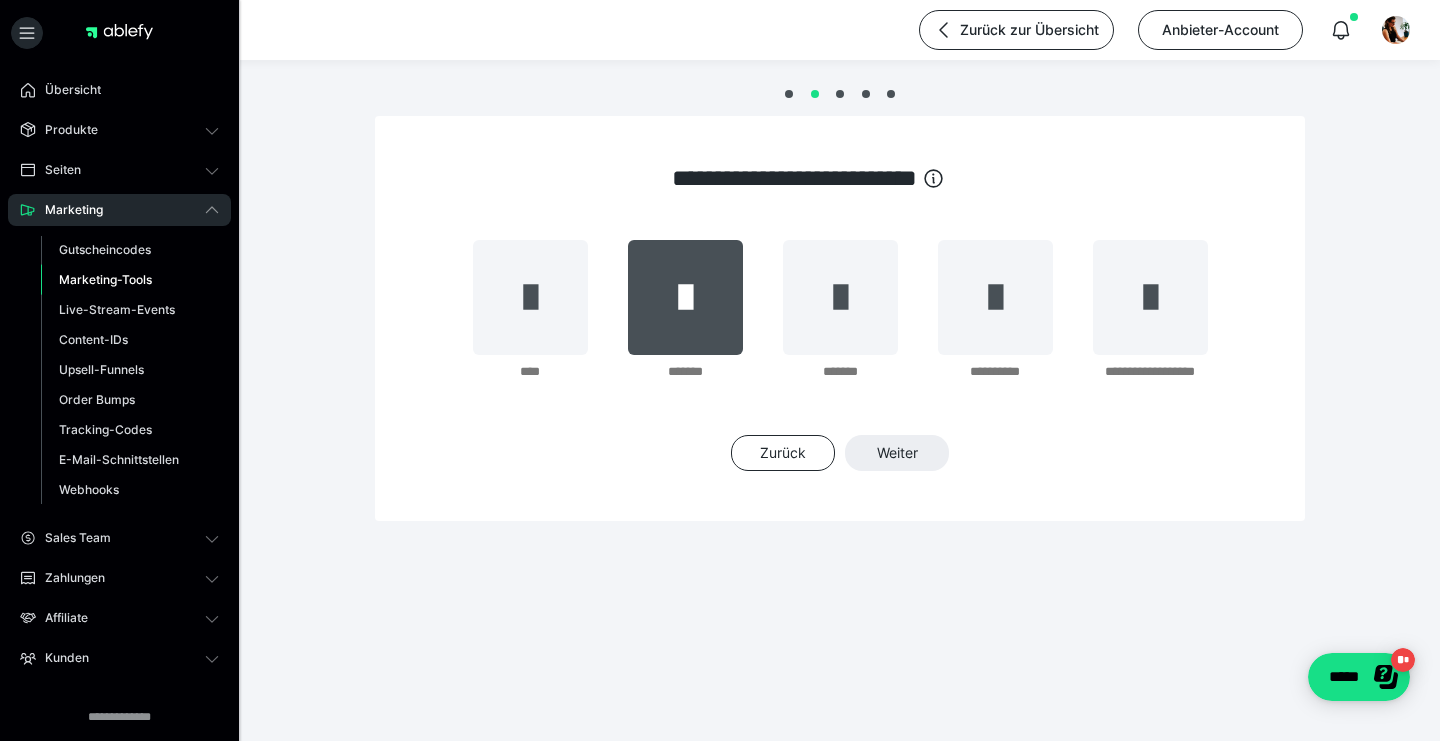 click at bounding box center [685, 297] 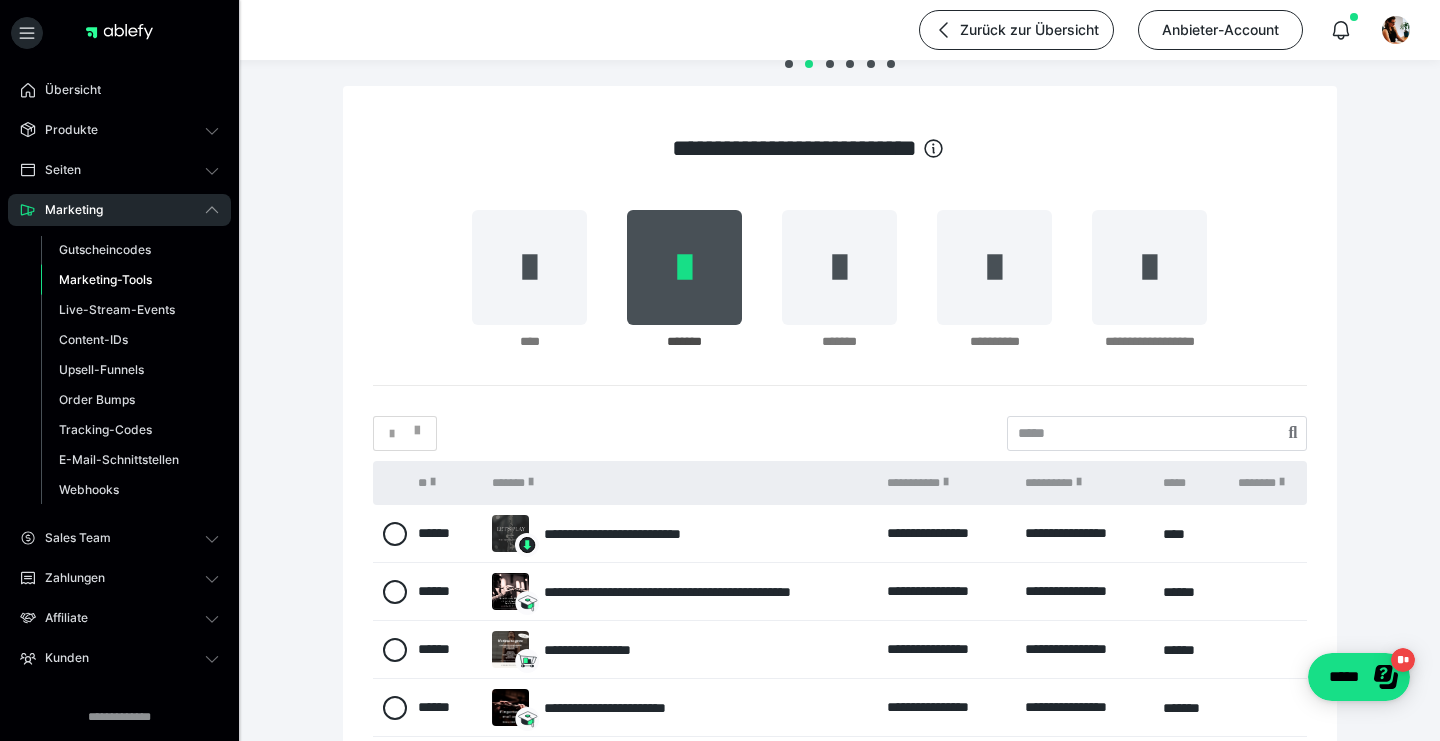 scroll, scrollTop: 29, scrollLeft: 0, axis: vertical 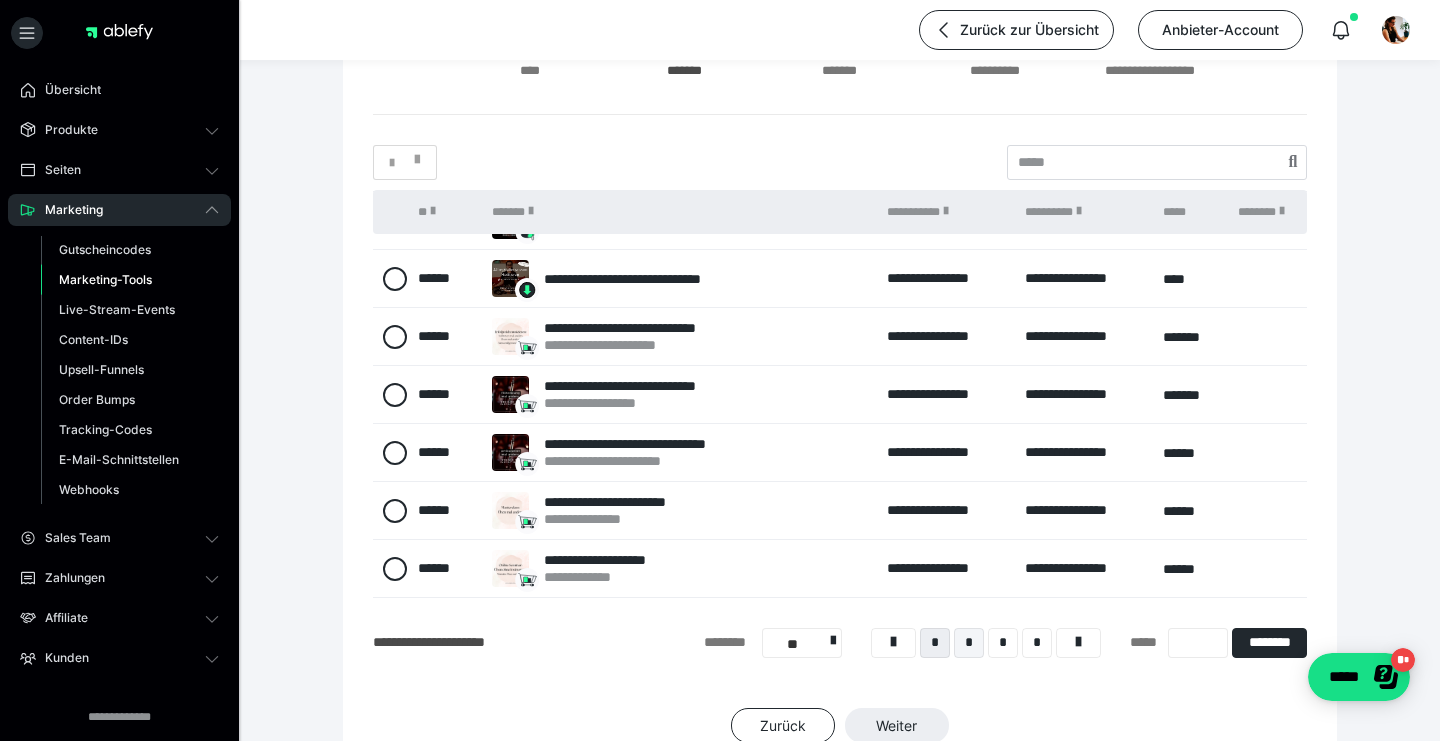 click on "*" at bounding box center [969, 643] 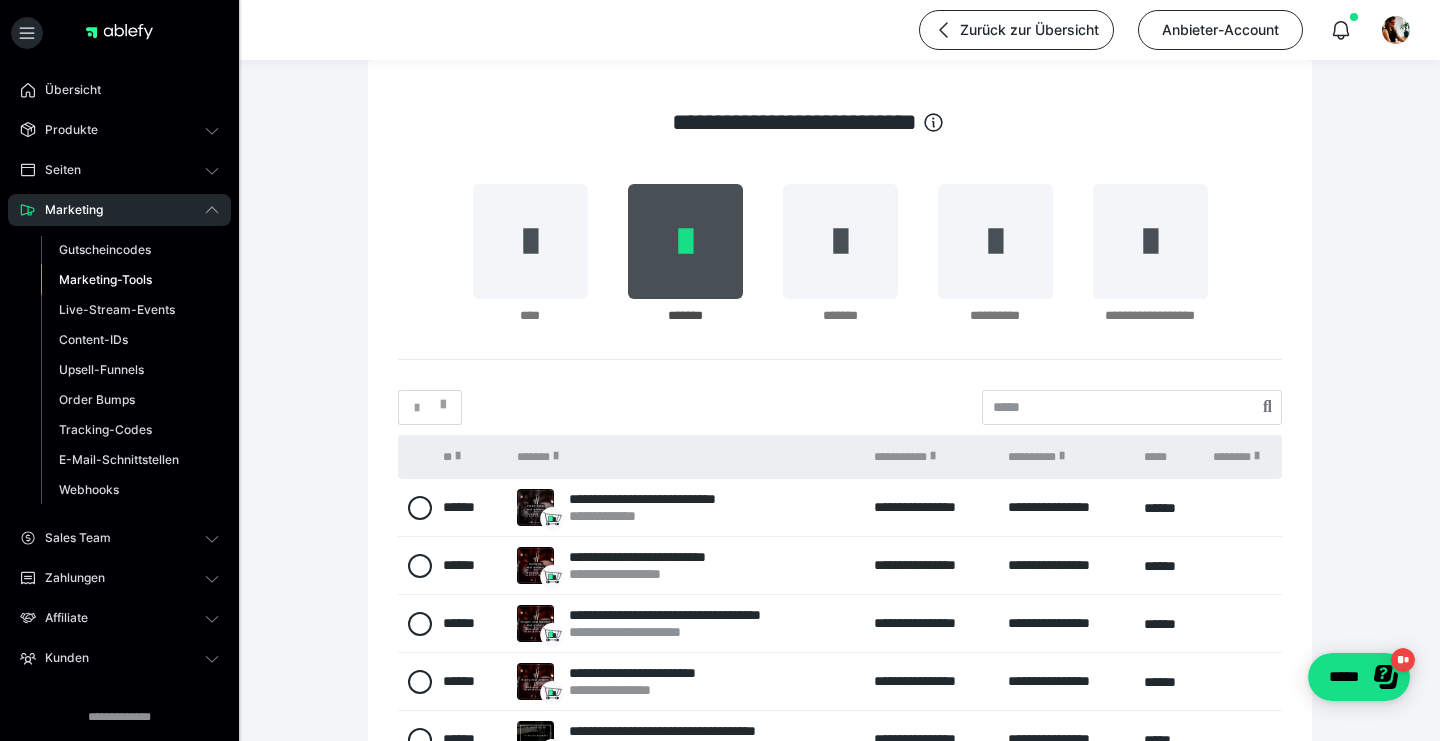 scroll, scrollTop: 0, scrollLeft: 0, axis: both 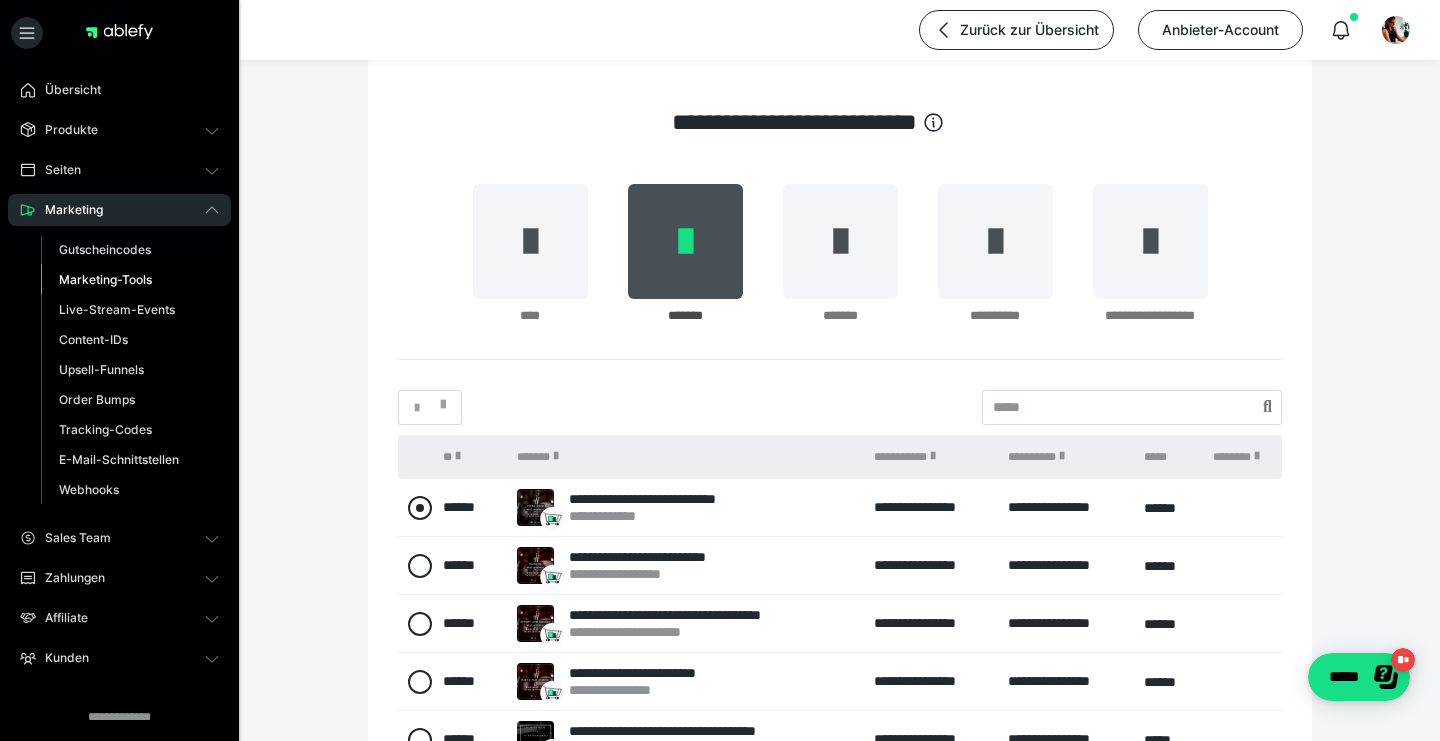 click at bounding box center (420, 508) 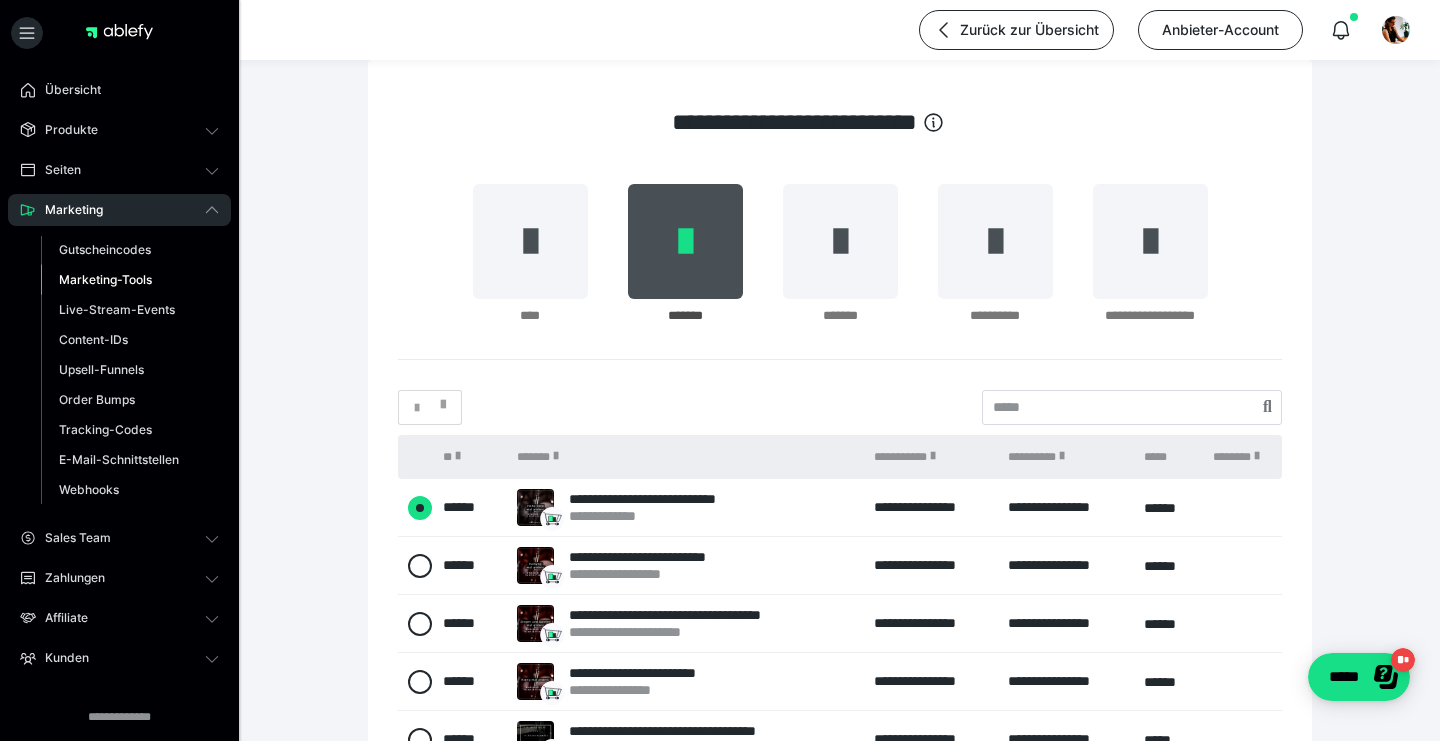 radio on "****" 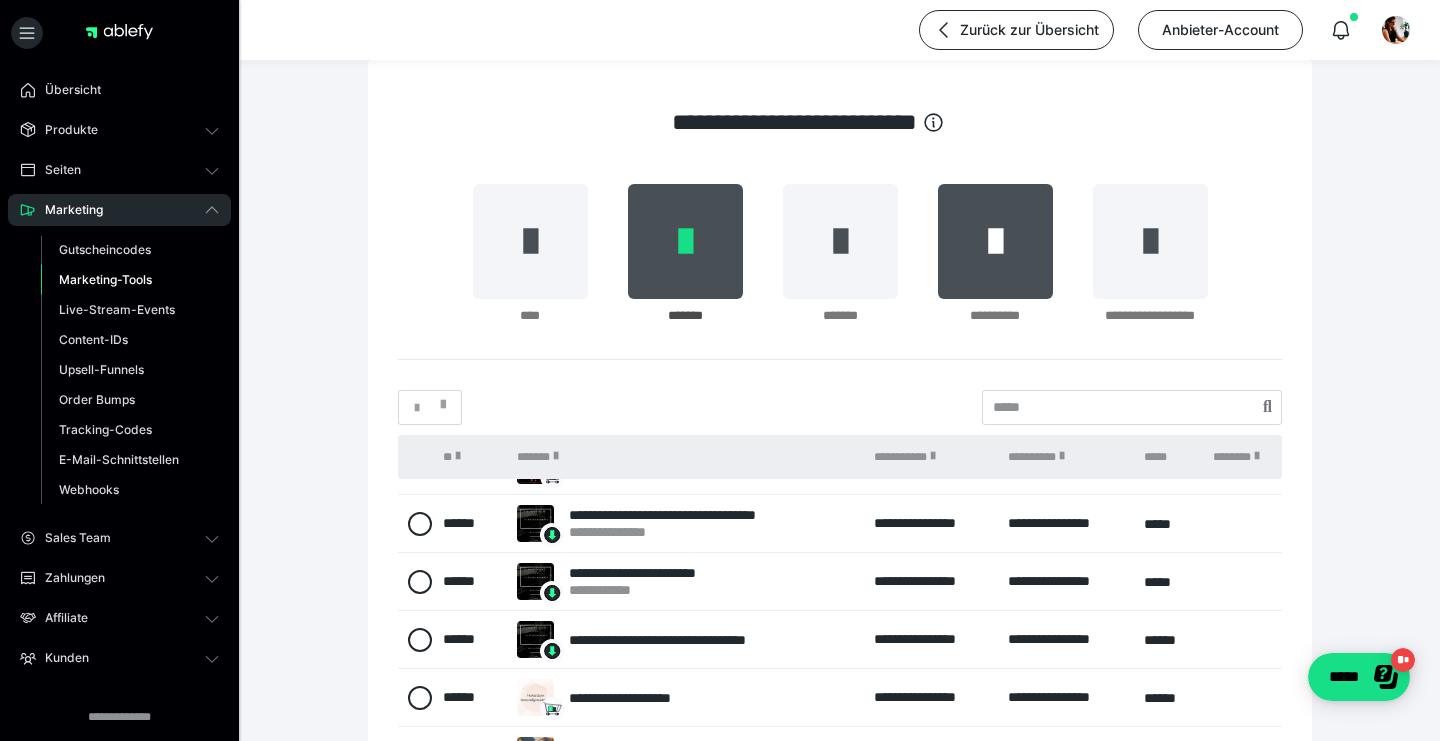 scroll, scrollTop: 216, scrollLeft: 0, axis: vertical 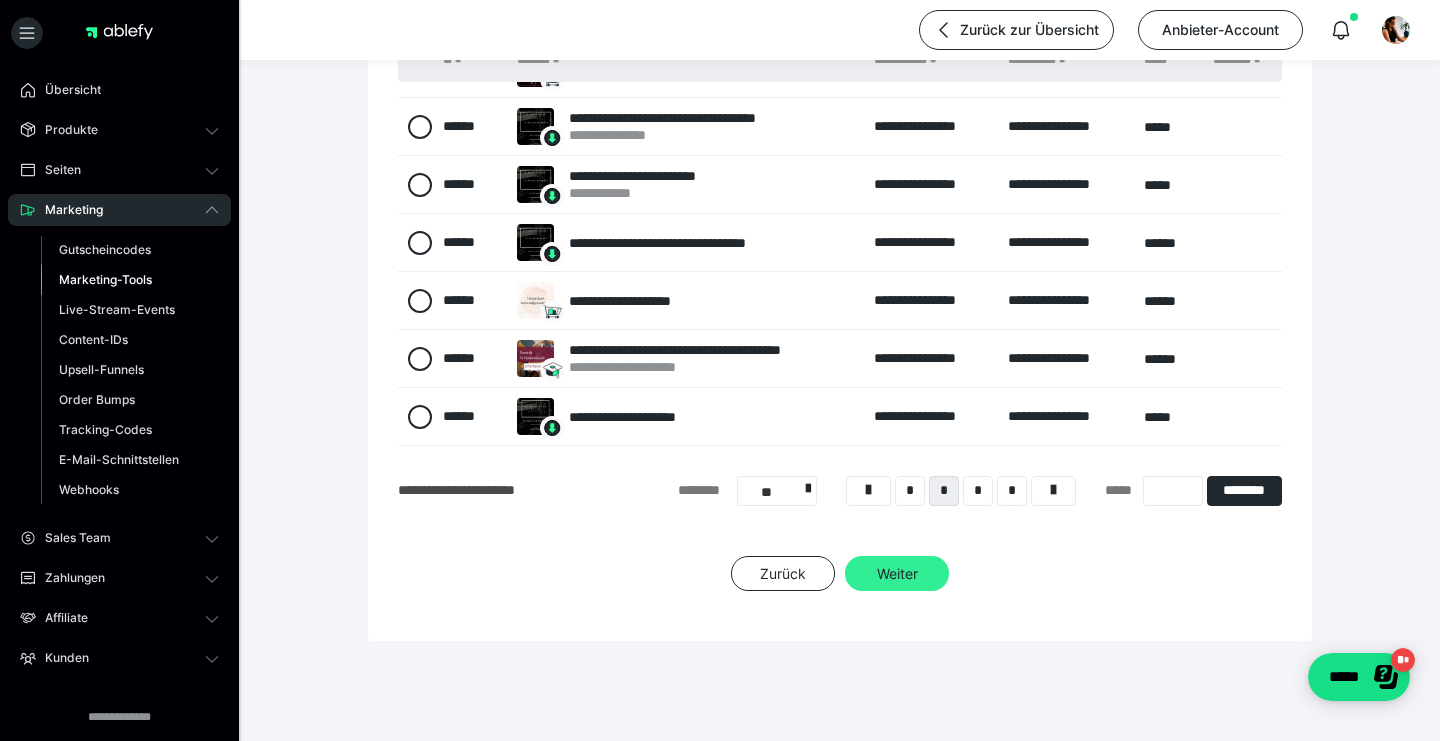 click on "Weiter" at bounding box center [897, 574] 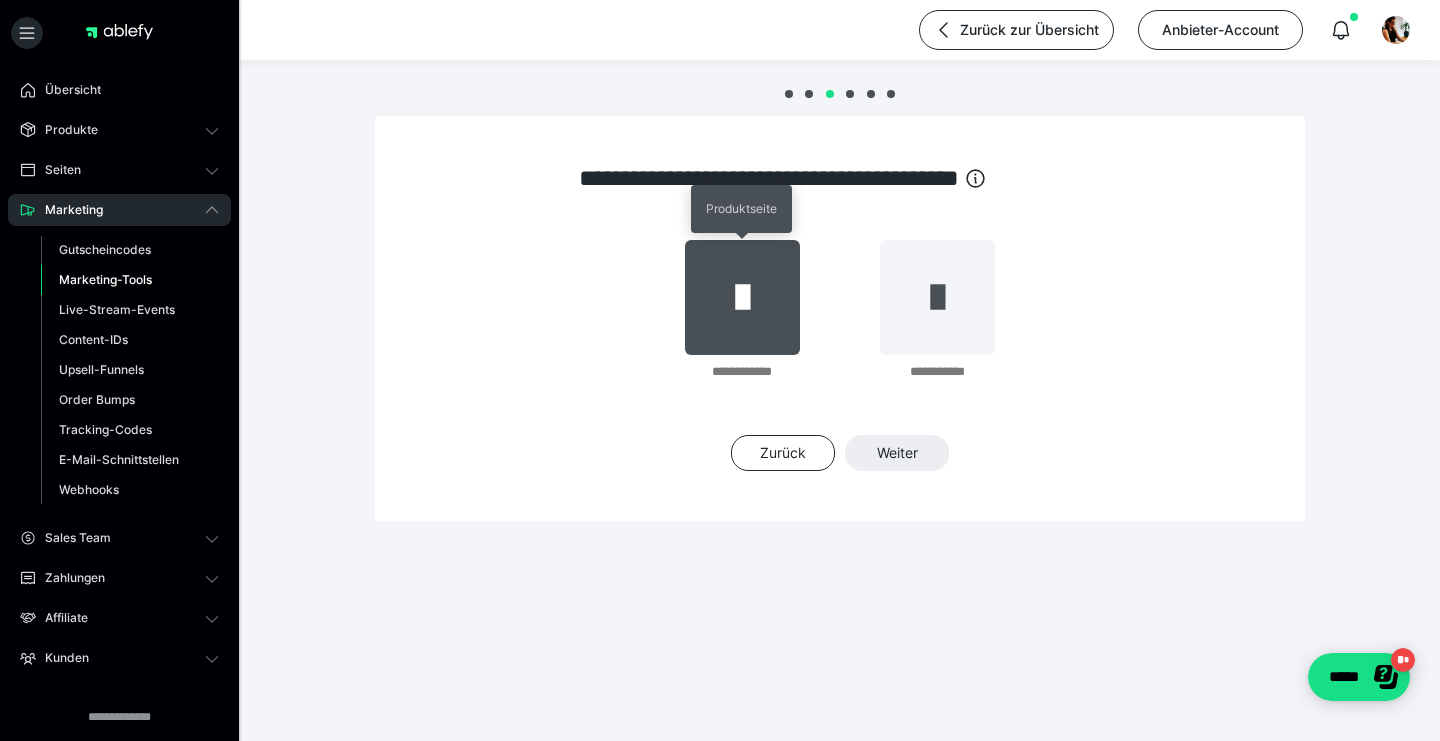 click at bounding box center [742, 297] 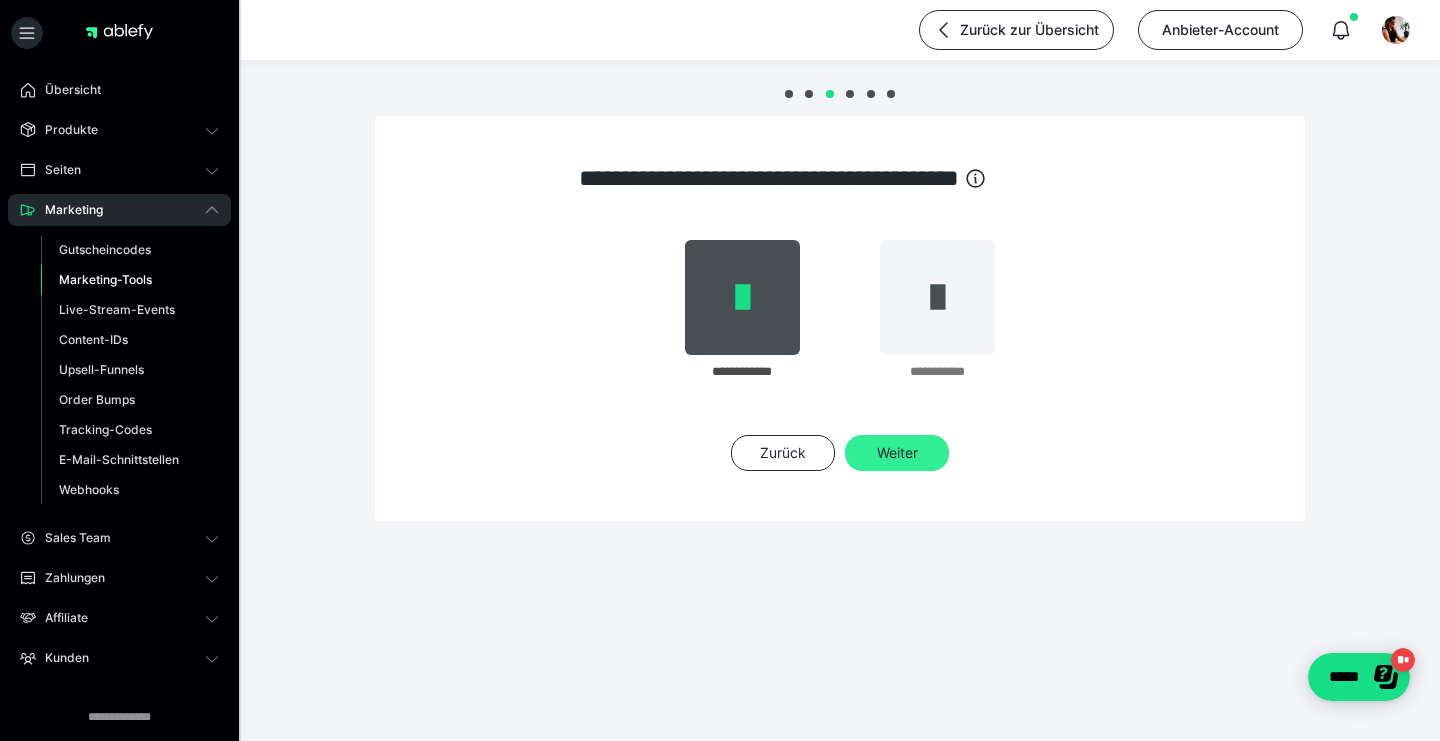 click on "Weiter" at bounding box center [897, 453] 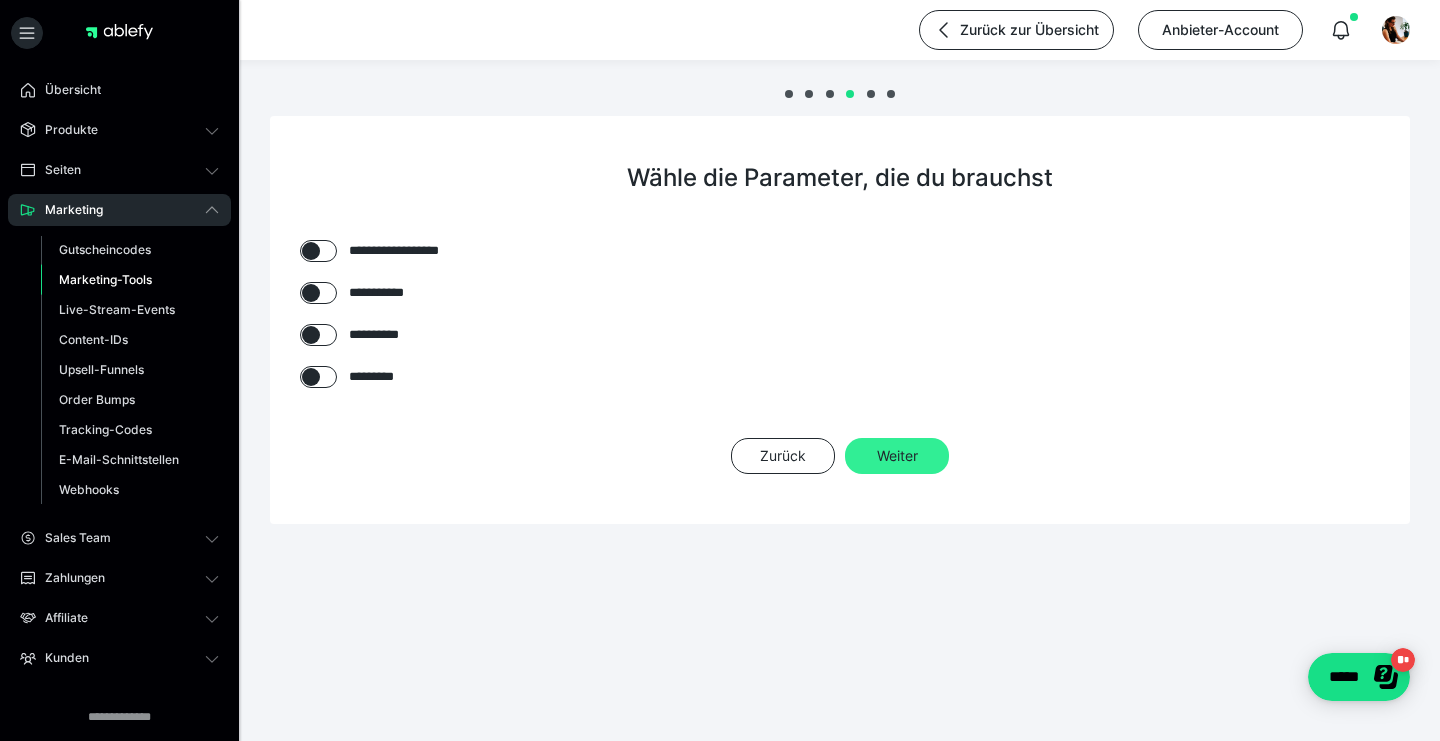 click on "Weiter" at bounding box center [897, 456] 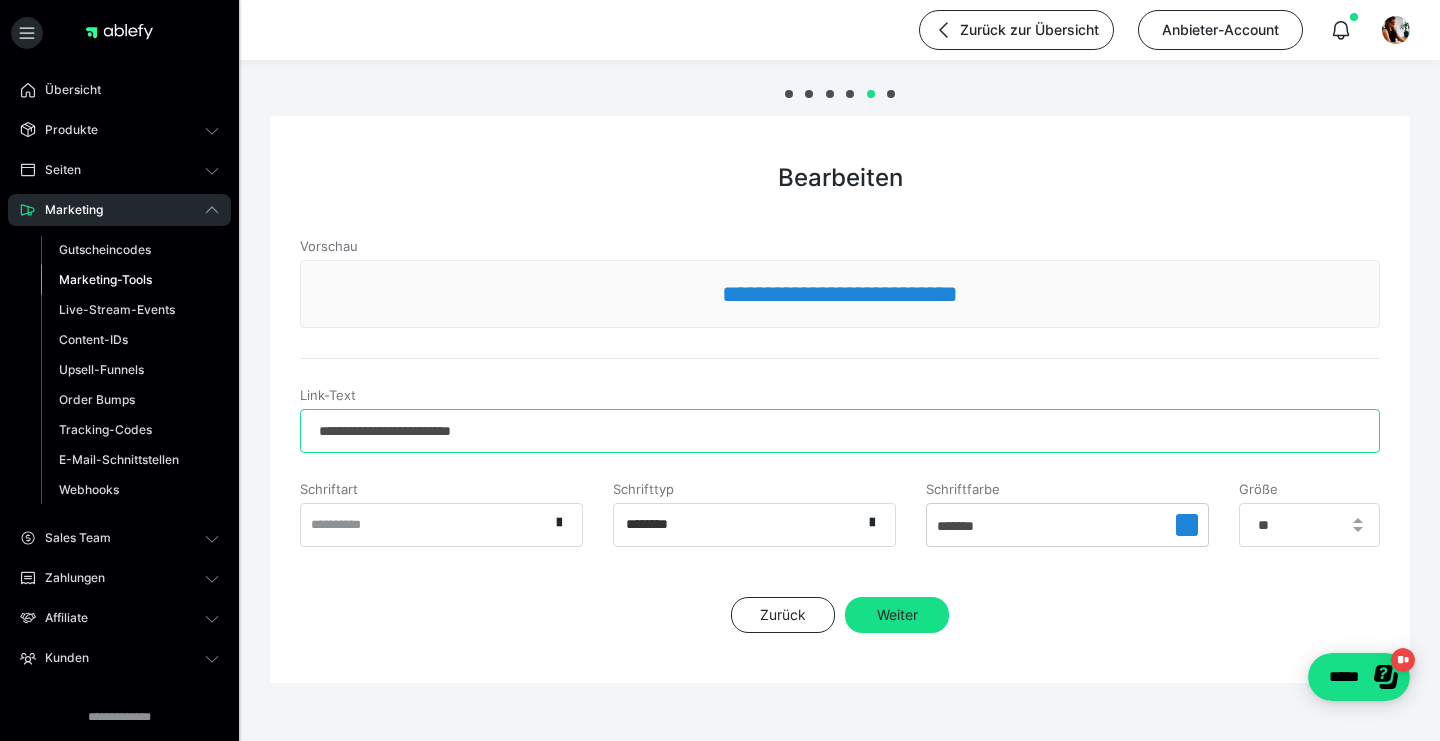 drag, startPoint x: 552, startPoint y: 432, endPoint x: 295, endPoint y: 430, distance: 257.00778 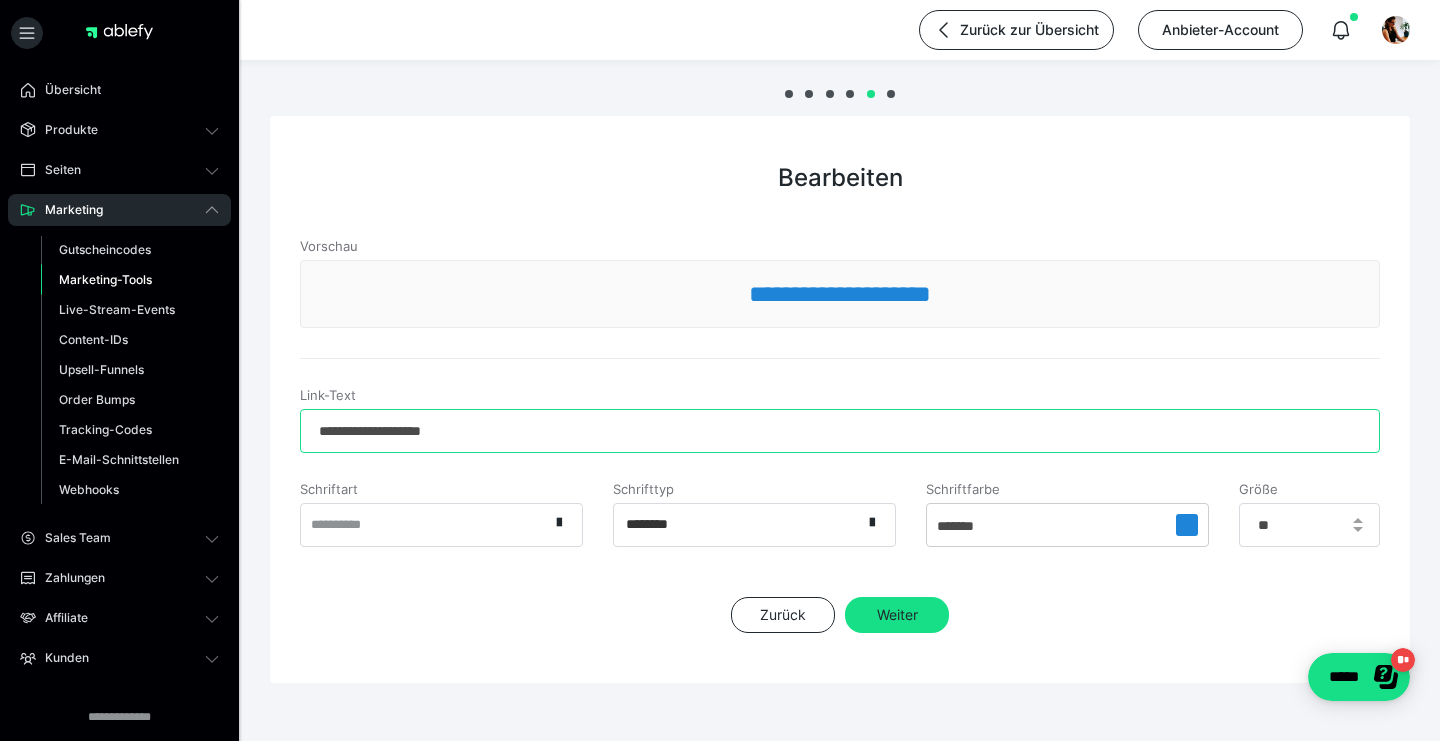 type on "**********" 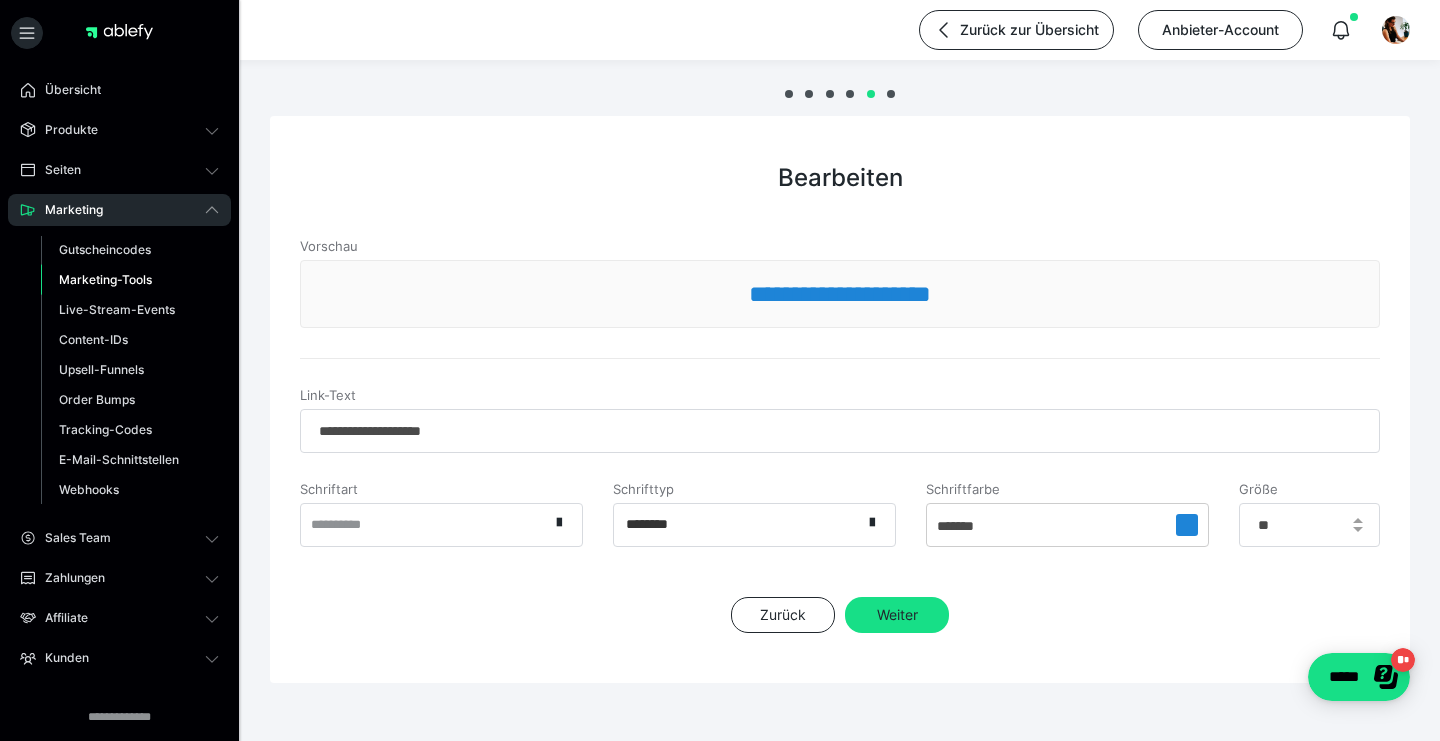 click at bounding box center (1187, 525) 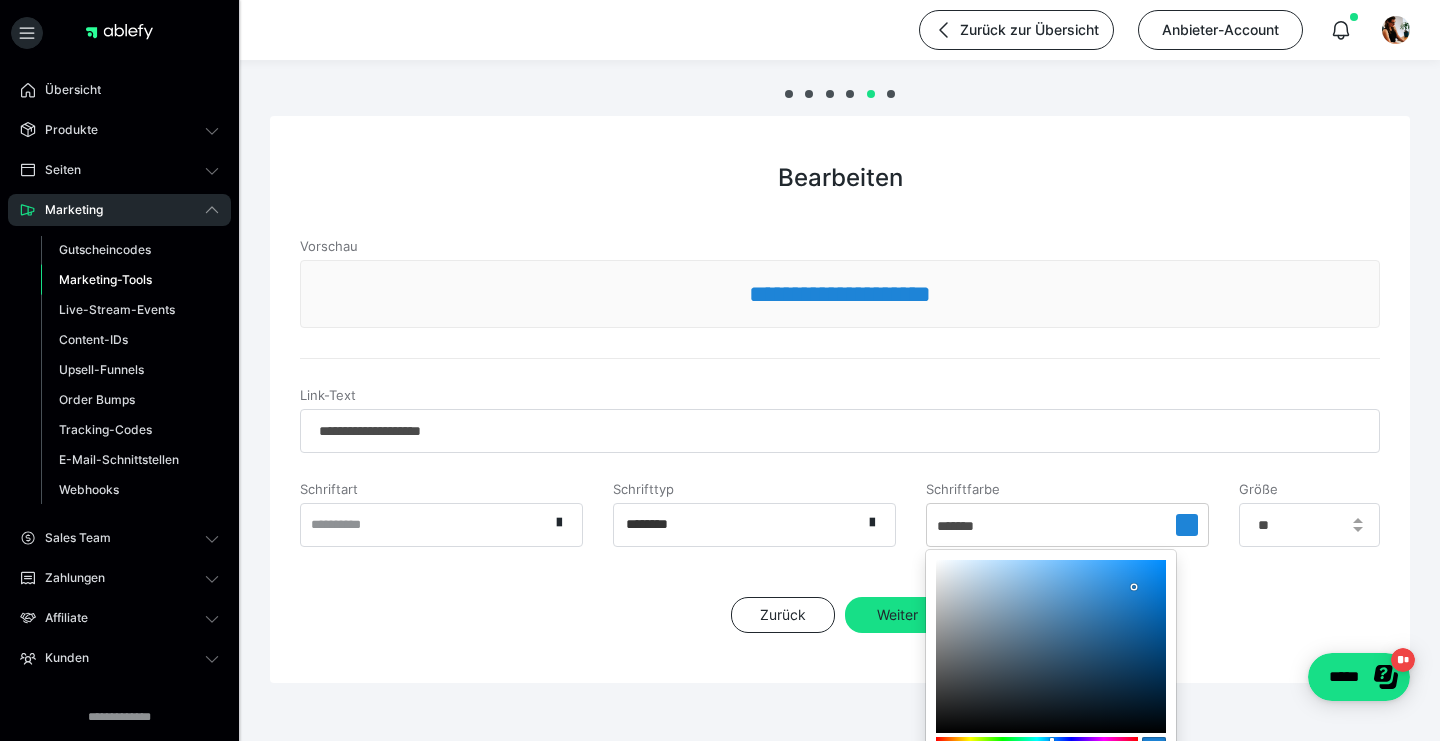 click at bounding box center (1051, 646) 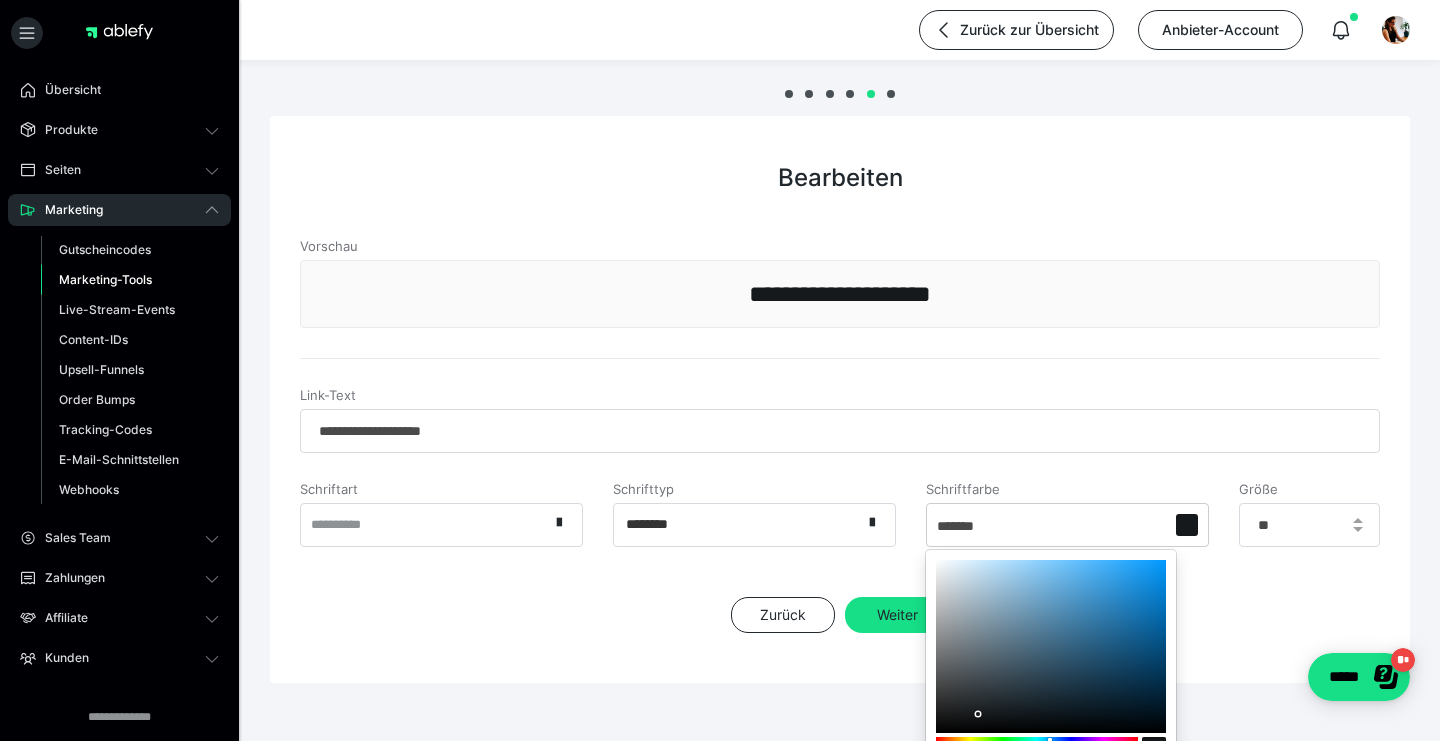 click at bounding box center [720, 370] 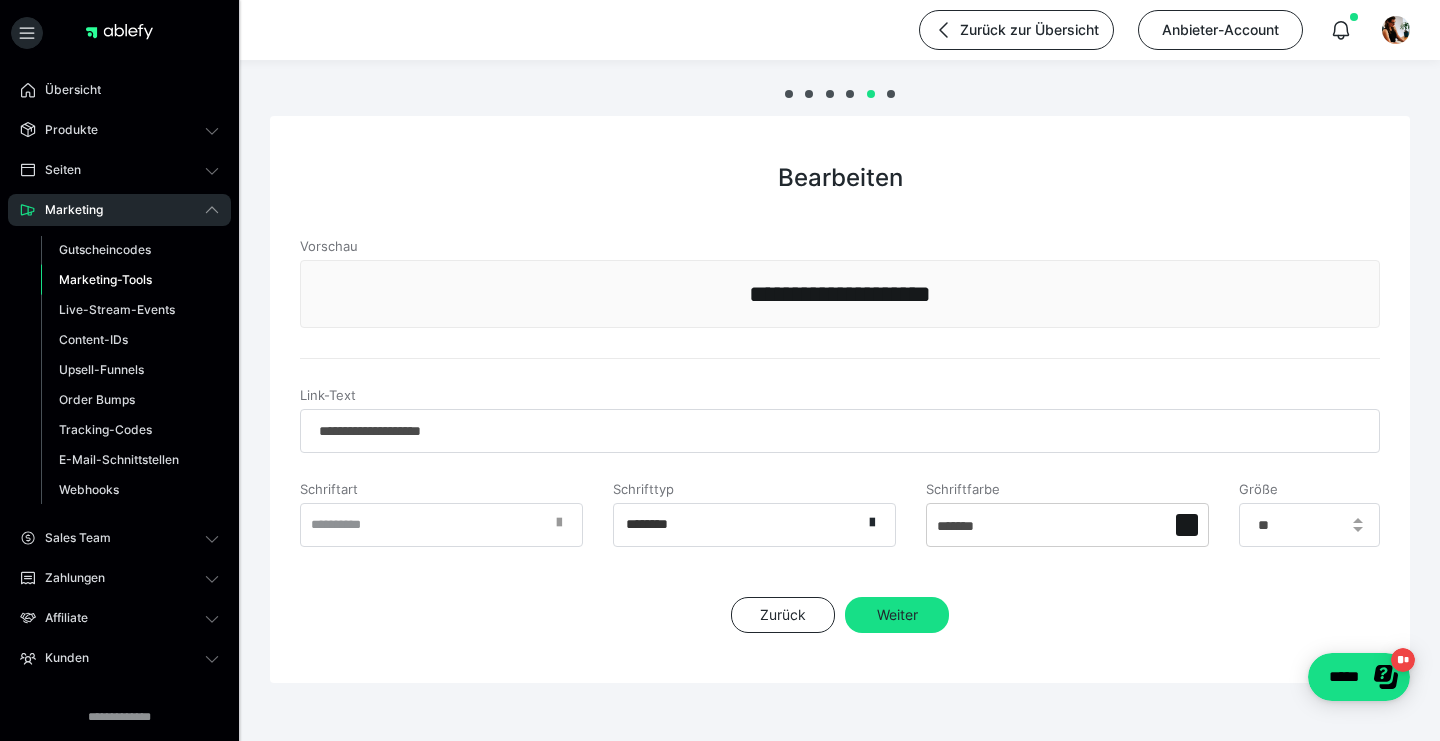 click at bounding box center [559, 523] 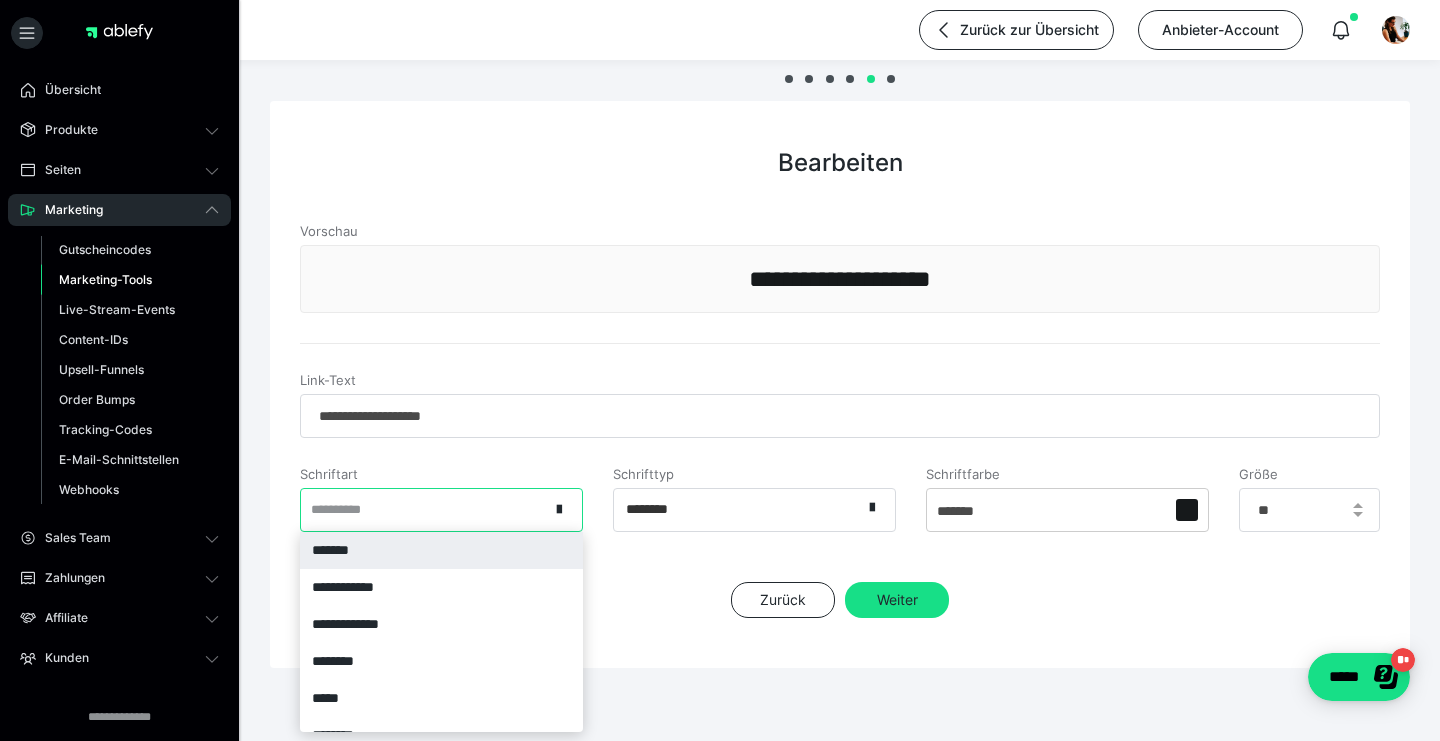 scroll, scrollTop: 16, scrollLeft: 0, axis: vertical 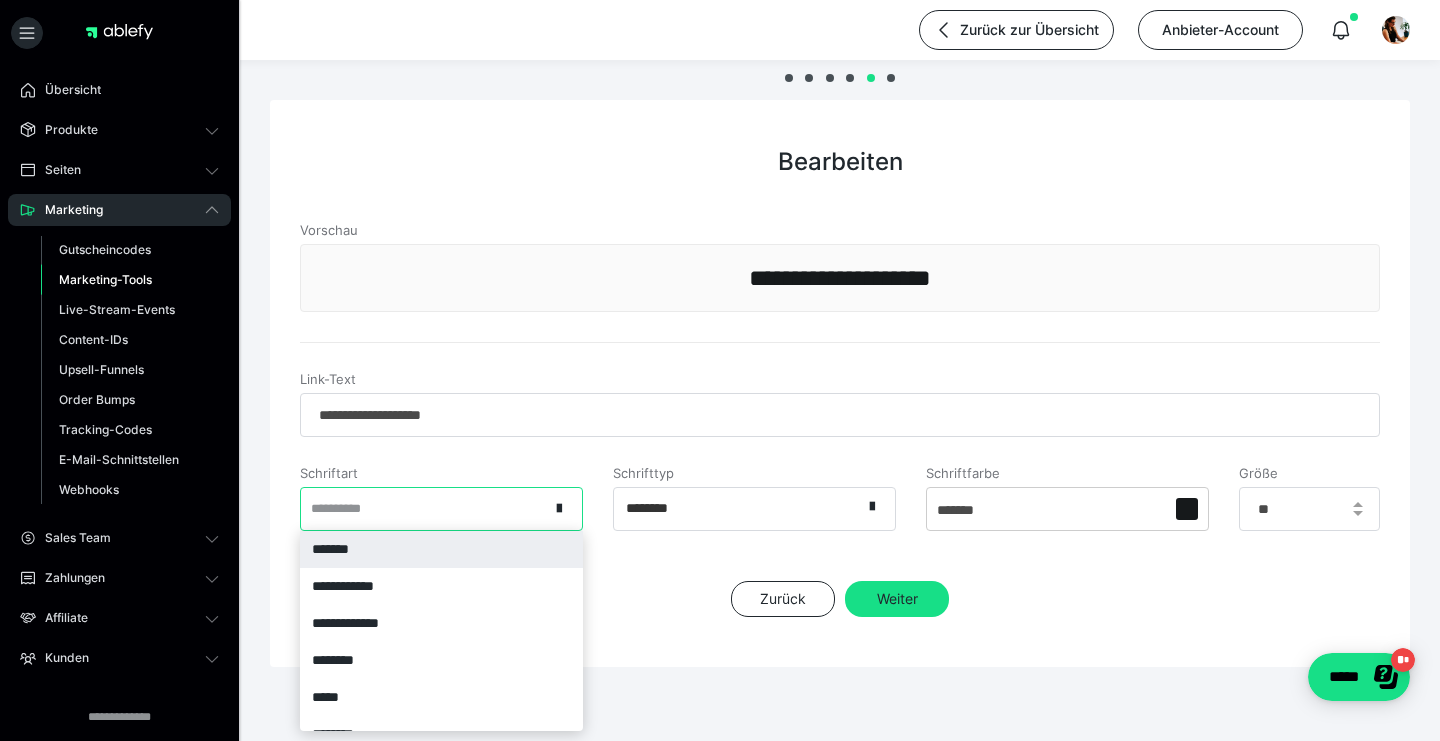 click on "*******" at bounding box center (441, 549) 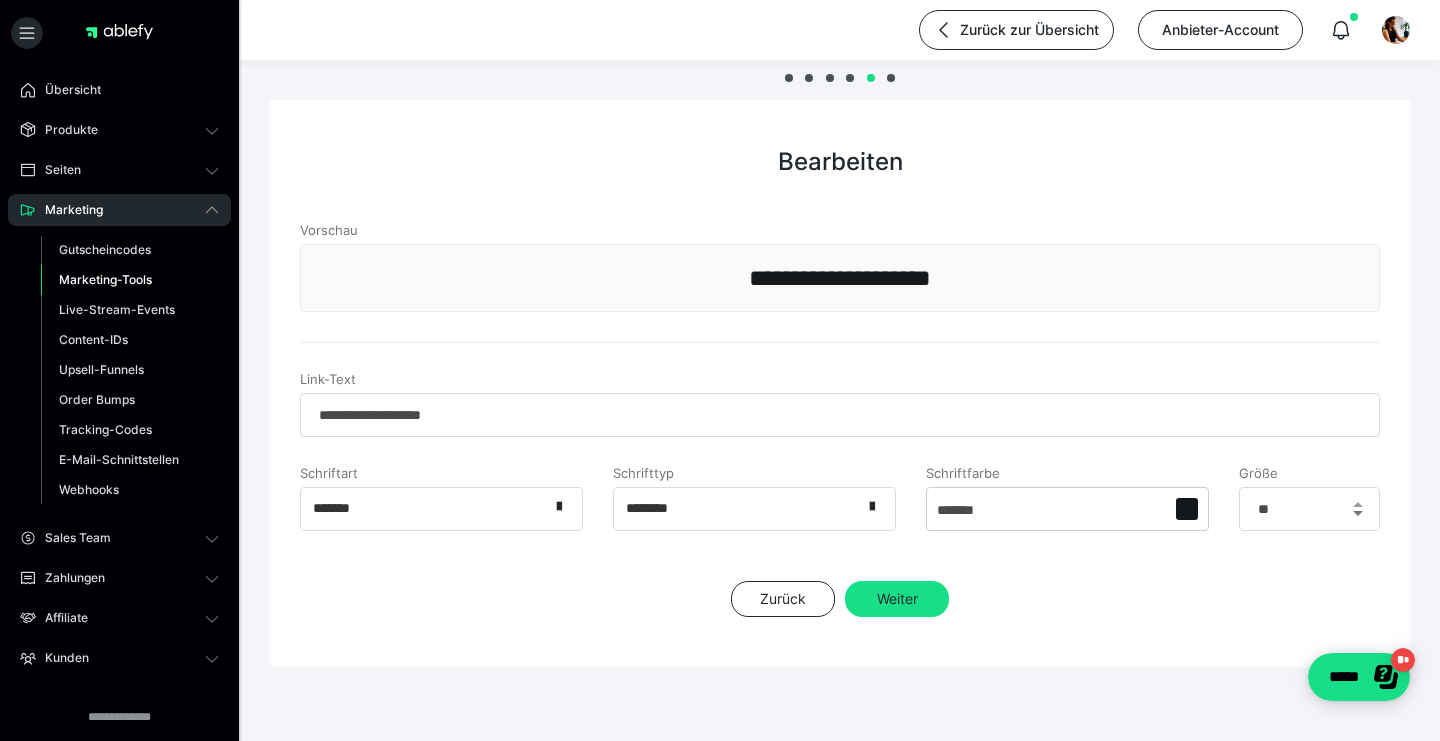 click at bounding box center (1358, 513) 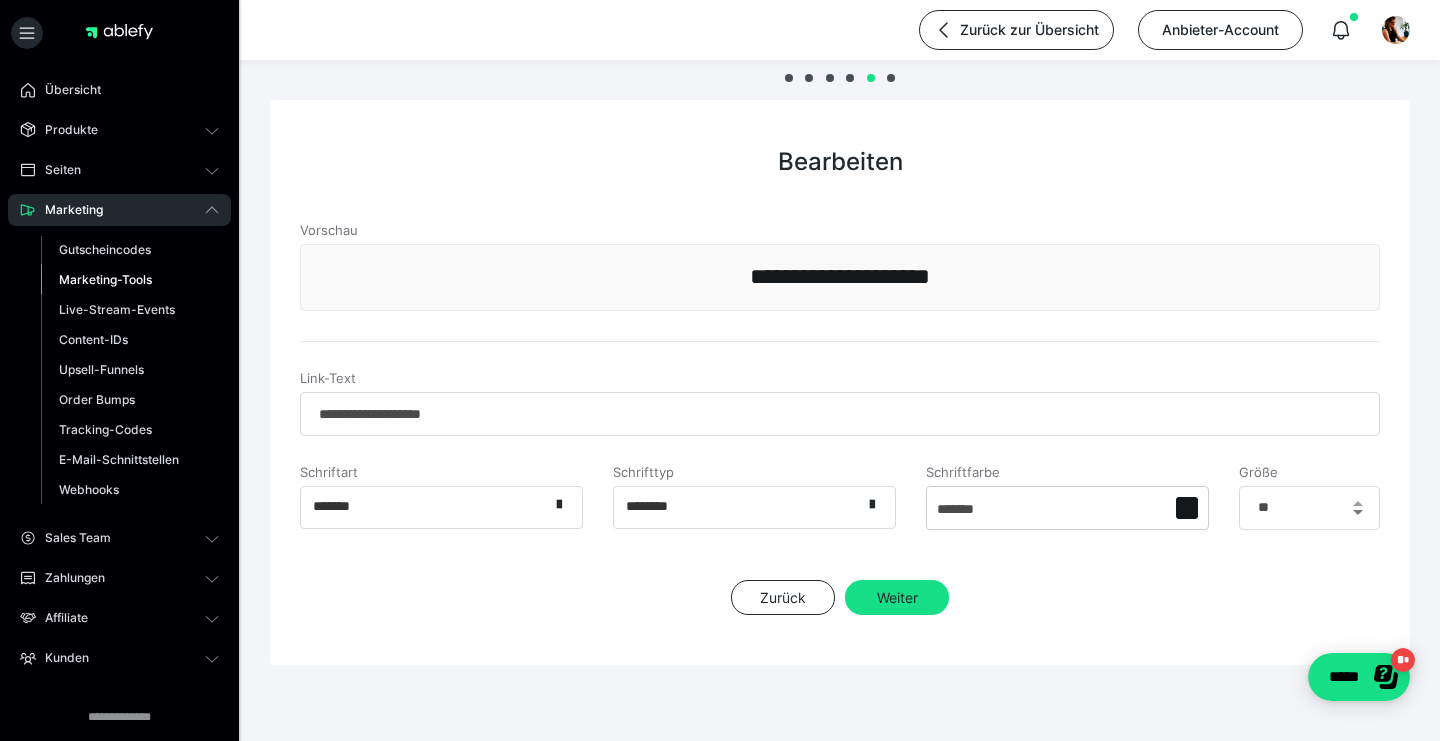 click at bounding box center (1357, 508) 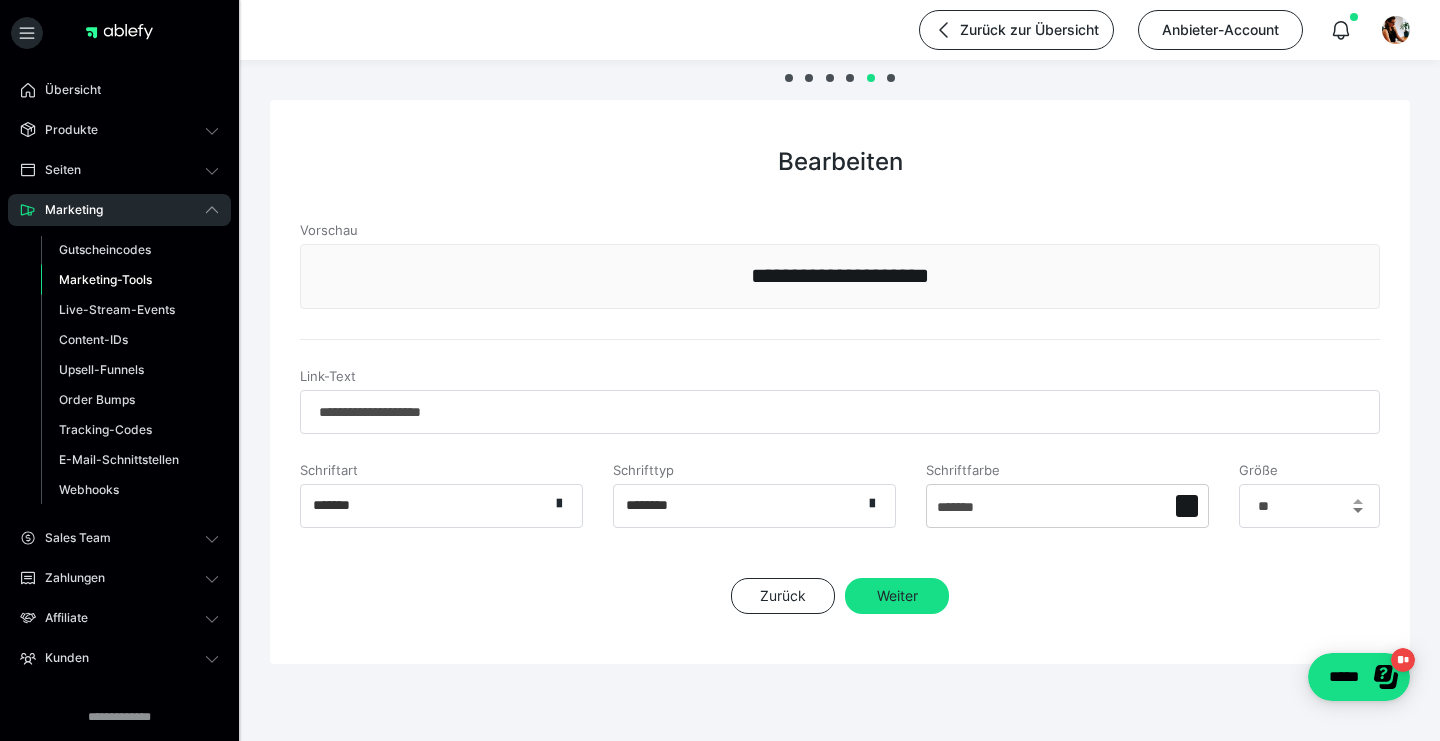 click at bounding box center [1358, 510] 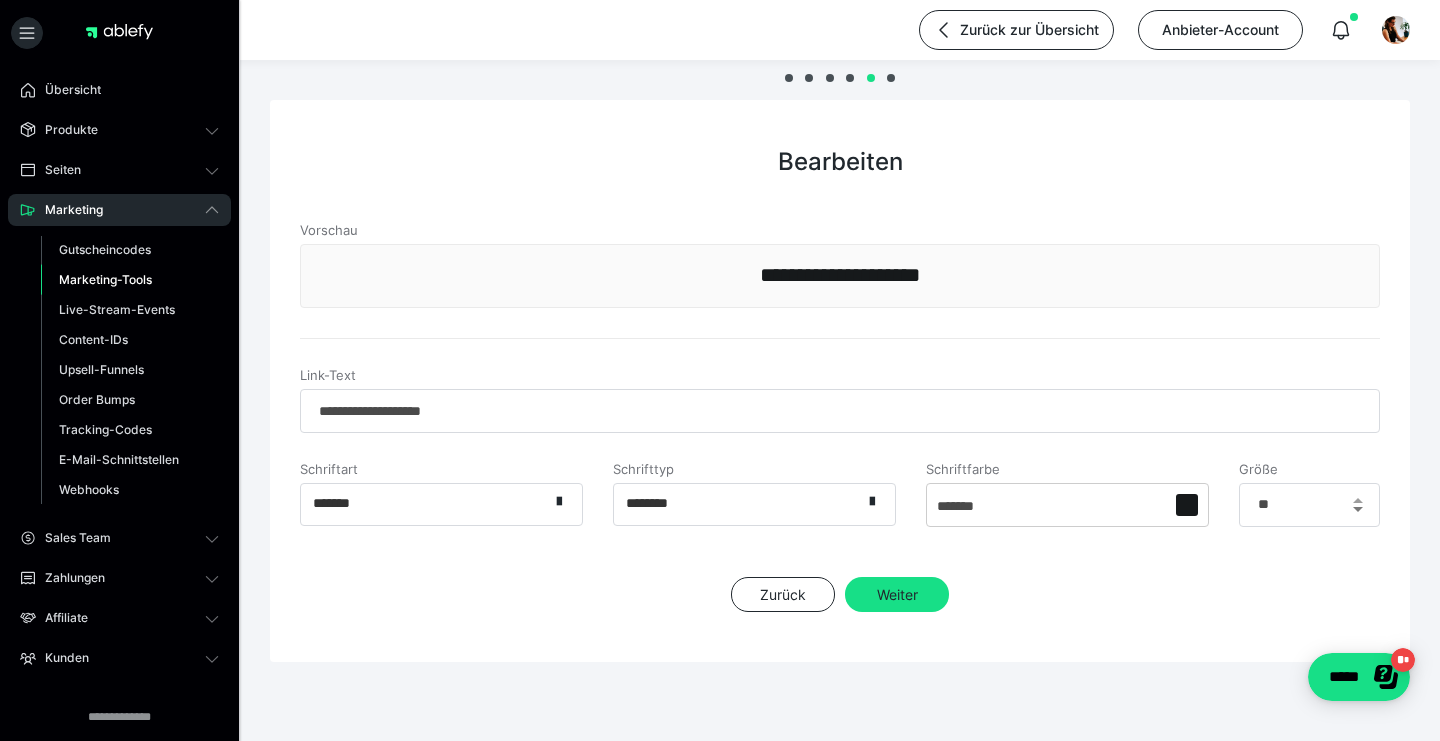 click at bounding box center [1358, 509] 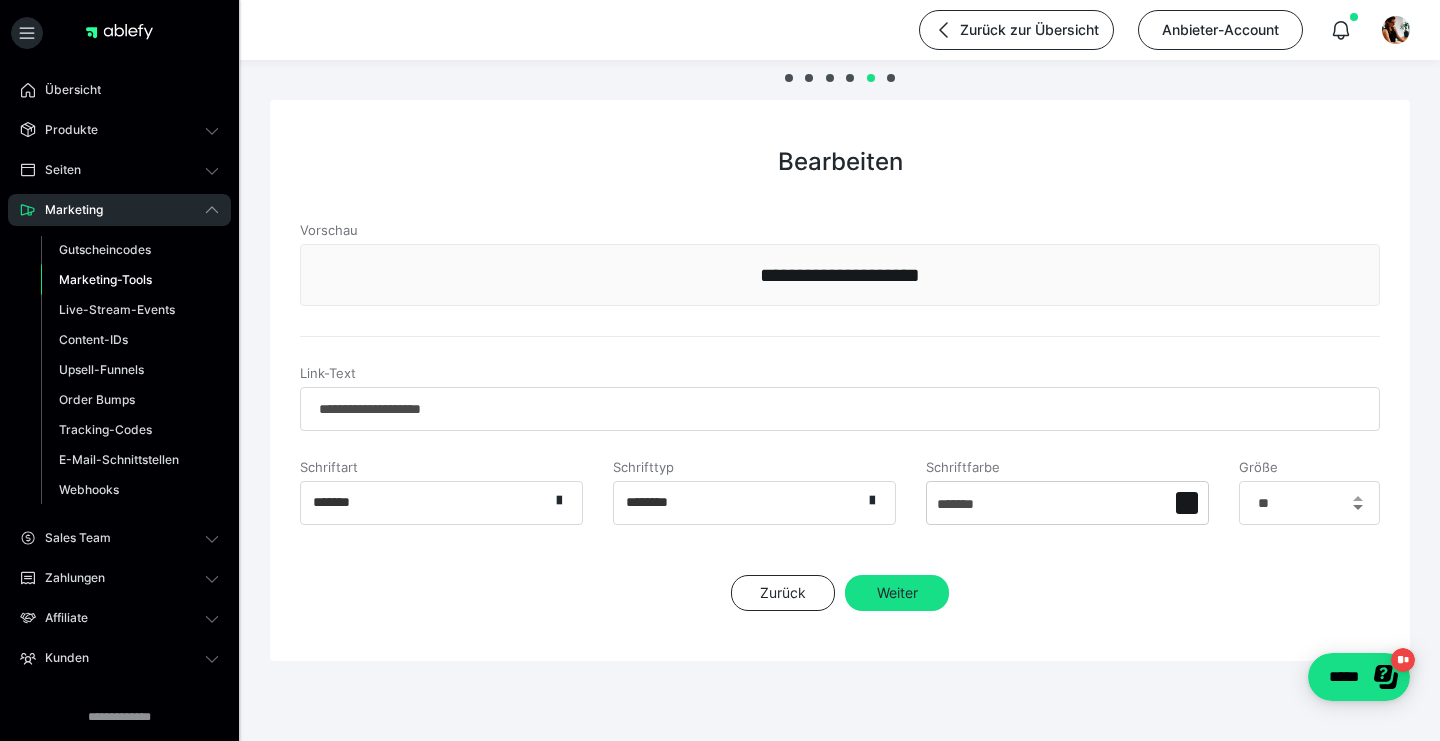 click at bounding box center [1358, 507] 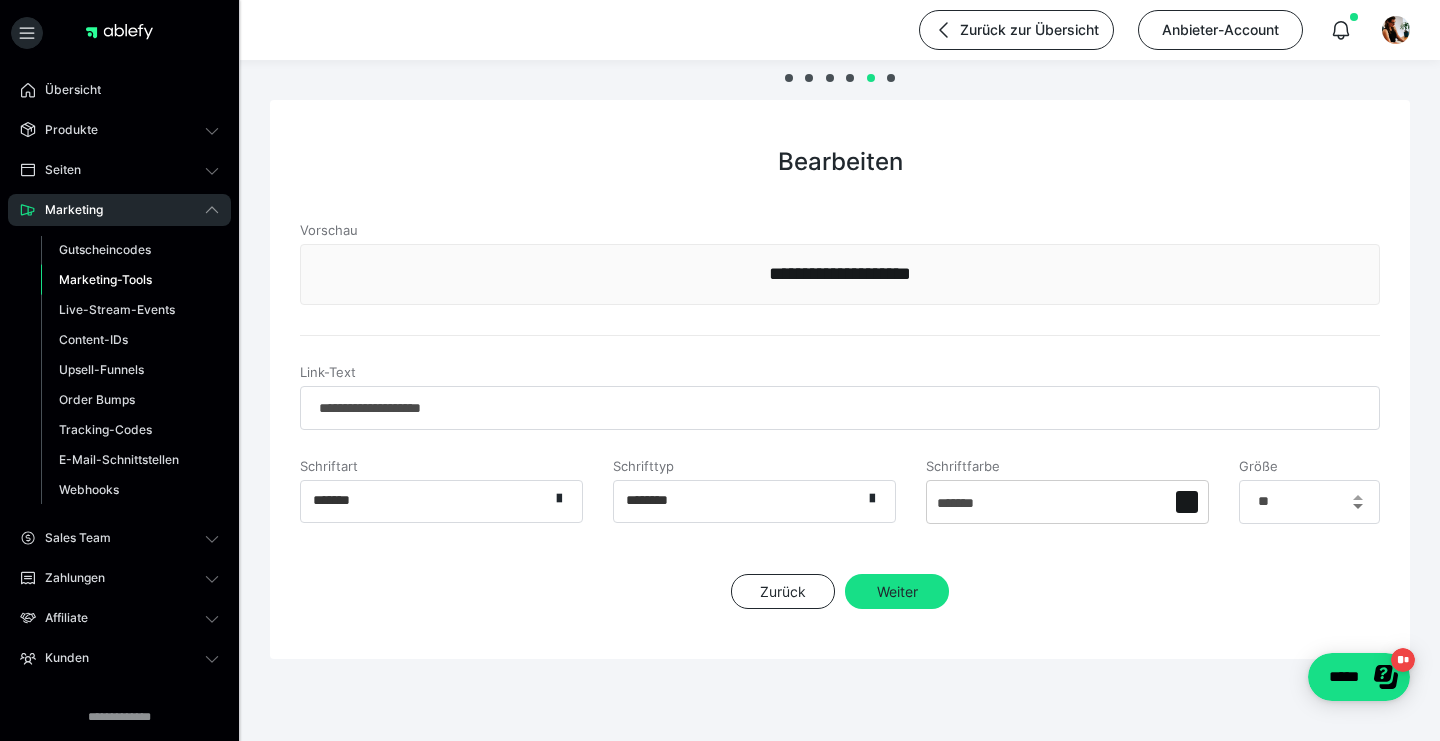 click at bounding box center (1357, 502) 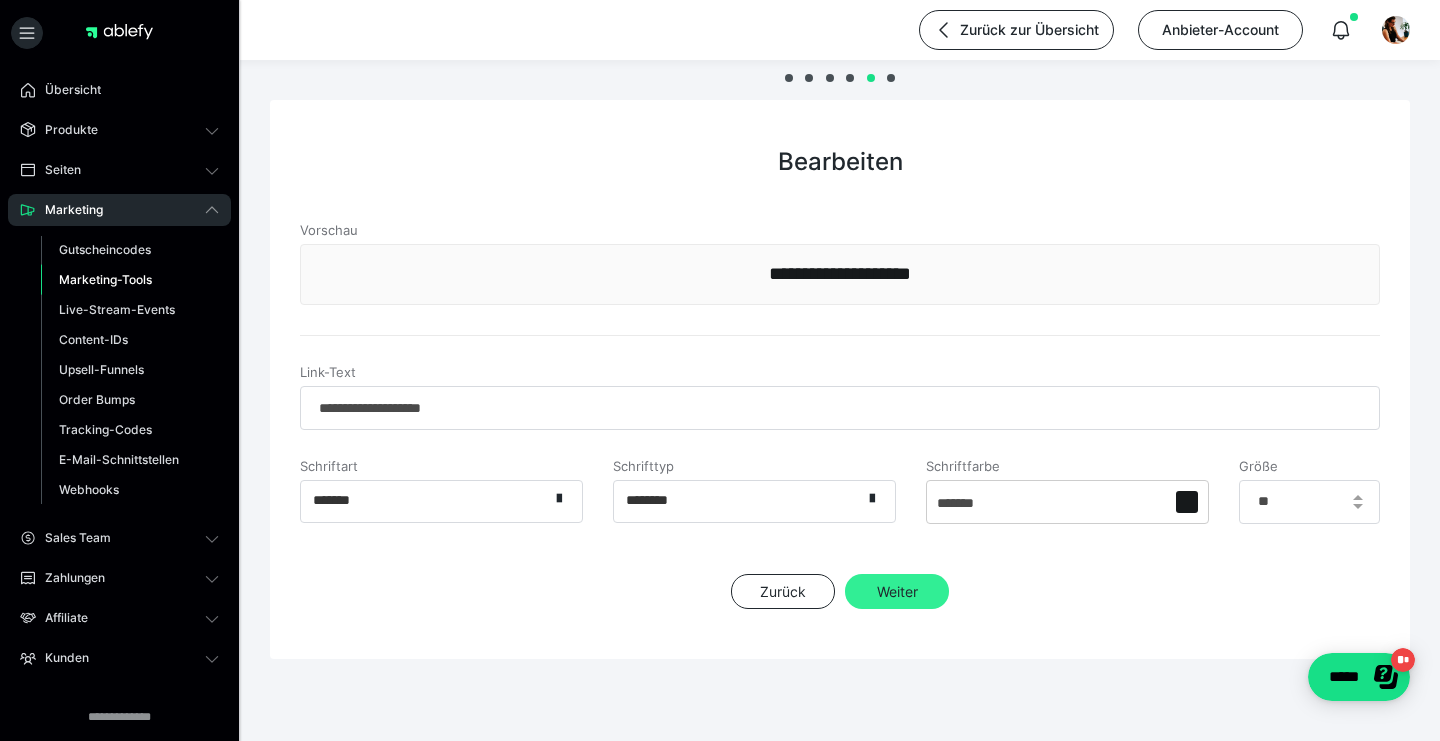 click on "Weiter" at bounding box center (897, 592) 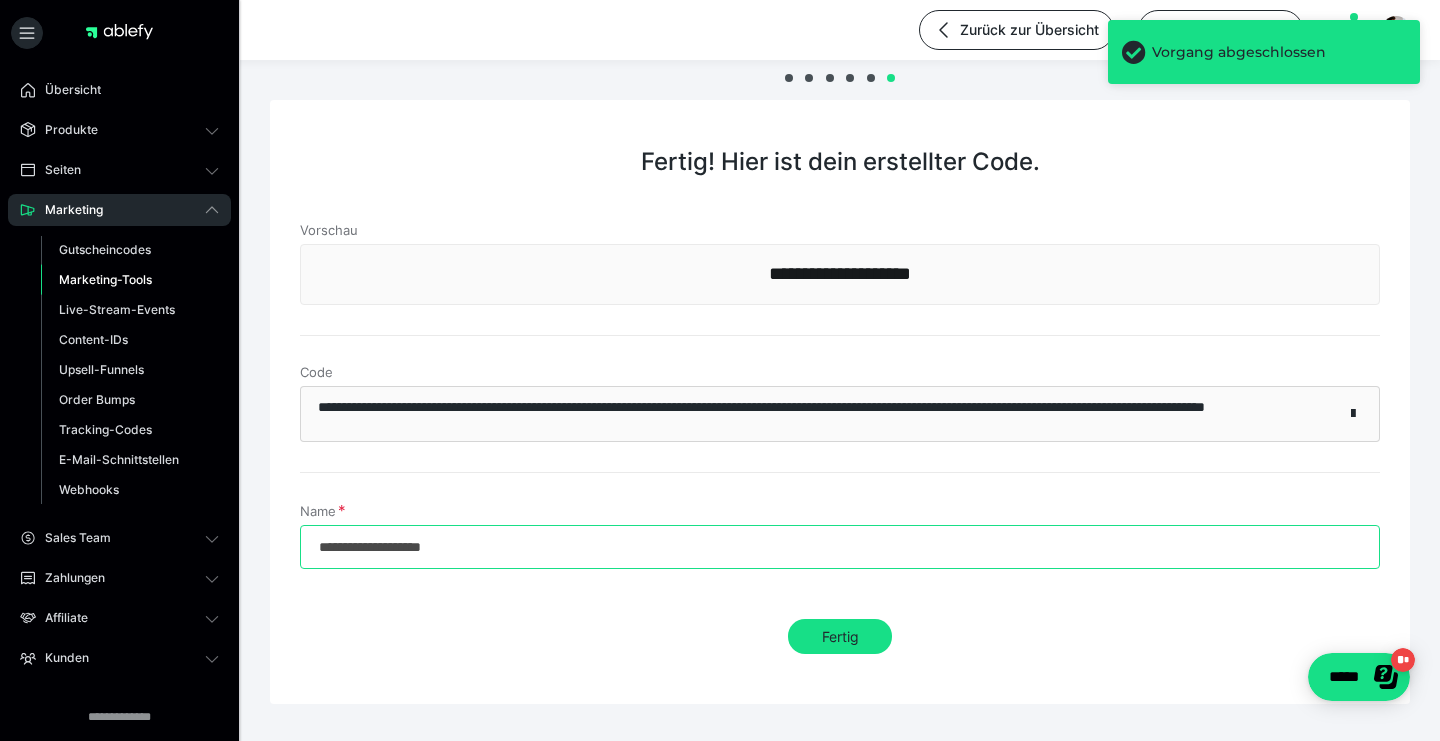 click on "**********" at bounding box center (840, 547) 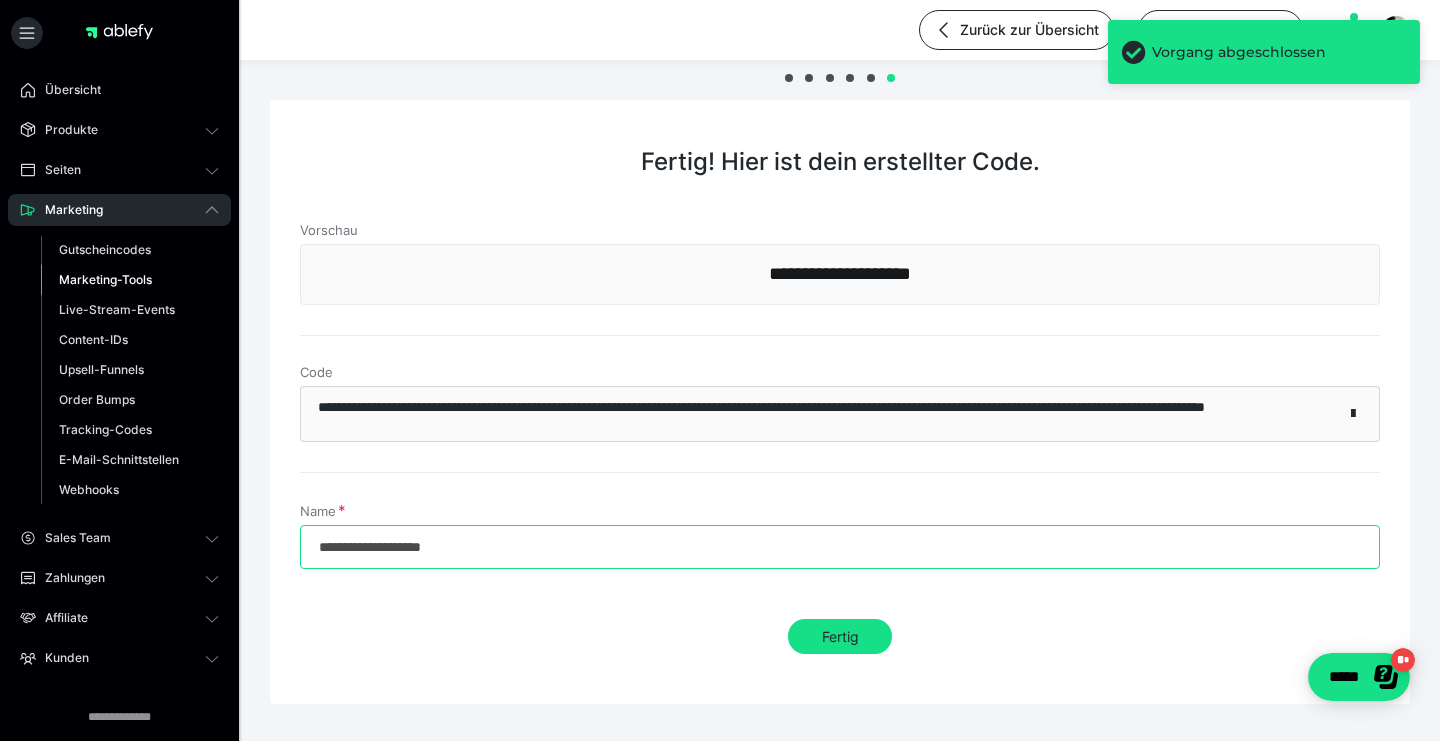 drag, startPoint x: 528, startPoint y: 550, endPoint x: 297, endPoint y: 549, distance: 231.00217 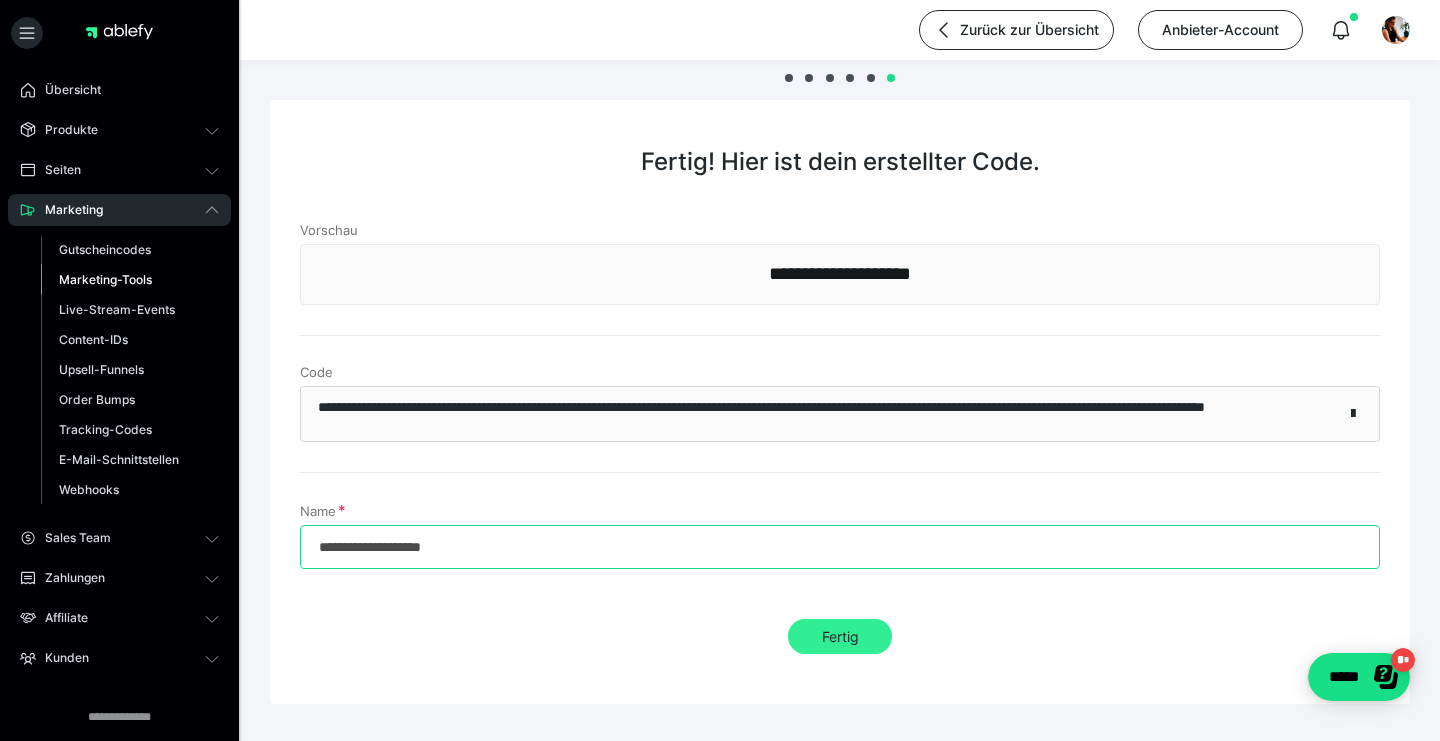 type on "**********" 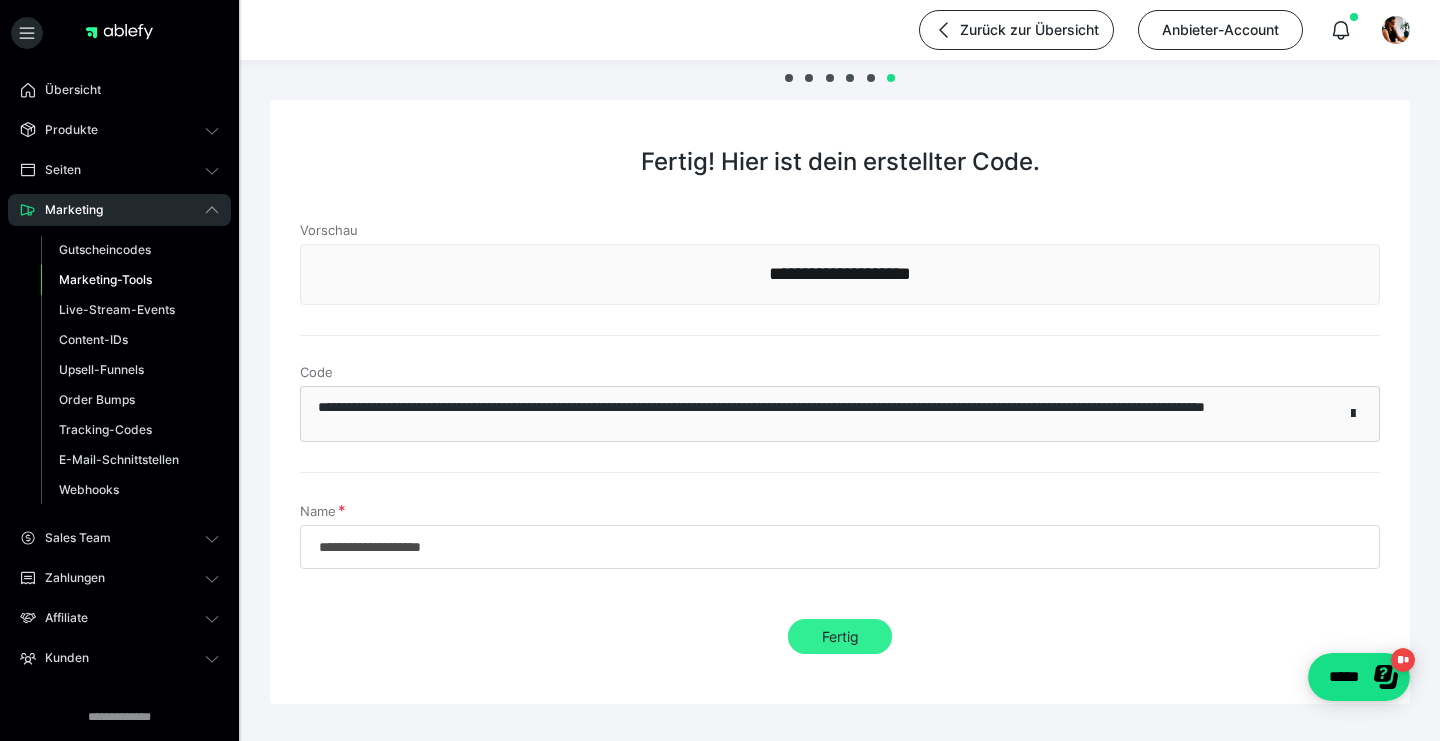 click on "Fertig" at bounding box center (840, 637) 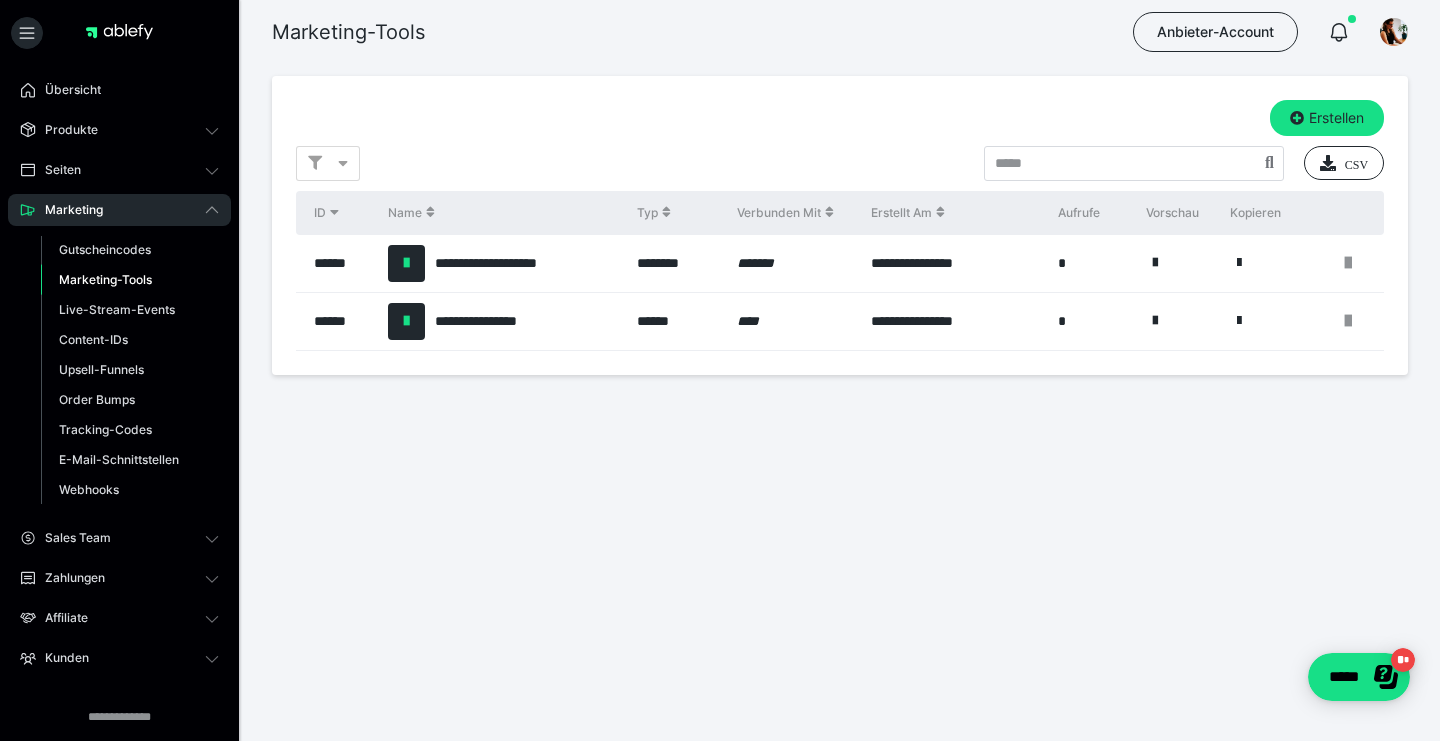 click at bounding box center (1239, 263) 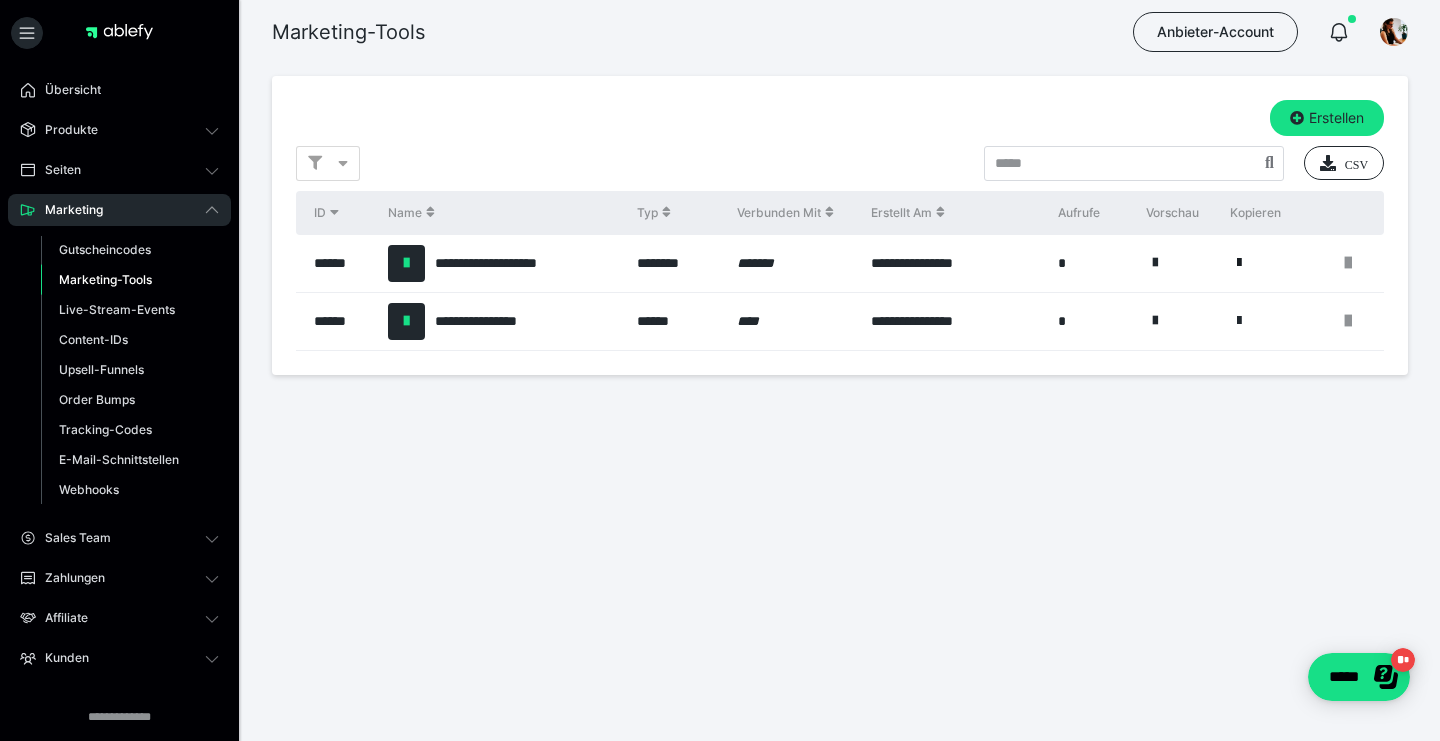 click at bounding box center [1239, 263] 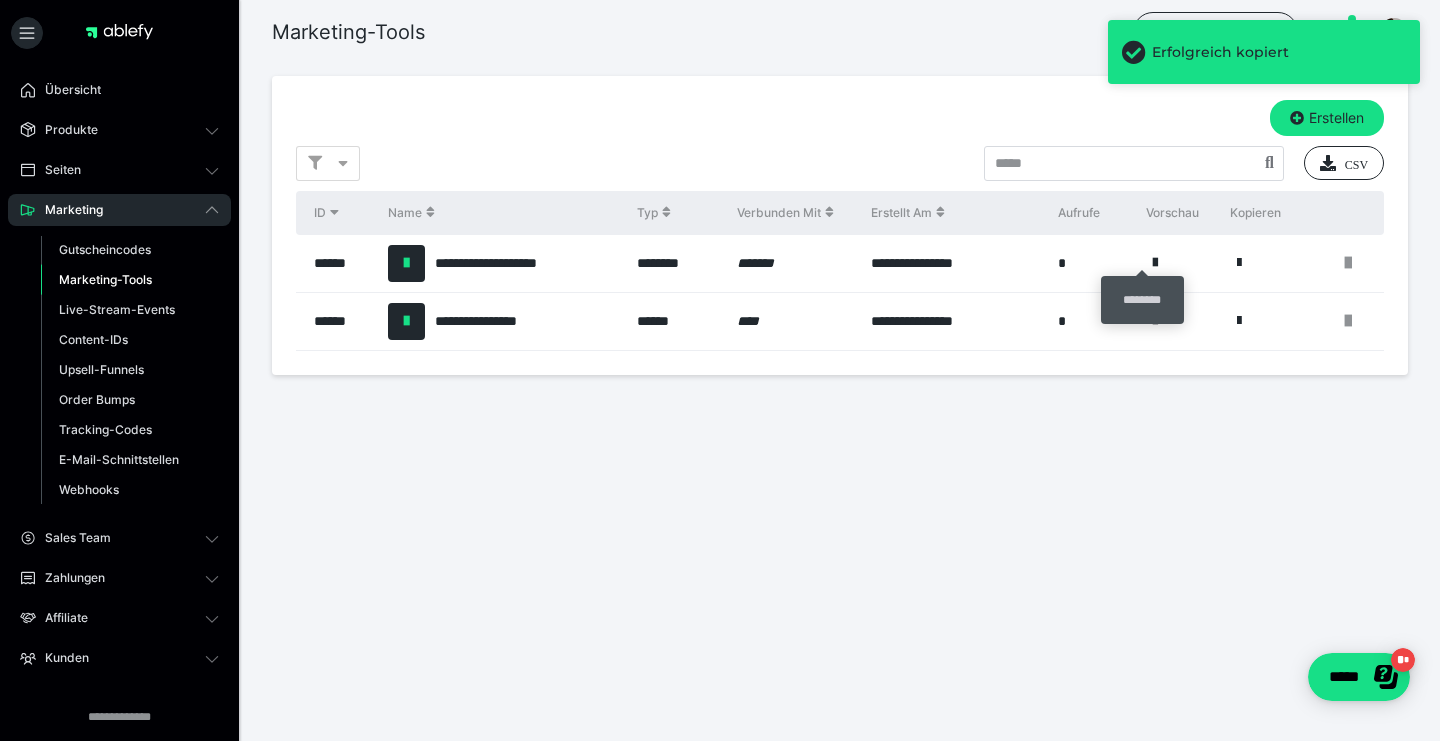 click at bounding box center (1178, 264) 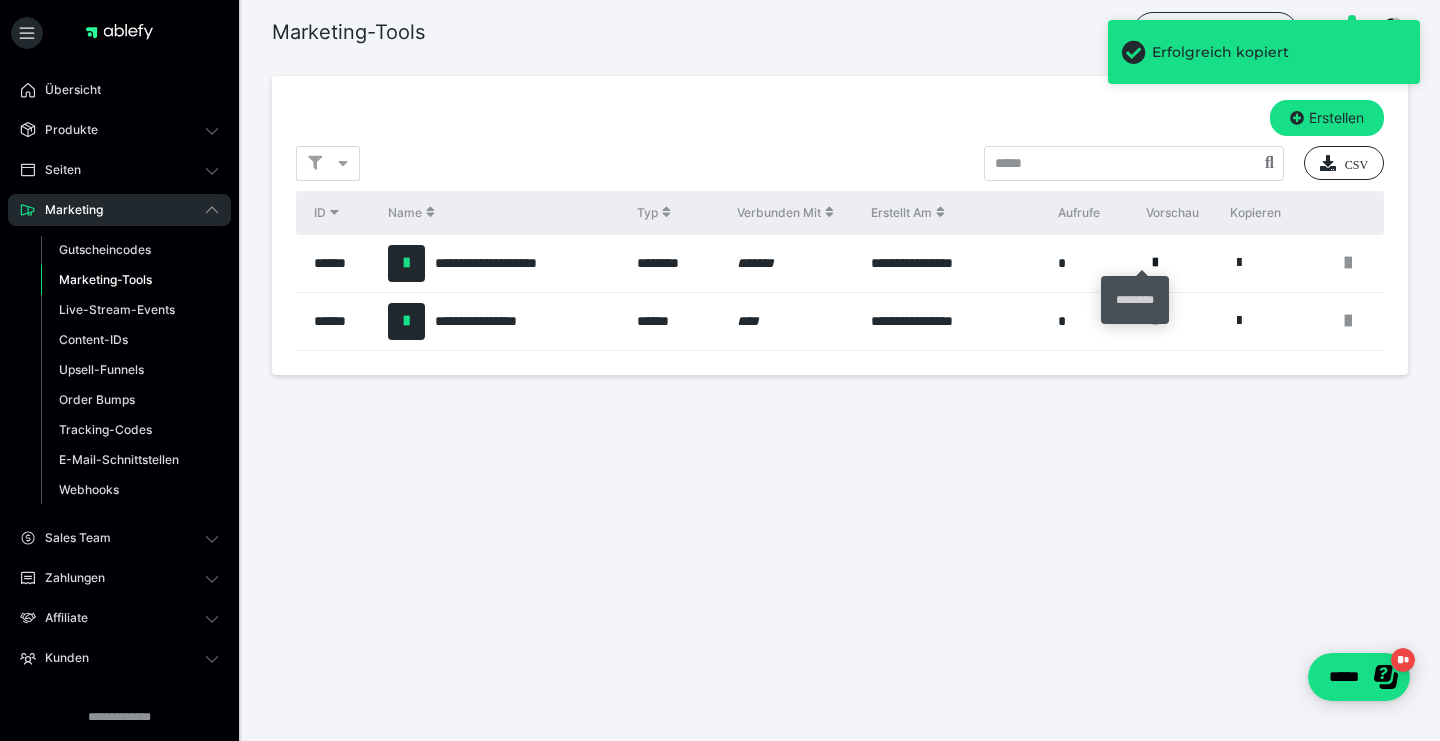 click at bounding box center (1155, 263) 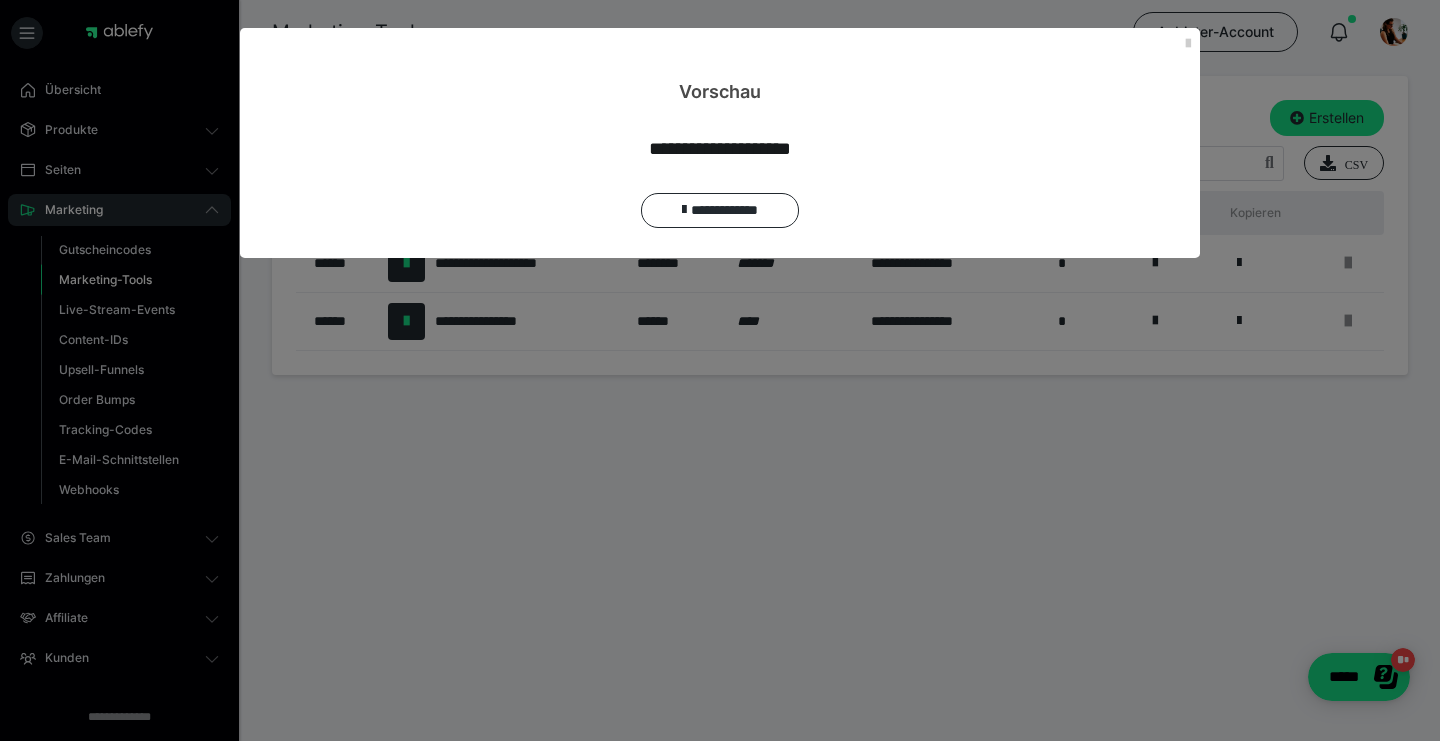 scroll, scrollTop: 0, scrollLeft: 0, axis: both 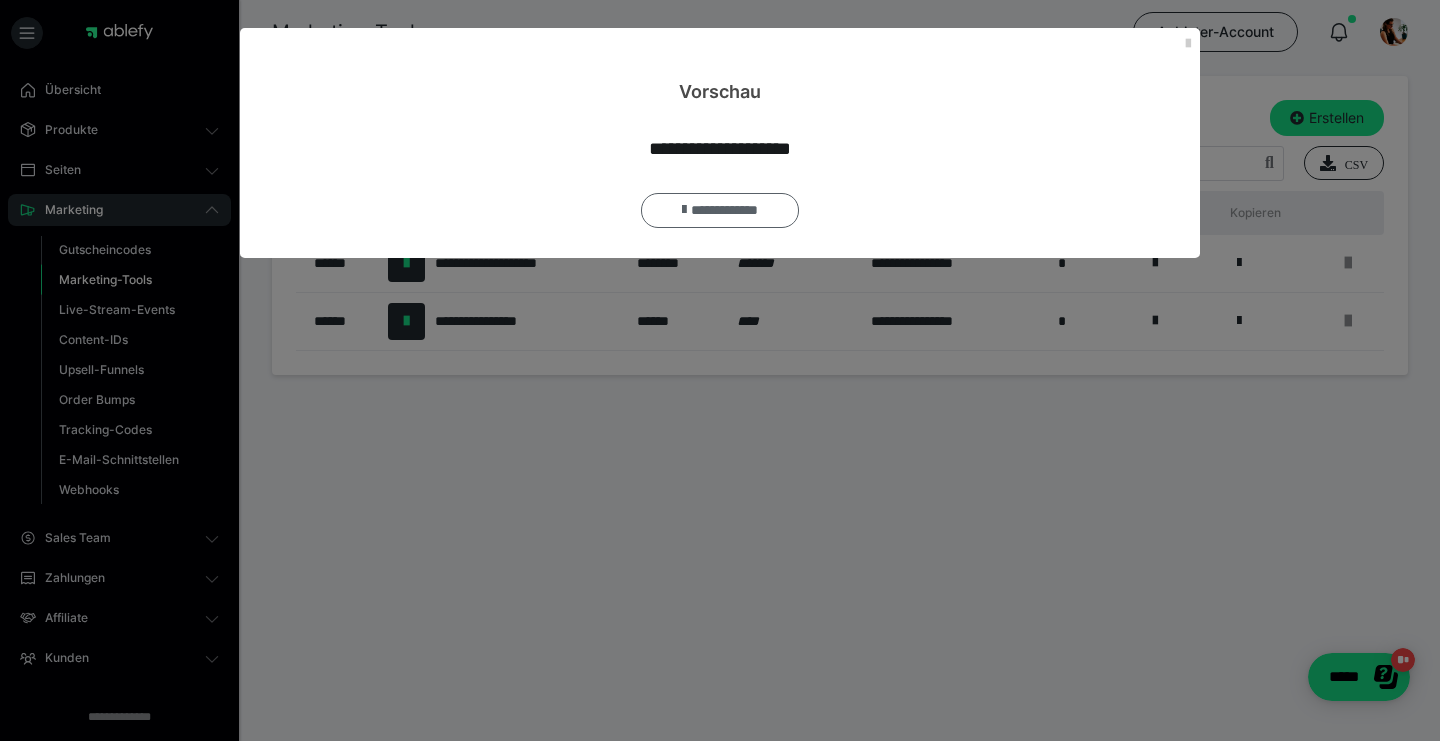 click on "**********" at bounding box center (719, 210) 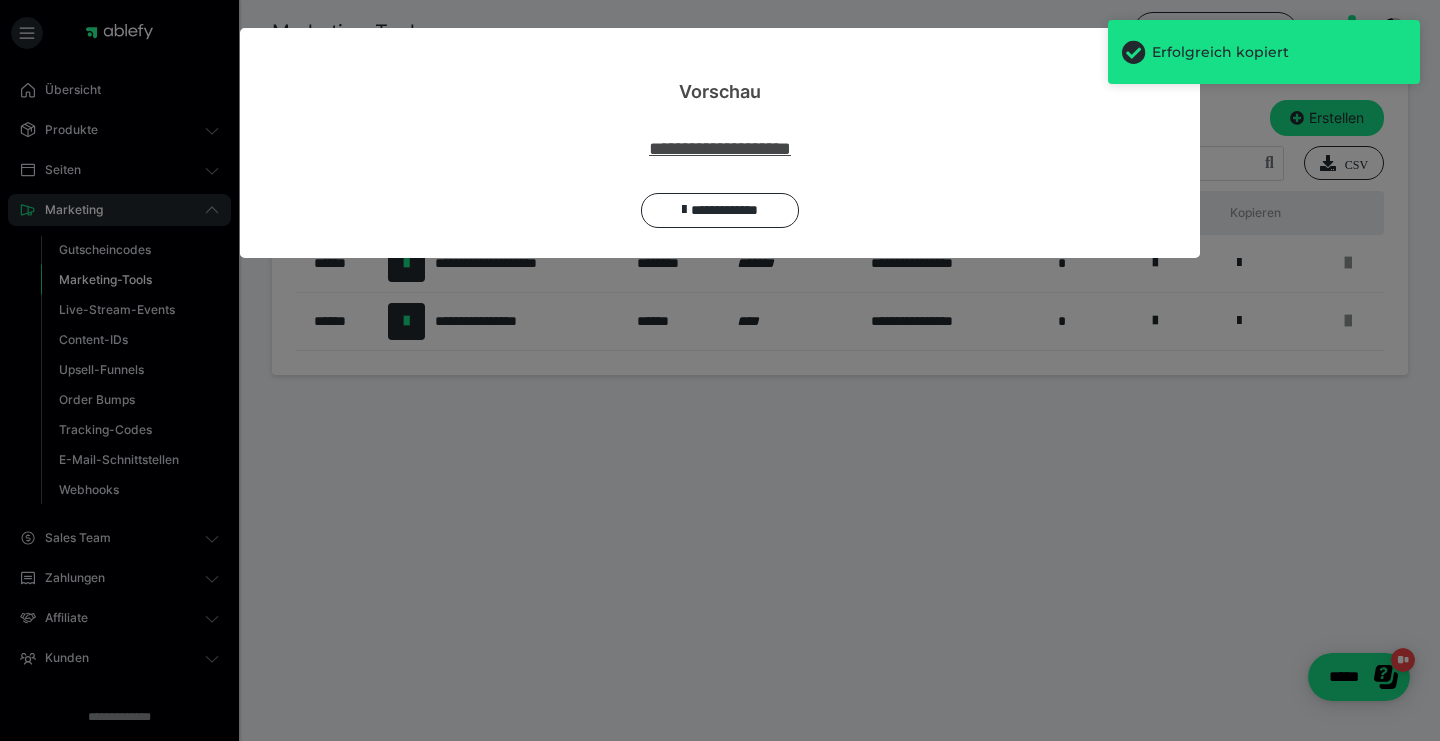 drag, startPoint x: 1454, startPoint y: 284, endPoint x: 628, endPoint y: 148, distance: 837.1213 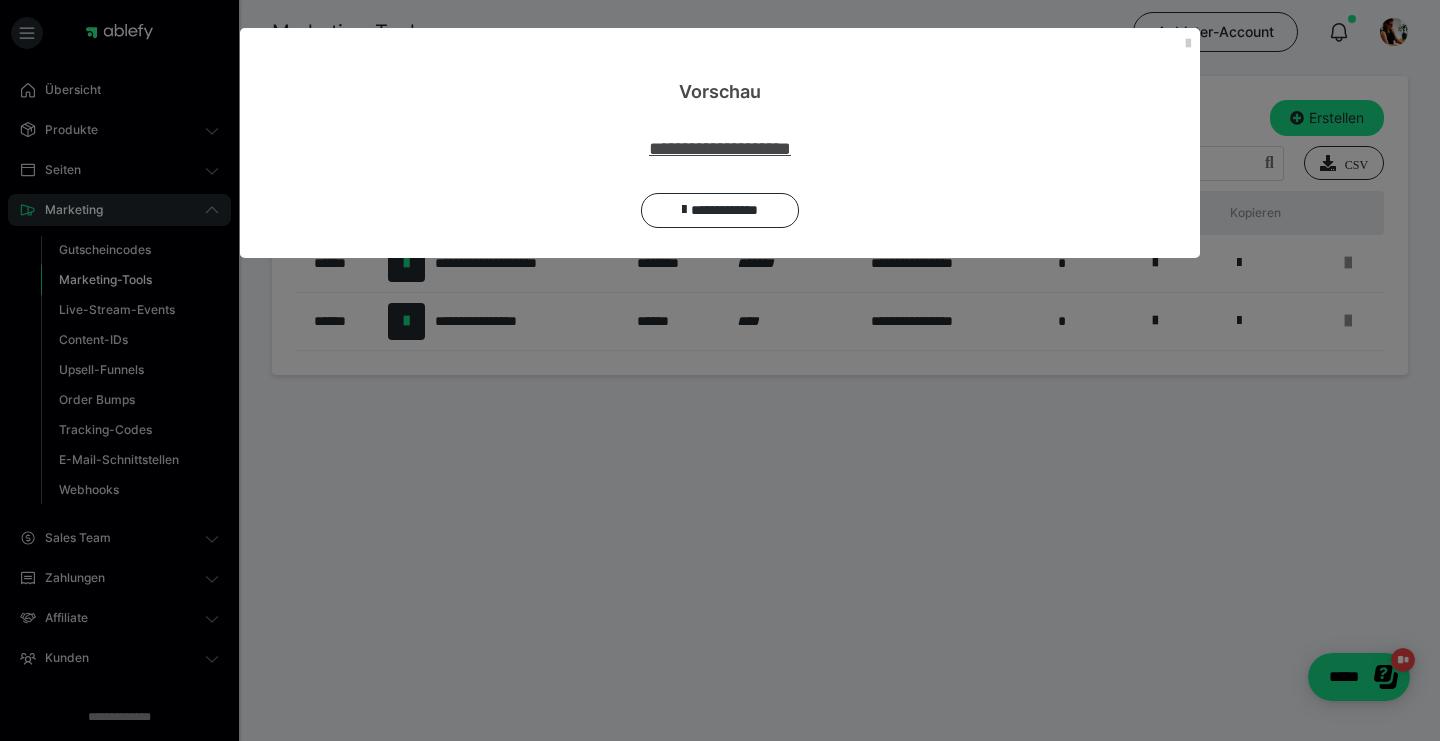 click on "**********" at bounding box center (720, 148) 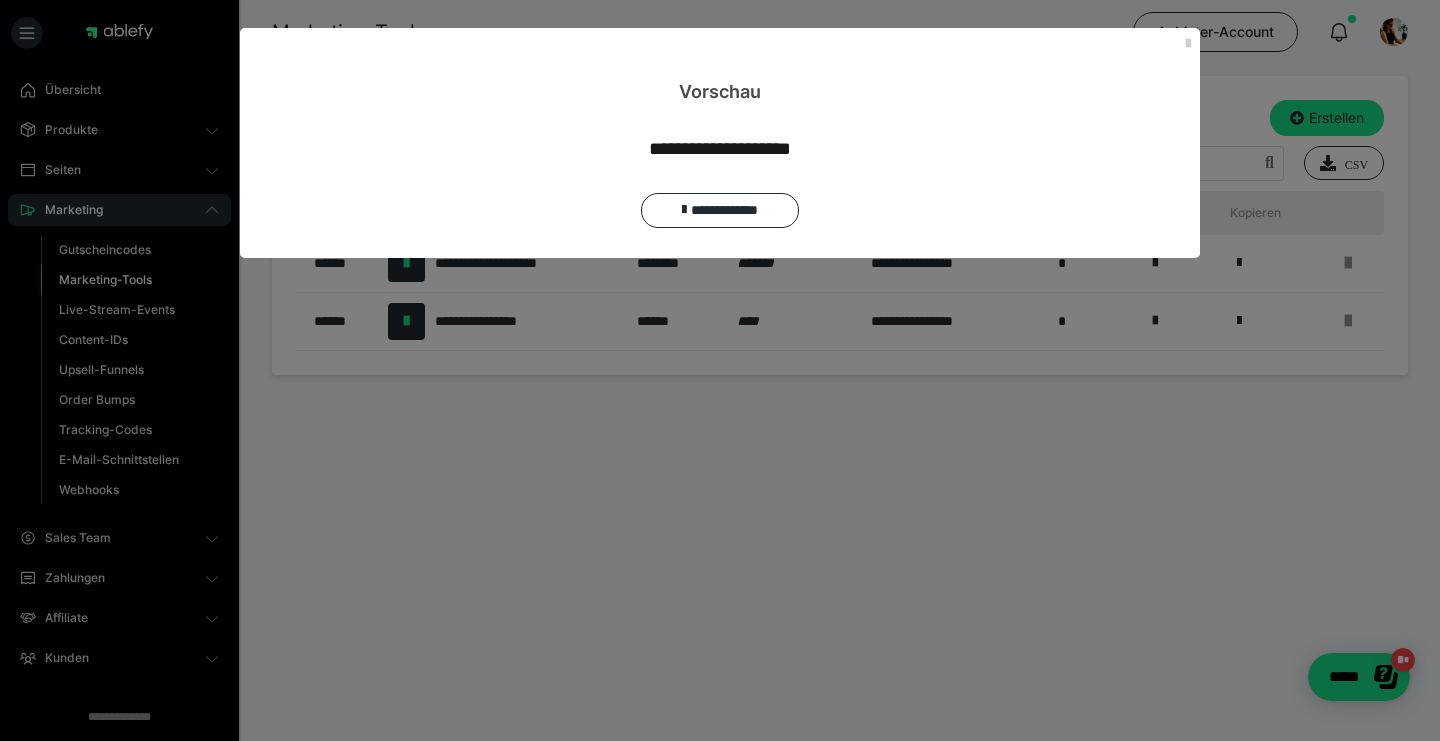 click on "Vorschau" at bounding box center [720, 66] 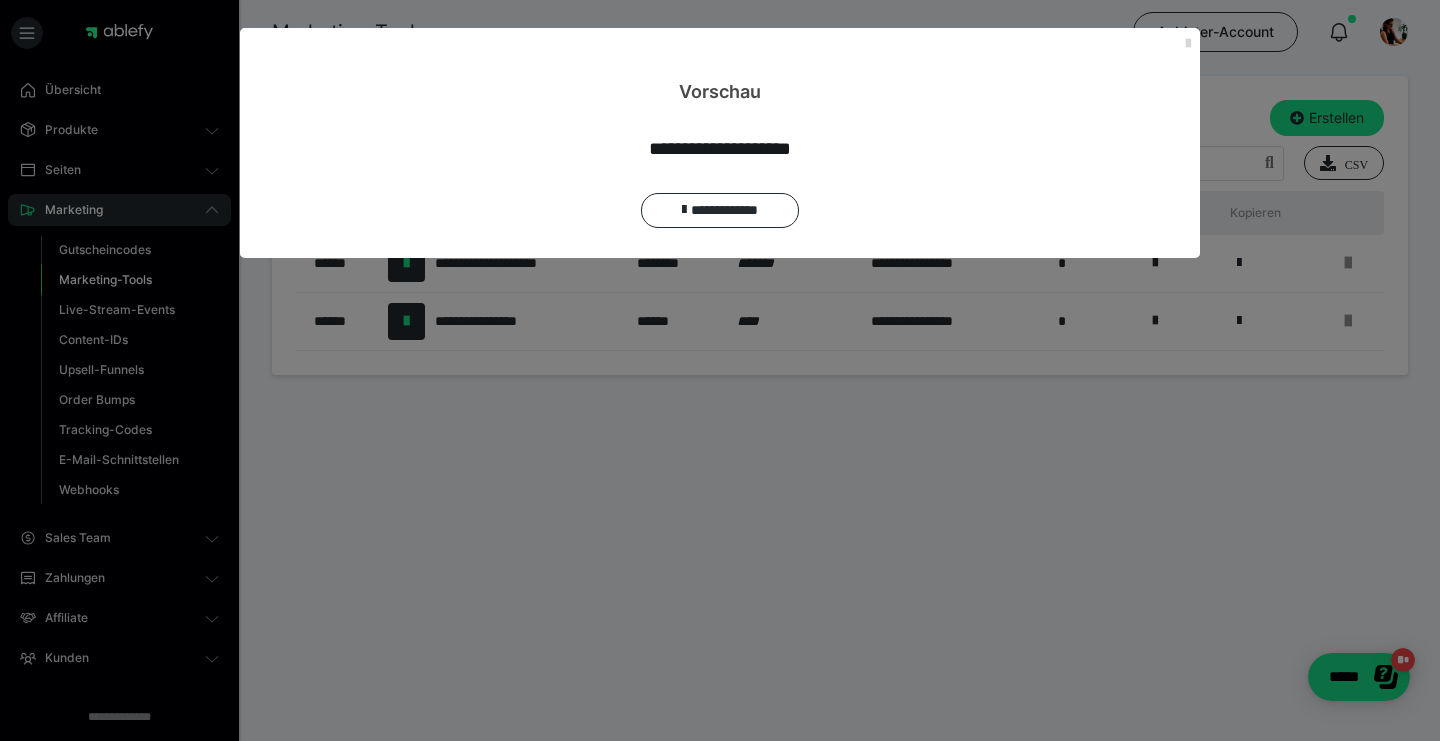 click at bounding box center [1188, 44] 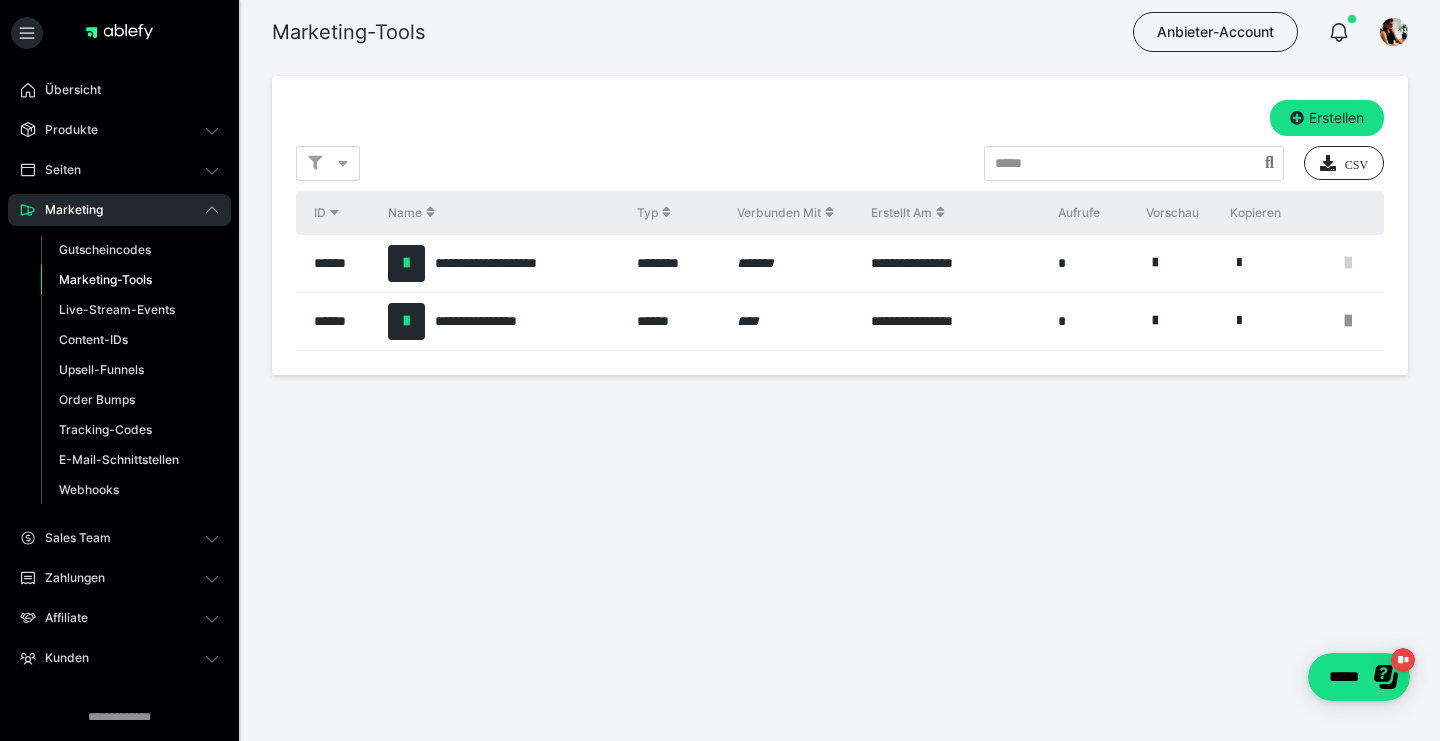 click at bounding box center [1348, 263] 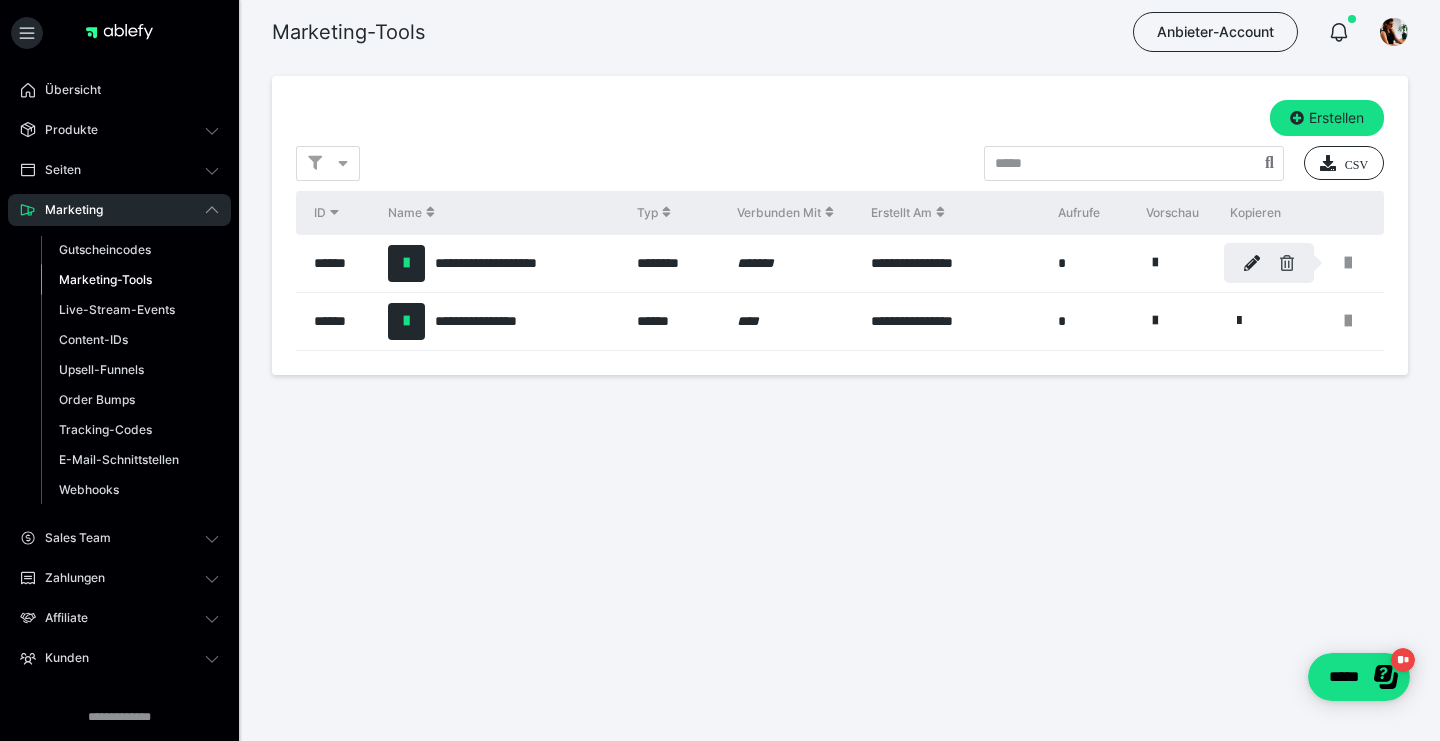 click at bounding box center [1287, 263] 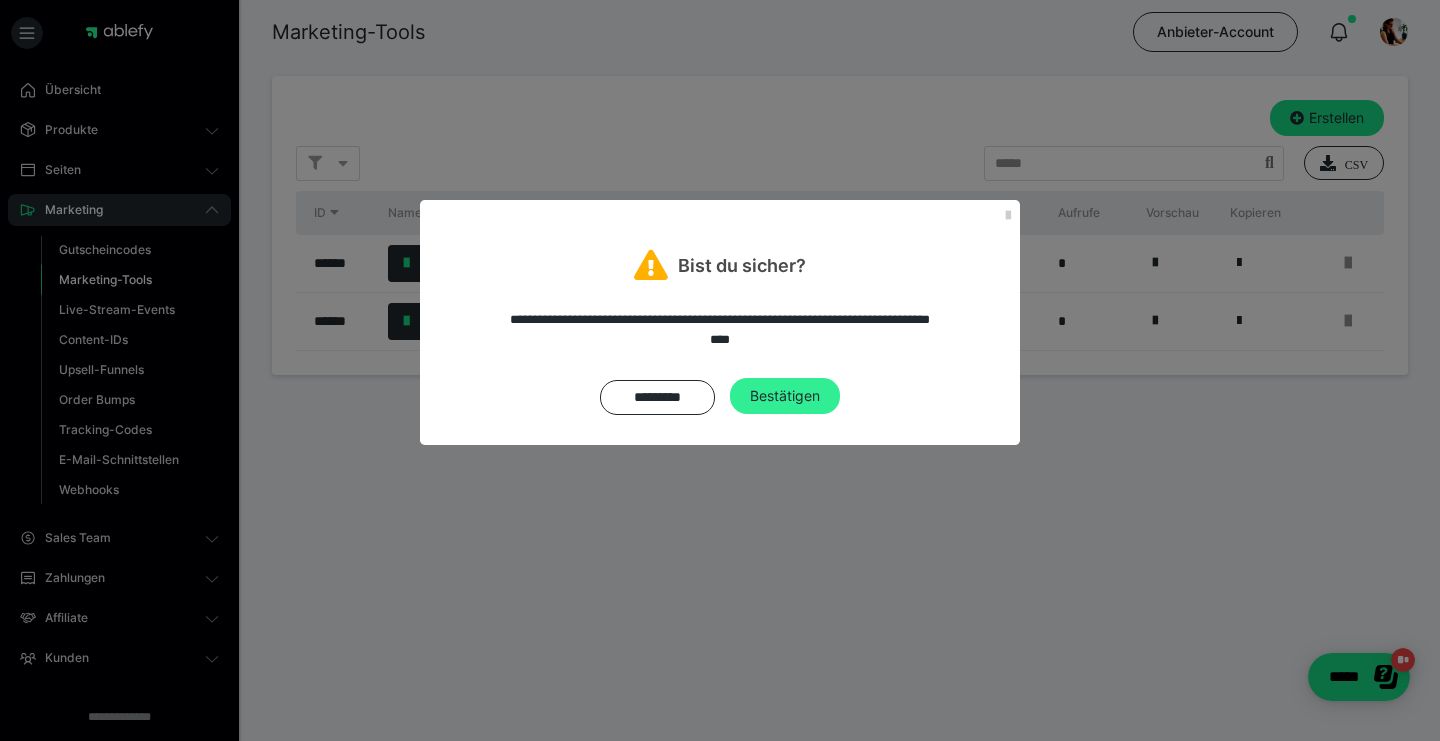 click on "Bestätigen" at bounding box center (785, 396) 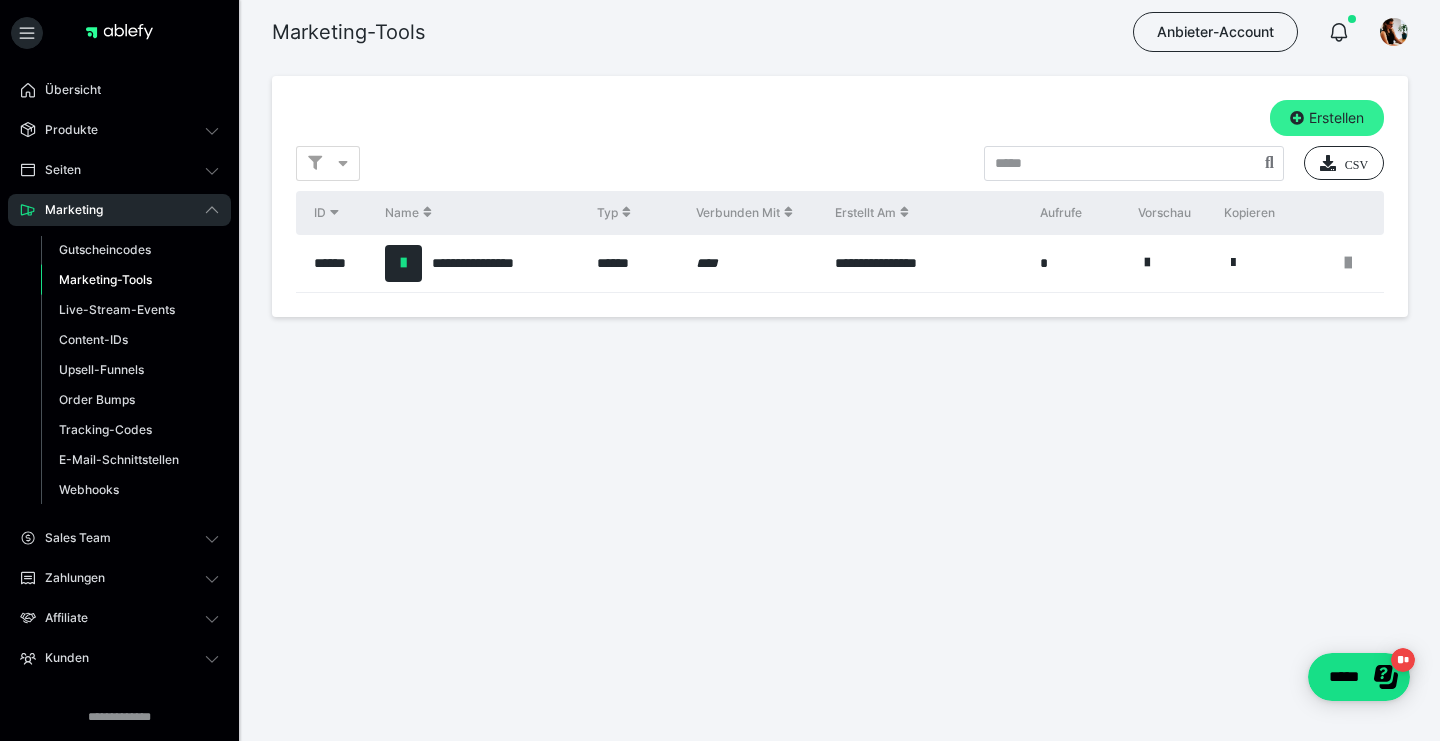 click on "Erstellen" at bounding box center [1327, 118] 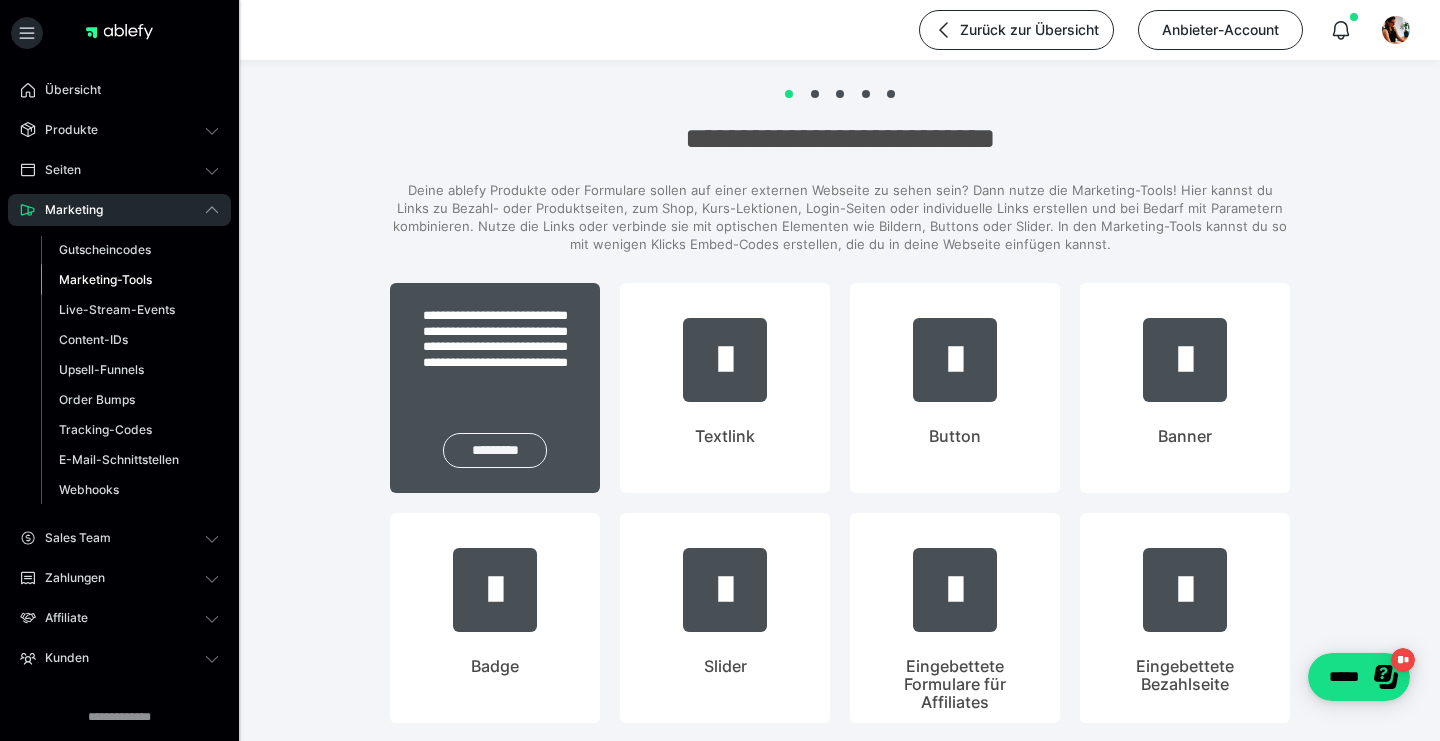 click on "*********" at bounding box center (495, 450) 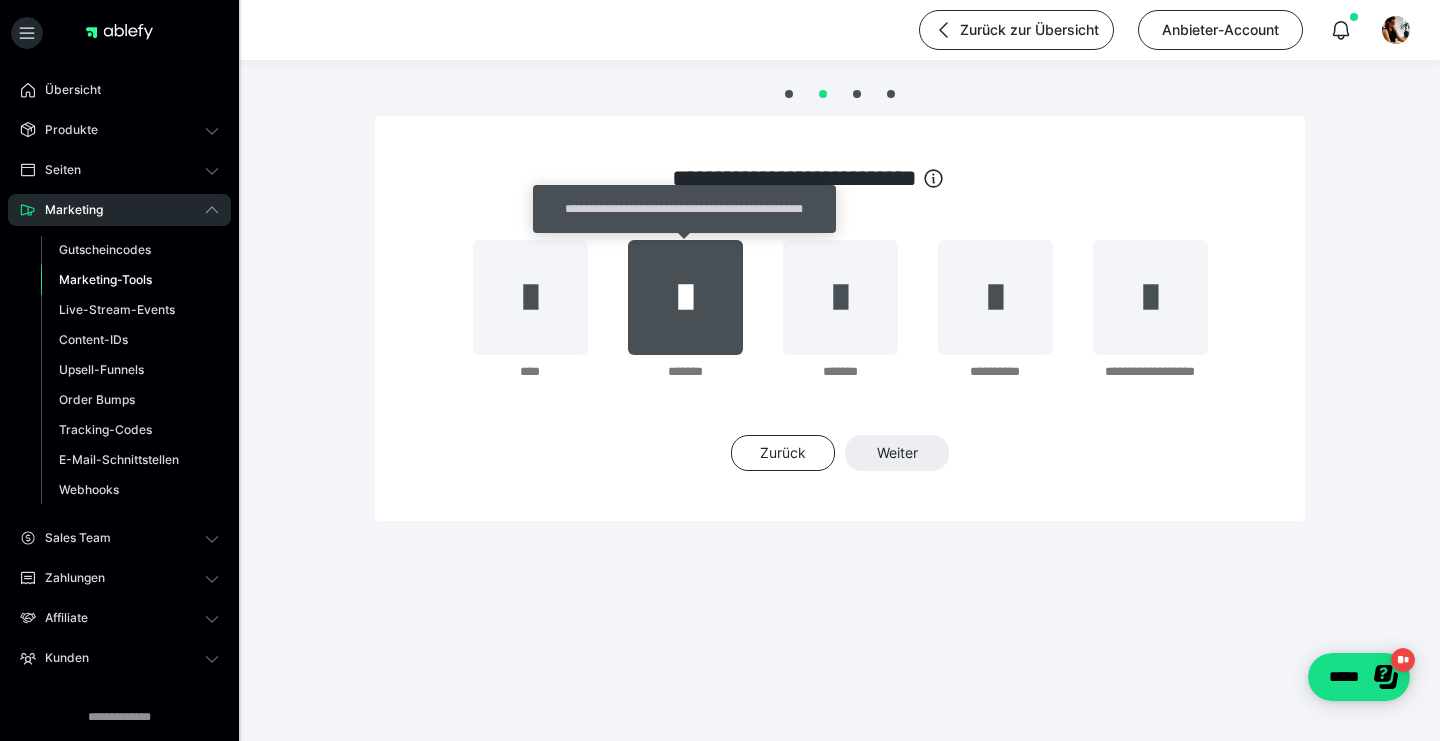 click at bounding box center [685, 297] 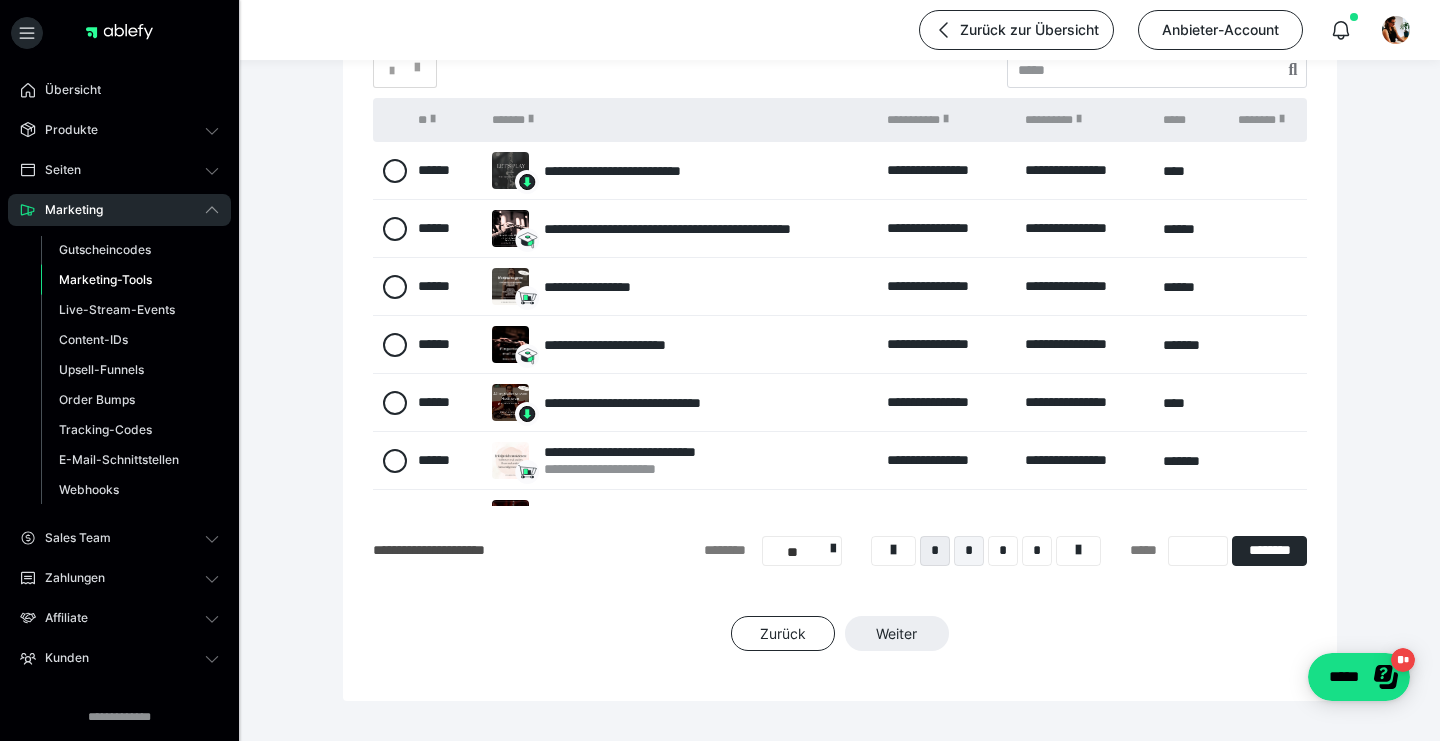 click on "*" at bounding box center (969, 551) 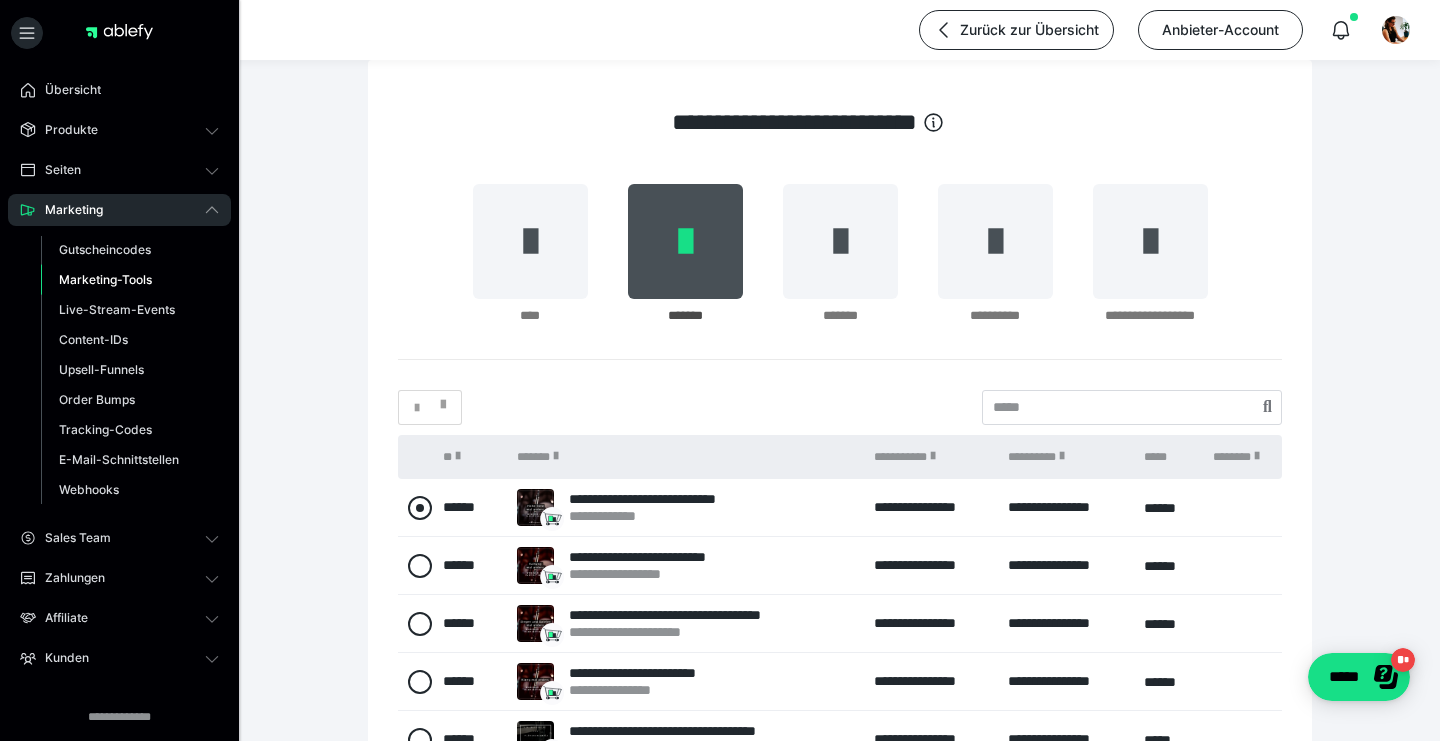 click at bounding box center [420, 508] 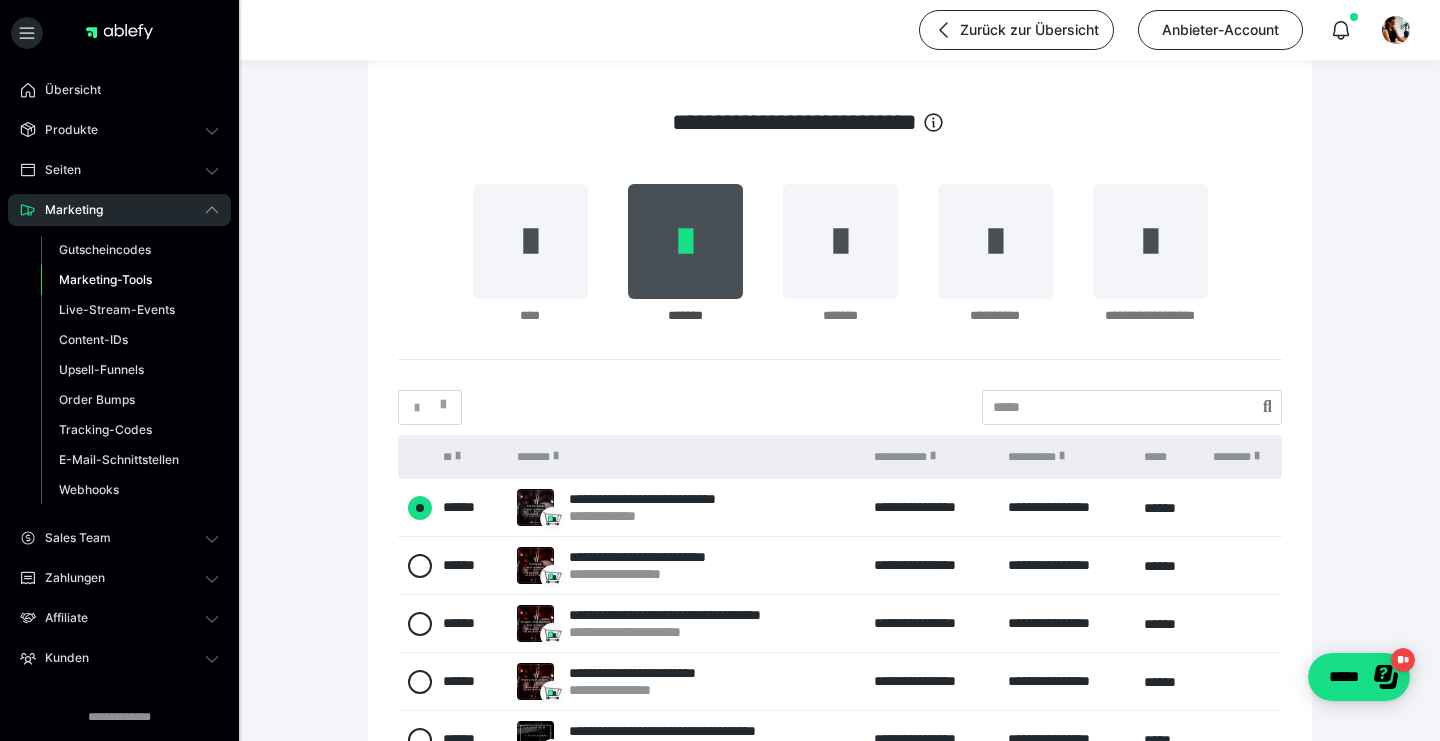 radio on "****" 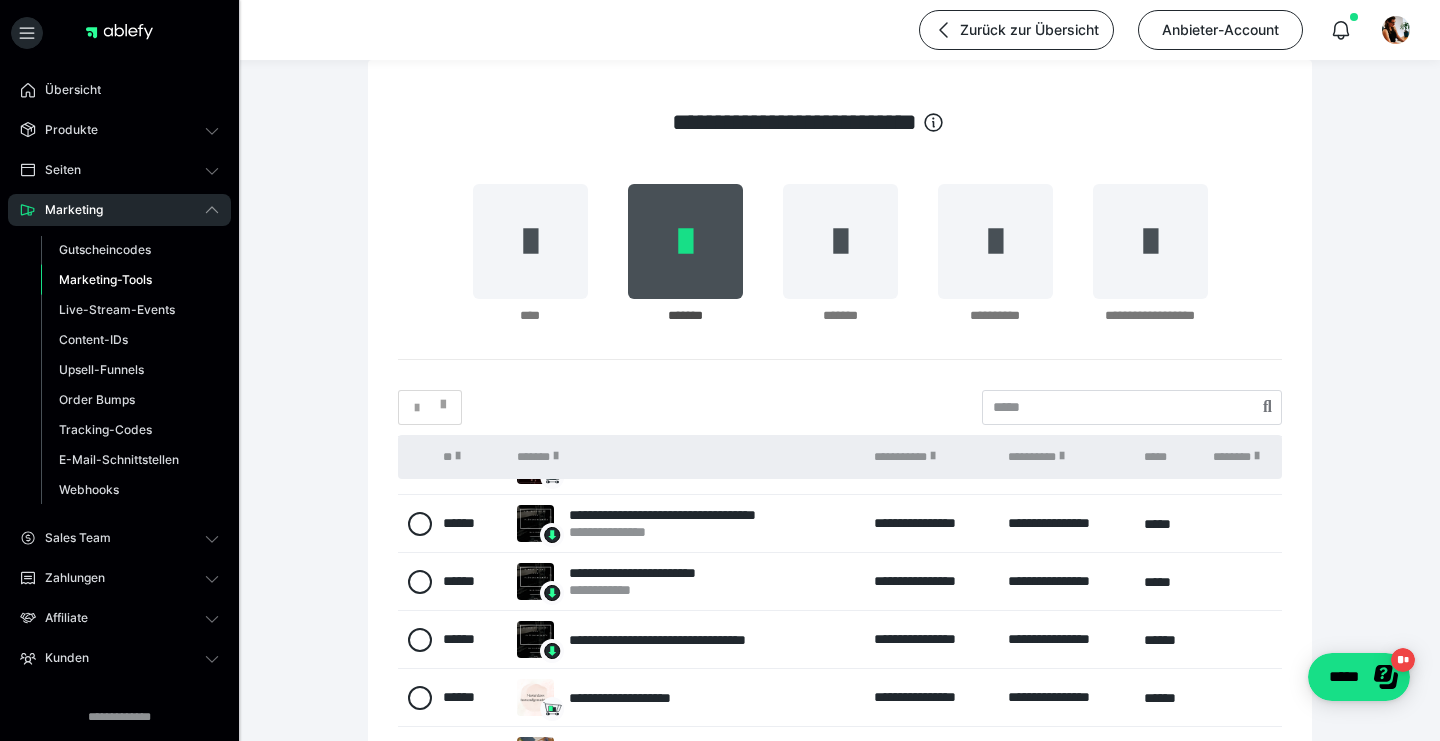 scroll, scrollTop: 216, scrollLeft: 0, axis: vertical 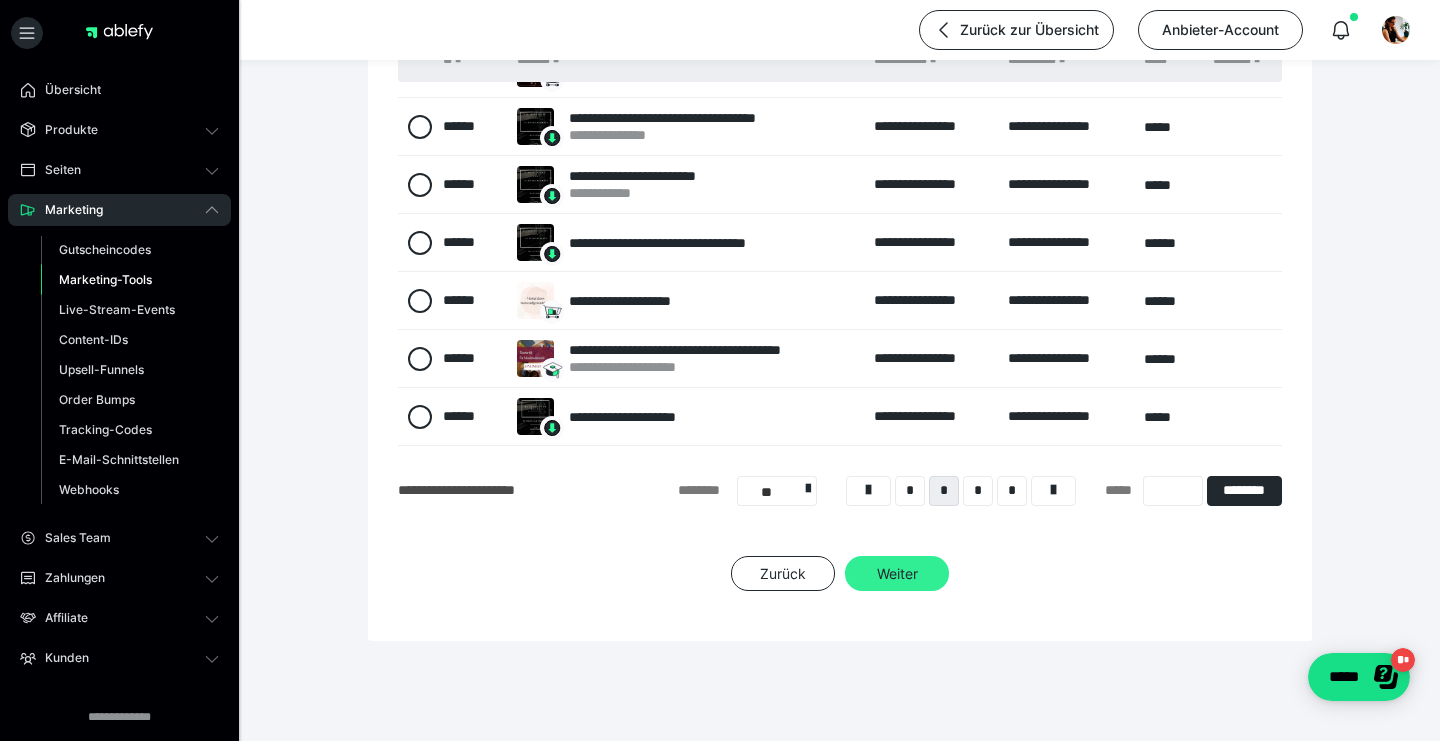 click on "Weiter" at bounding box center [897, 574] 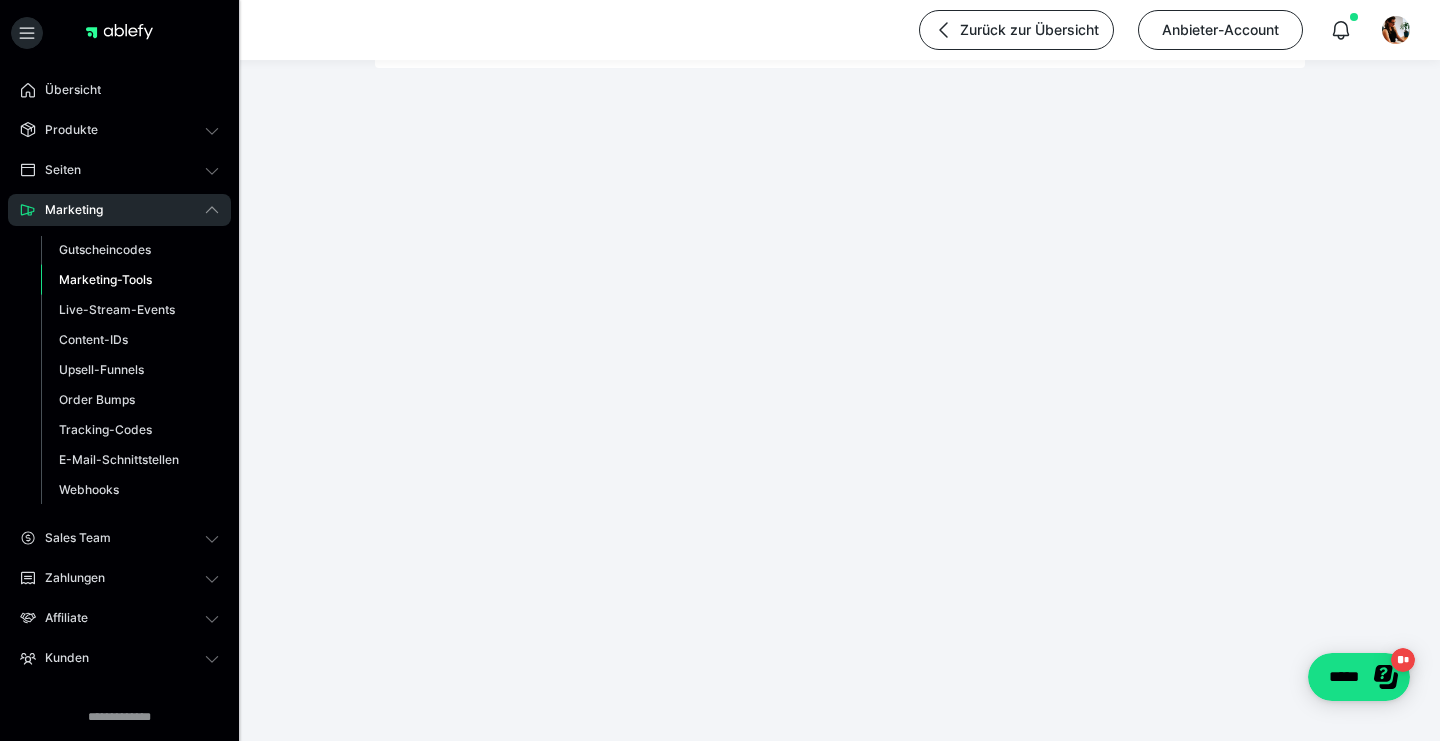 scroll, scrollTop: 0, scrollLeft: 0, axis: both 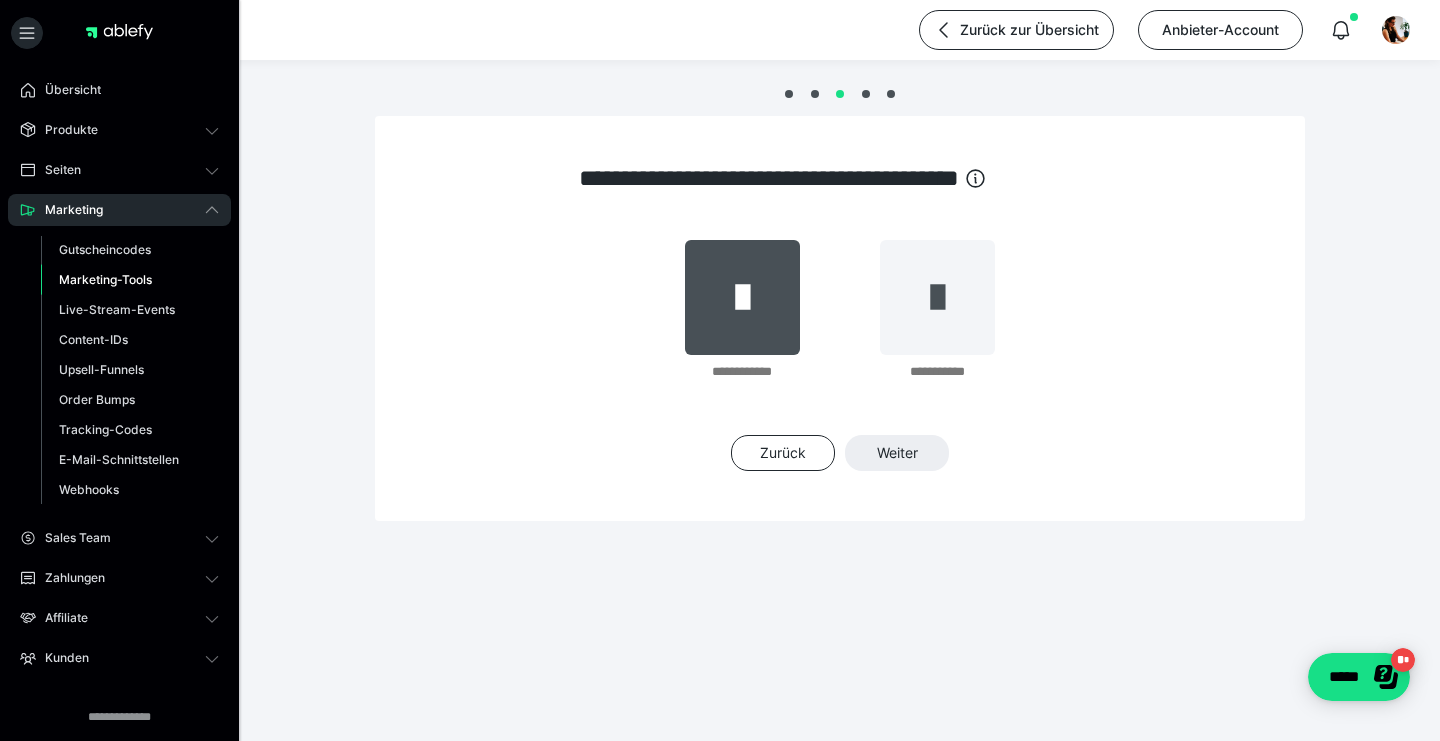 click at bounding box center (742, 297) 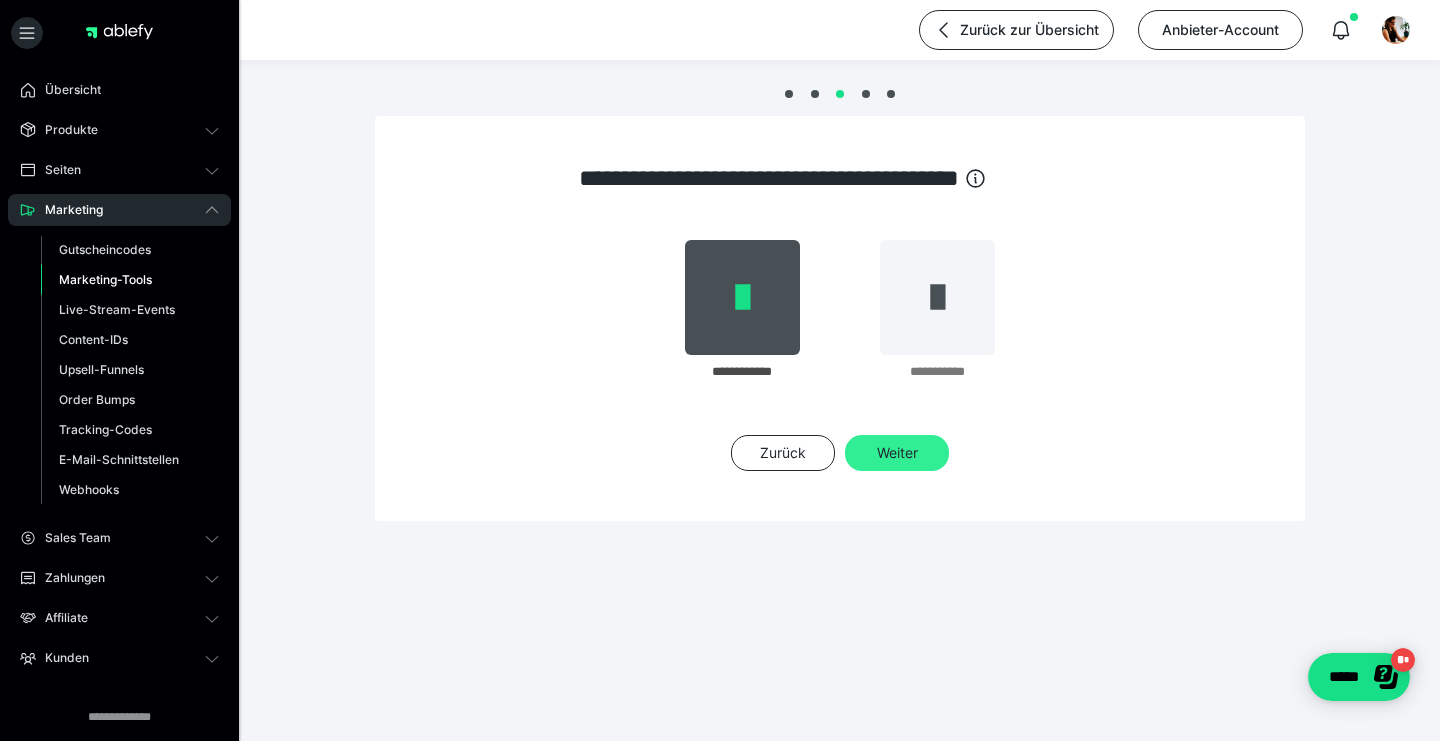 click on "Weiter" at bounding box center (897, 453) 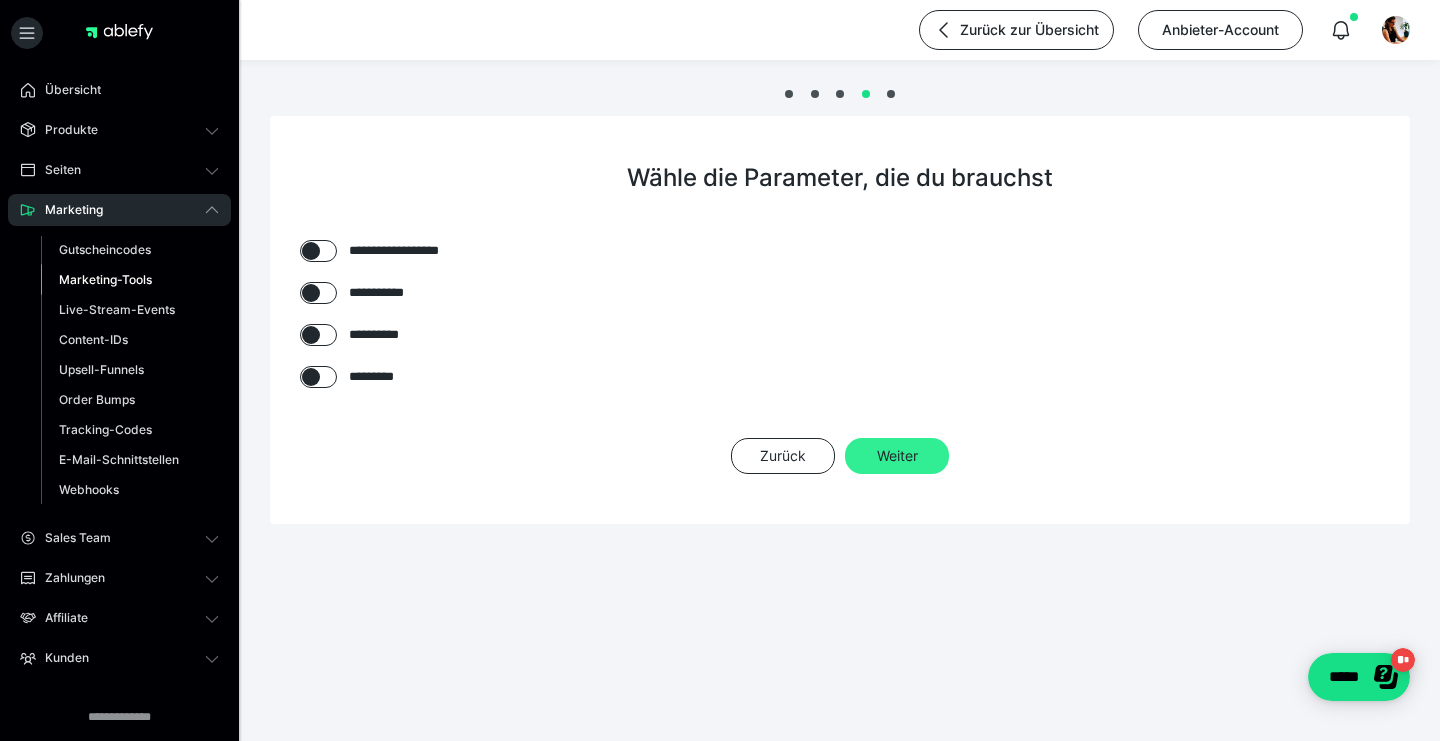 click on "Weiter" at bounding box center [897, 456] 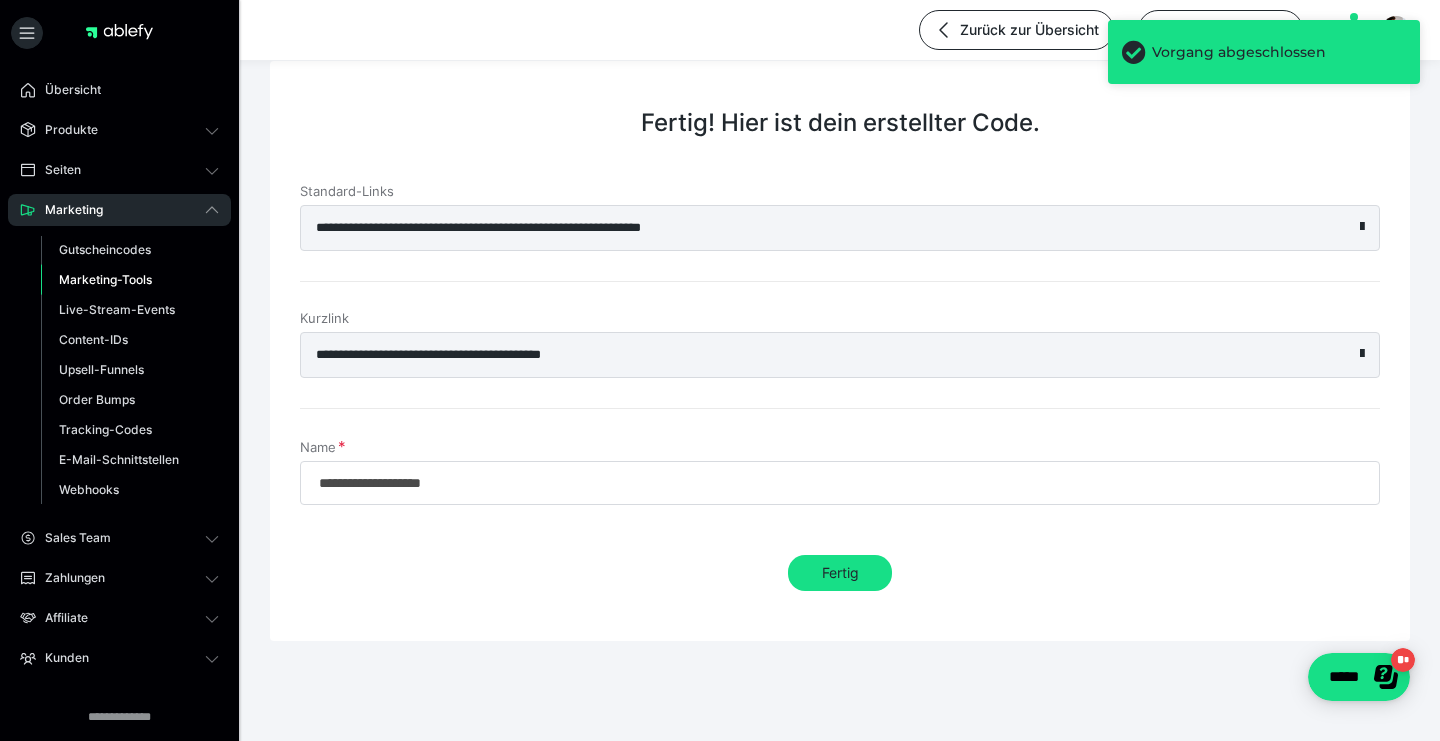 scroll, scrollTop: 55, scrollLeft: 0, axis: vertical 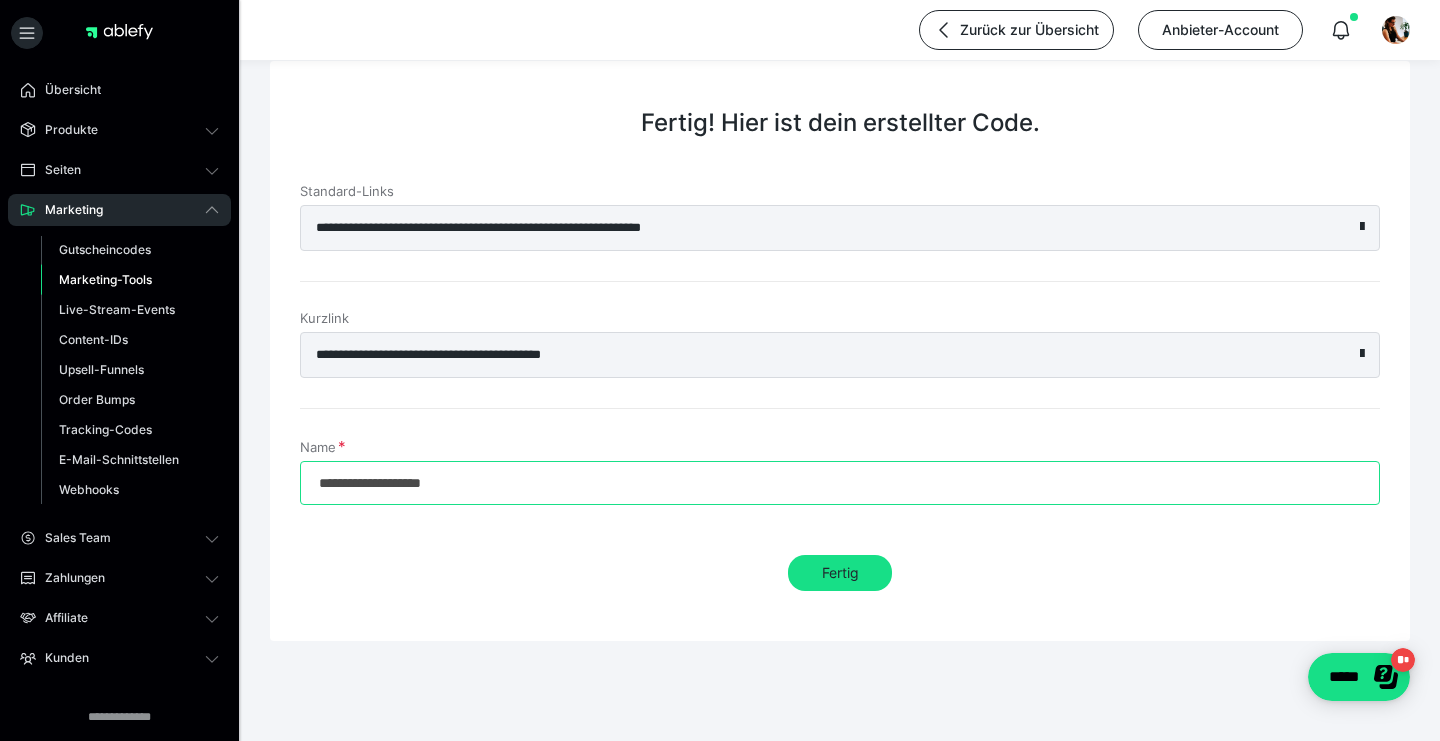 click on "**********" at bounding box center [840, 483] 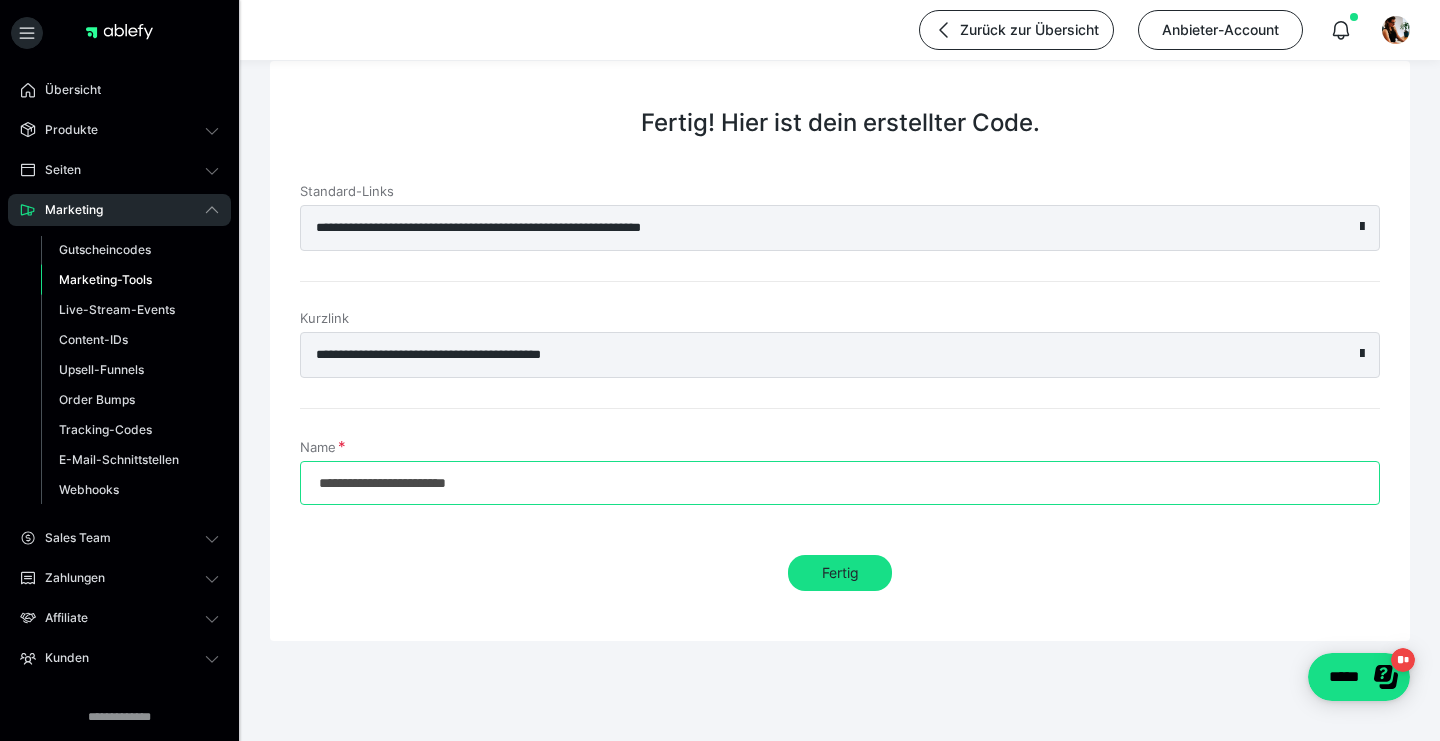 drag, startPoint x: 593, startPoint y: 484, endPoint x: 353, endPoint y: 484, distance: 240 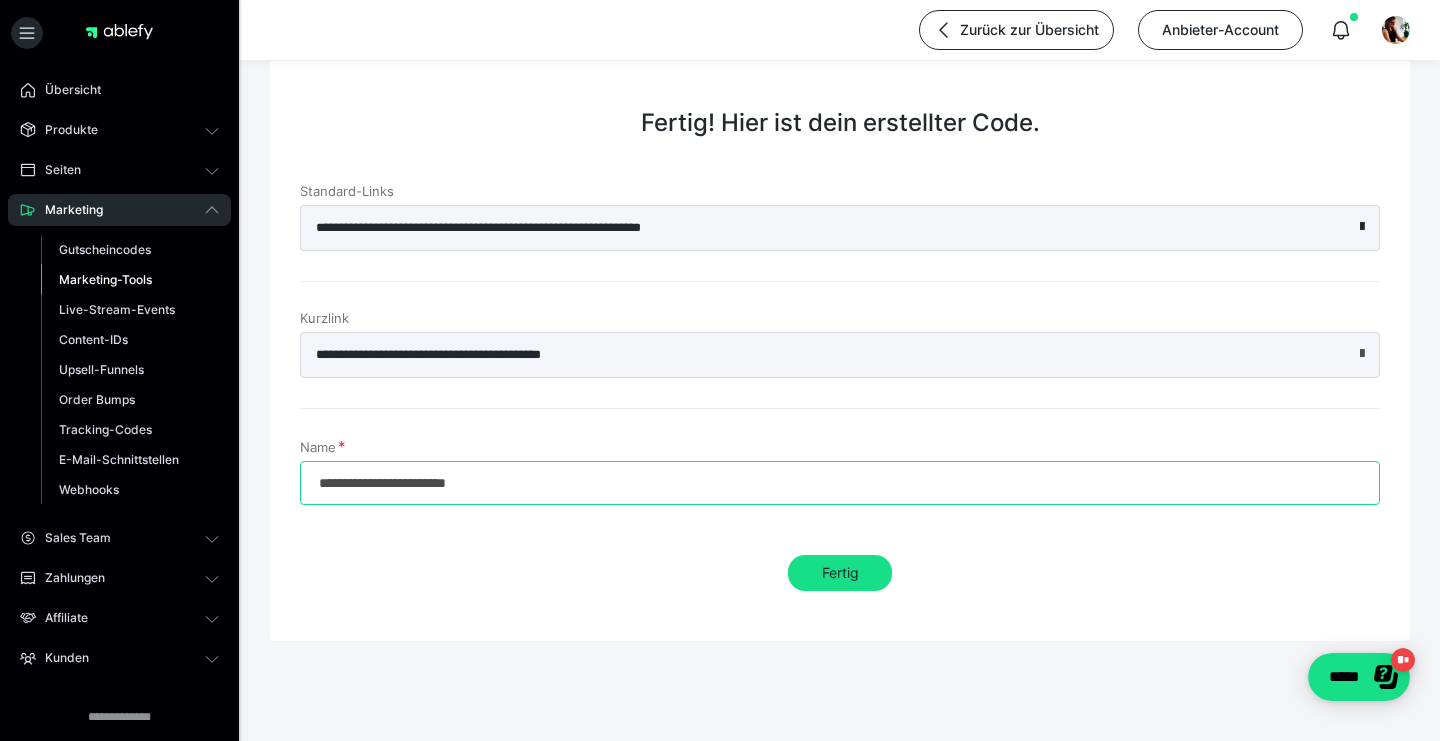 type on "**********" 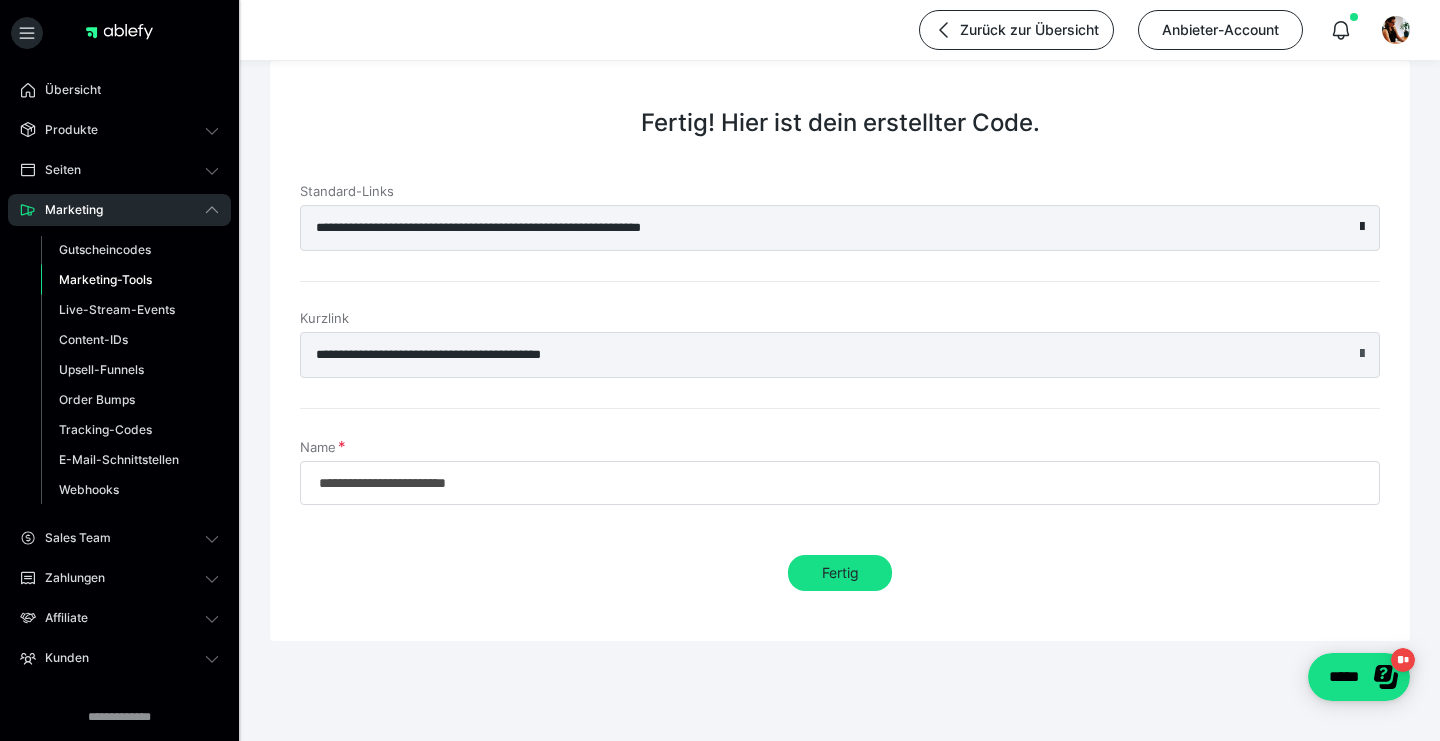 click at bounding box center (1362, 354) 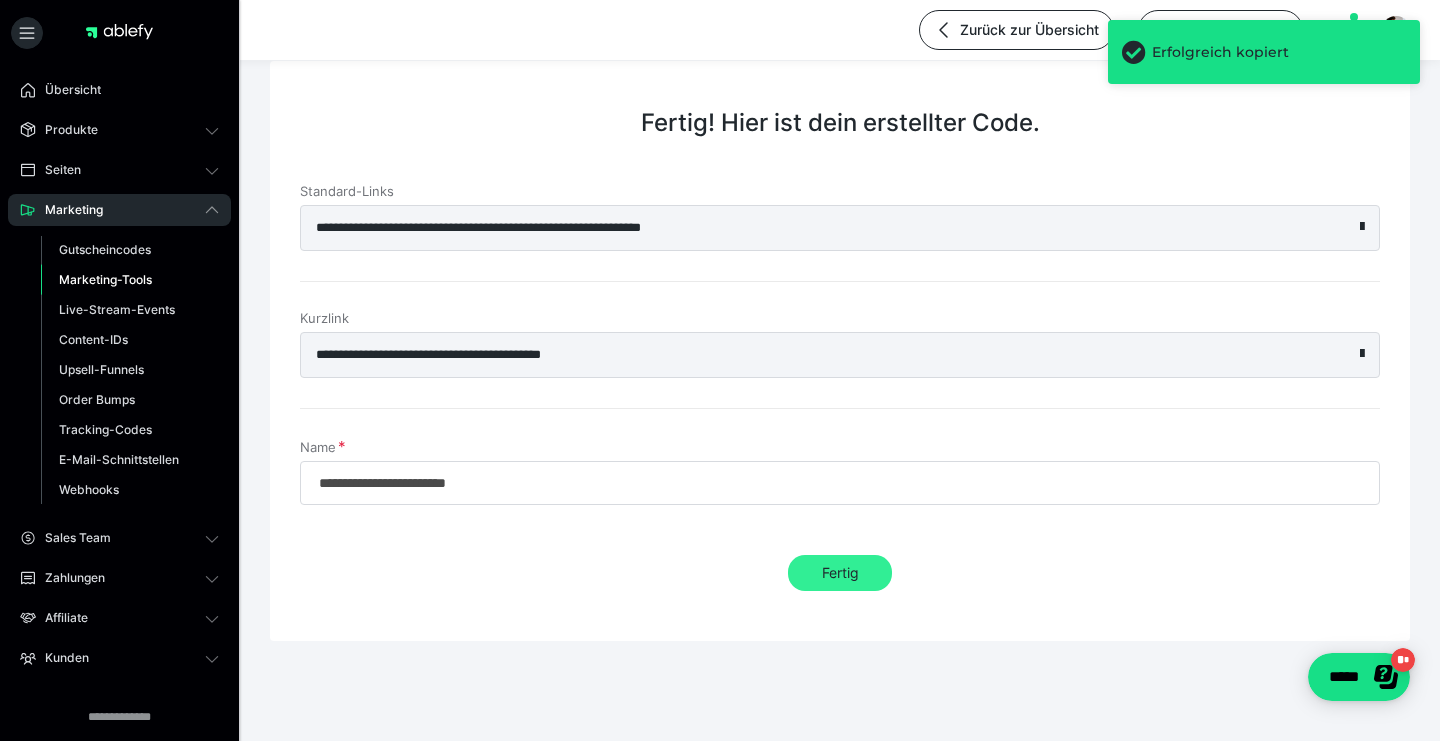 click on "Fertig" at bounding box center (840, 573) 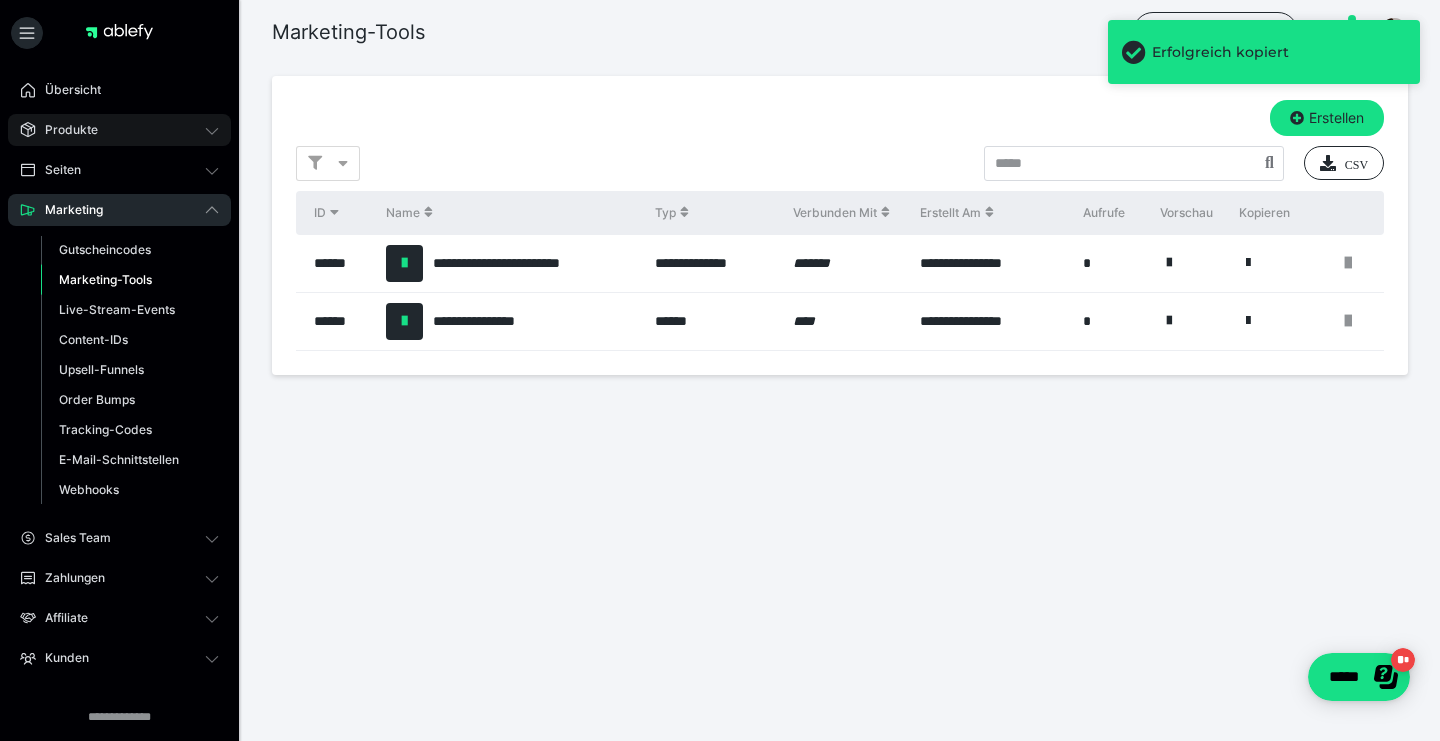 click on "Produkte" at bounding box center [64, 130] 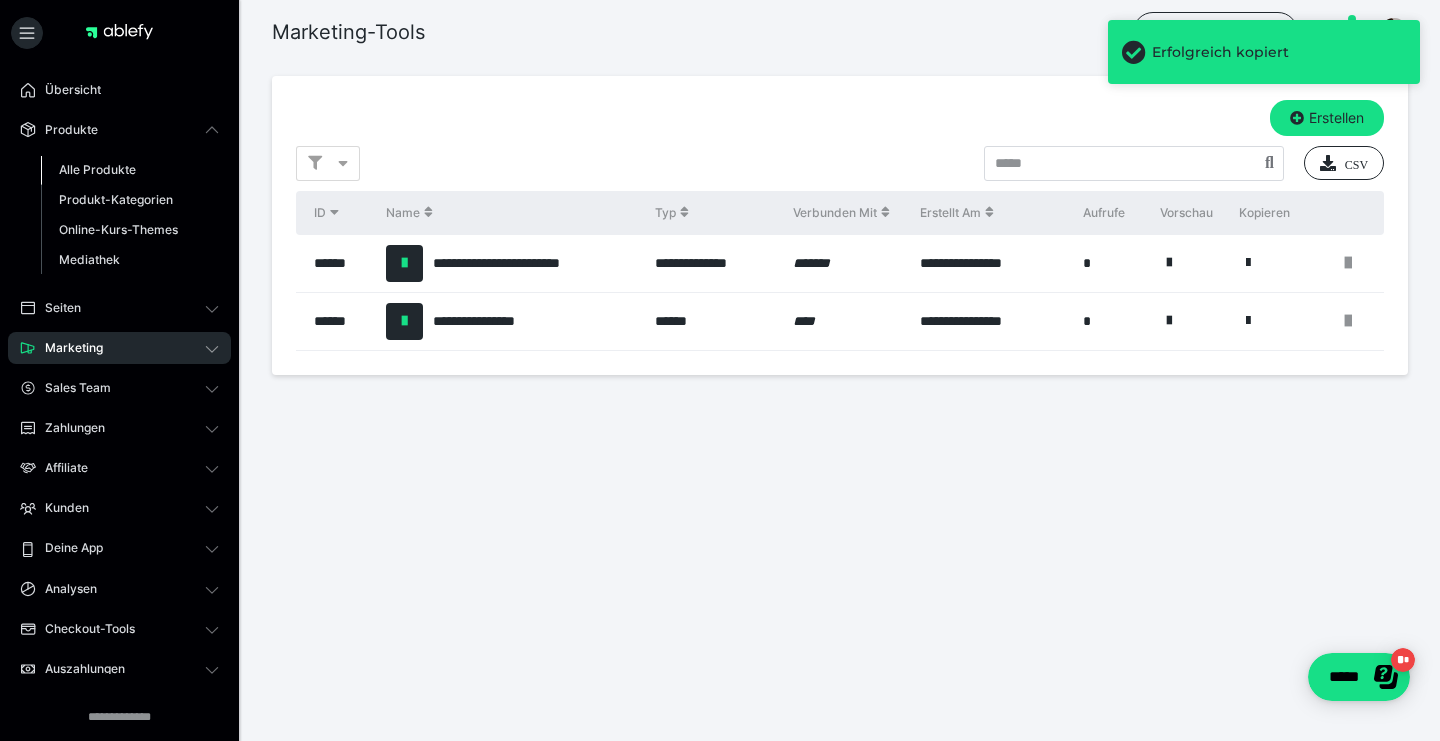 click on "Alle Produkte" at bounding box center (97, 169) 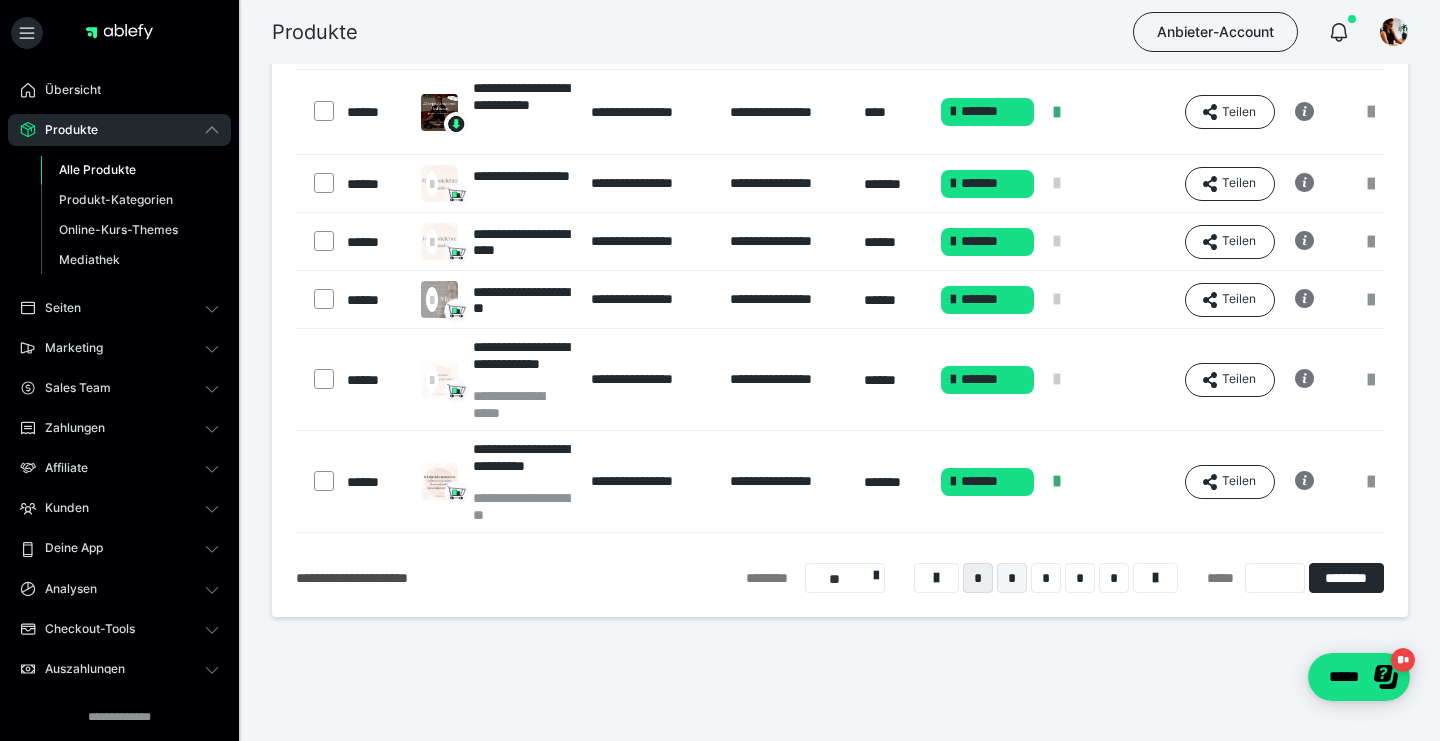 click on "*" at bounding box center (1012, 578) 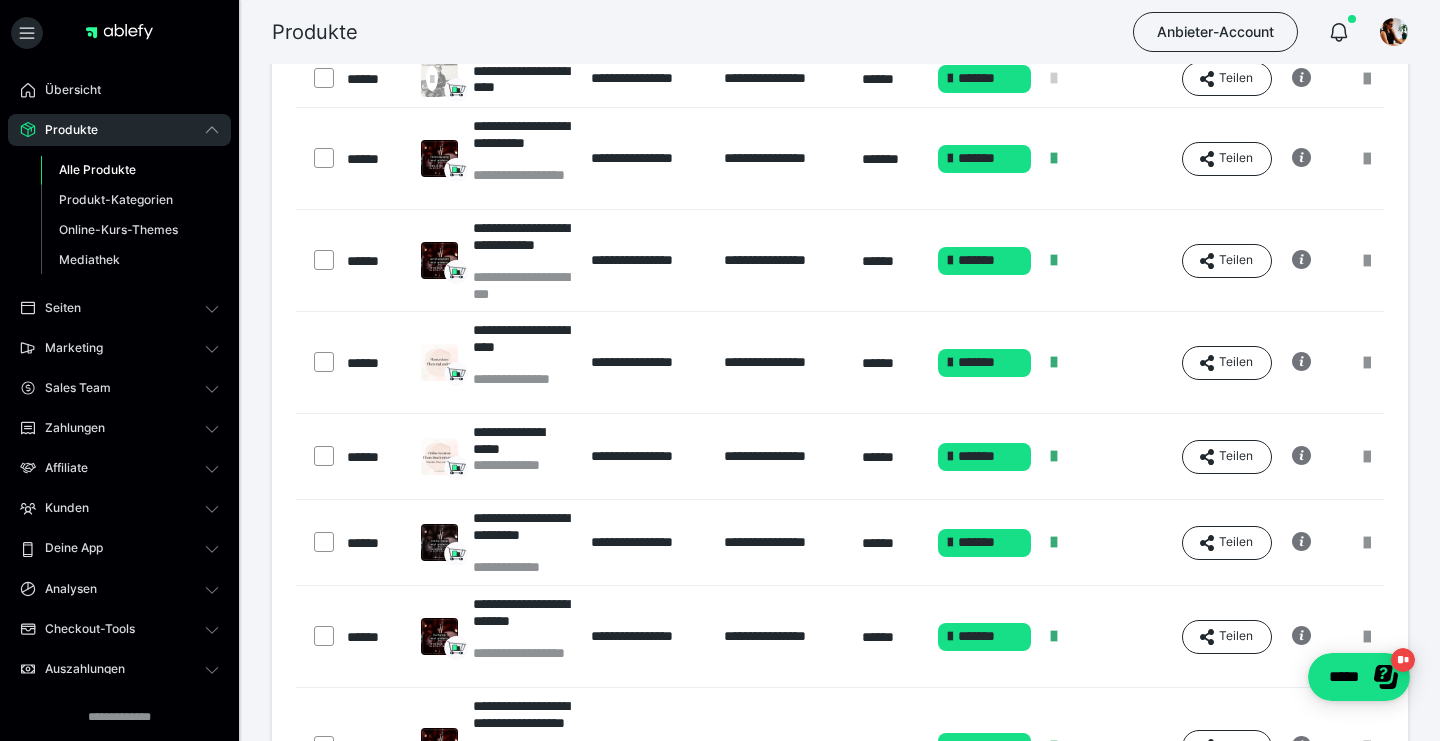 scroll, scrollTop: 303, scrollLeft: 0, axis: vertical 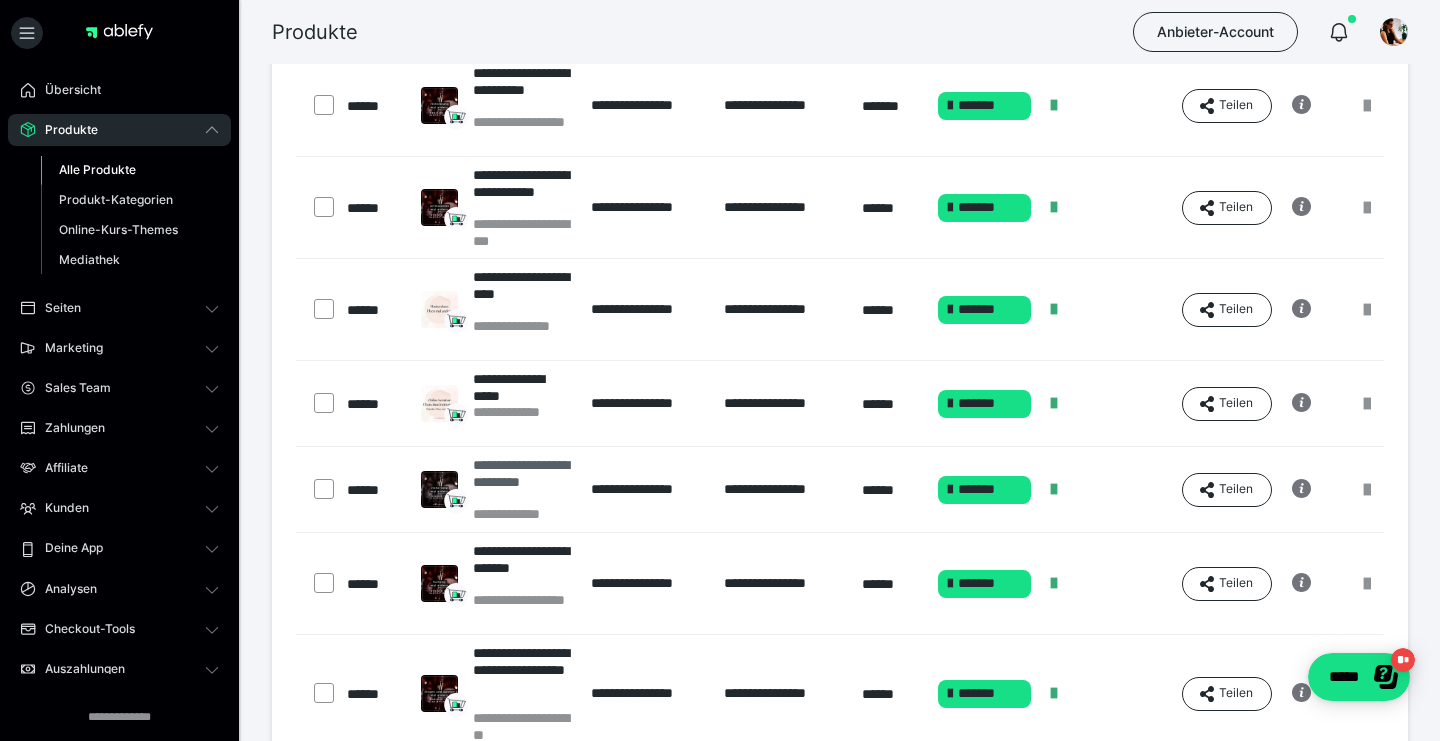 click on "**********" at bounding box center [522, 481] 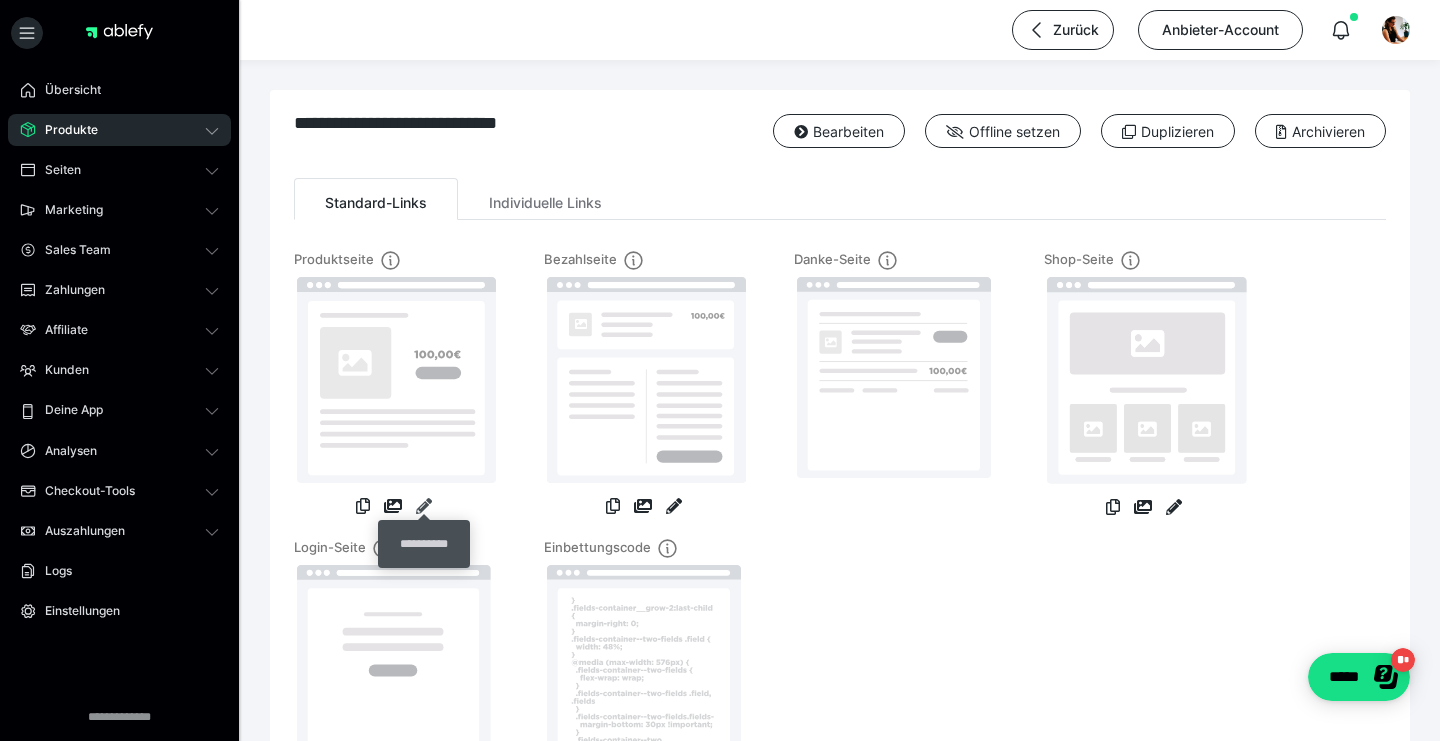 click at bounding box center (424, 506) 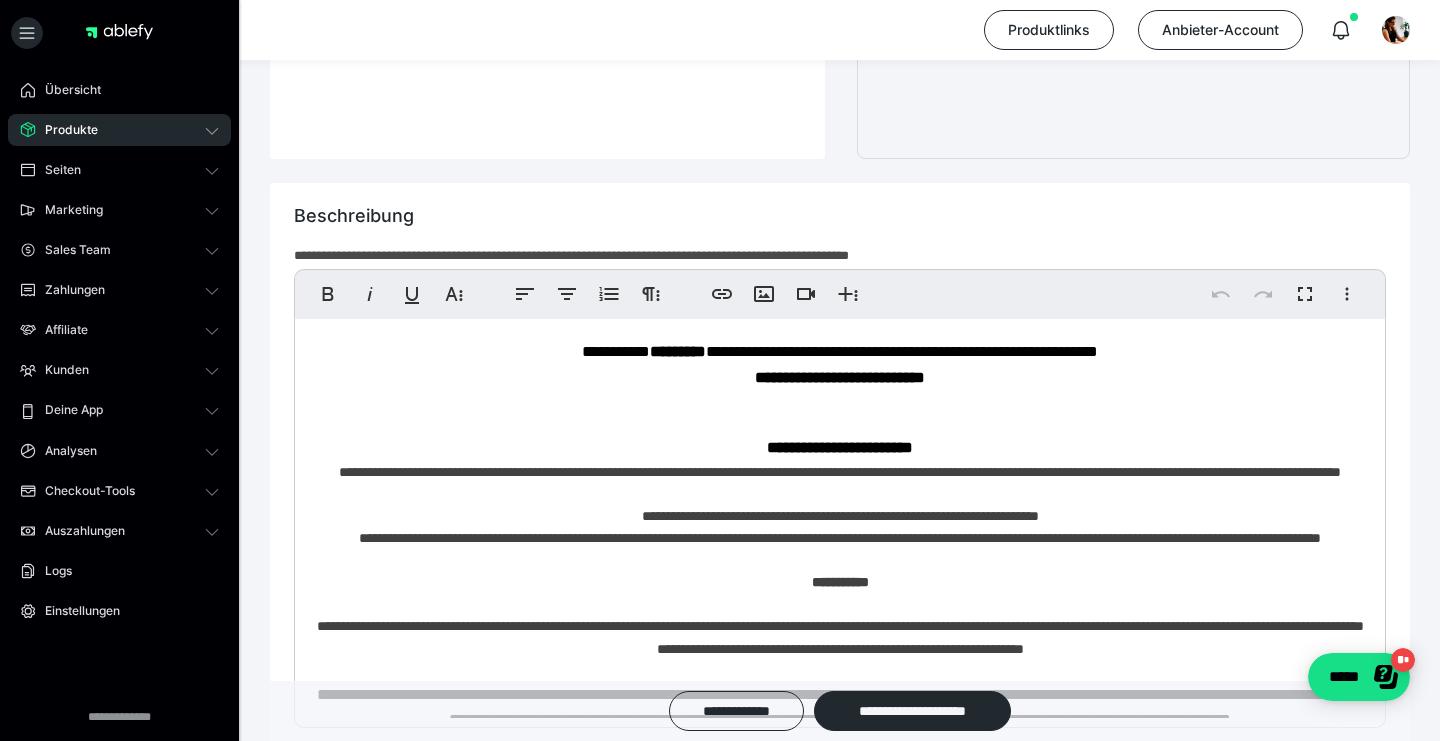 scroll, scrollTop: 1125, scrollLeft: 0, axis: vertical 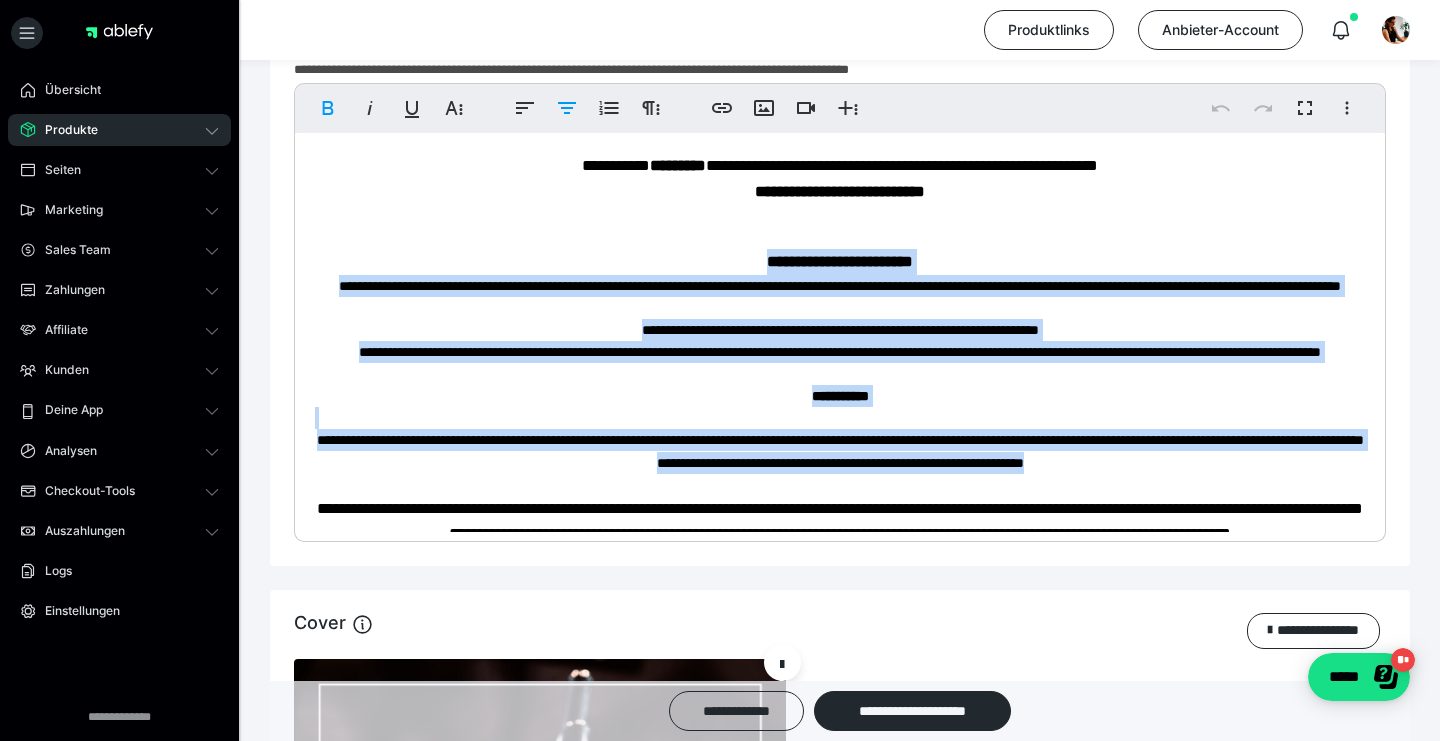 drag, startPoint x: 712, startPoint y: 248, endPoint x: 1266, endPoint y: 462, distance: 593.8956 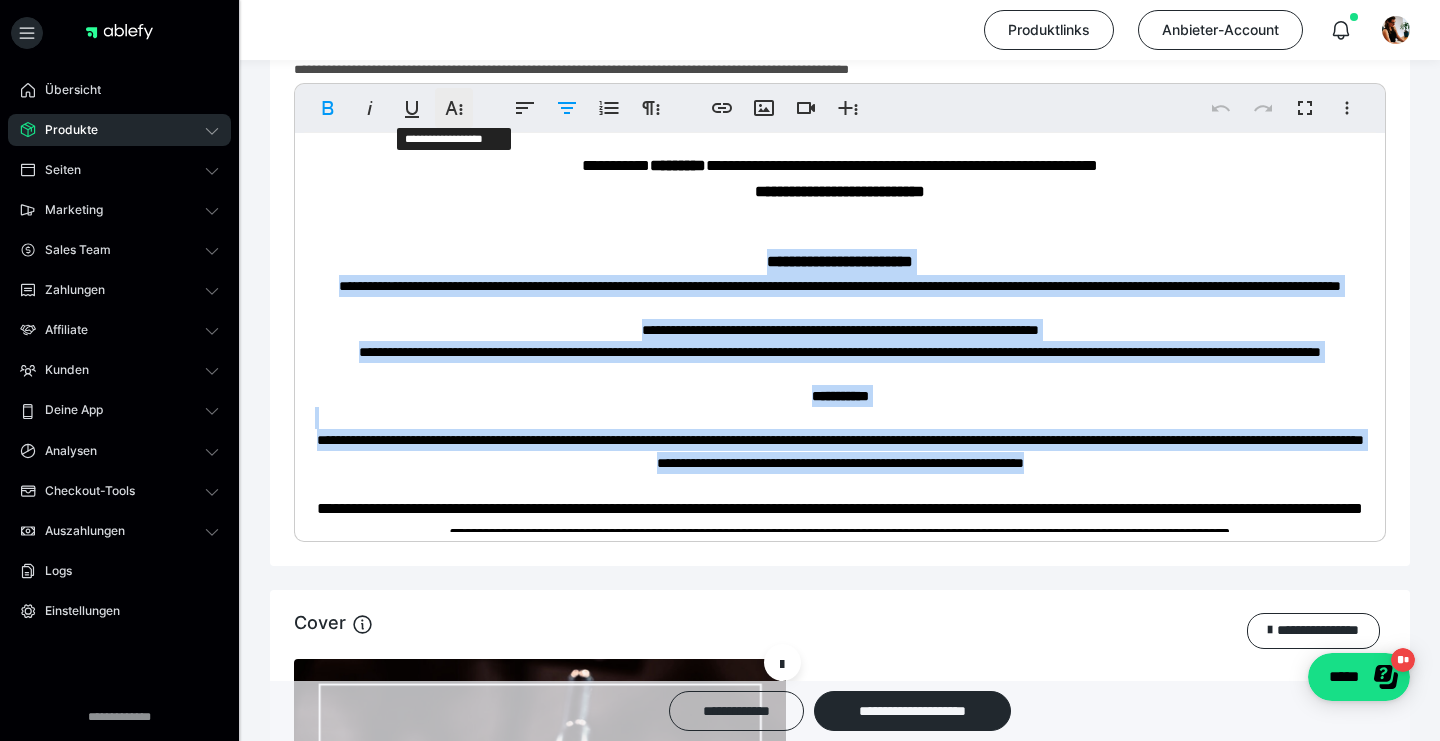 click 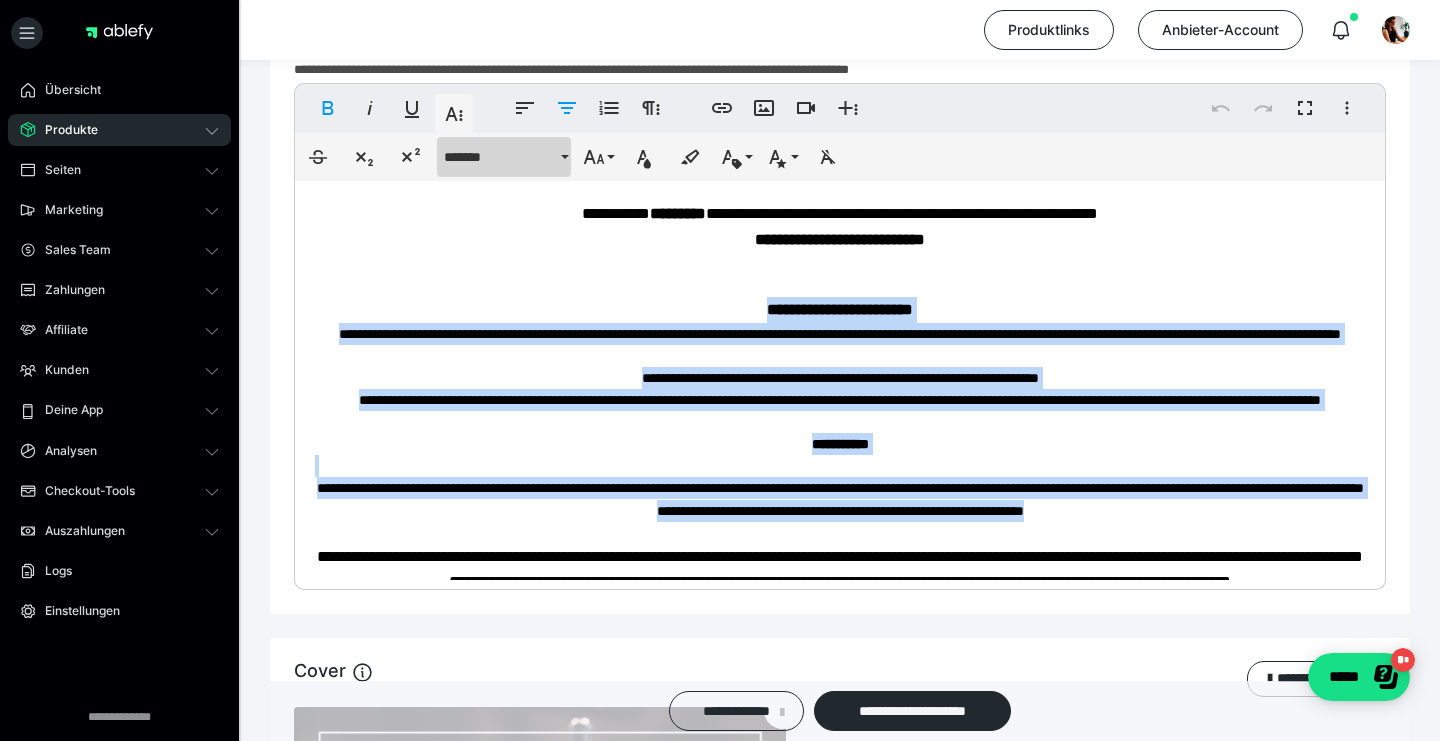 click on "*******" at bounding box center [500, 157] 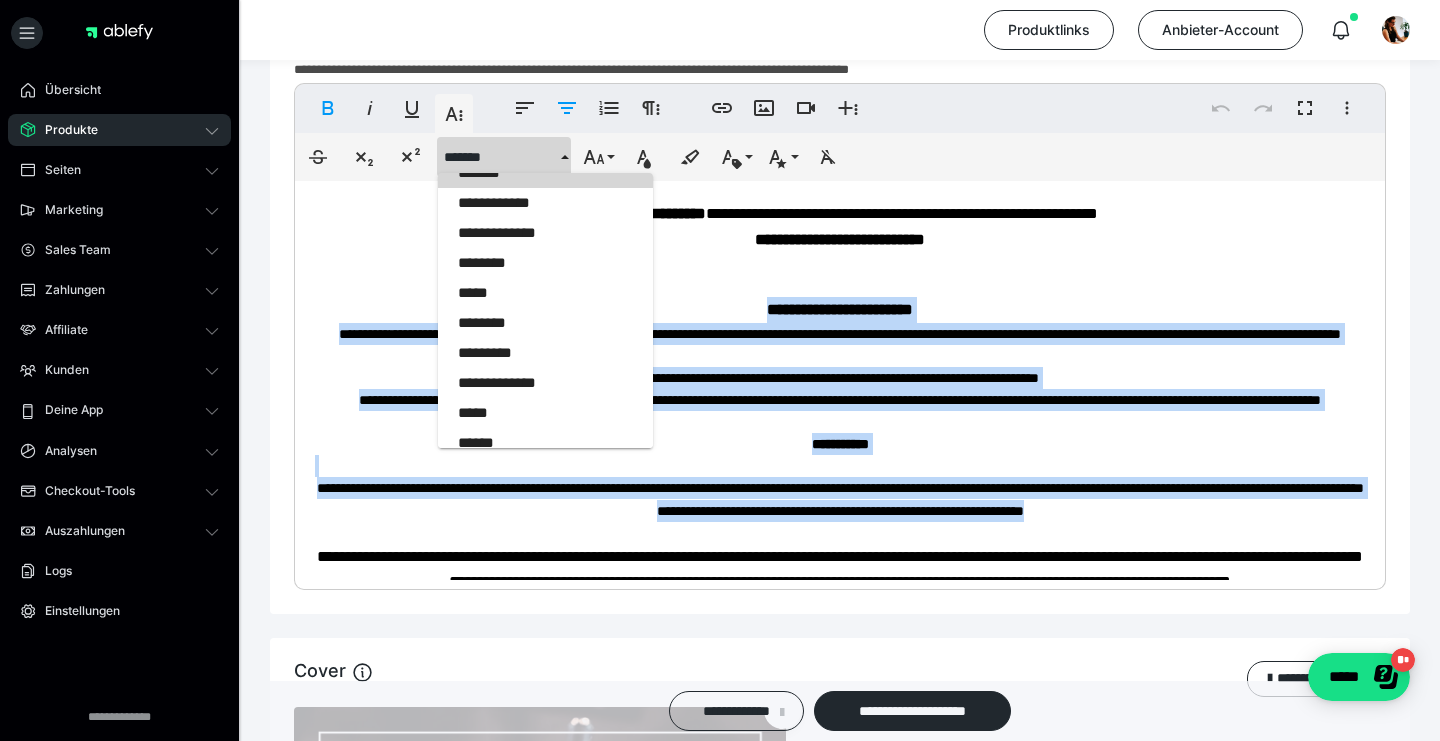 click on "*******" at bounding box center [545, 173] 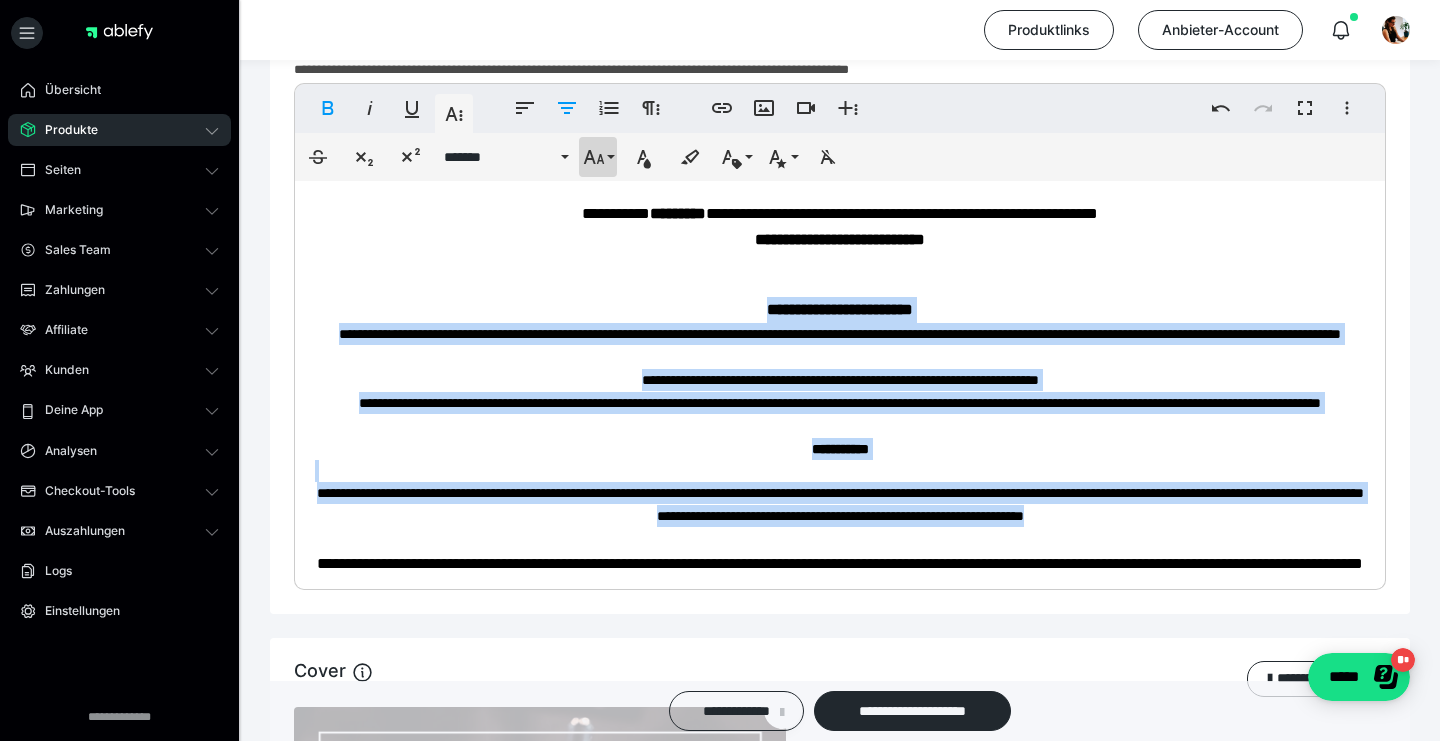 click on "**********" at bounding box center (598, 157) 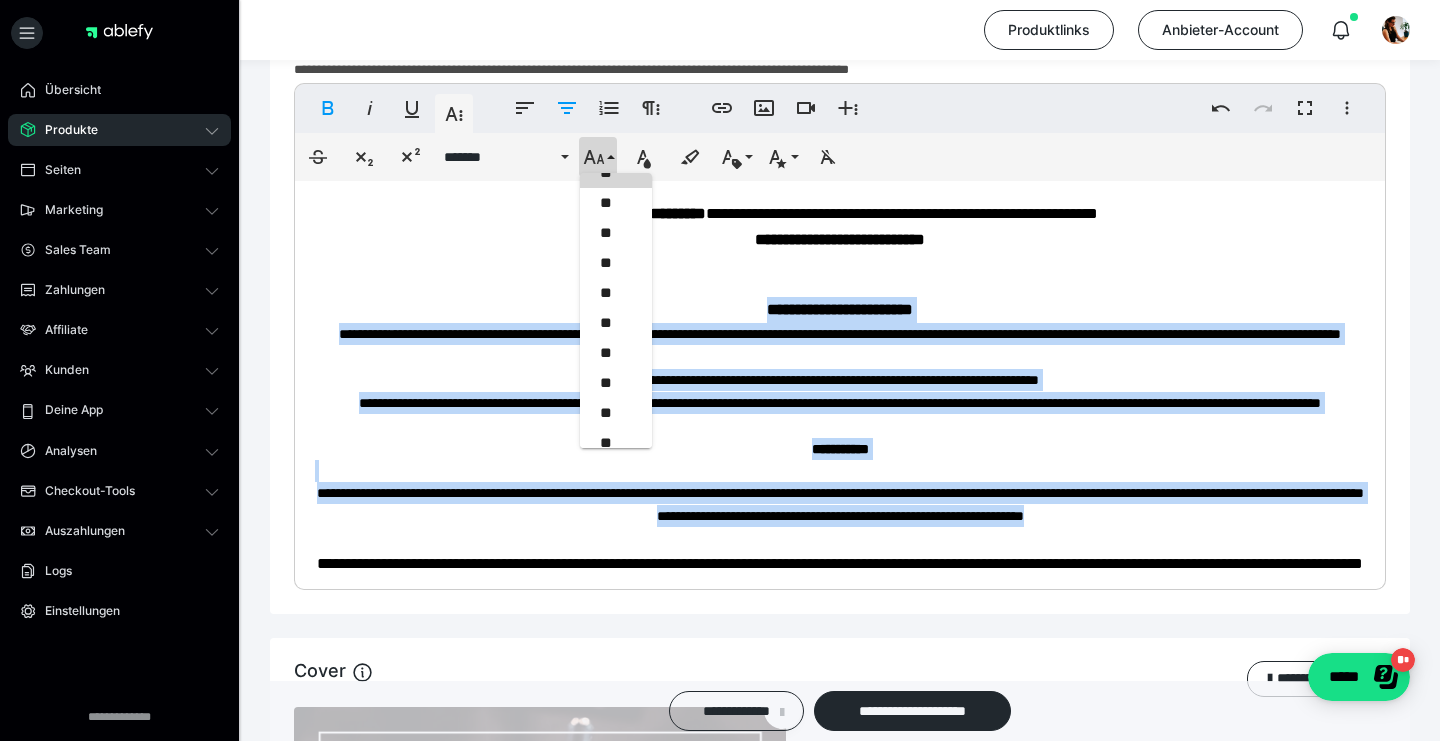 click on "**" at bounding box center (616, 173) 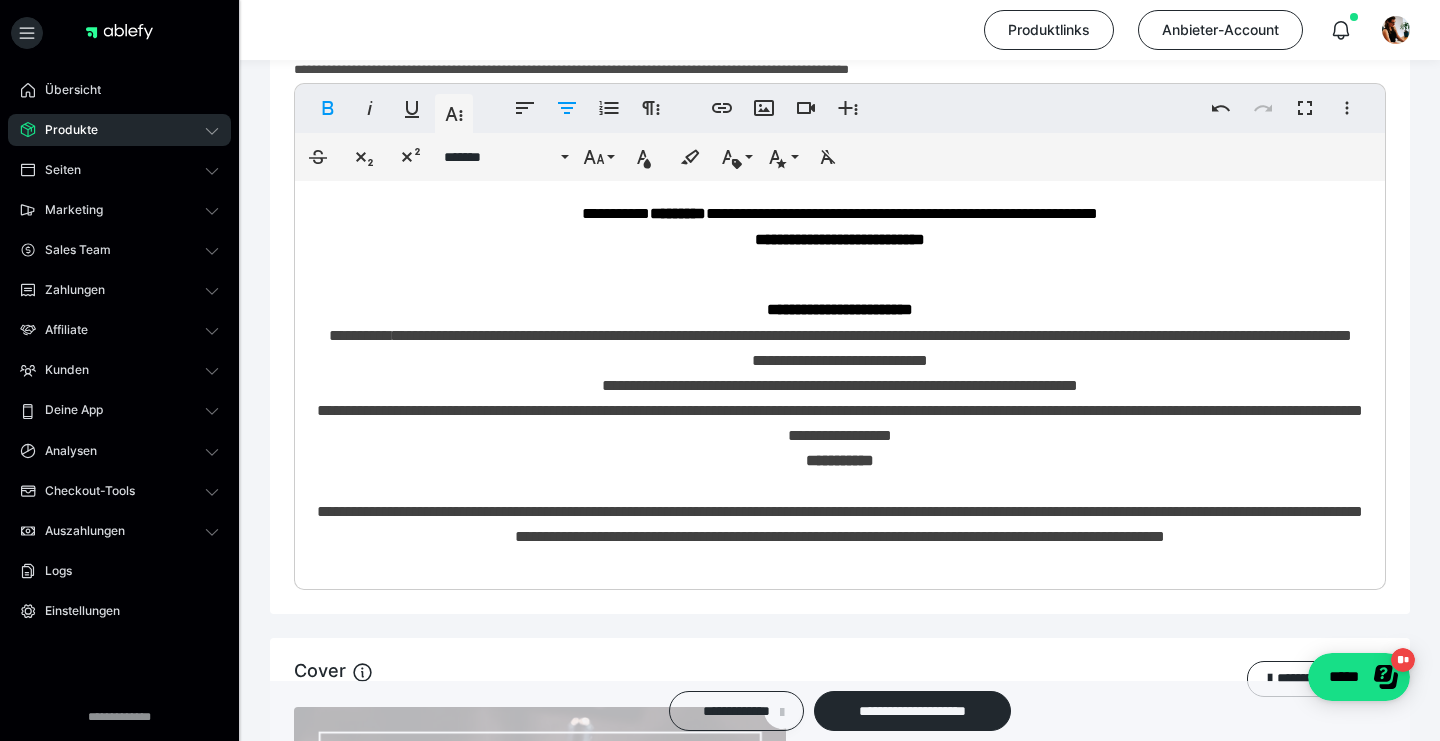 click on "**********" at bounding box center (840, 1544) 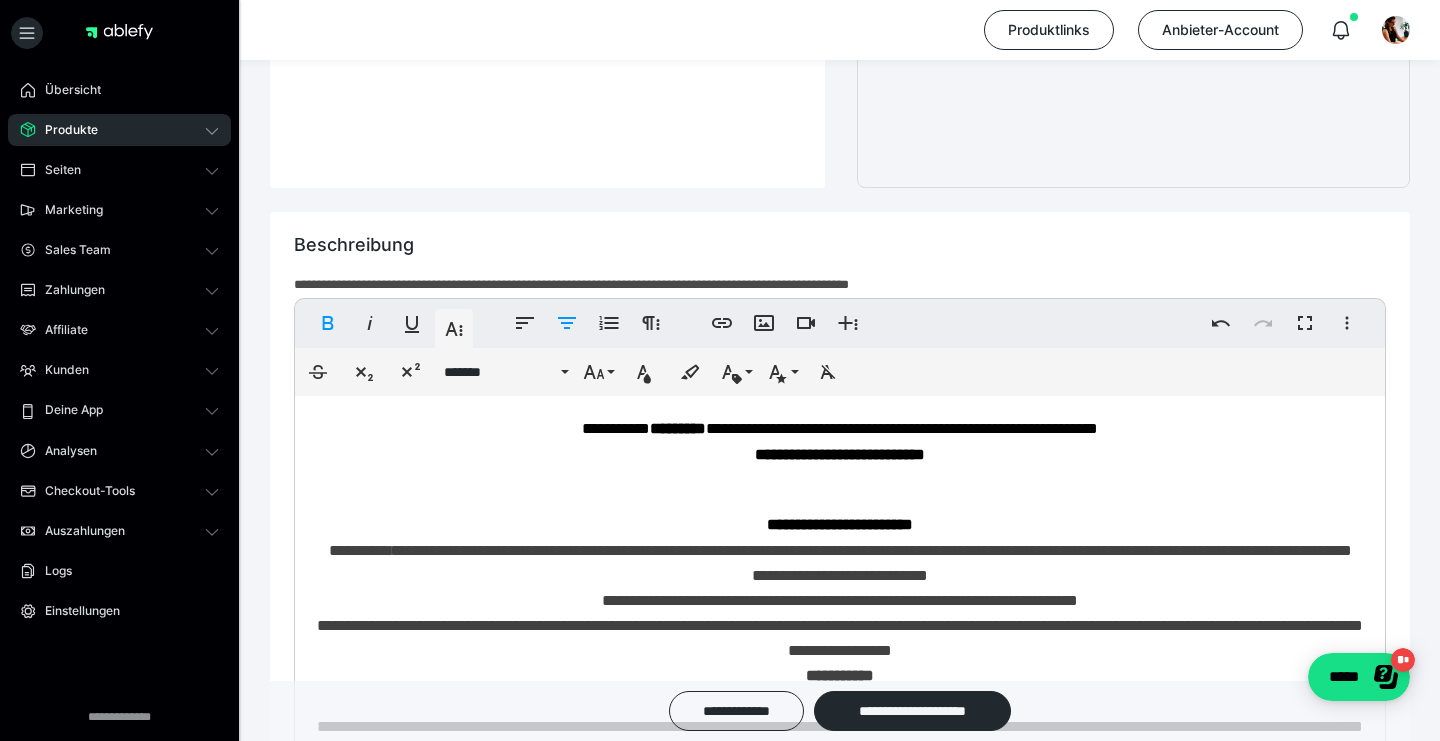 scroll, scrollTop: 903, scrollLeft: 0, axis: vertical 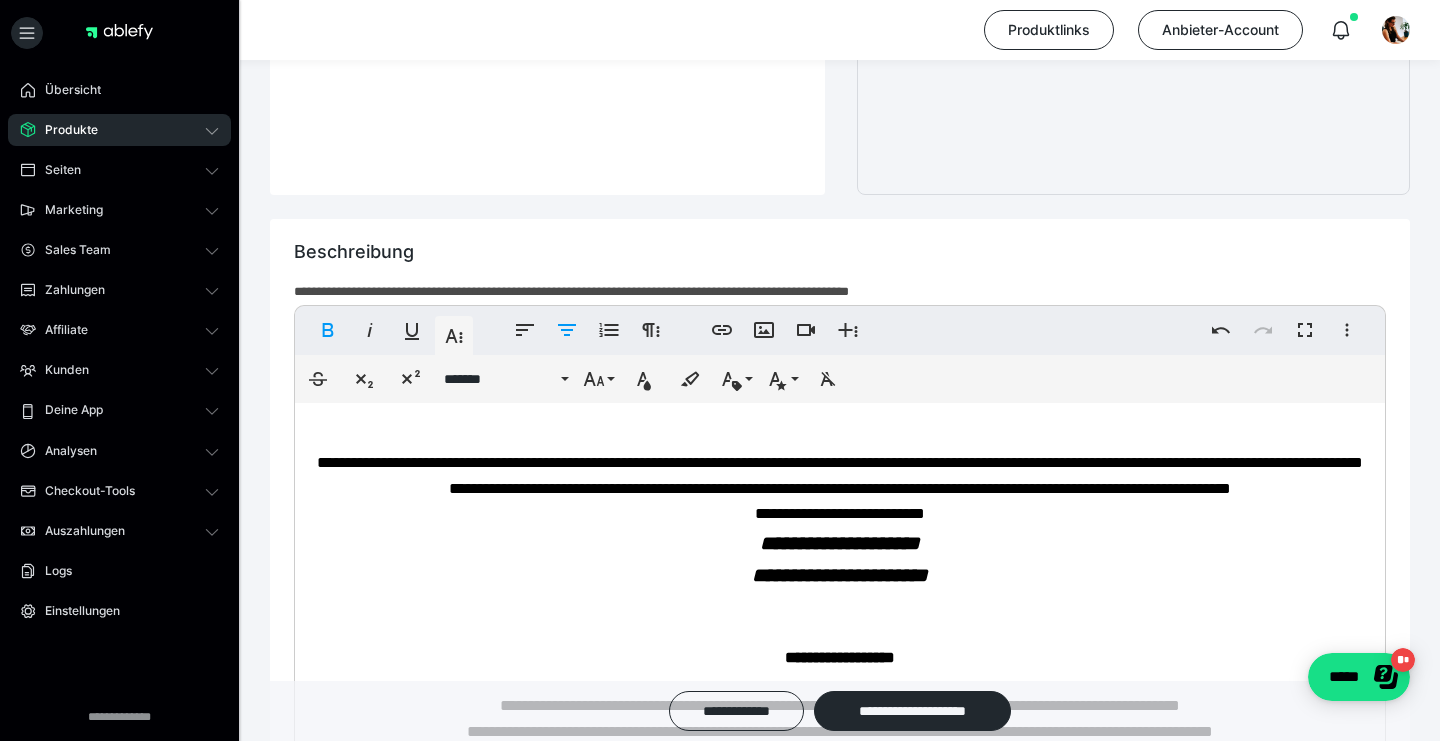 click on "**********" at bounding box center (840, 543) 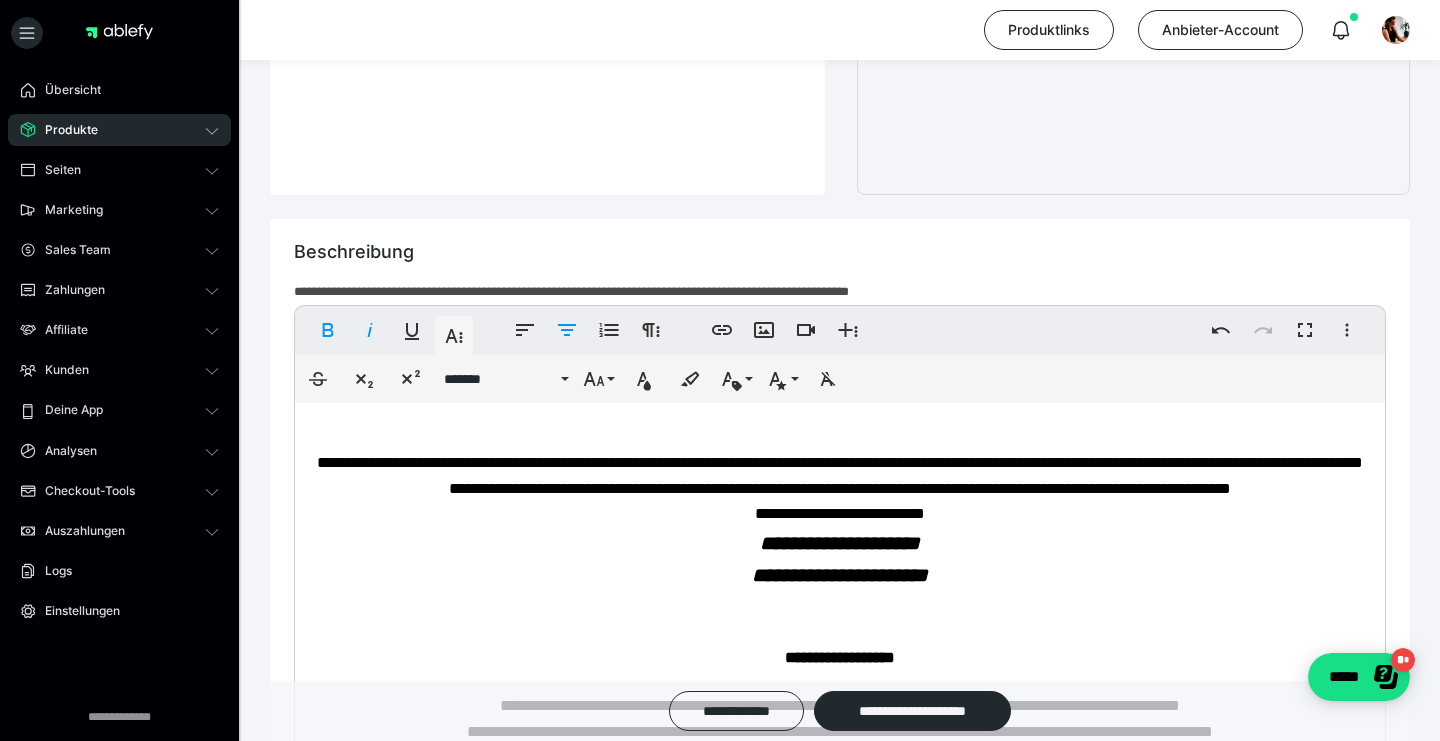 click on "**********" at bounding box center (840, 514) 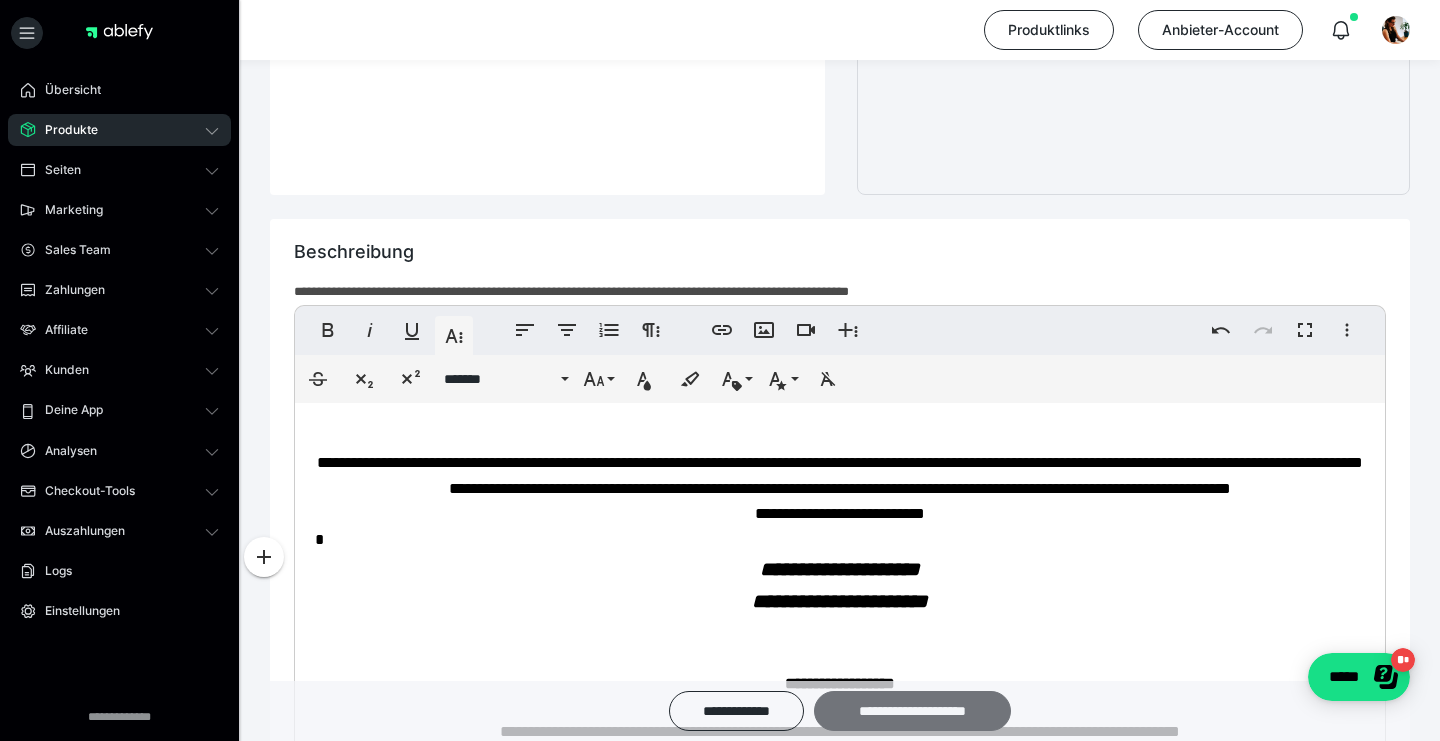 click on "**********" at bounding box center [912, 711] 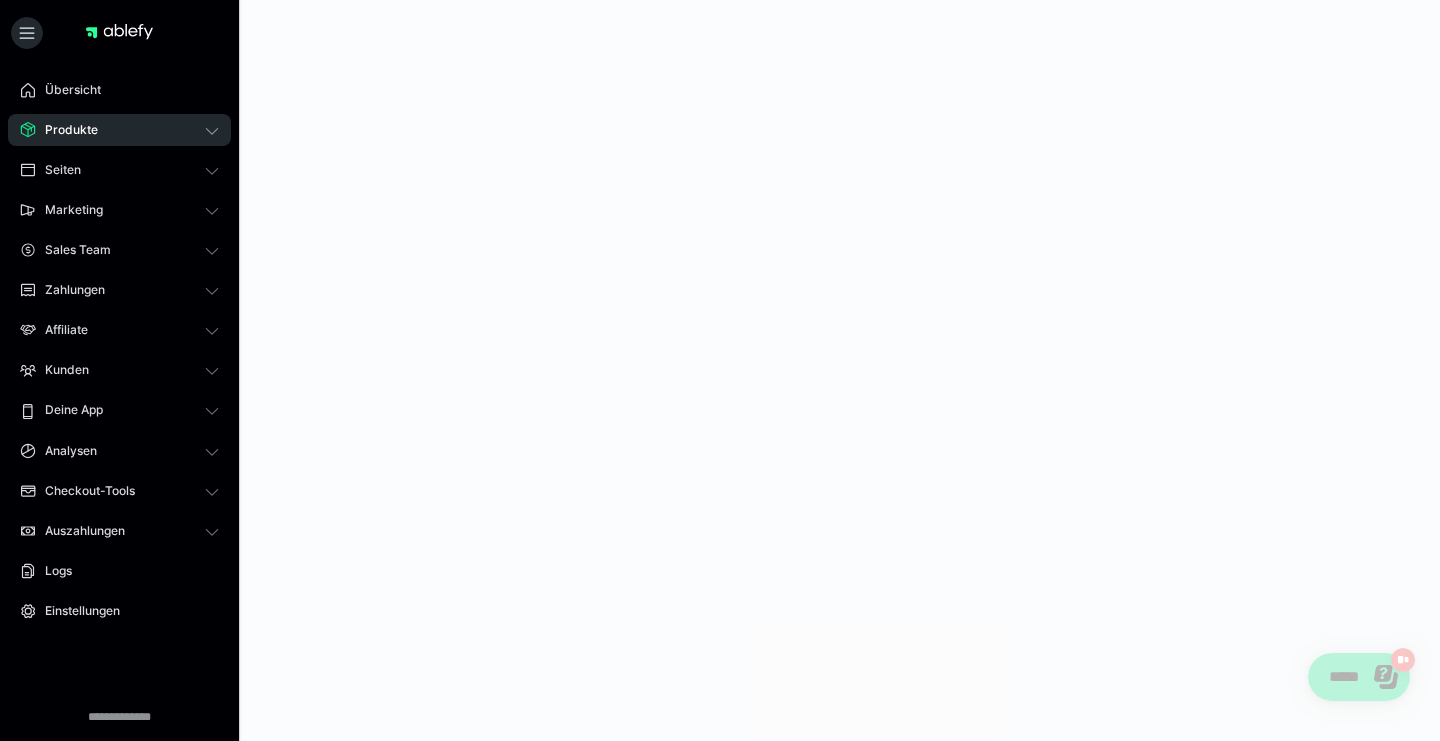 scroll, scrollTop: 0, scrollLeft: 0, axis: both 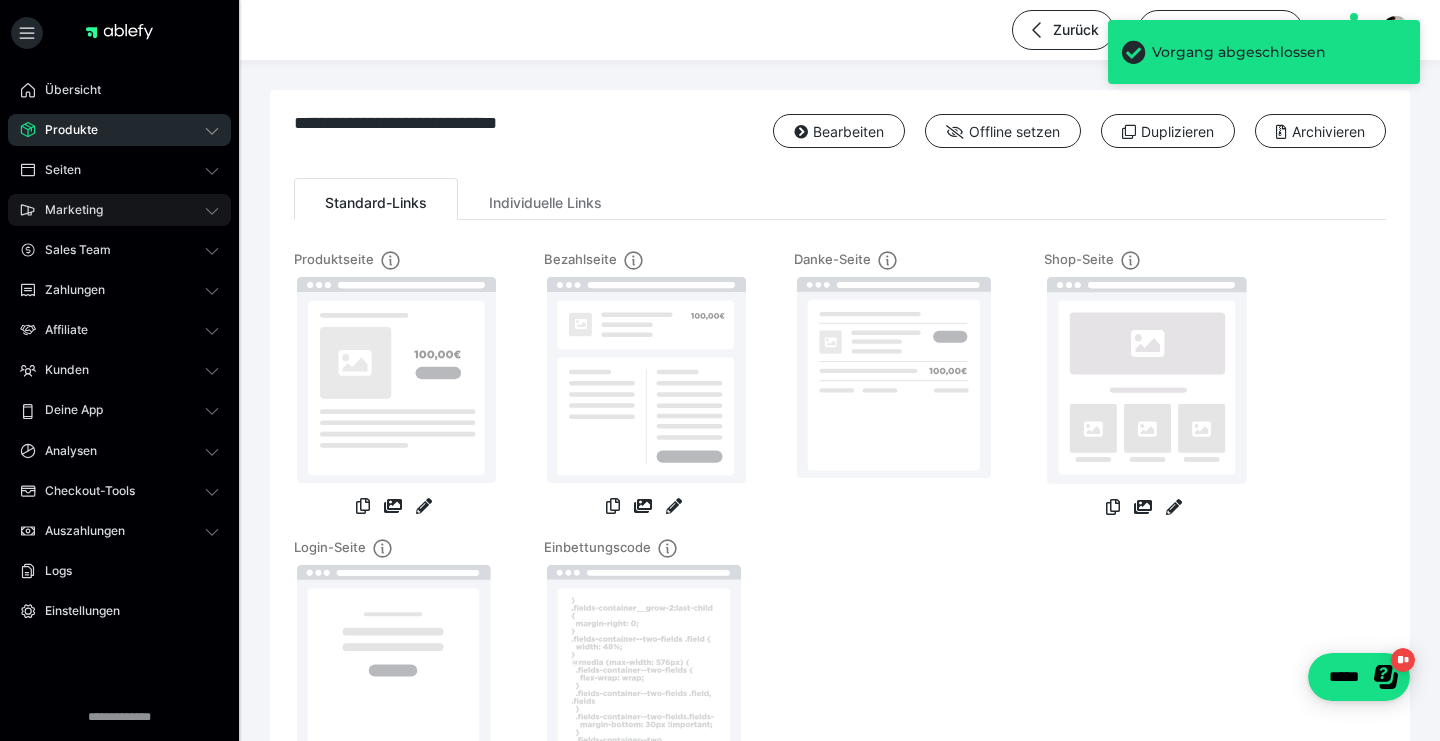 click on "Marketing" at bounding box center (119, 210) 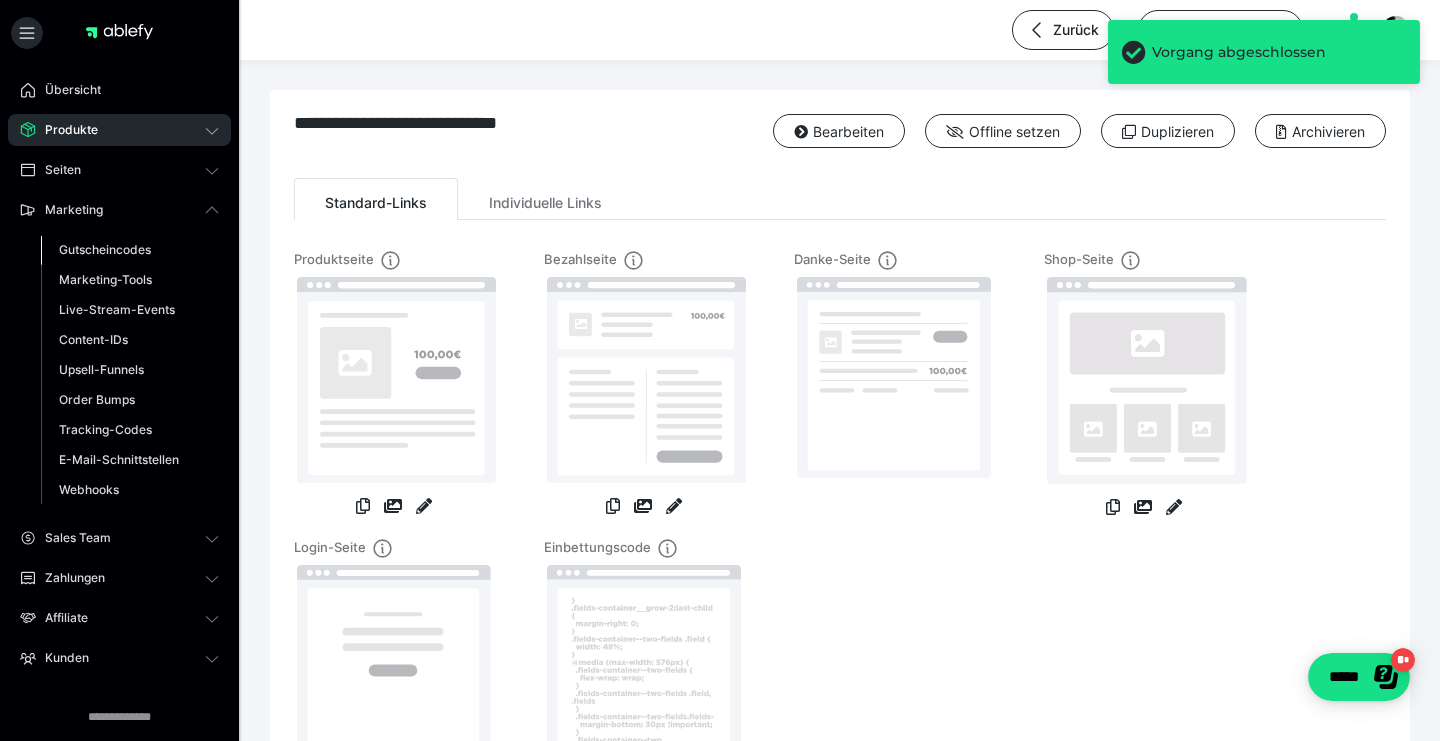click on "Gutscheincodes" at bounding box center [105, 249] 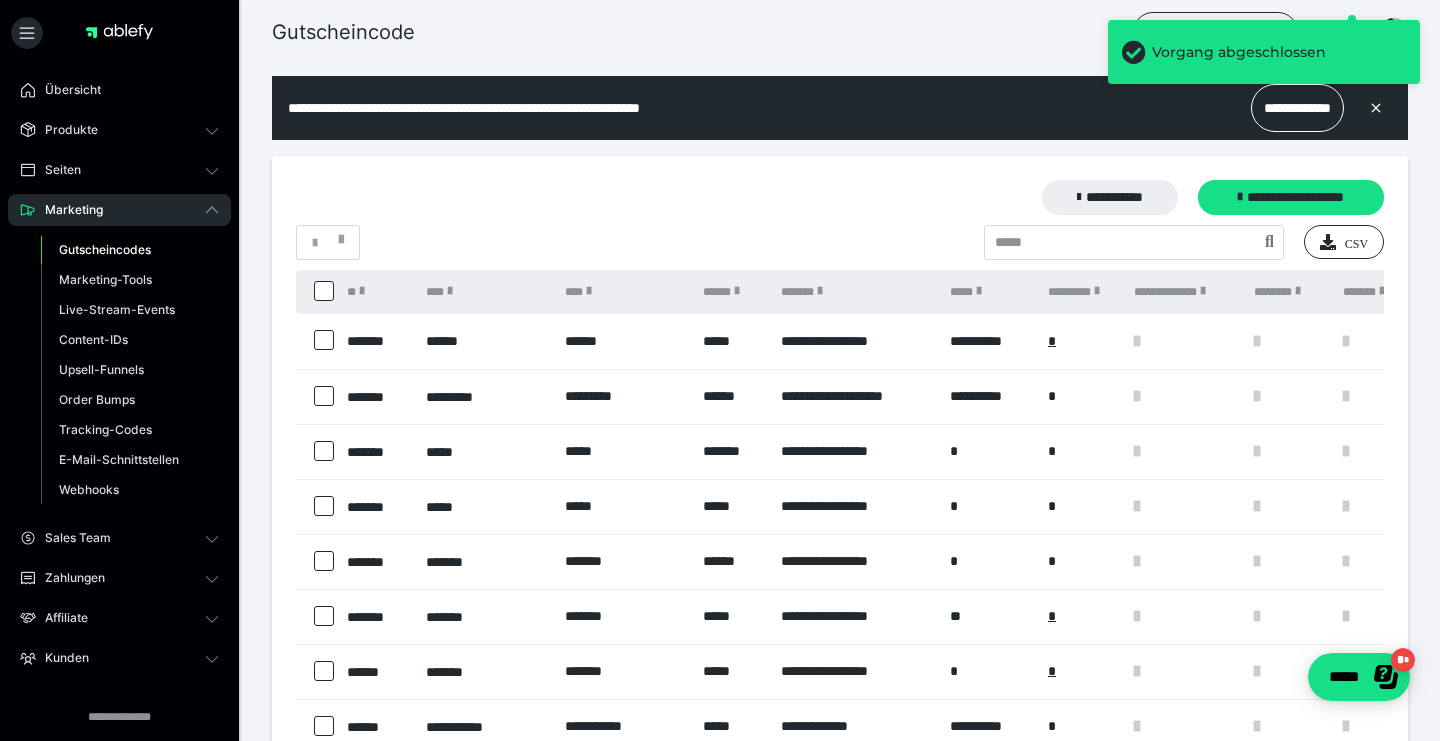 scroll, scrollTop: 0, scrollLeft: 0, axis: both 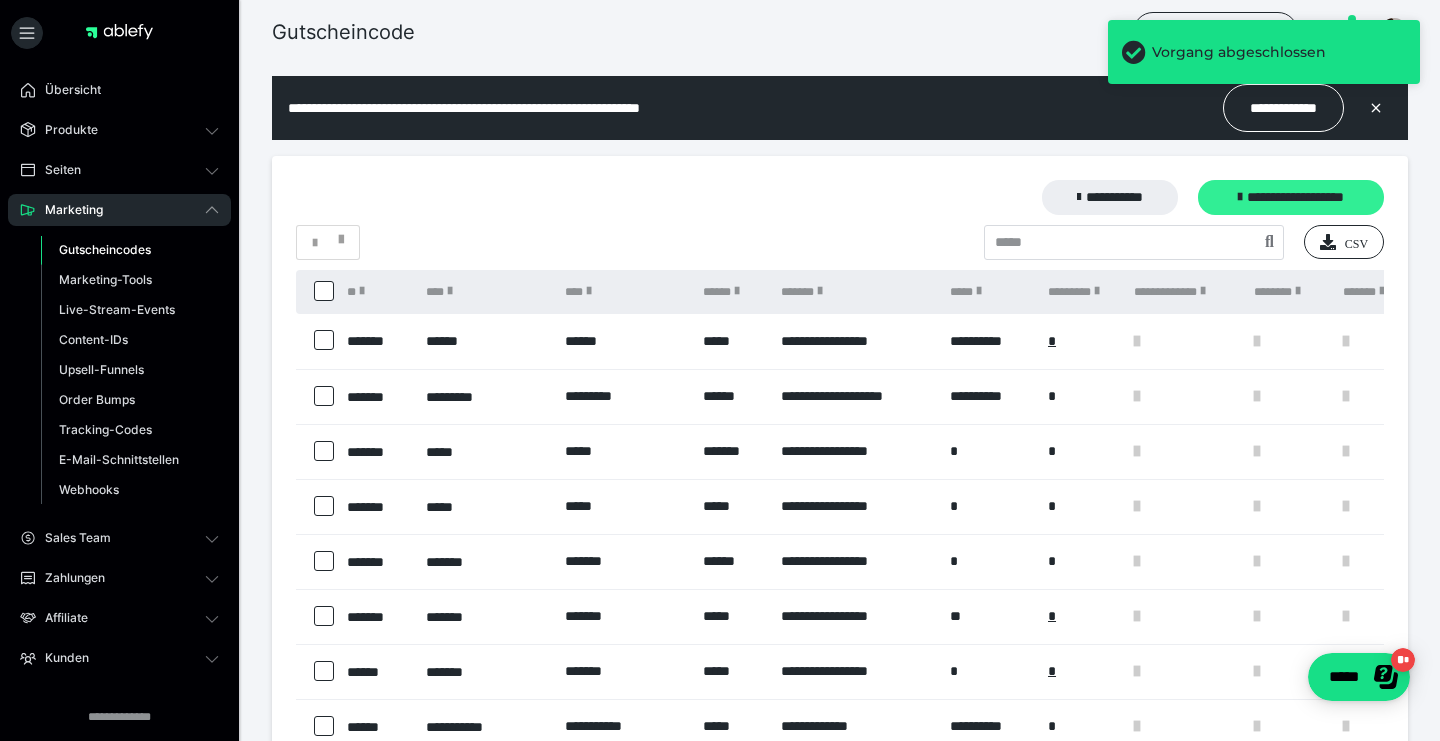 click on "**********" at bounding box center (1291, 197) 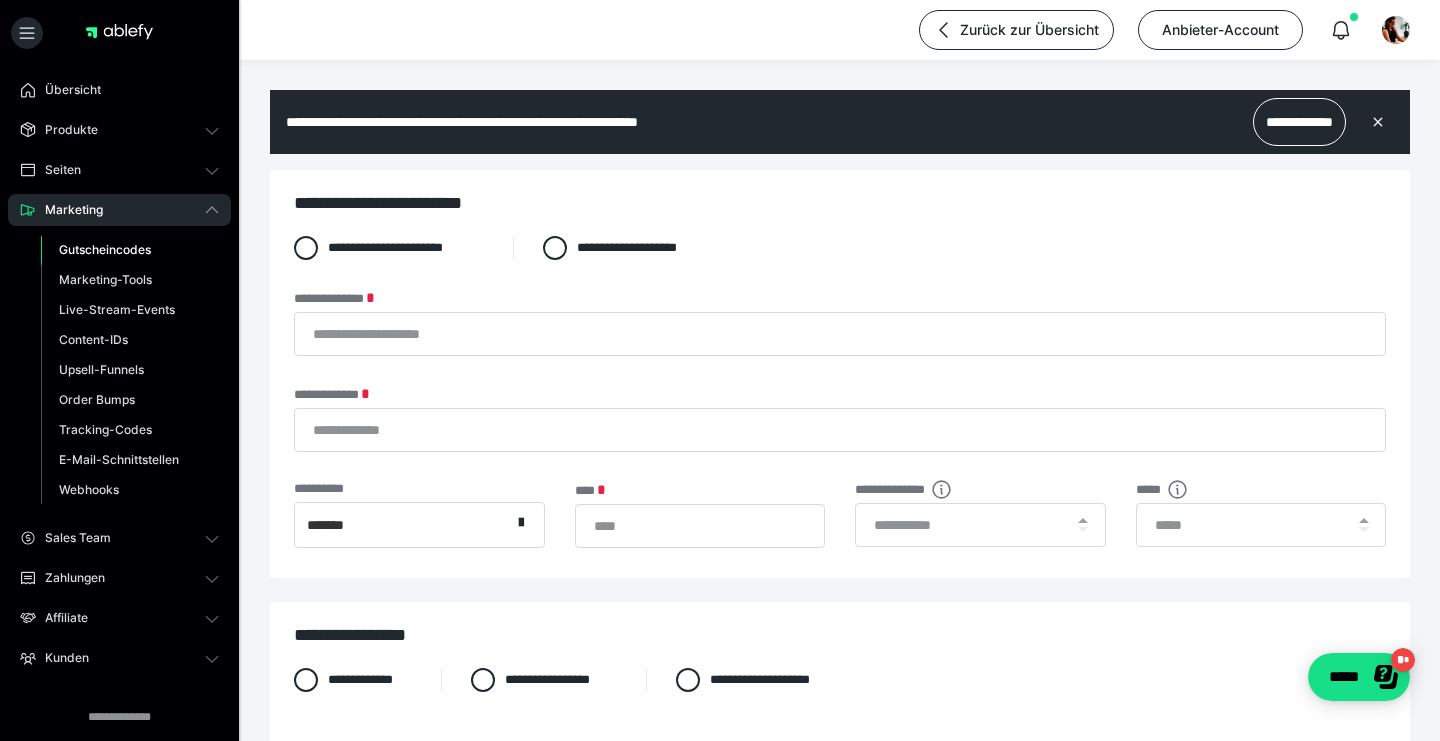 scroll, scrollTop: 0, scrollLeft: 0, axis: both 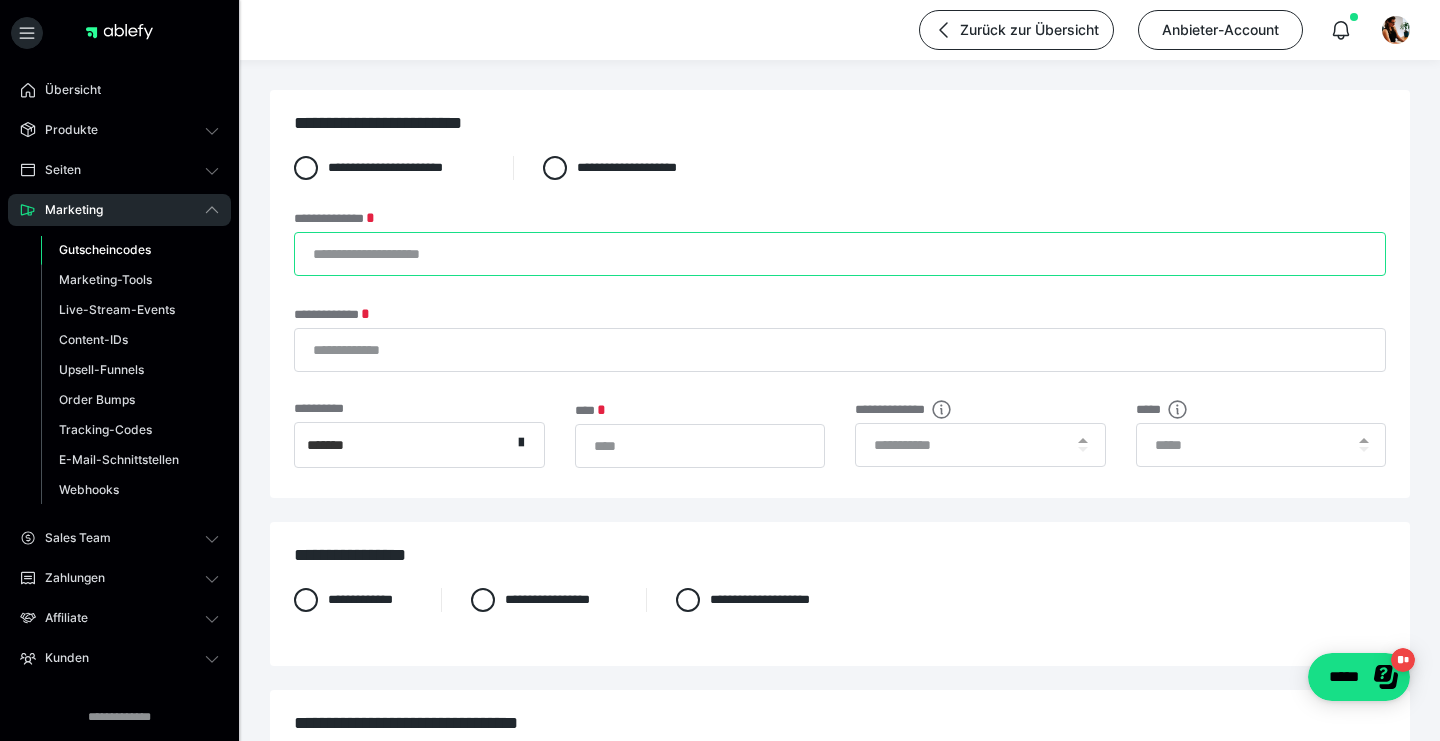 click on "**********" at bounding box center [840, 254] 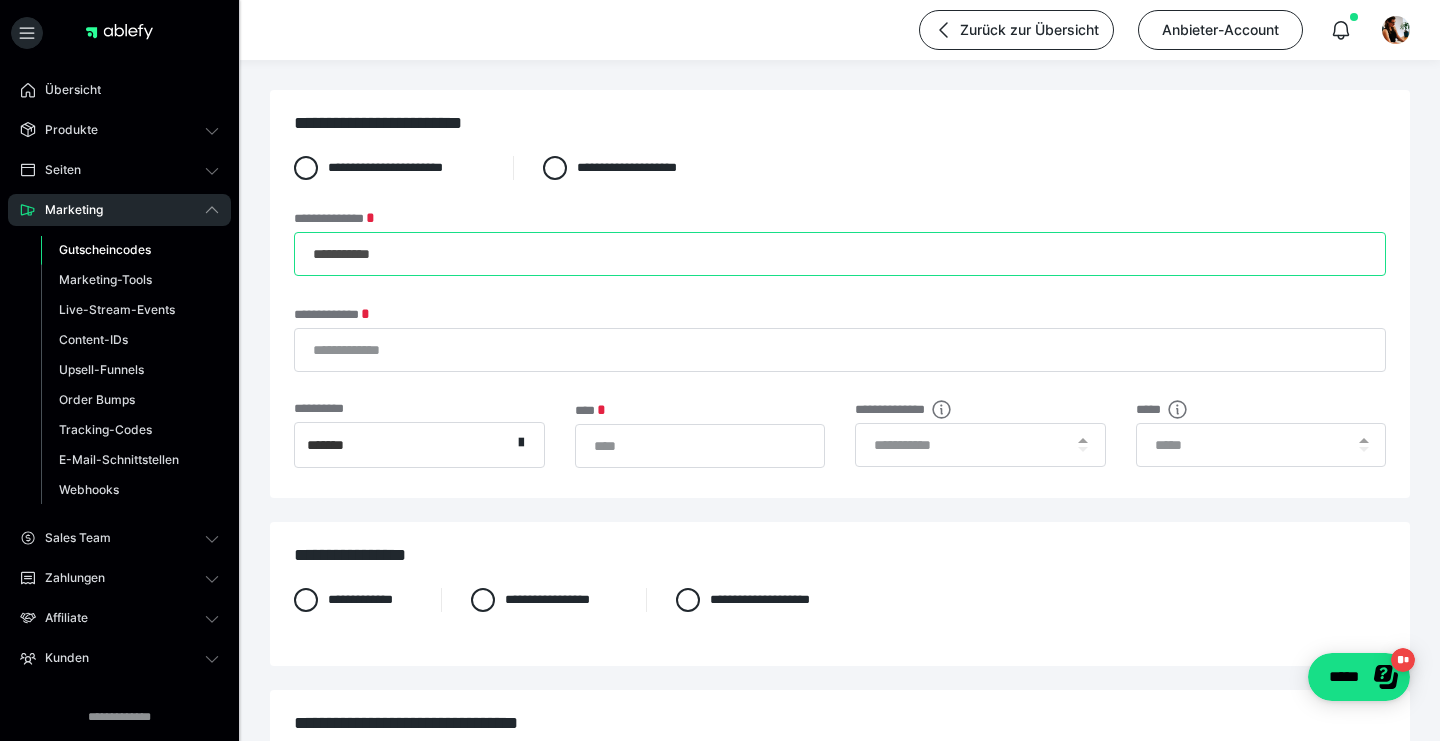 type on "**********" 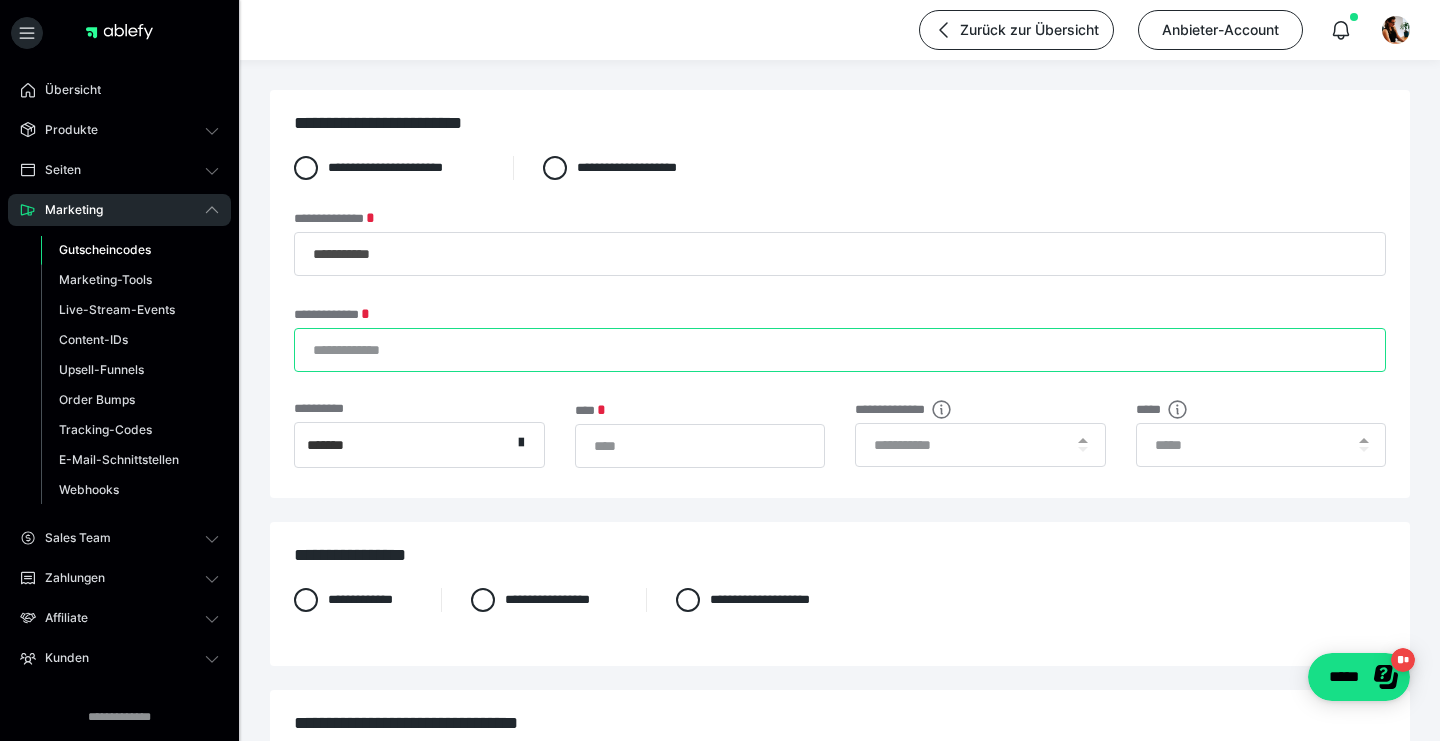 click on "**********" at bounding box center [840, 350] 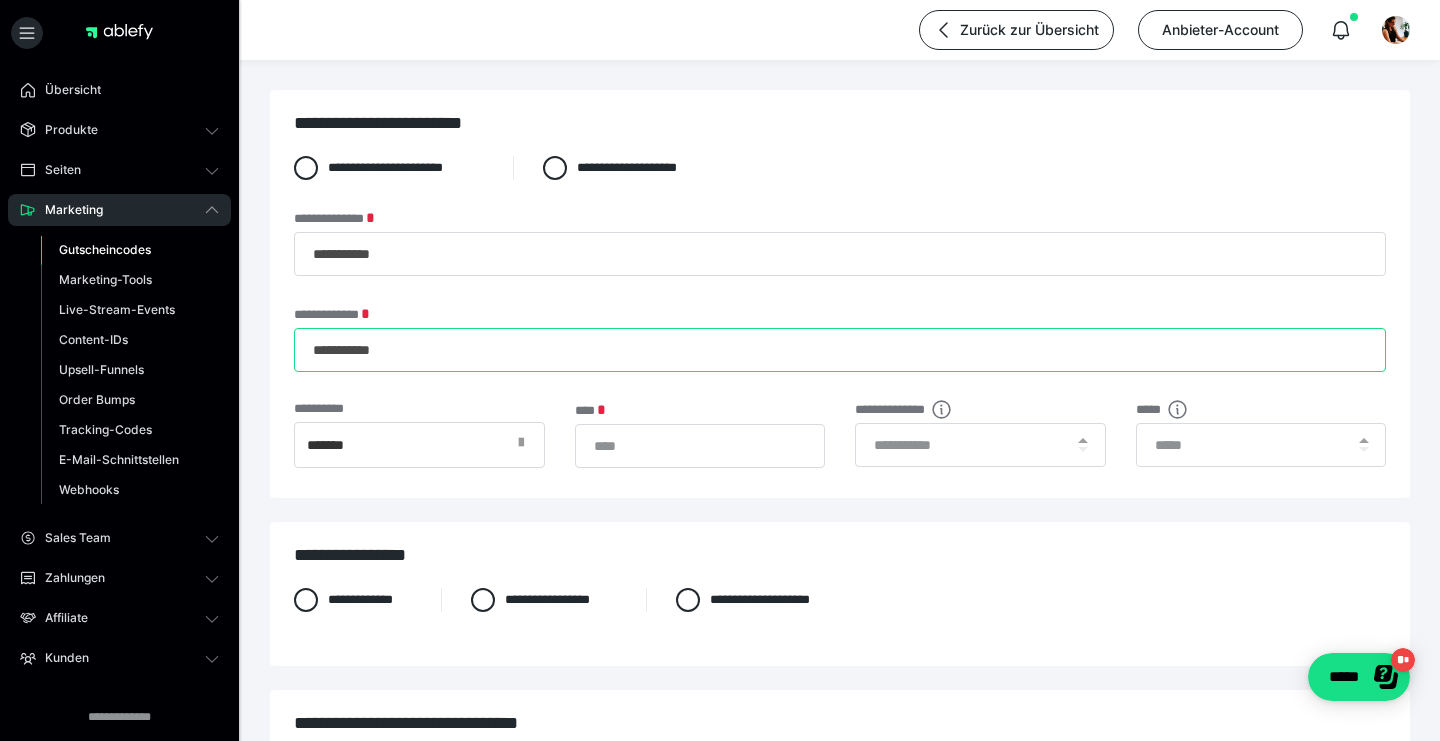 type on "**********" 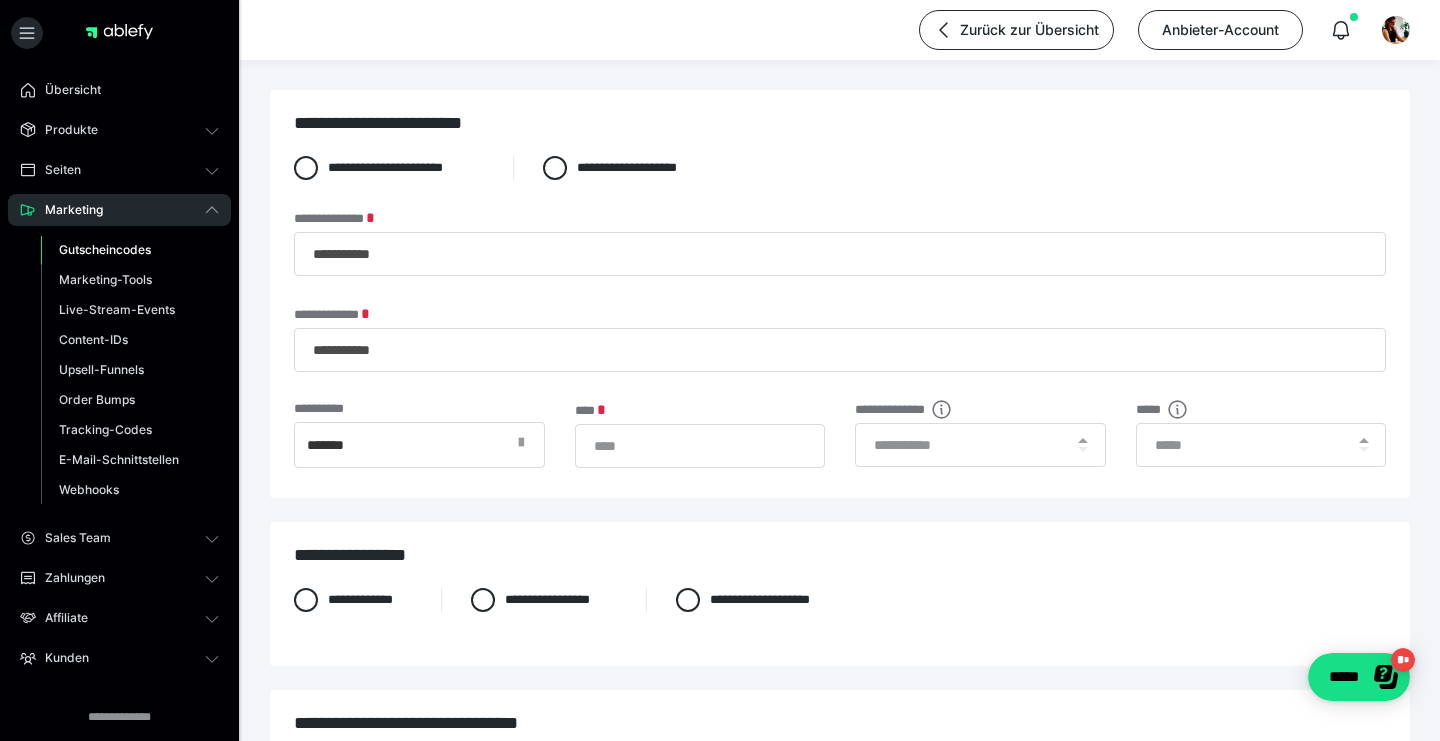click at bounding box center [527, 445] 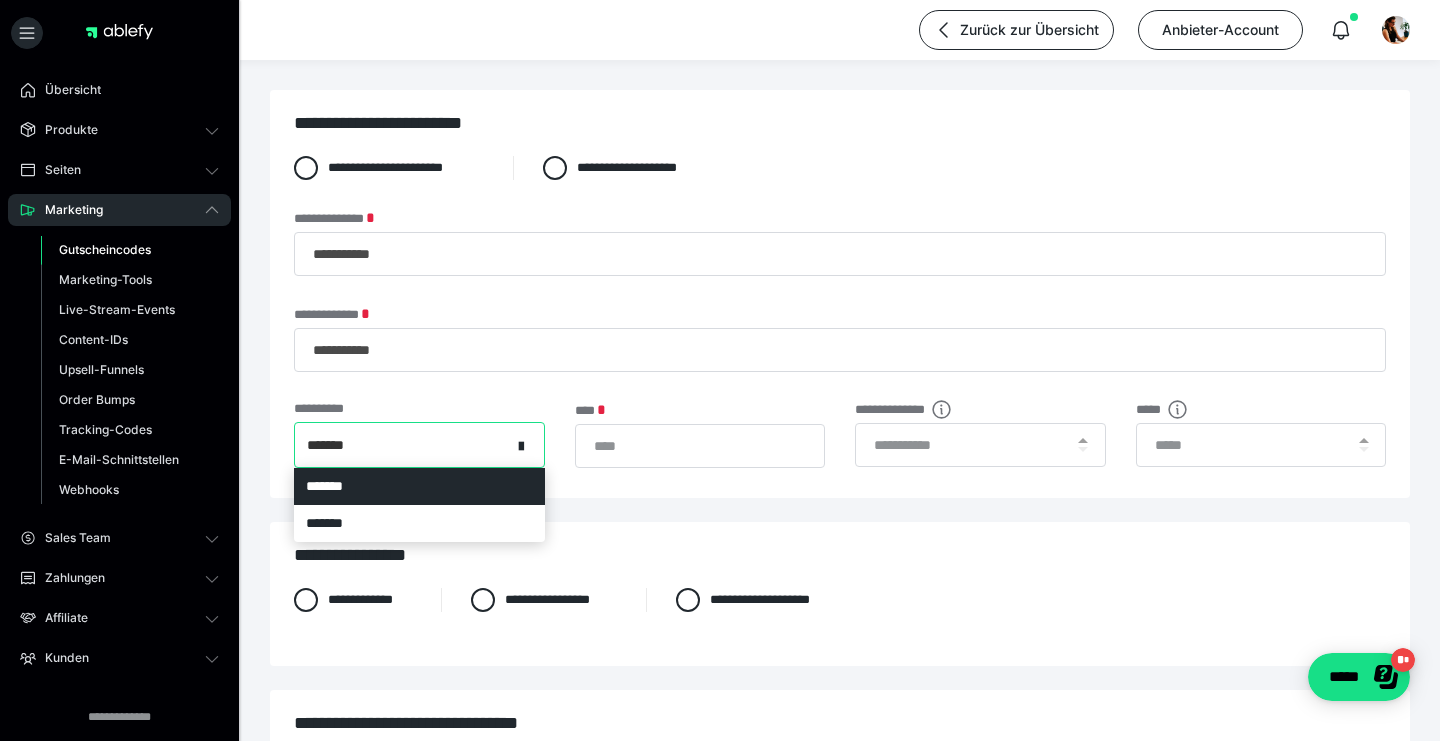 click on "*******" at bounding box center (419, 486) 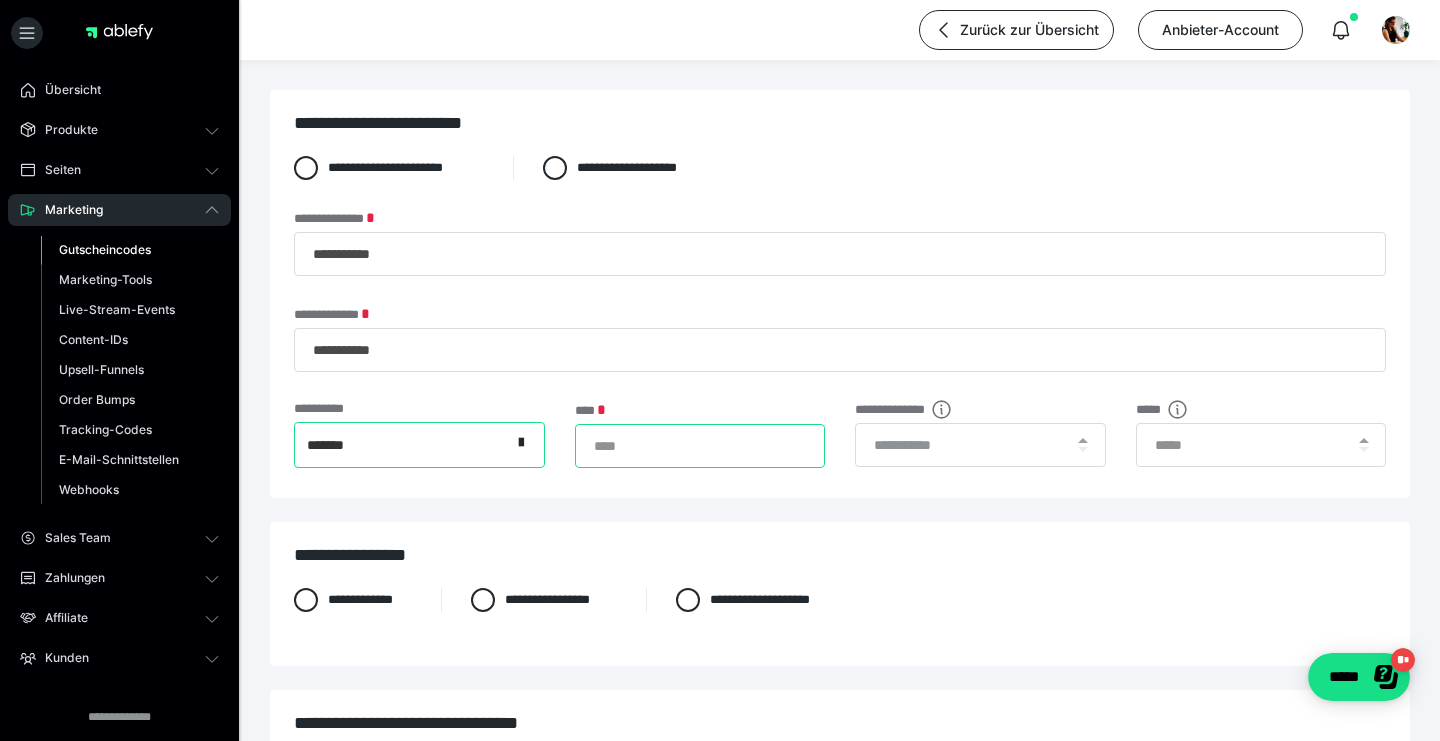 click on "*" at bounding box center (700, 446) 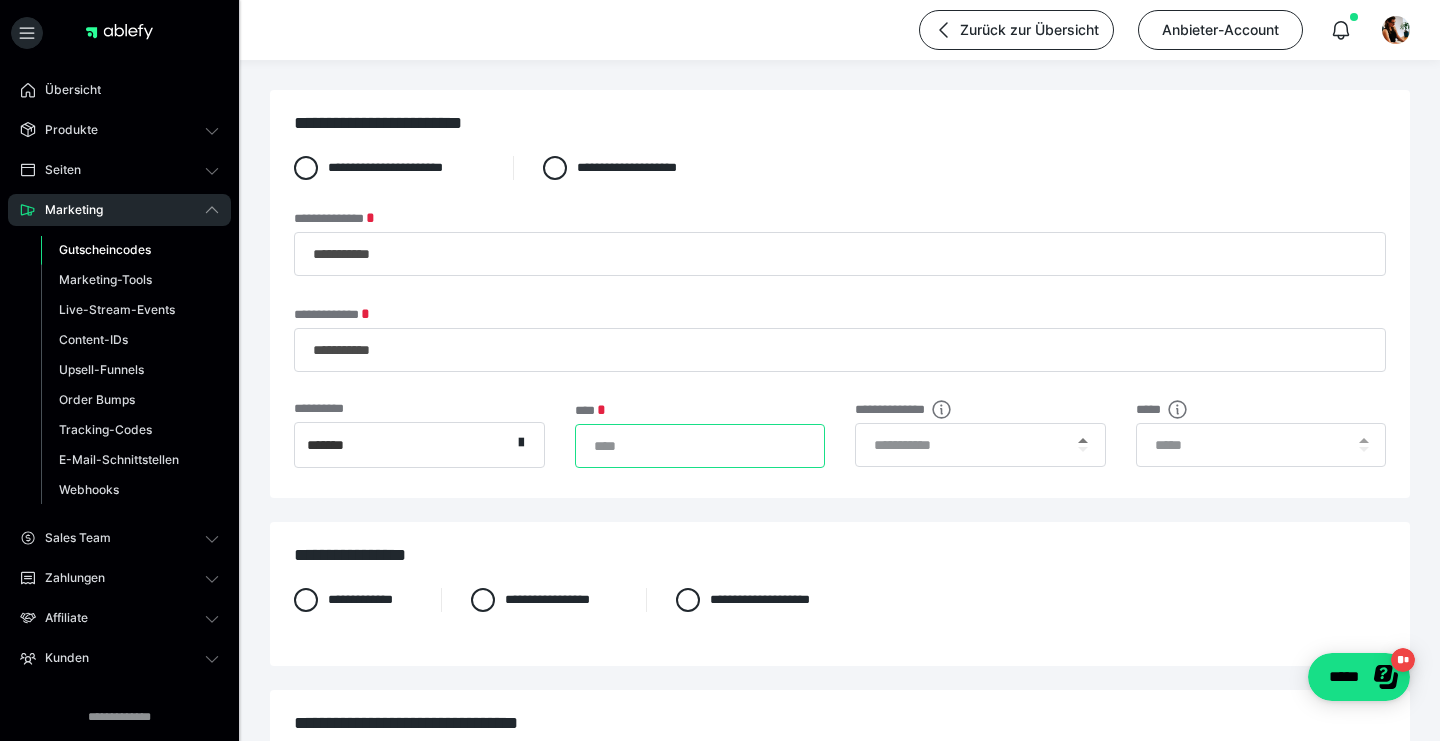 type on "**" 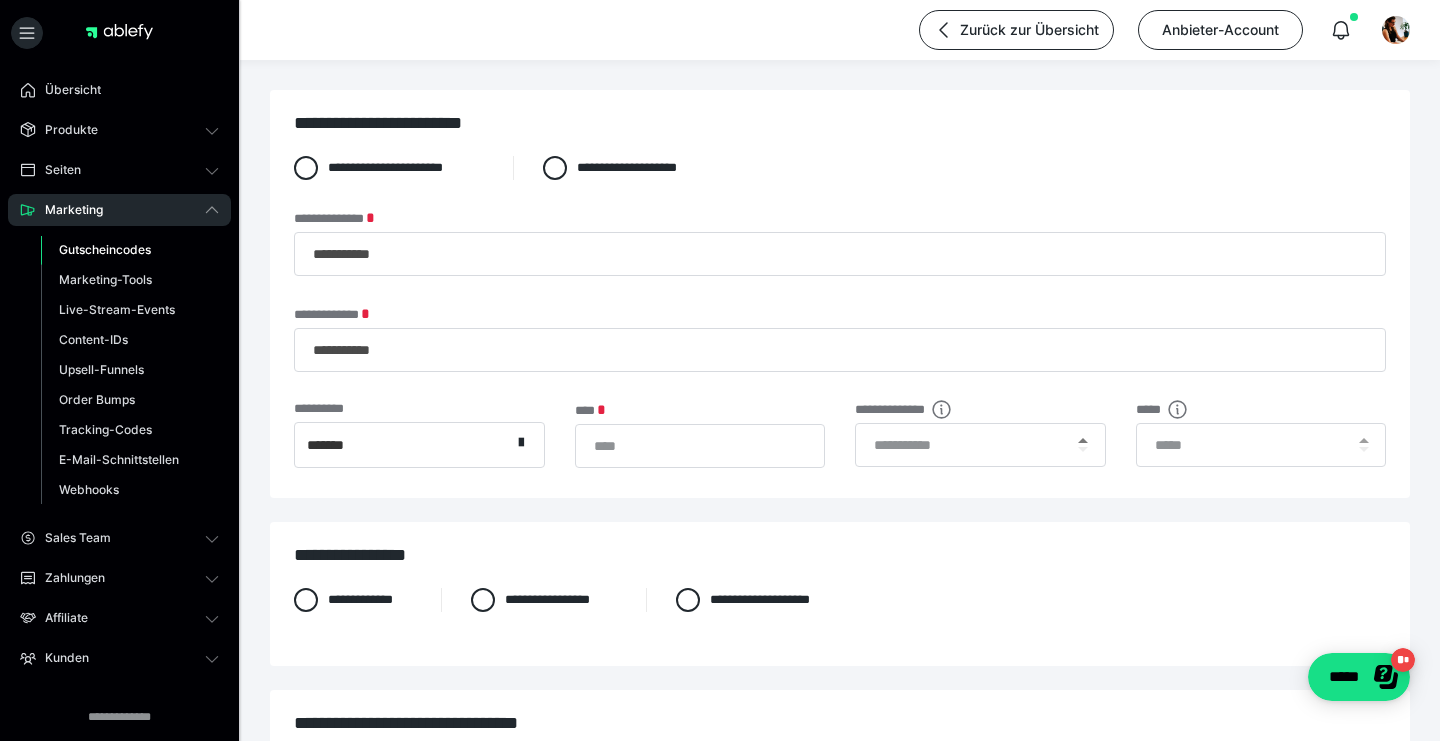 click at bounding box center (1083, 440) 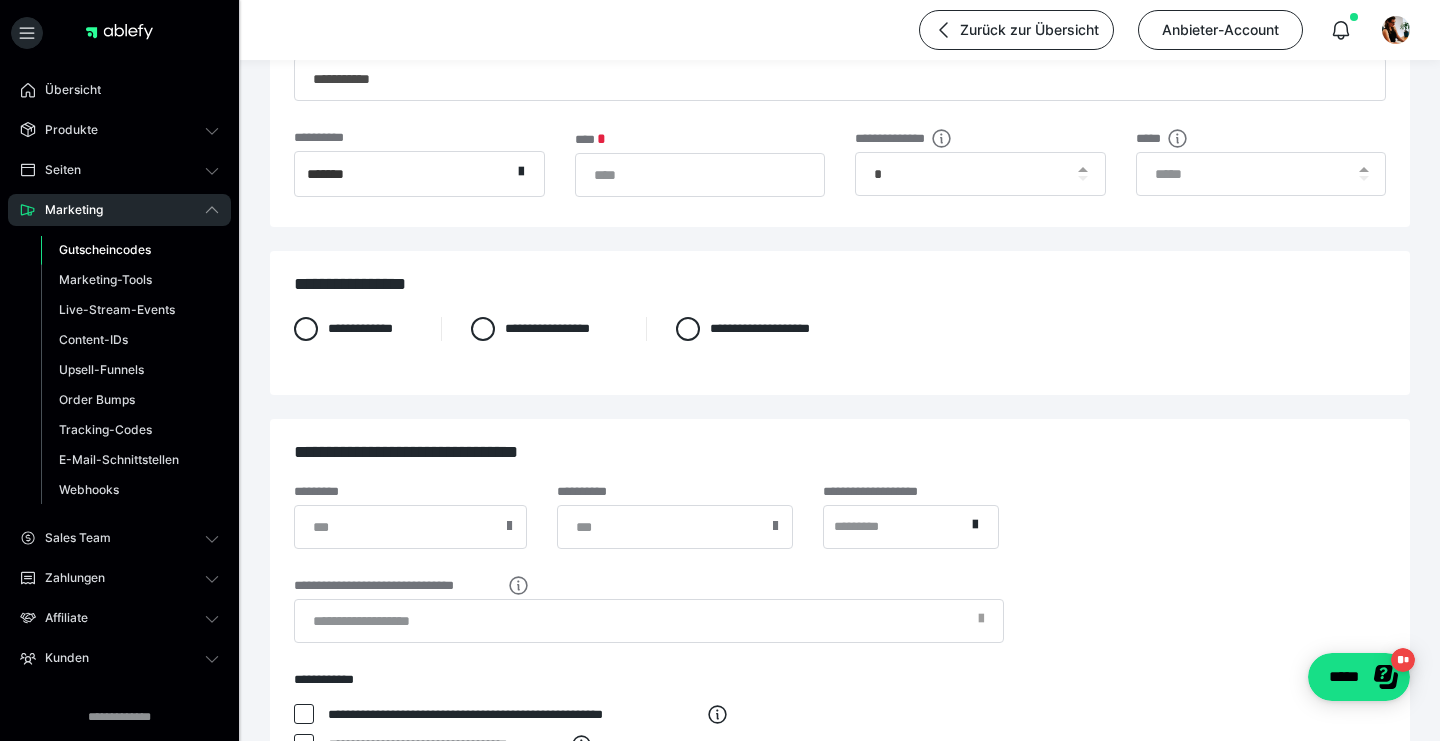 scroll, scrollTop: 325, scrollLeft: 0, axis: vertical 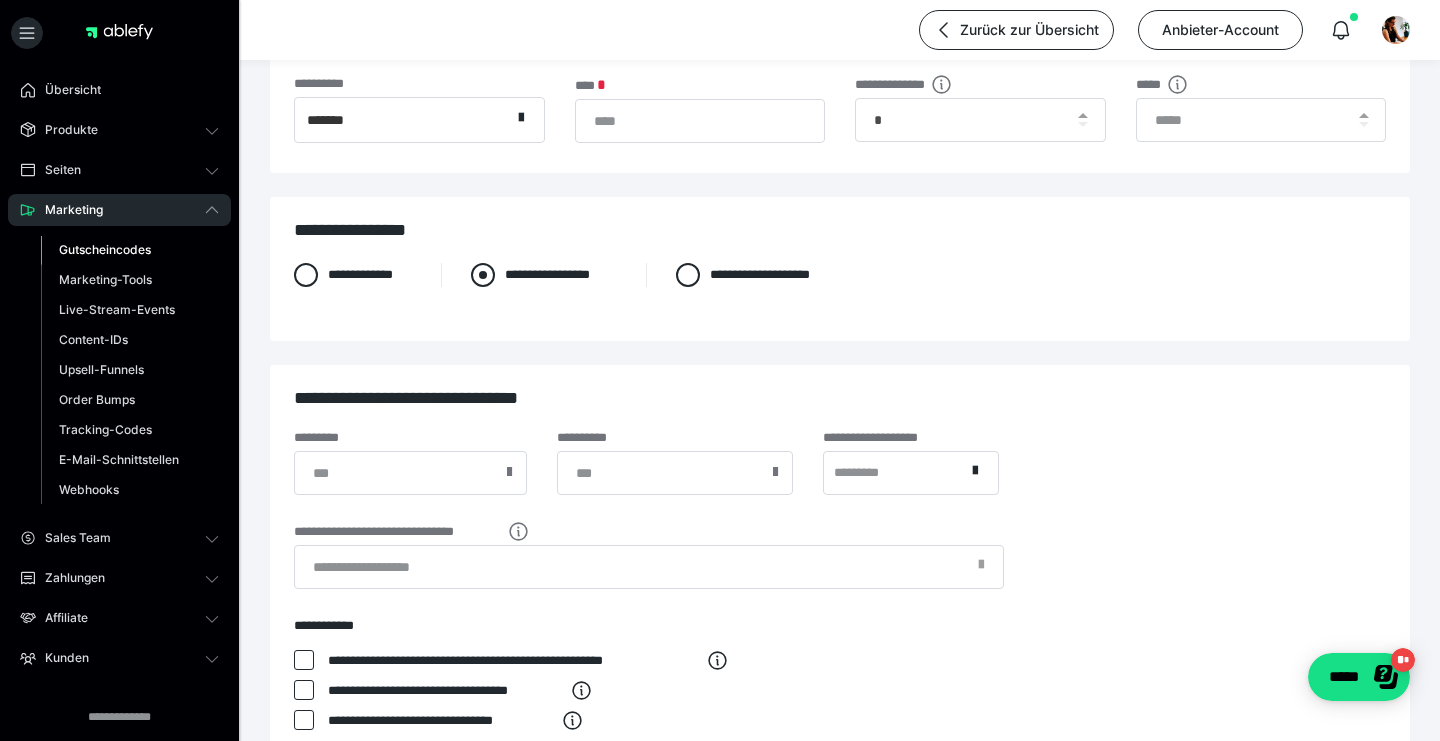 click at bounding box center [483, 275] 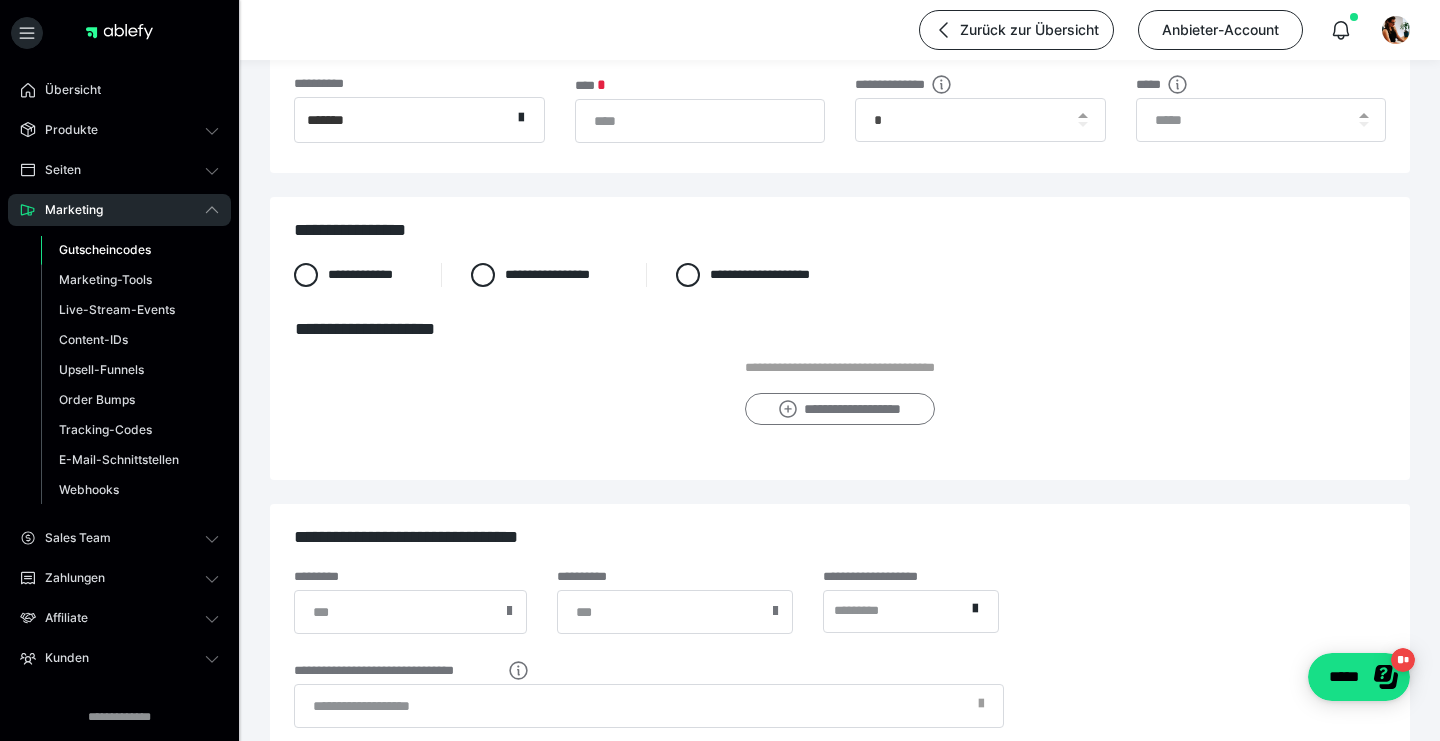 click on "**********" at bounding box center (839, 409) 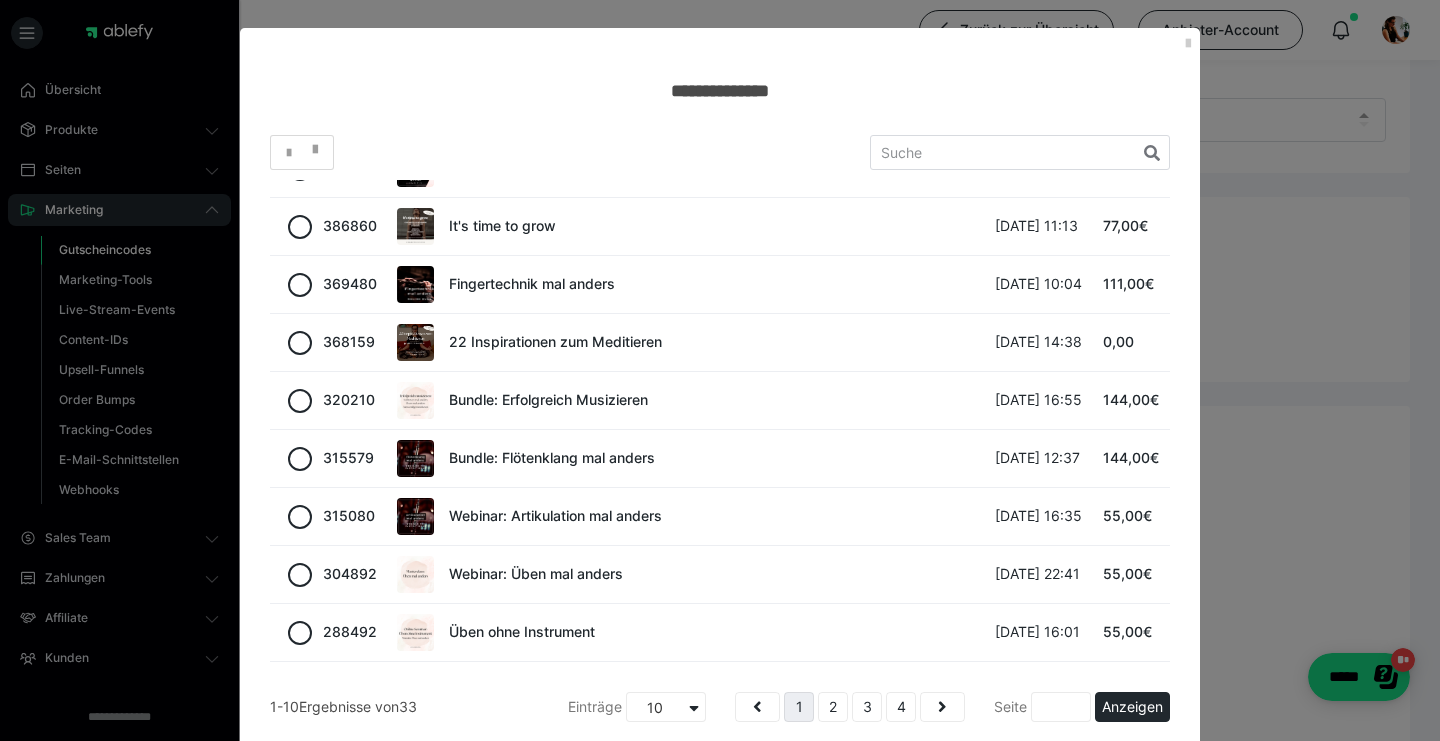 scroll, scrollTop: 142, scrollLeft: 0, axis: vertical 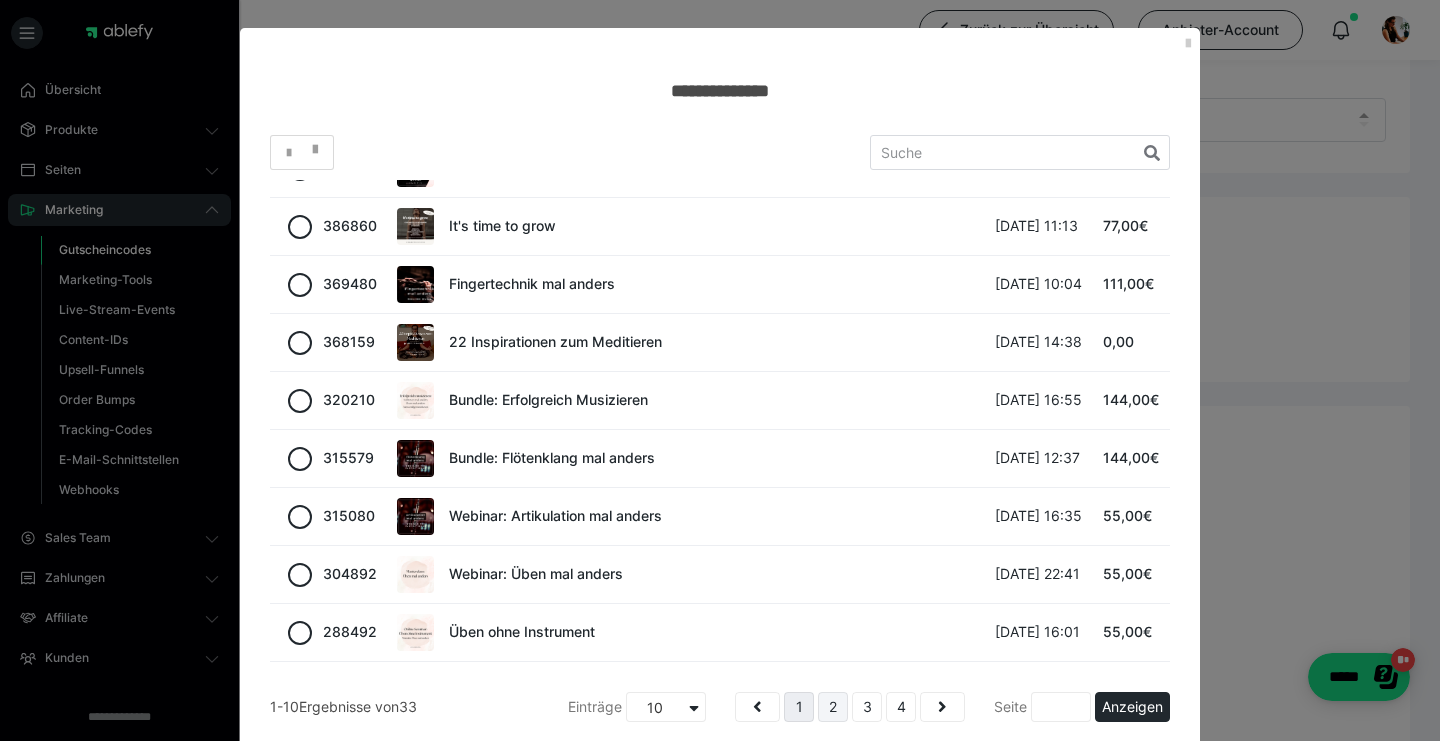 click on "2" at bounding box center [833, 707] 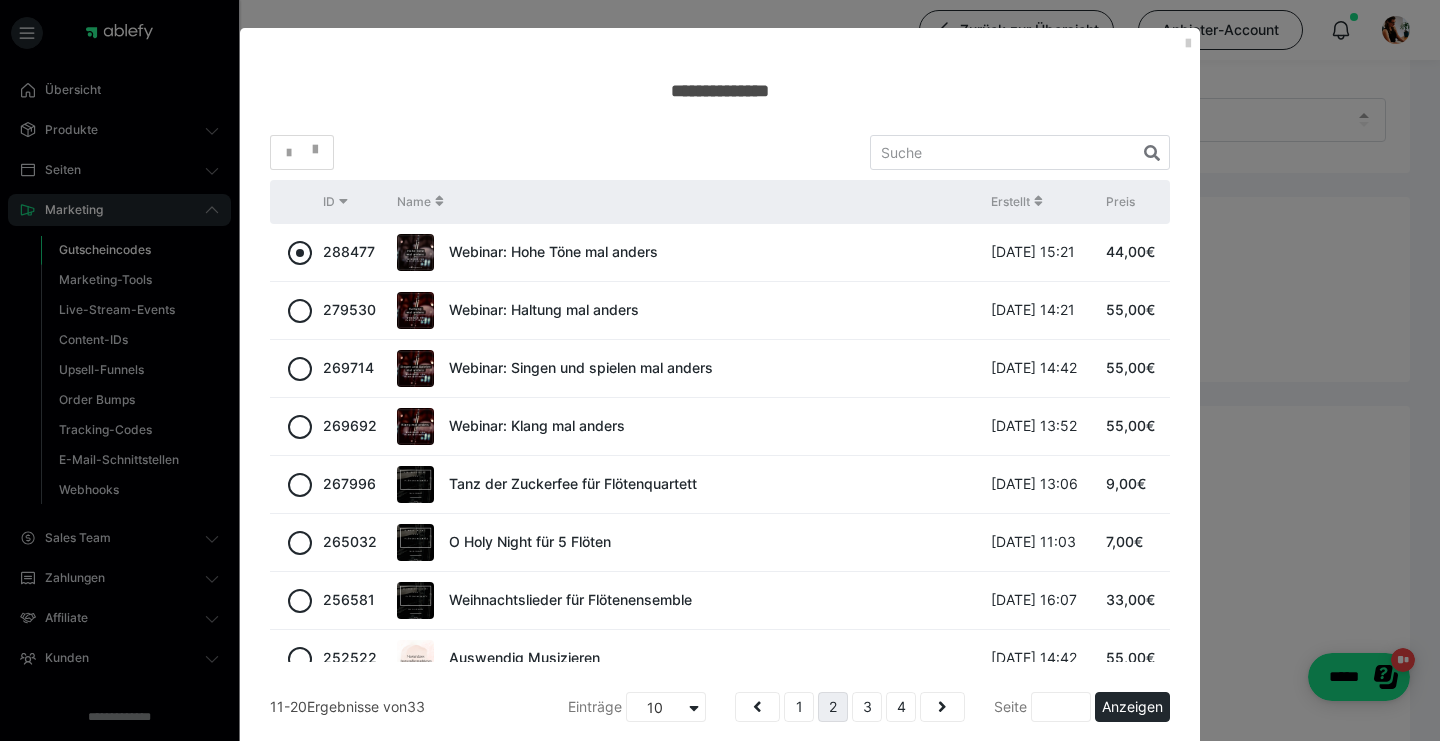click at bounding box center [300, 253] 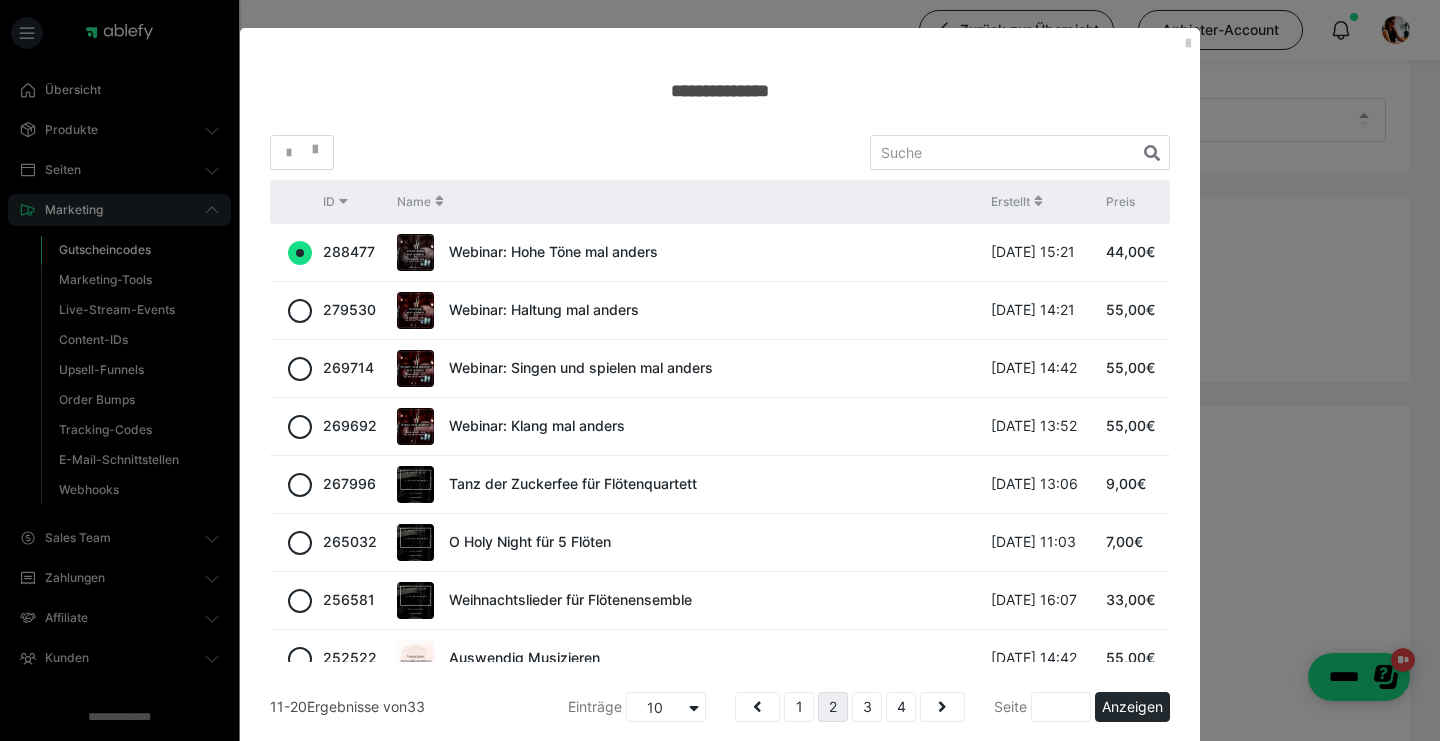 radio on "true" 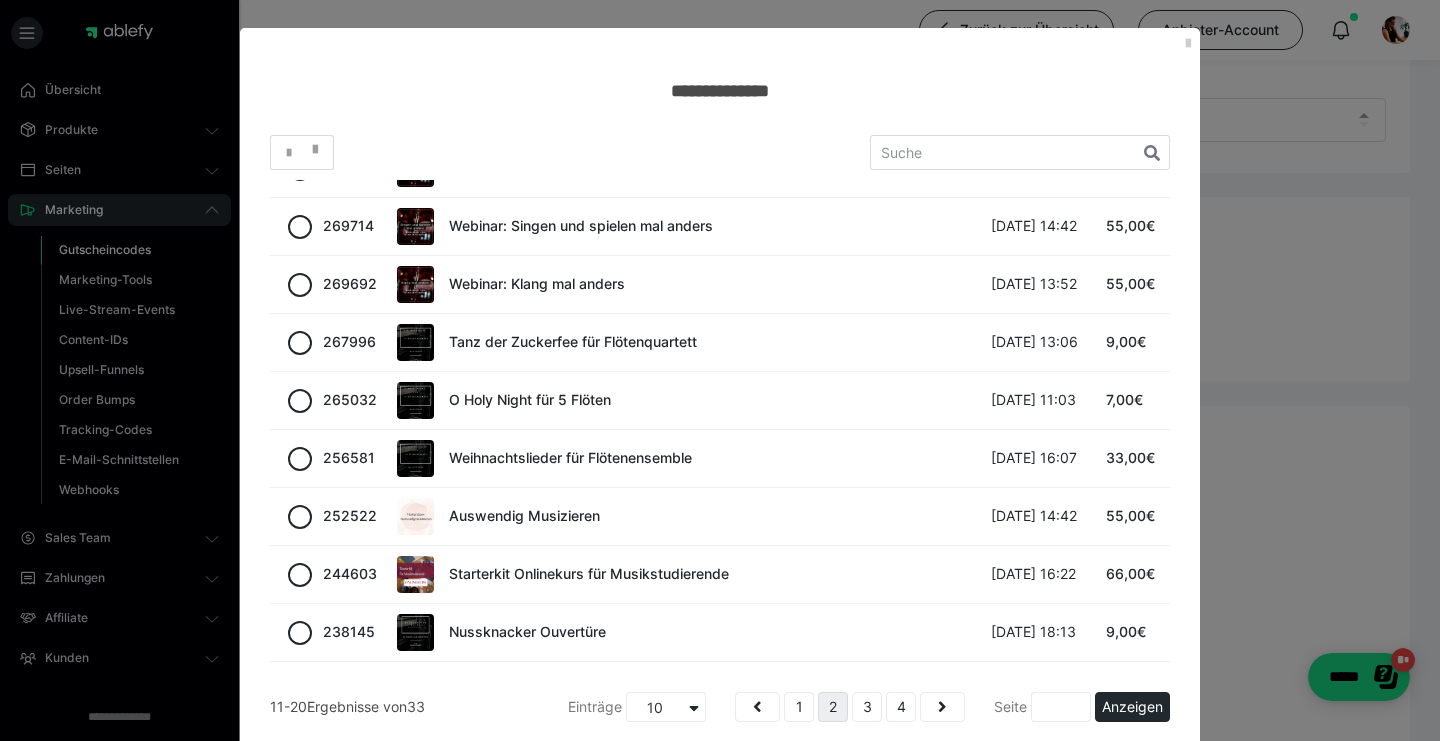 scroll, scrollTop: 142, scrollLeft: 0, axis: vertical 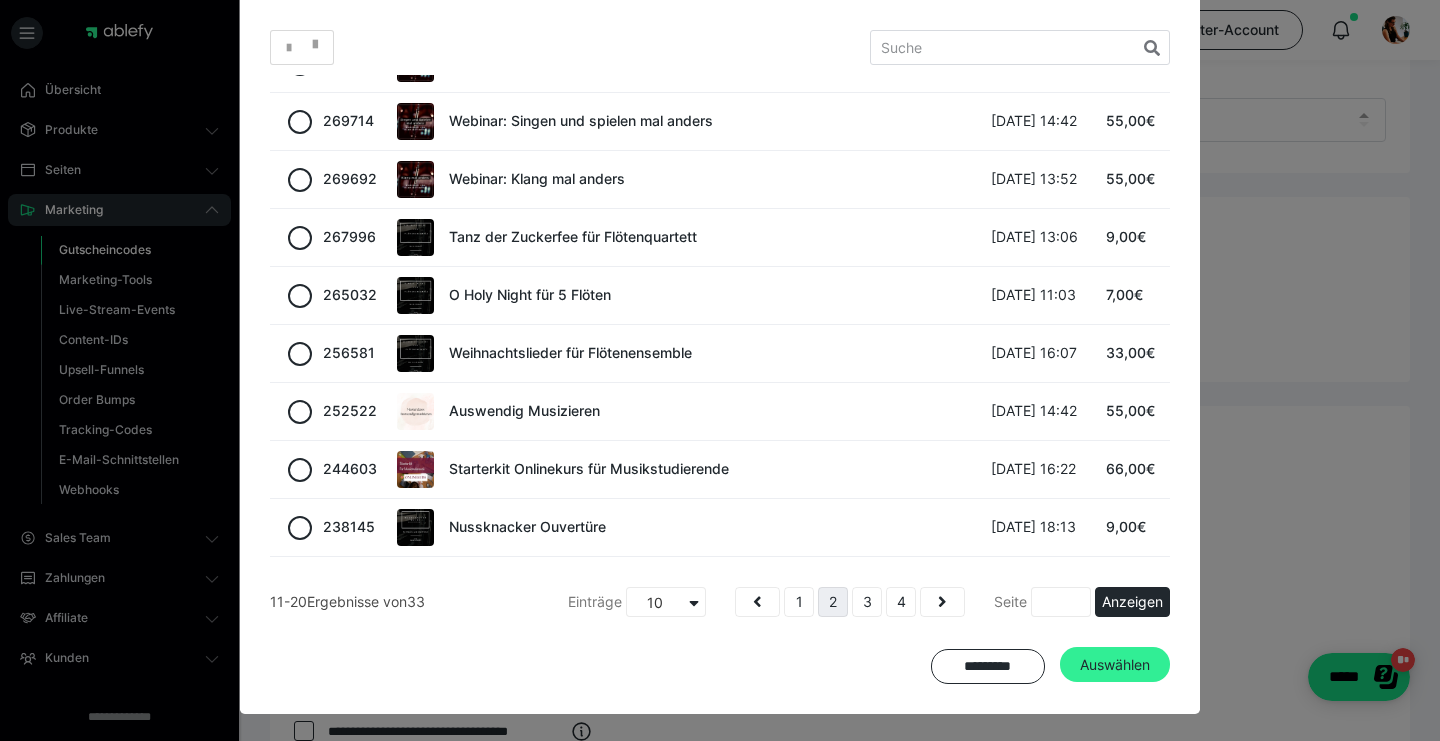click on "Auswählen" at bounding box center [1115, 665] 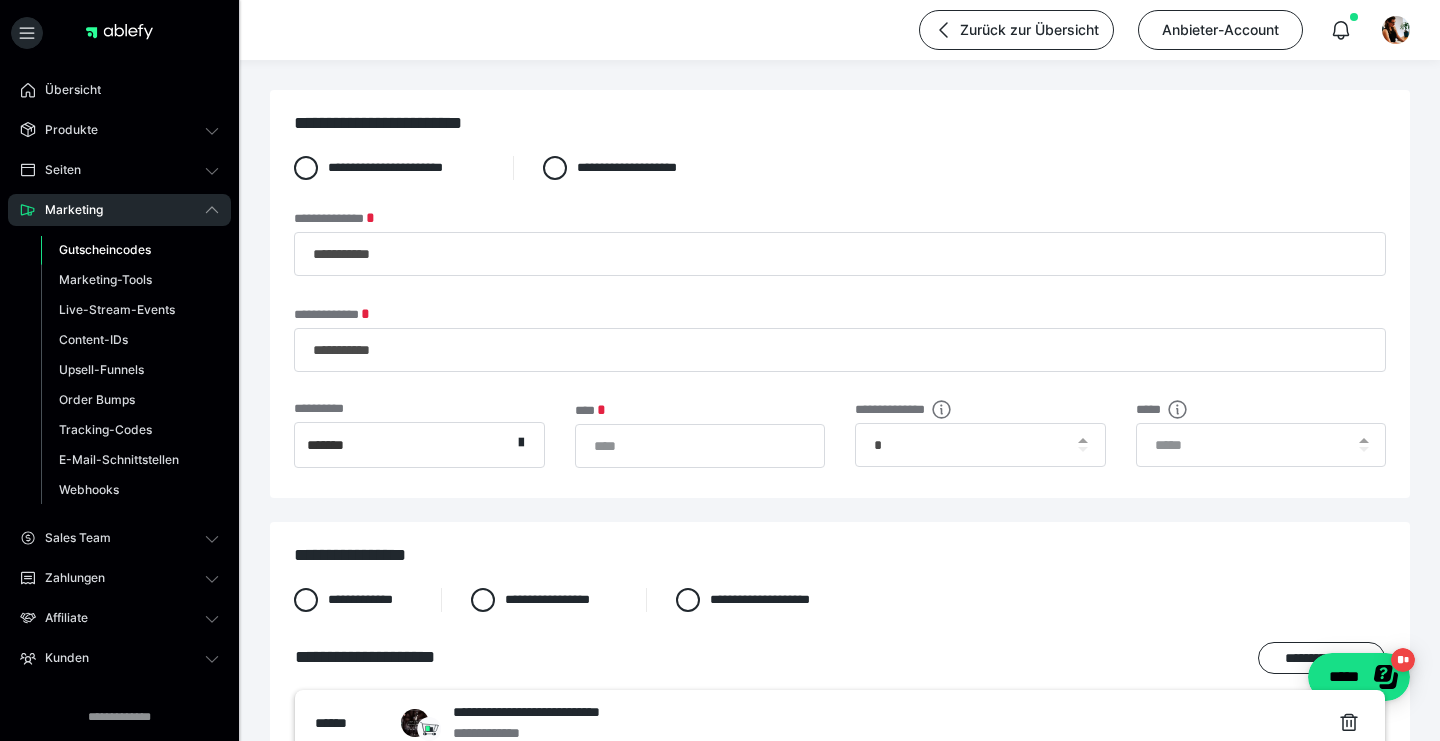 scroll, scrollTop: 0, scrollLeft: 0, axis: both 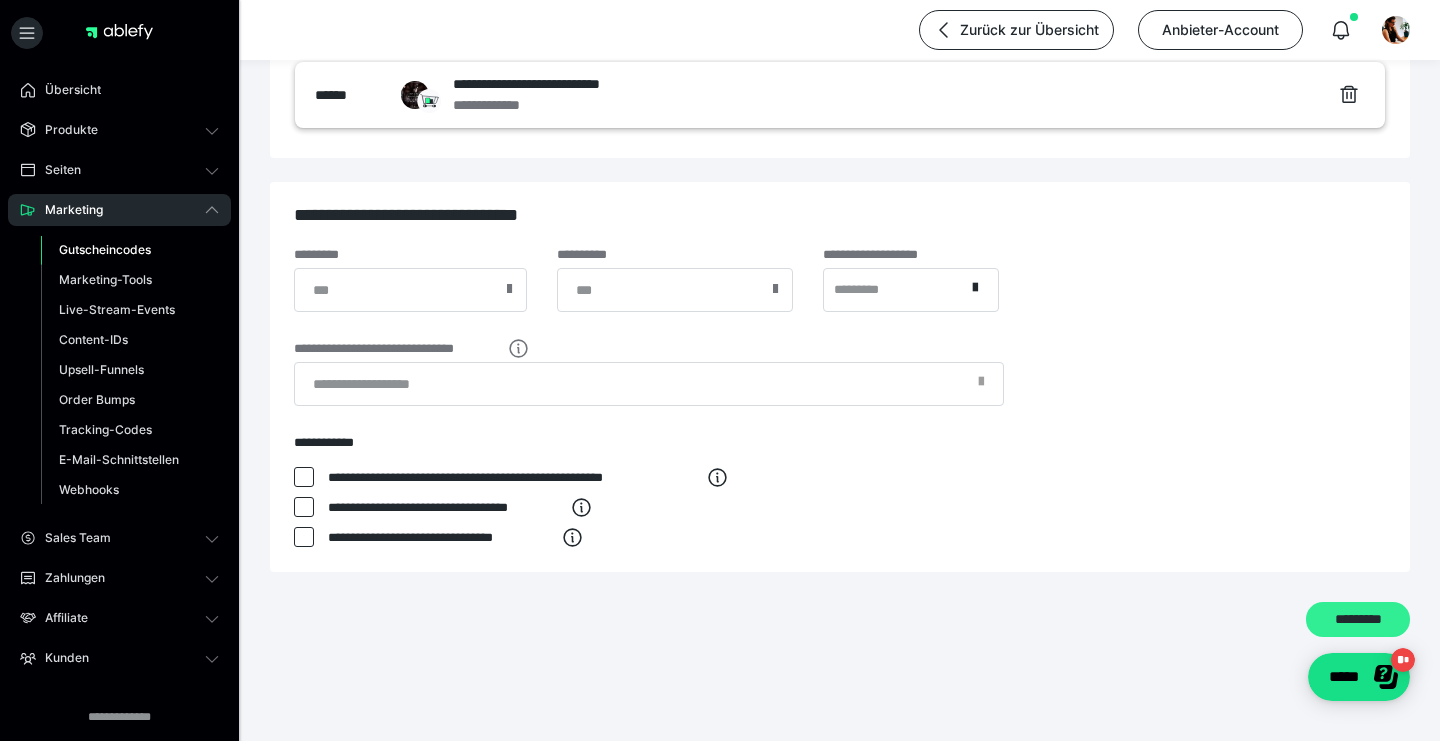 click on "*********" at bounding box center (1358, 619) 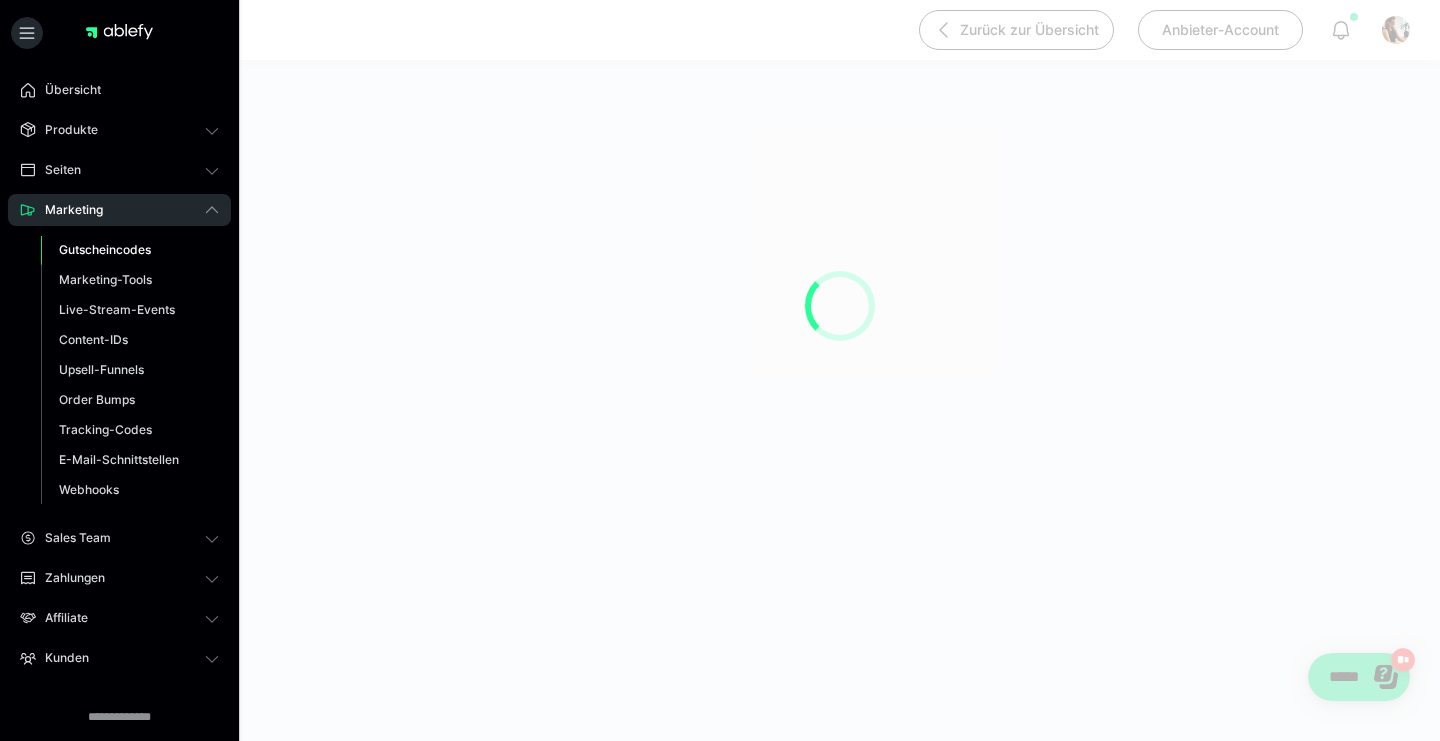 scroll, scrollTop: 190, scrollLeft: 0, axis: vertical 